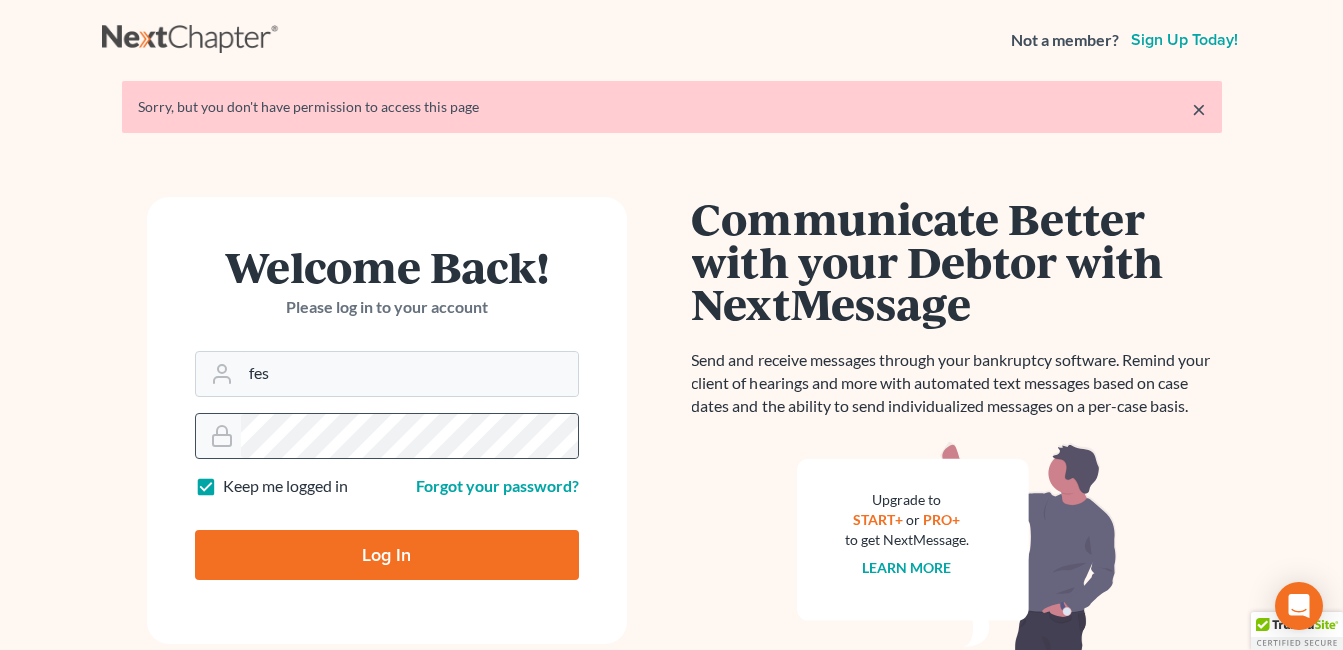 scroll, scrollTop: 0, scrollLeft: 0, axis: both 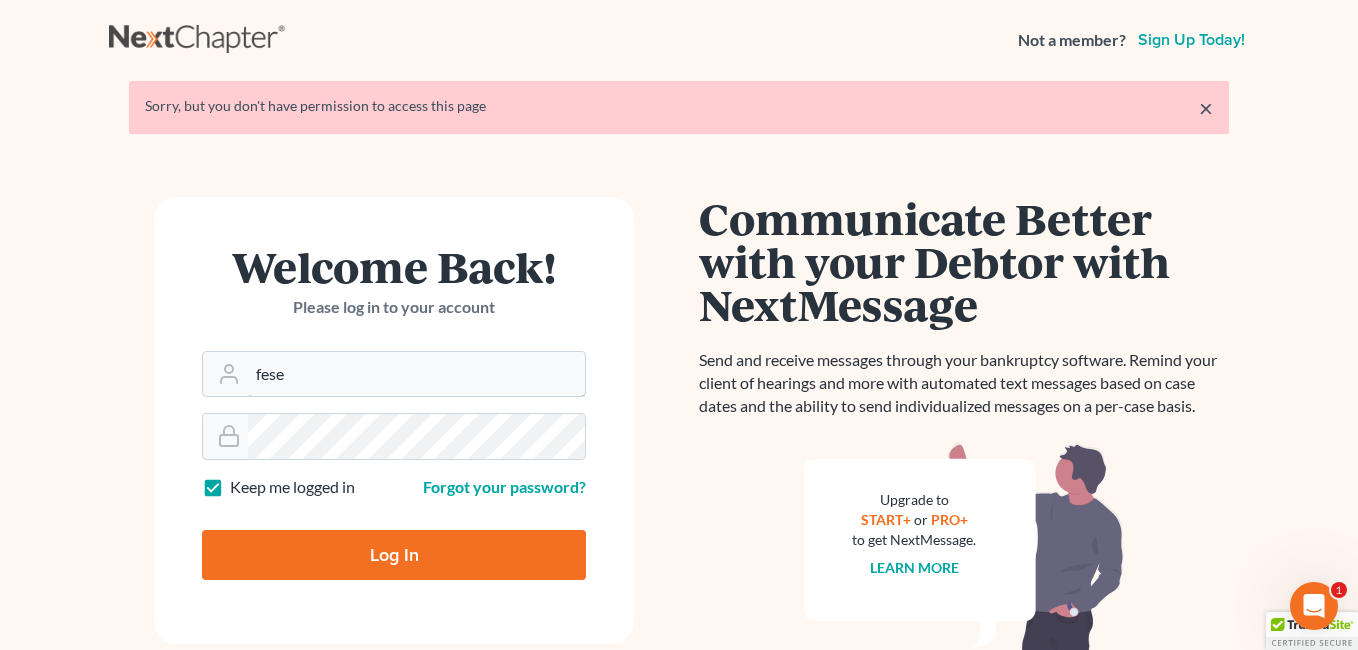 click on "Welcome Back! Please log in to your account Email Address [EMAIL] Password Keep me logged in Forgot your password? Log In" at bounding box center (394, 420) 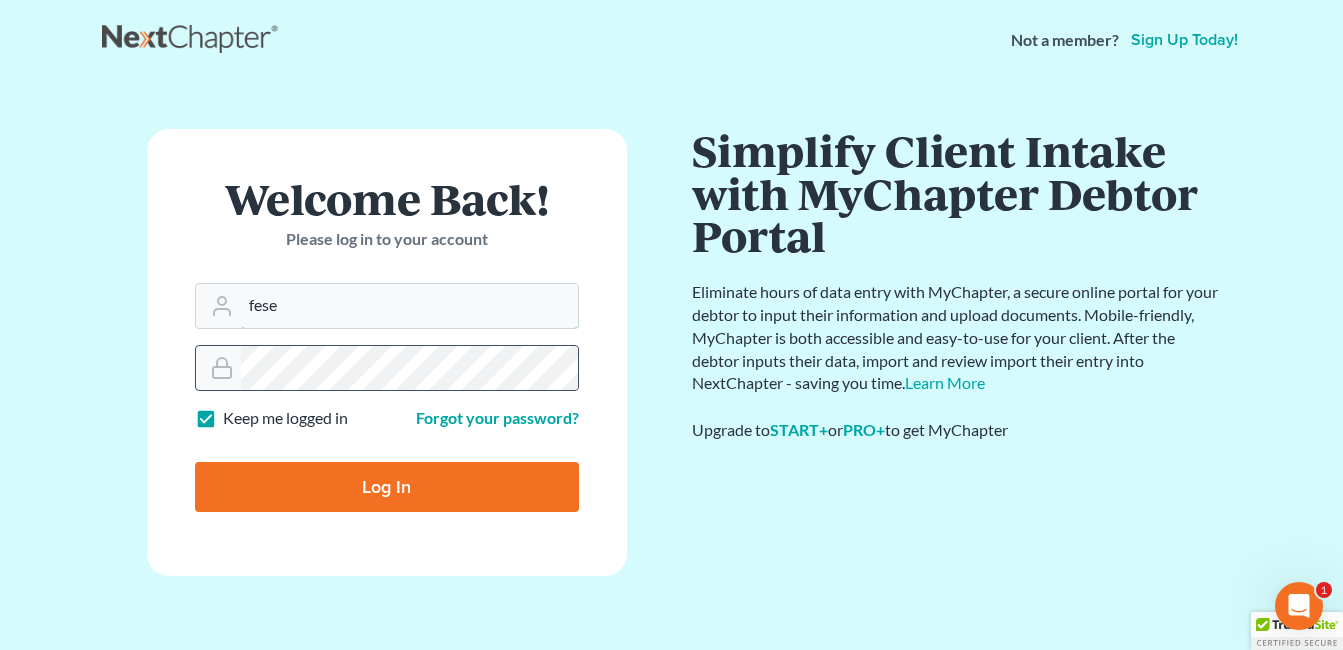 type on "[EMAIL]" 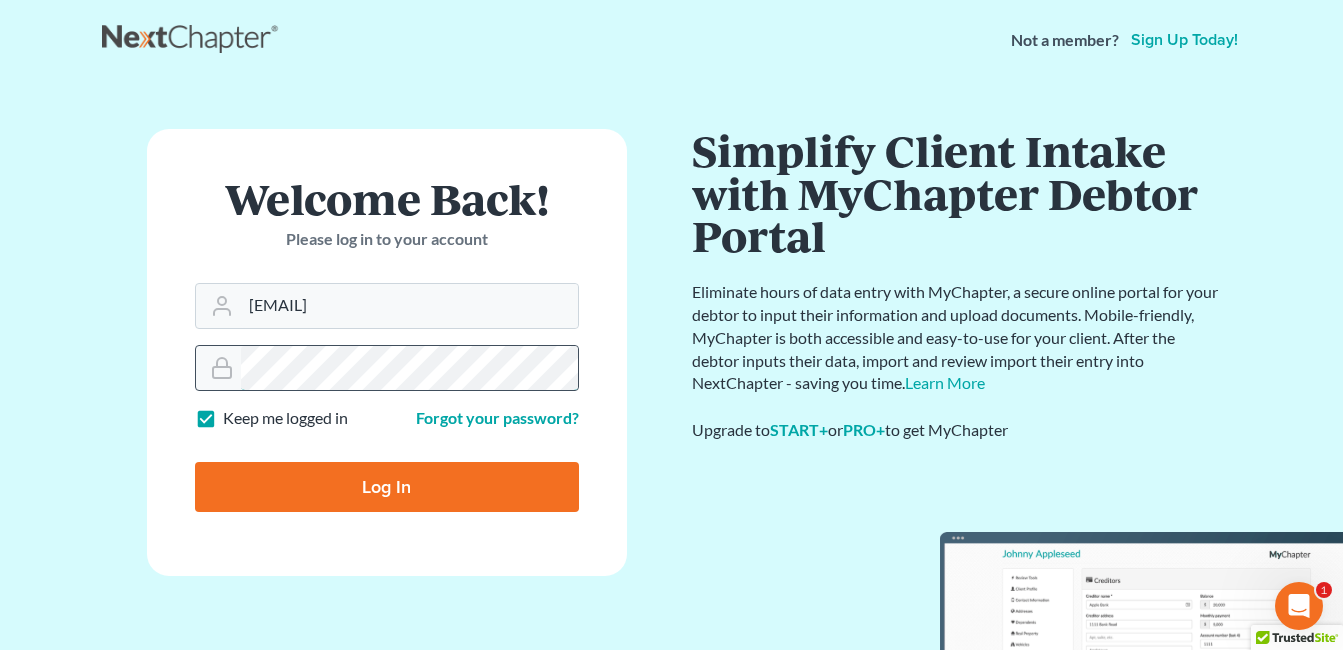 drag, startPoint x: 365, startPoint y: 381, endPoint x: 225, endPoint y: 369, distance: 140.51335 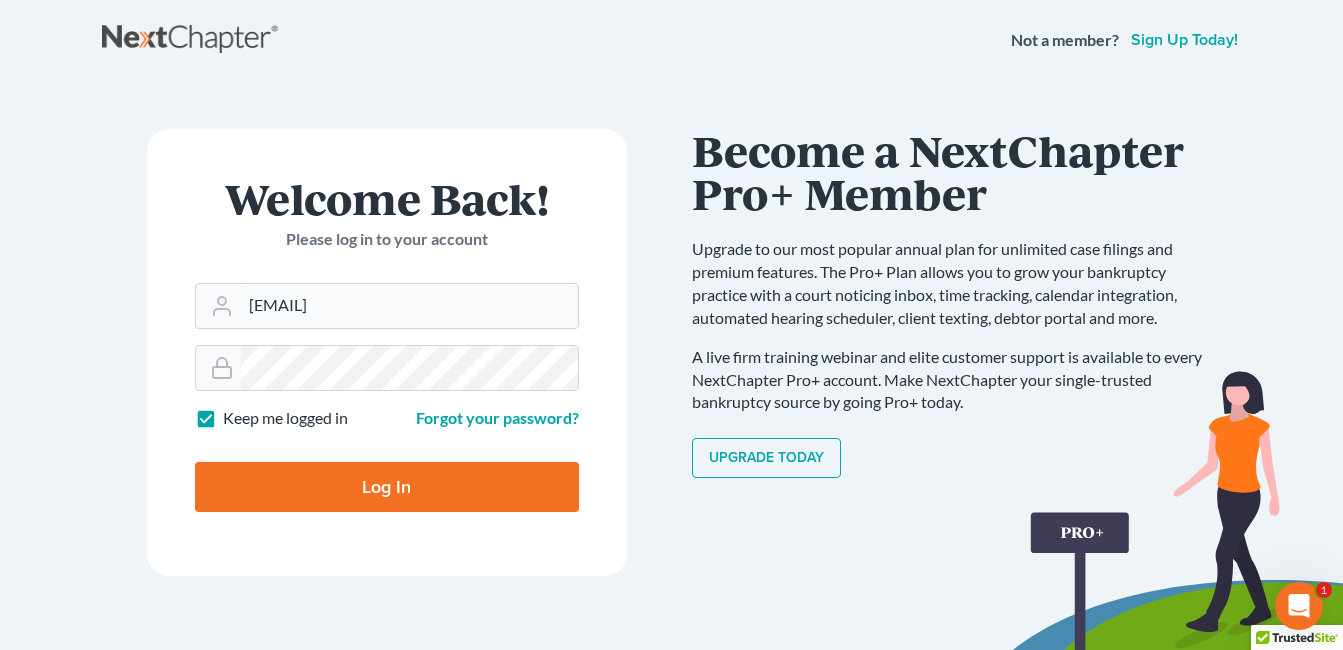 click on "Log In" at bounding box center [387, 487] 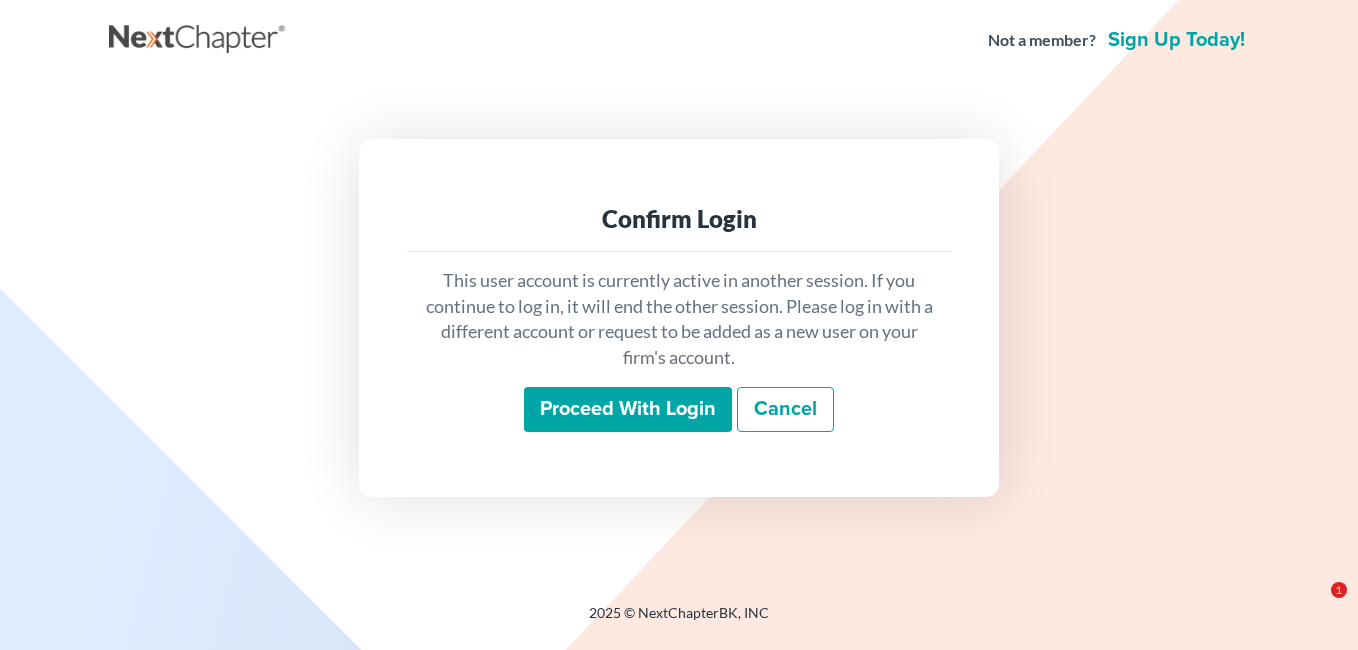 scroll, scrollTop: 0, scrollLeft: 0, axis: both 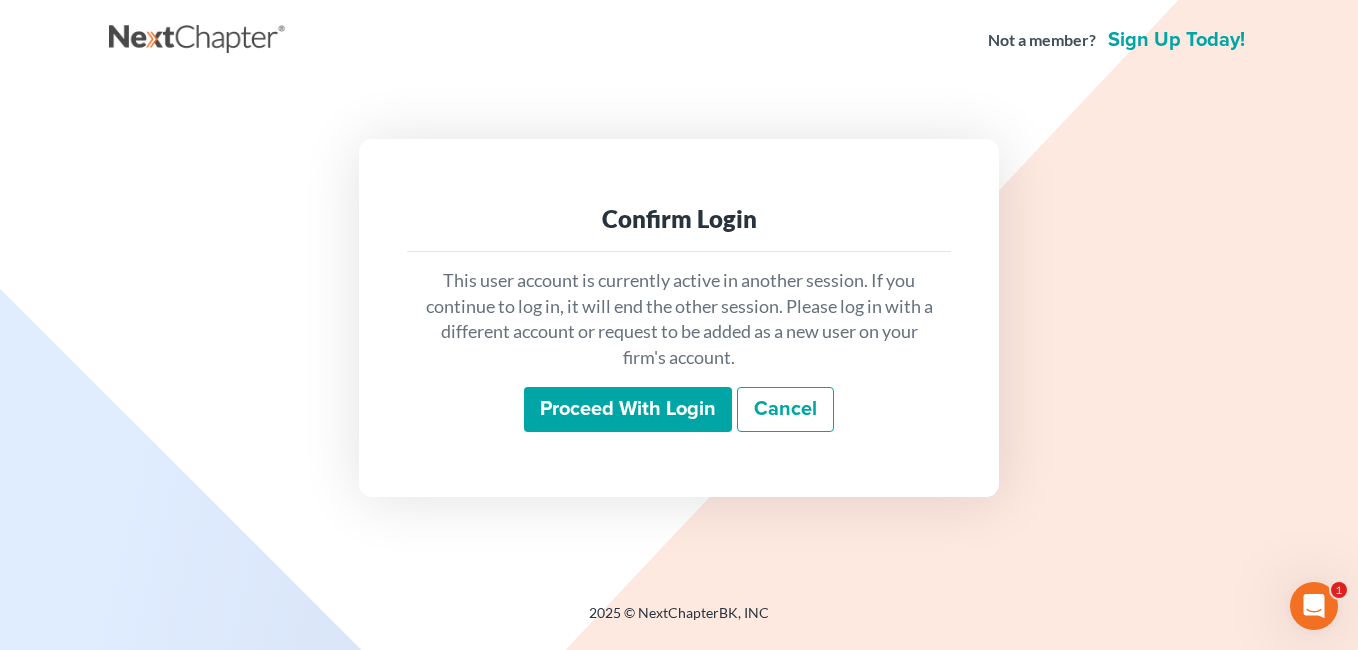 click on "Proceed with login" at bounding box center (628, 410) 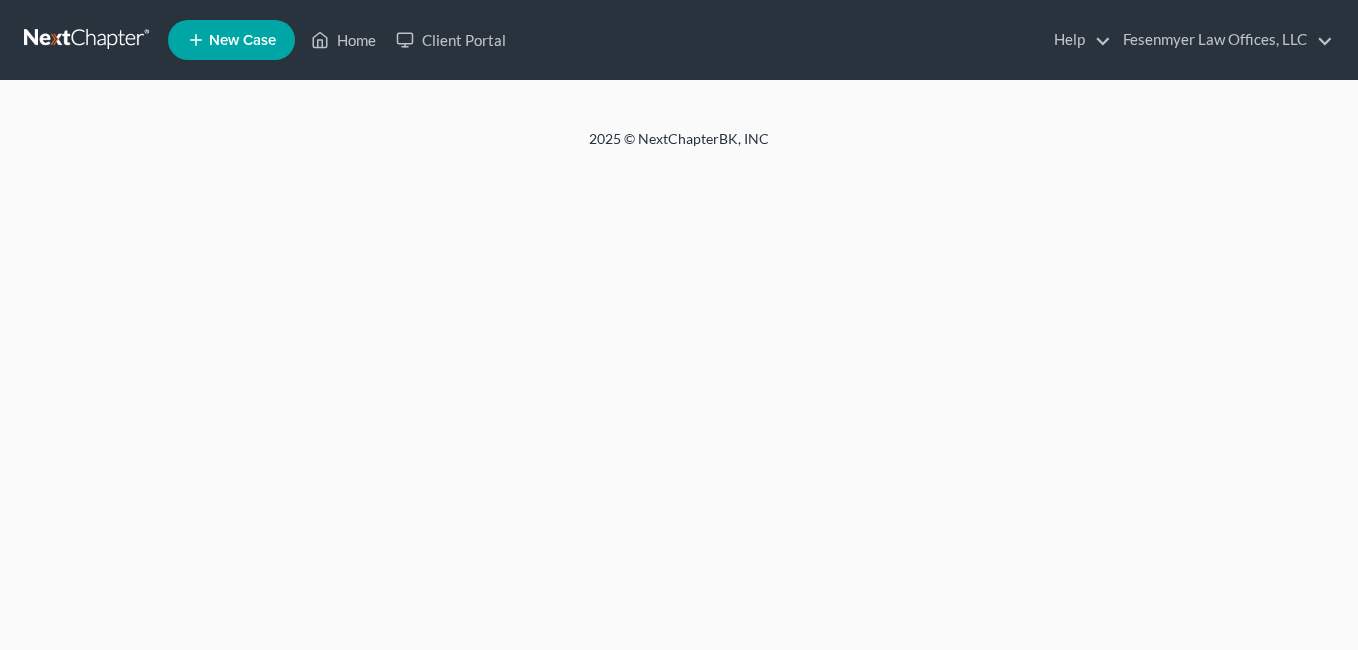 scroll, scrollTop: 0, scrollLeft: 0, axis: both 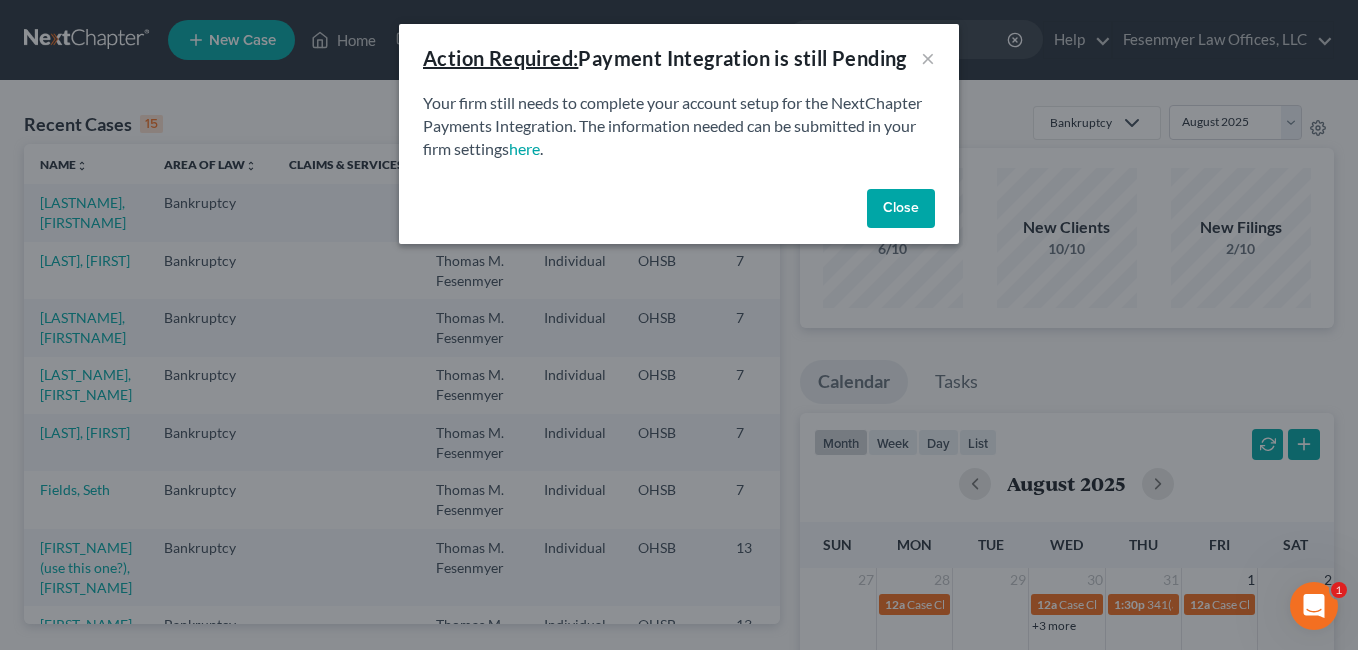 click on "Close" at bounding box center [901, 209] 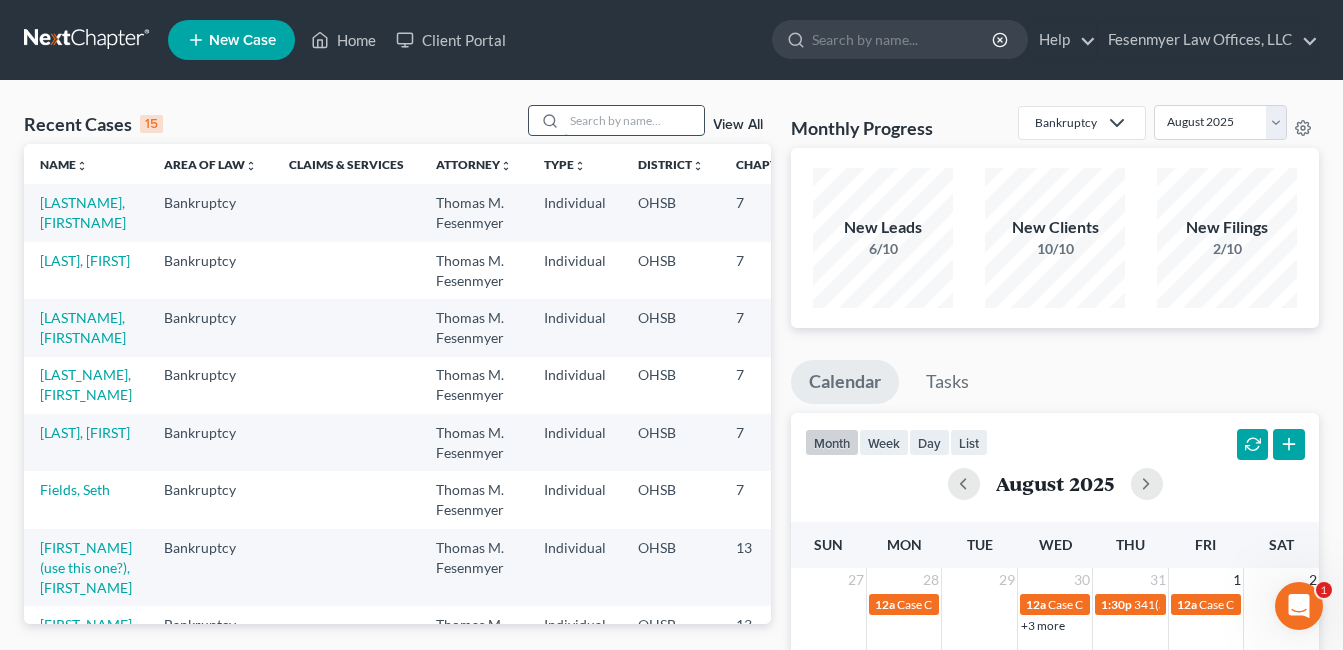 click at bounding box center [634, 120] 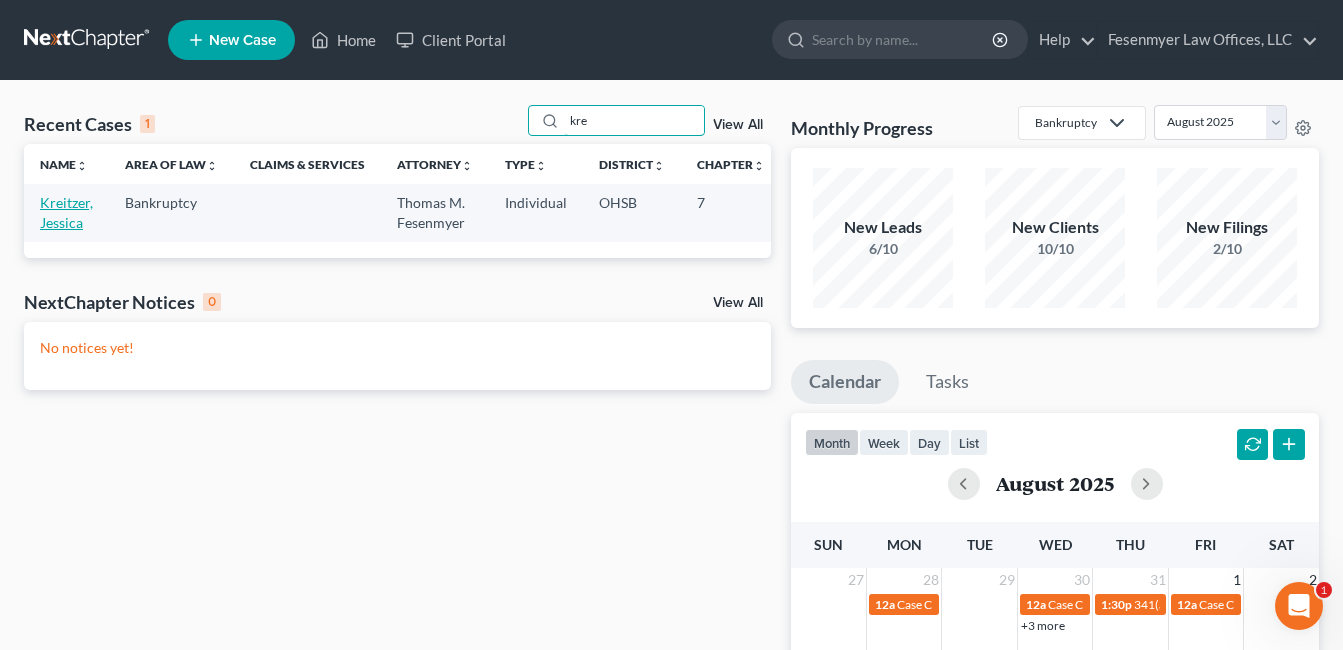 type on "kre" 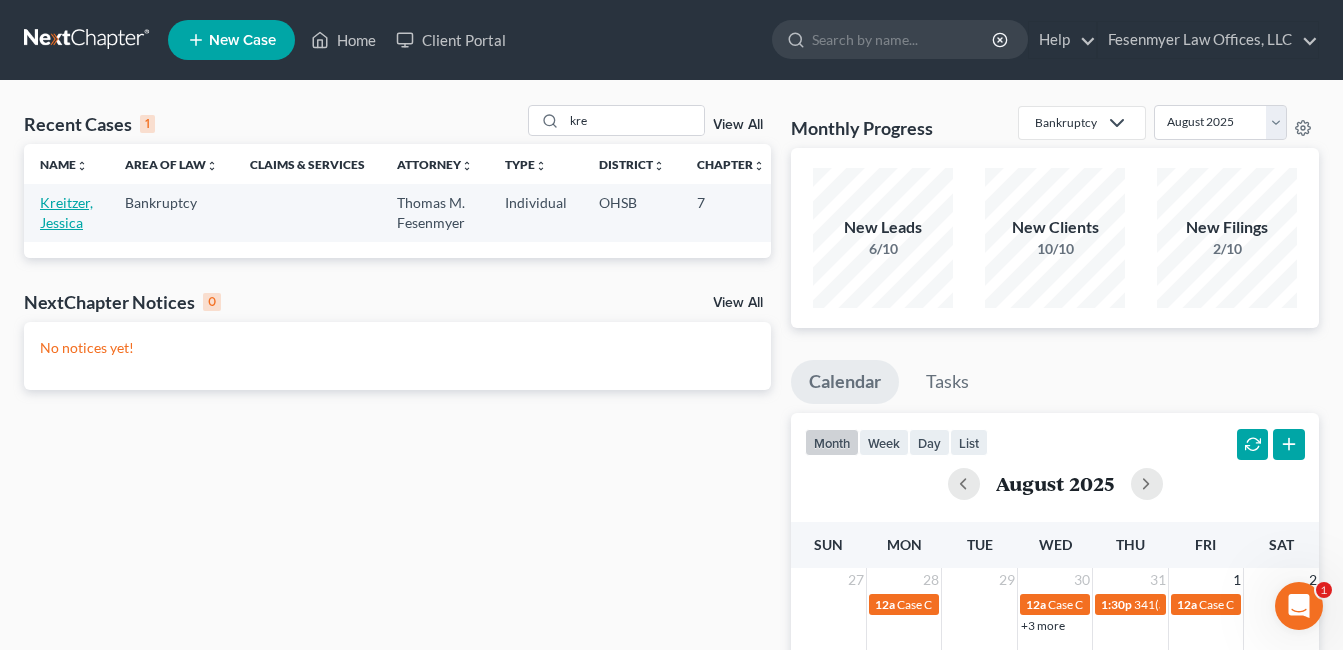 click on "Kreitzer, Jessica" at bounding box center [66, 212] 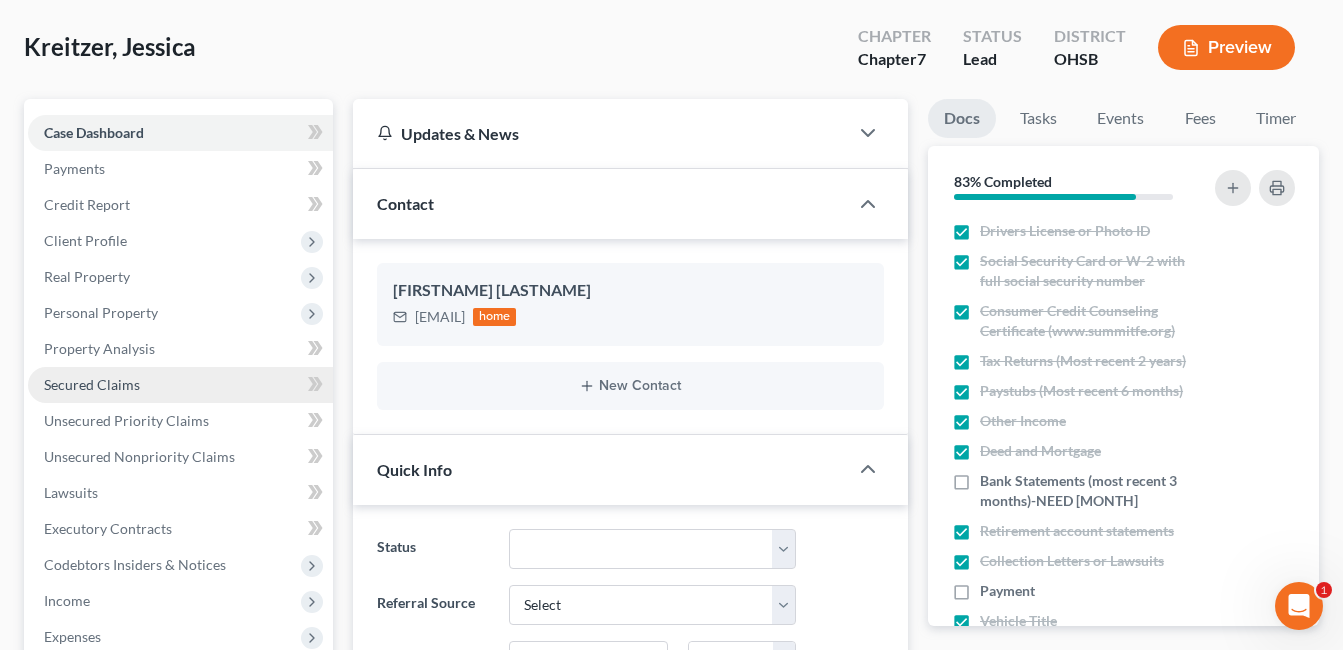 scroll, scrollTop: 200, scrollLeft: 0, axis: vertical 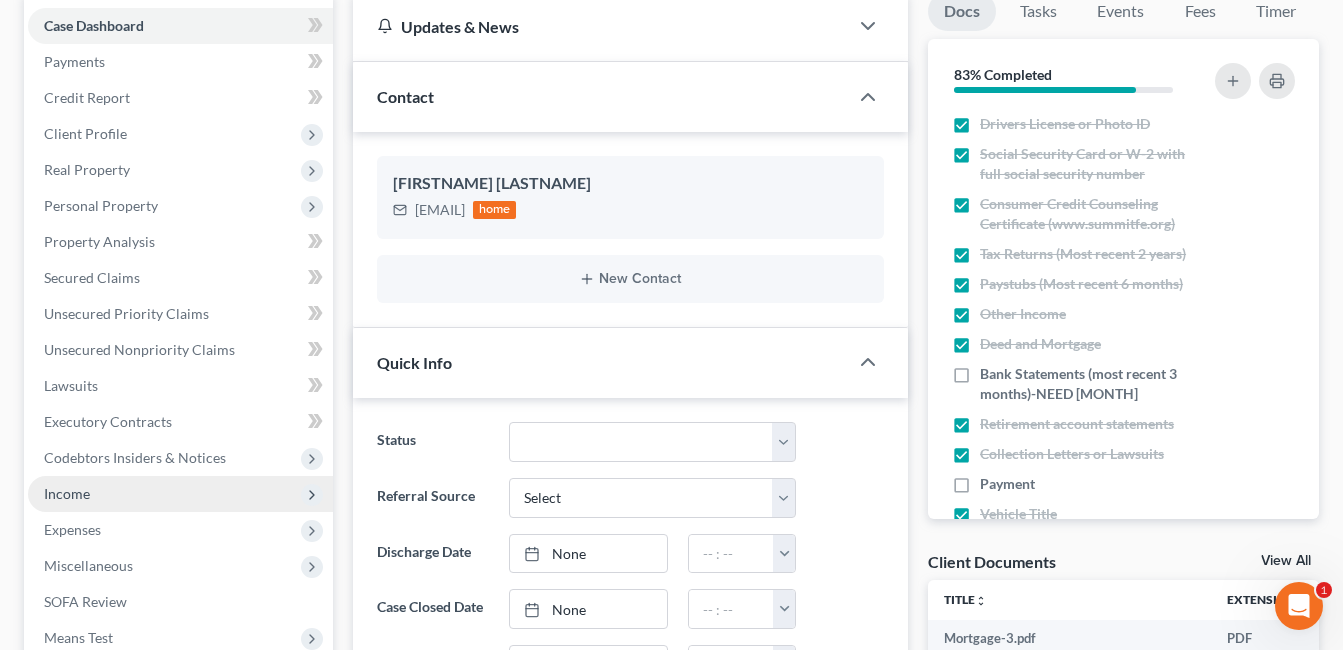 click on "Income" at bounding box center [180, 494] 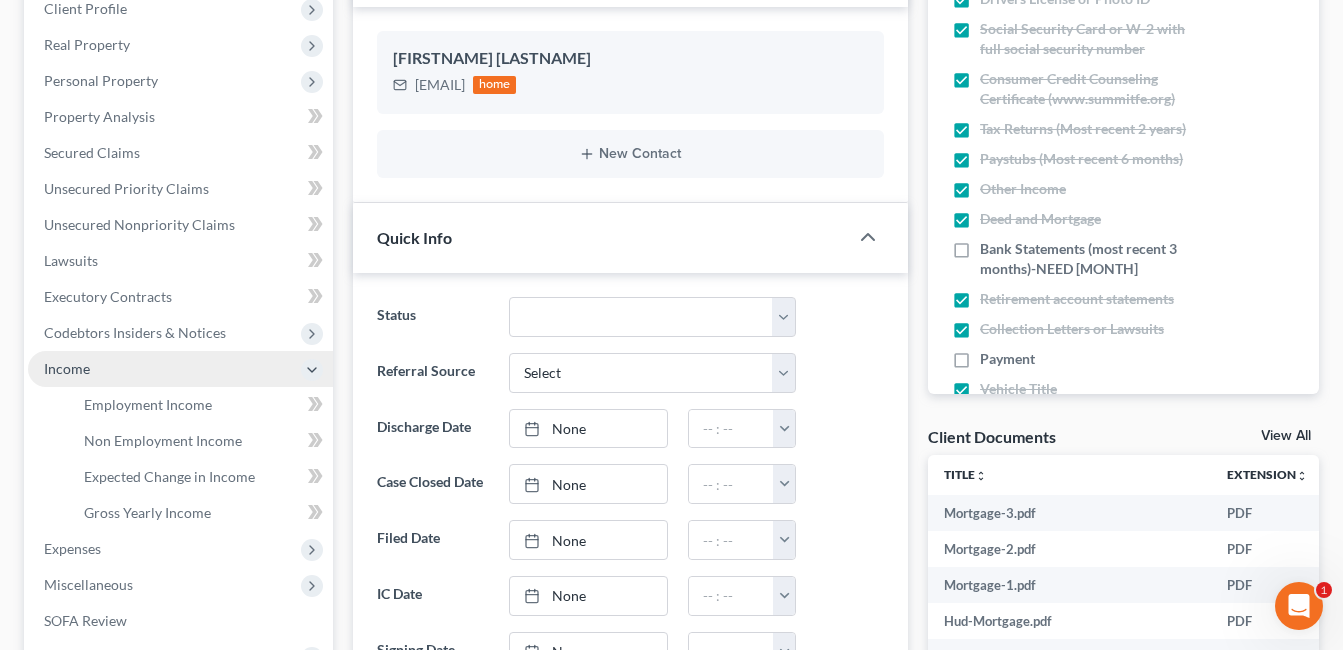 scroll, scrollTop: 500, scrollLeft: 0, axis: vertical 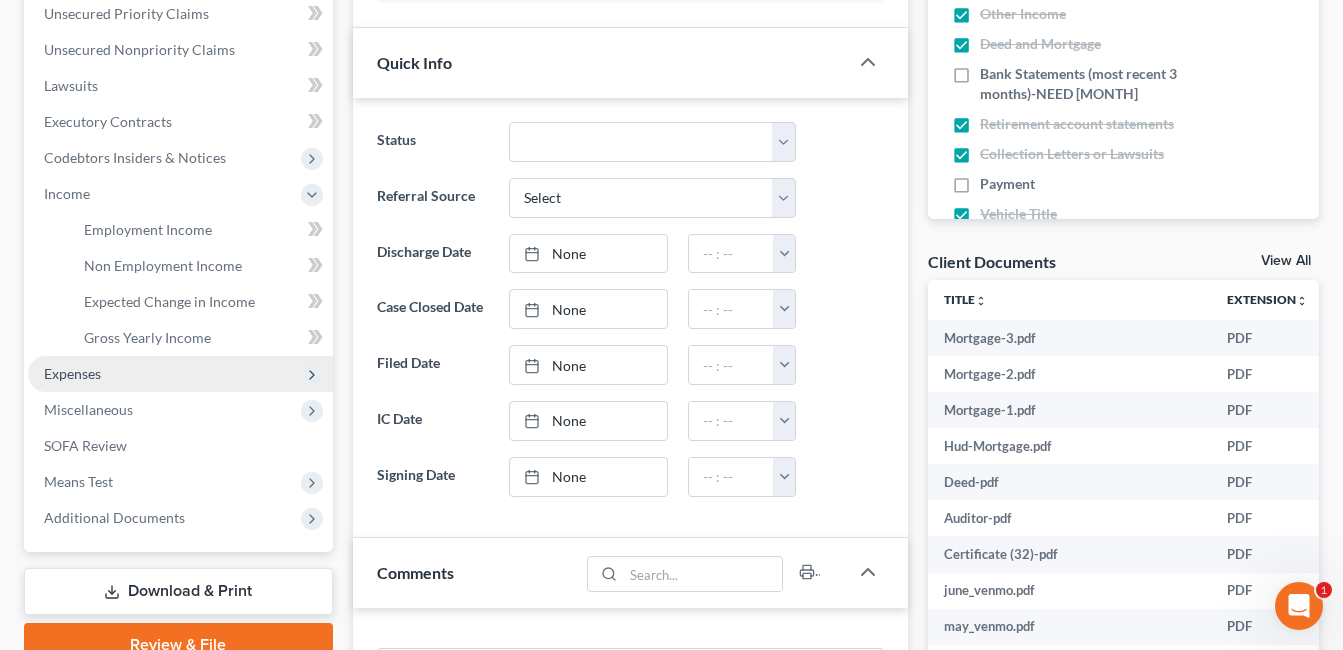 click on "Expenses" at bounding box center [180, 374] 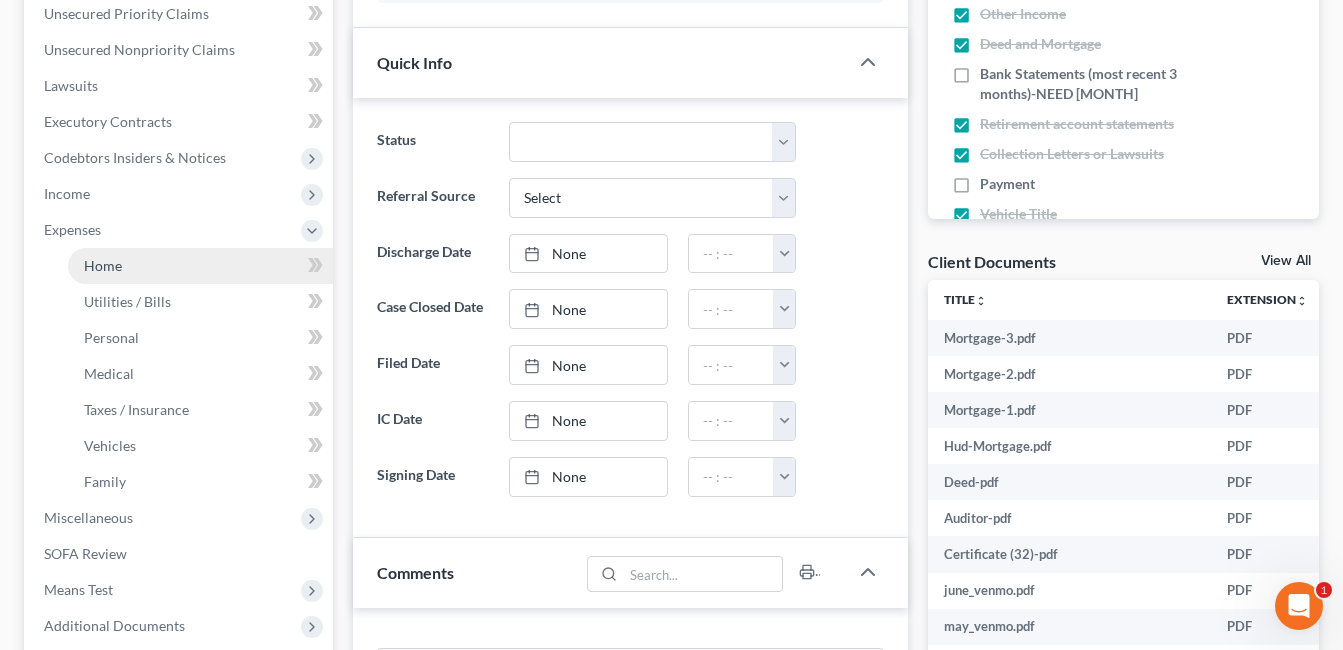 click on "Home" at bounding box center (200, 266) 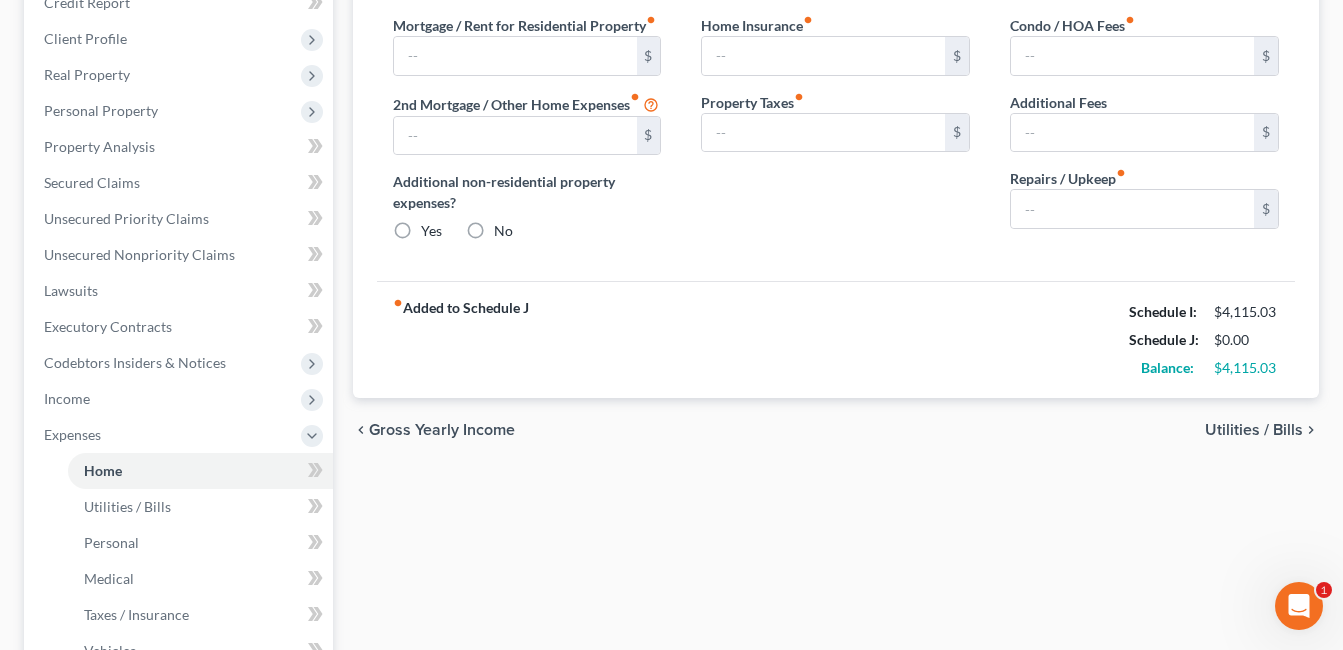 scroll, scrollTop: 0, scrollLeft: 0, axis: both 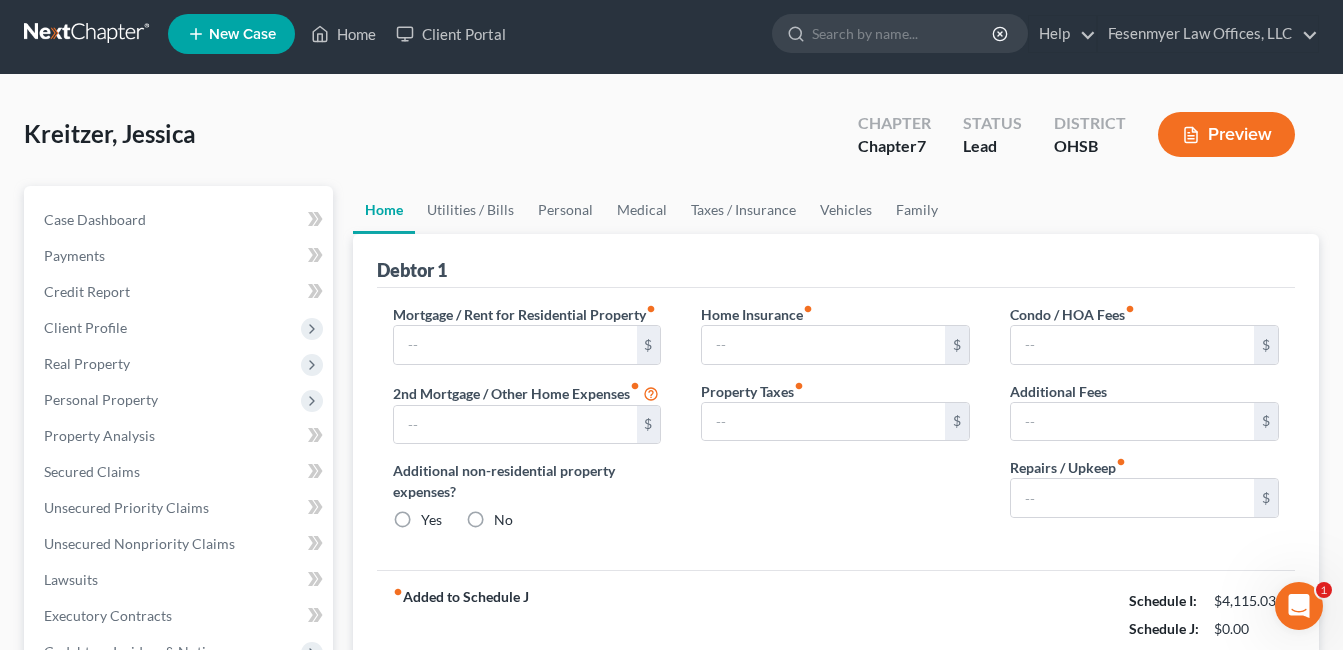 type on "1,225.00" 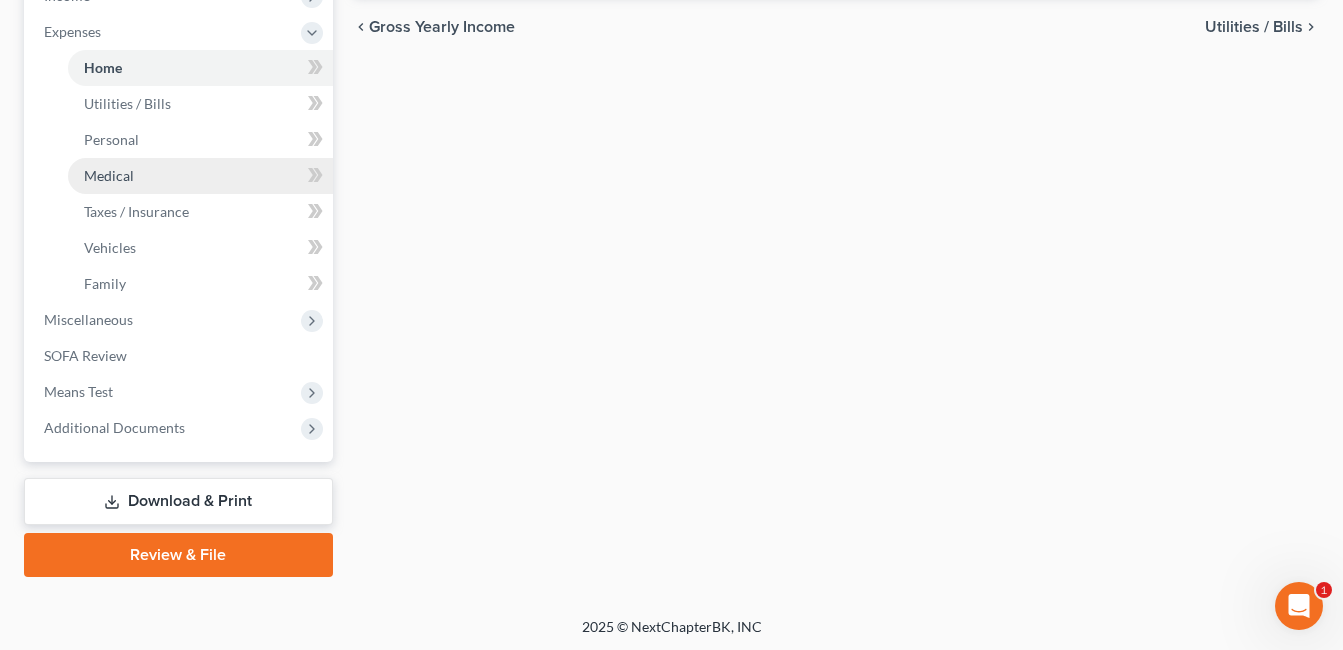 scroll, scrollTop: 700, scrollLeft: 0, axis: vertical 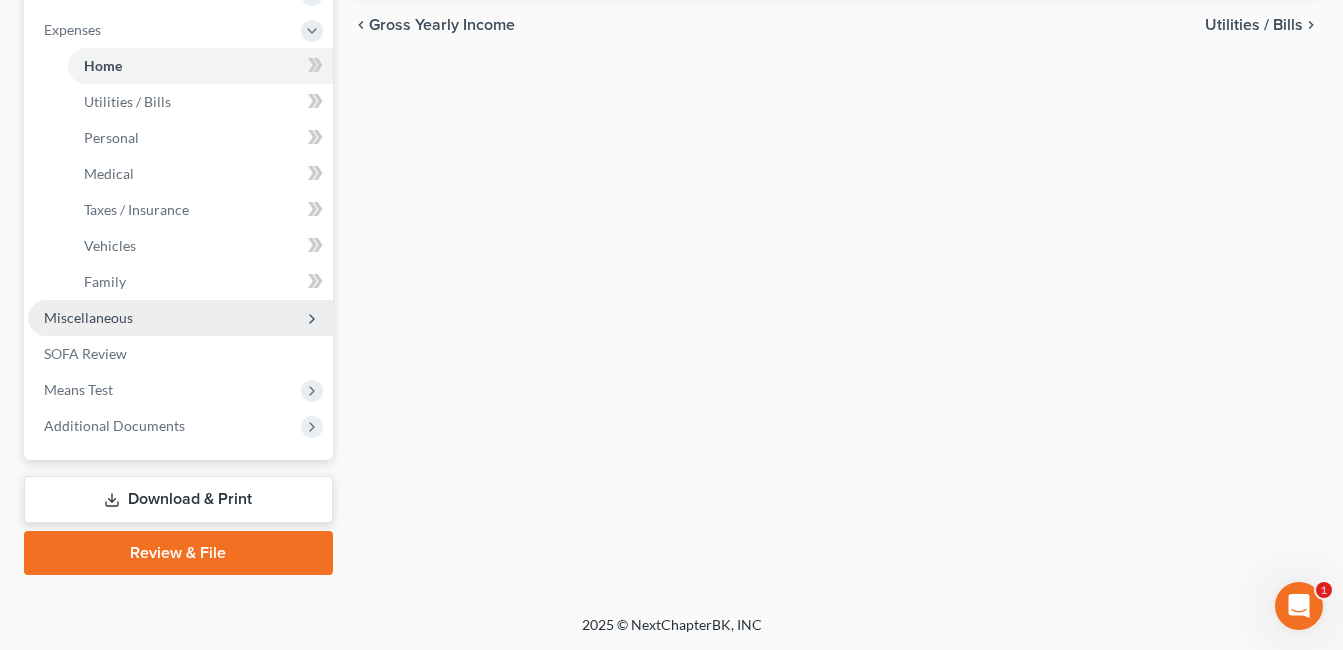 click on "Miscellaneous" at bounding box center [180, 318] 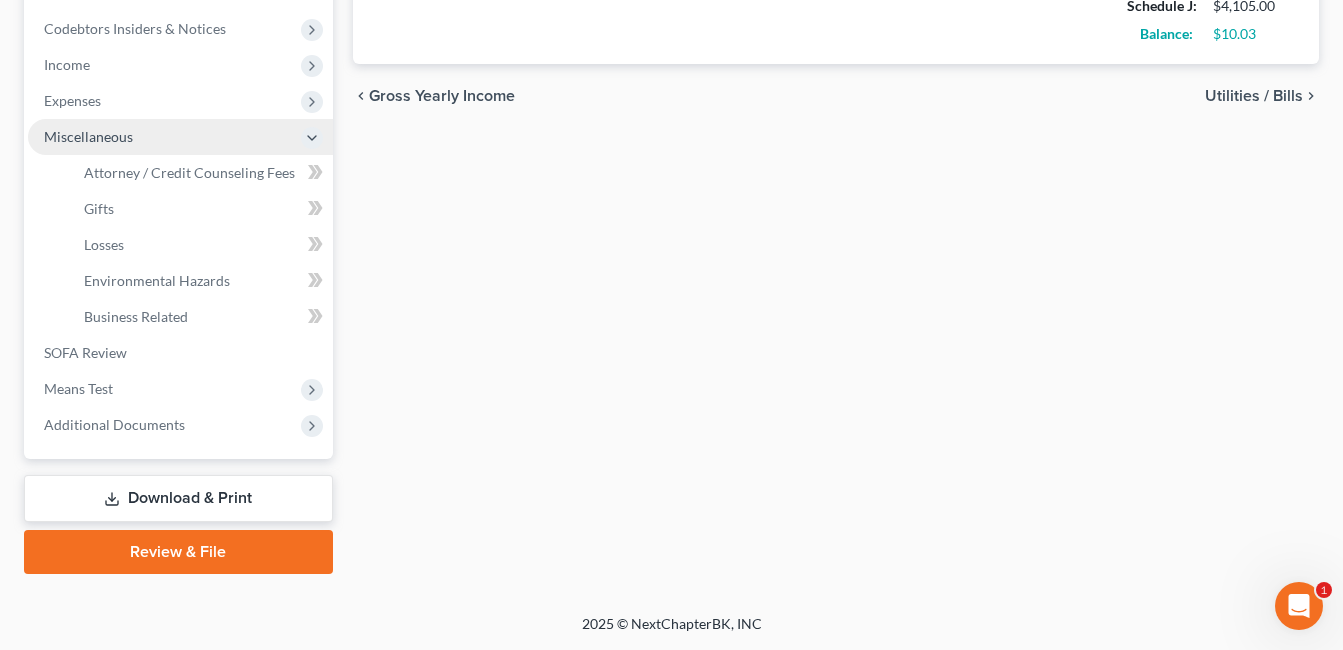 scroll, scrollTop: 629, scrollLeft: 0, axis: vertical 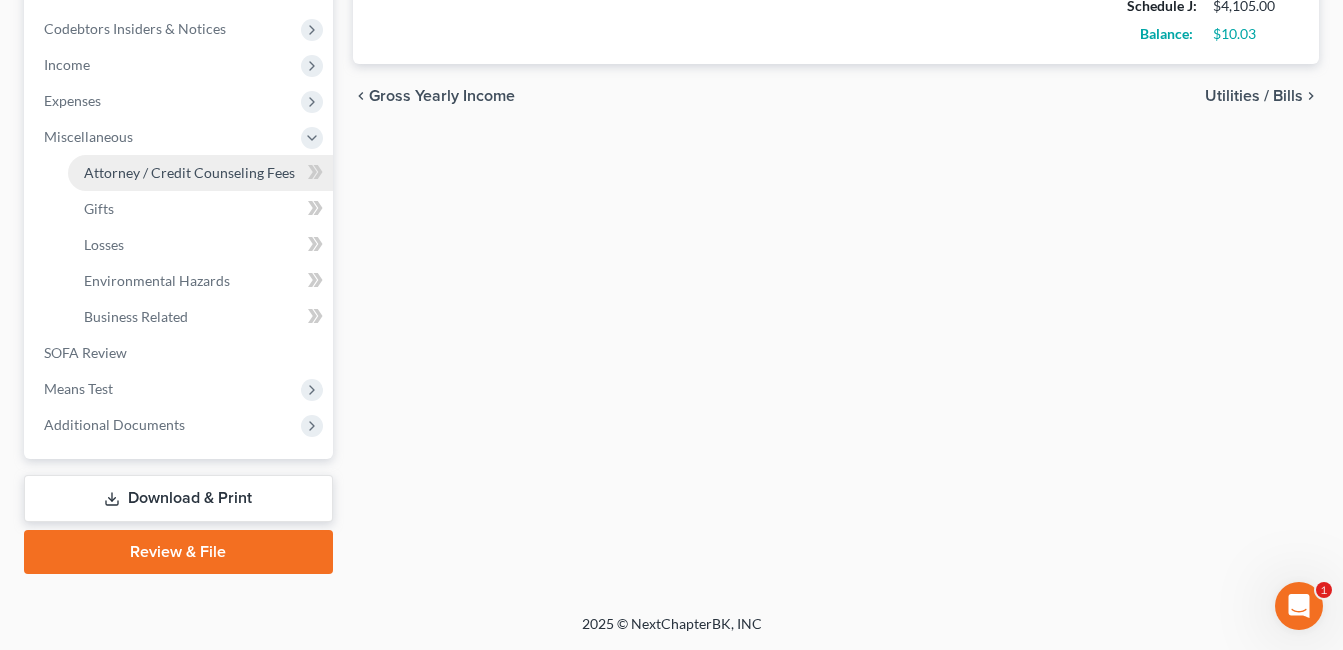 click on "Attorney / Credit Counseling Fees" at bounding box center (189, 172) 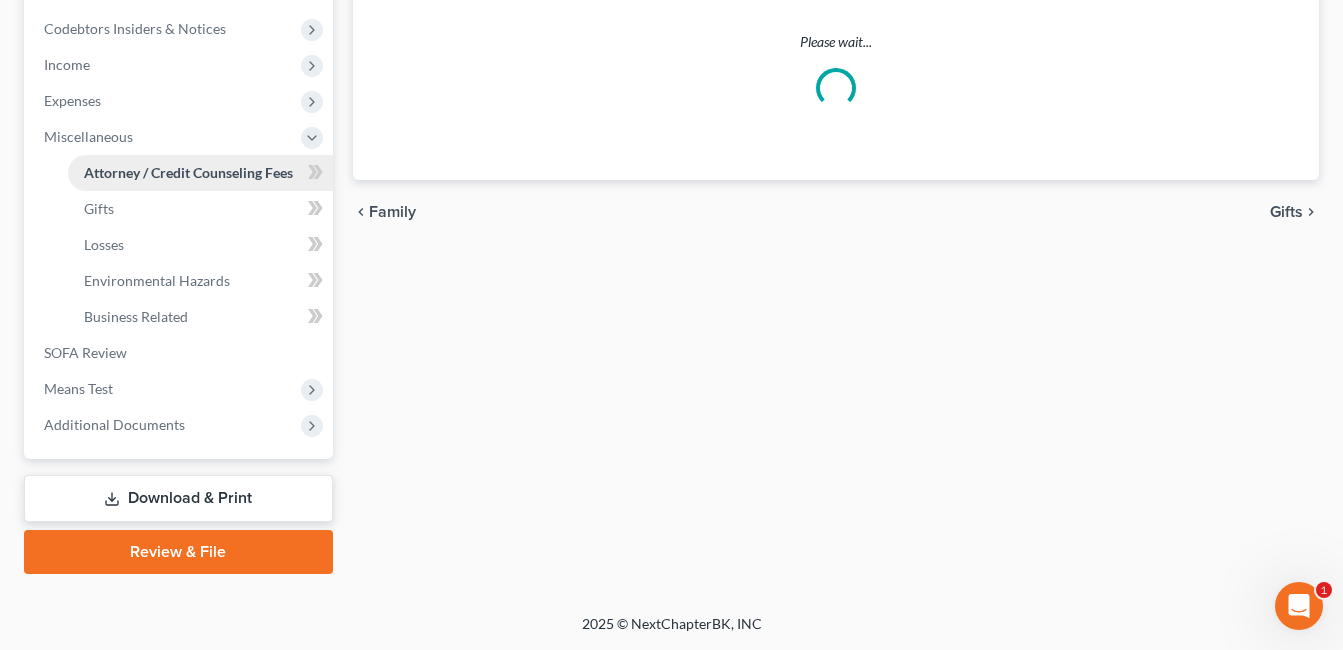 scroll, scrollTop: 578, scrollLeft: 0, axis: vertical 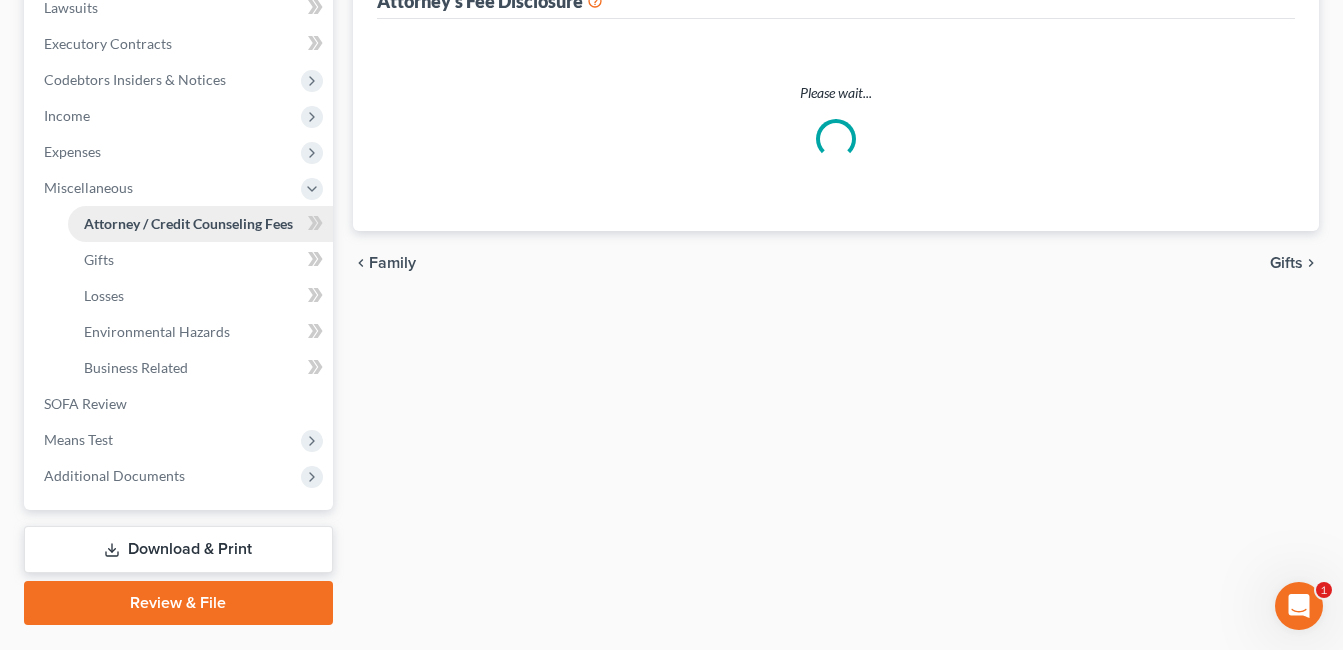 select on "1" 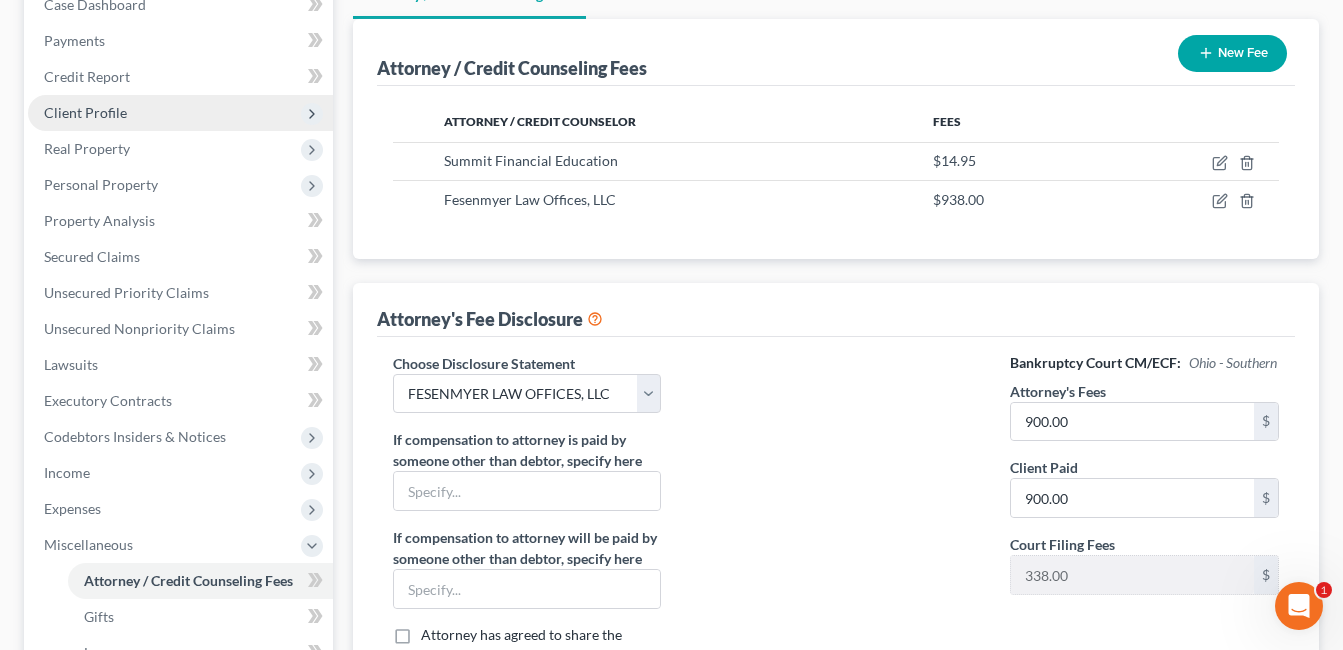 scroll, scrollTop: 0, scrollLeft: 0, axis: both 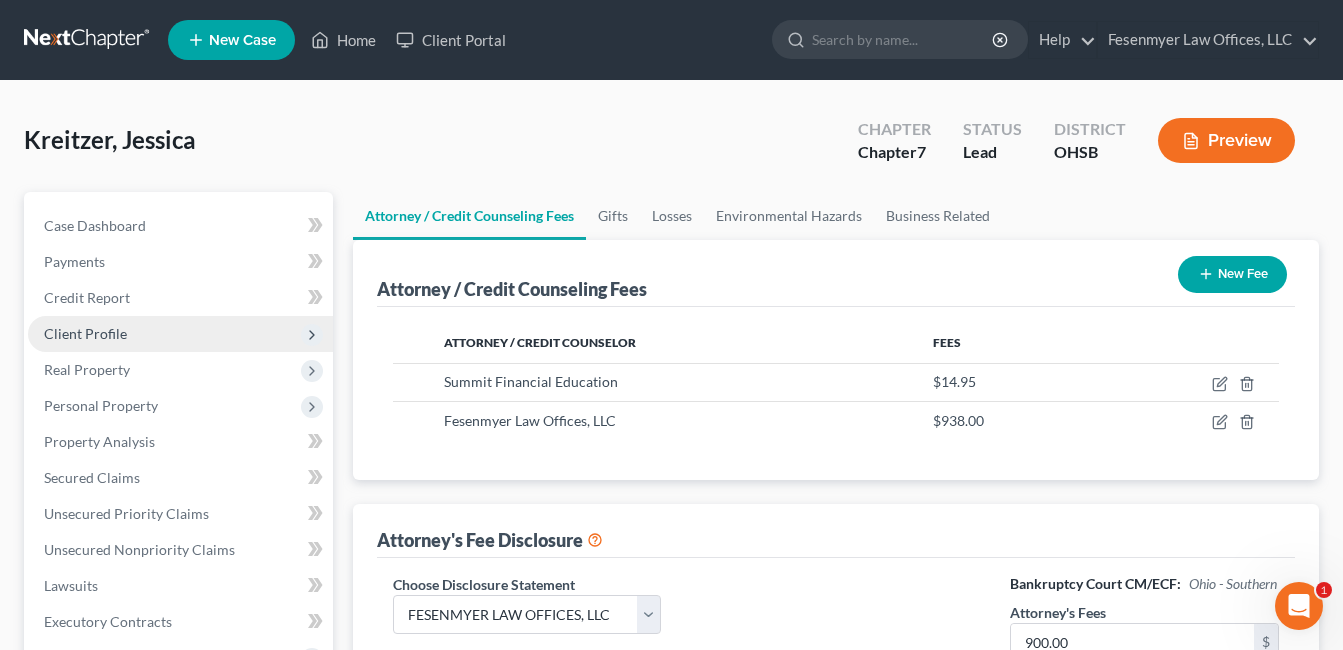 click on "Client Profile" at bounding box center (85, 333) 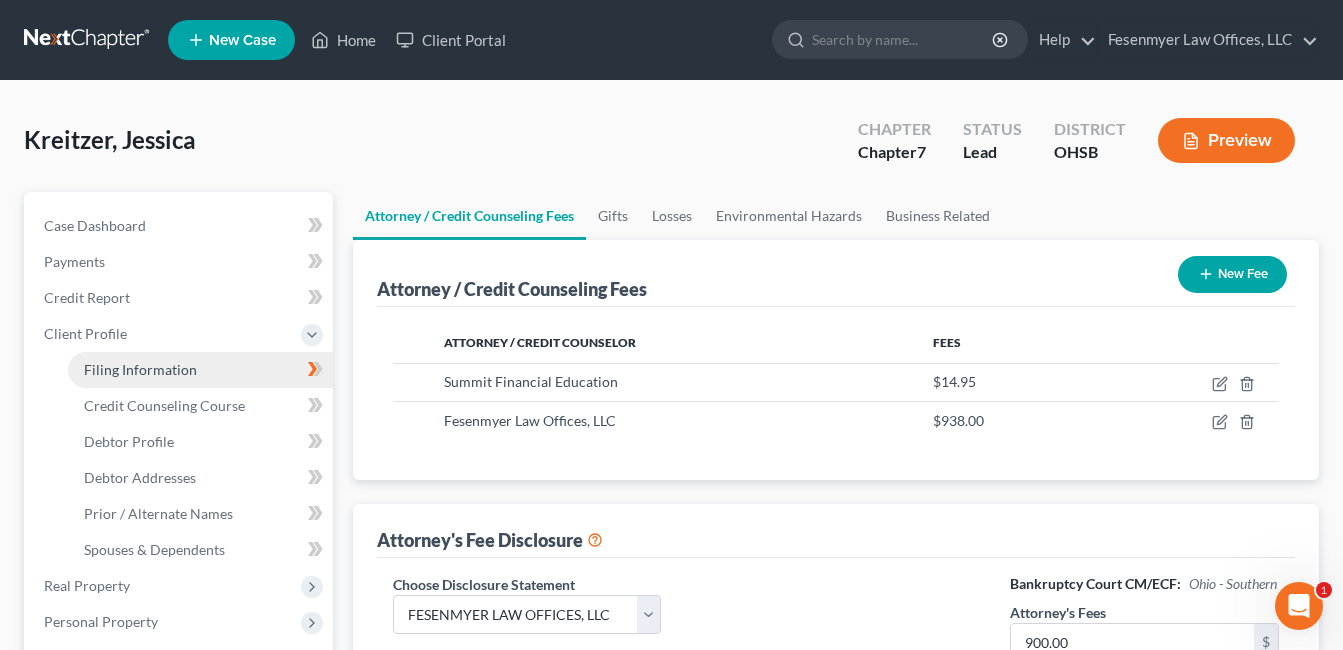 click on "Filing Information" at bounding box center [200, 370] 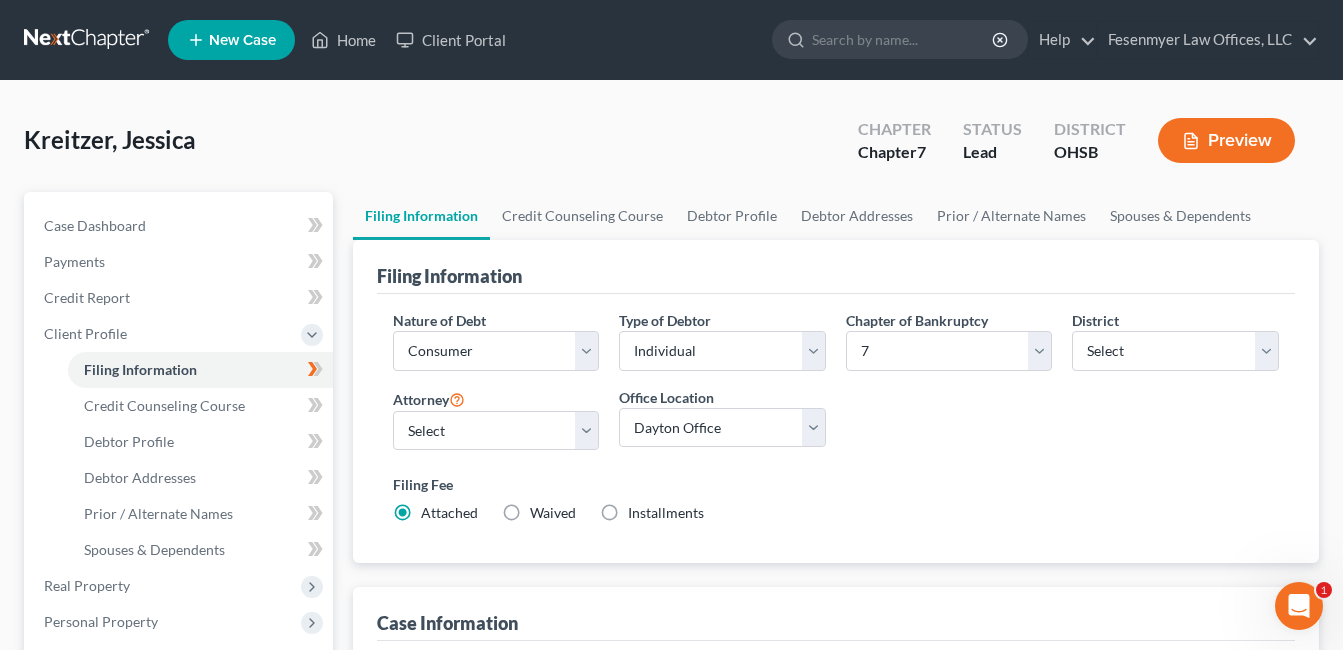 click on "Installments Installments" at bounding box center [666, 513] 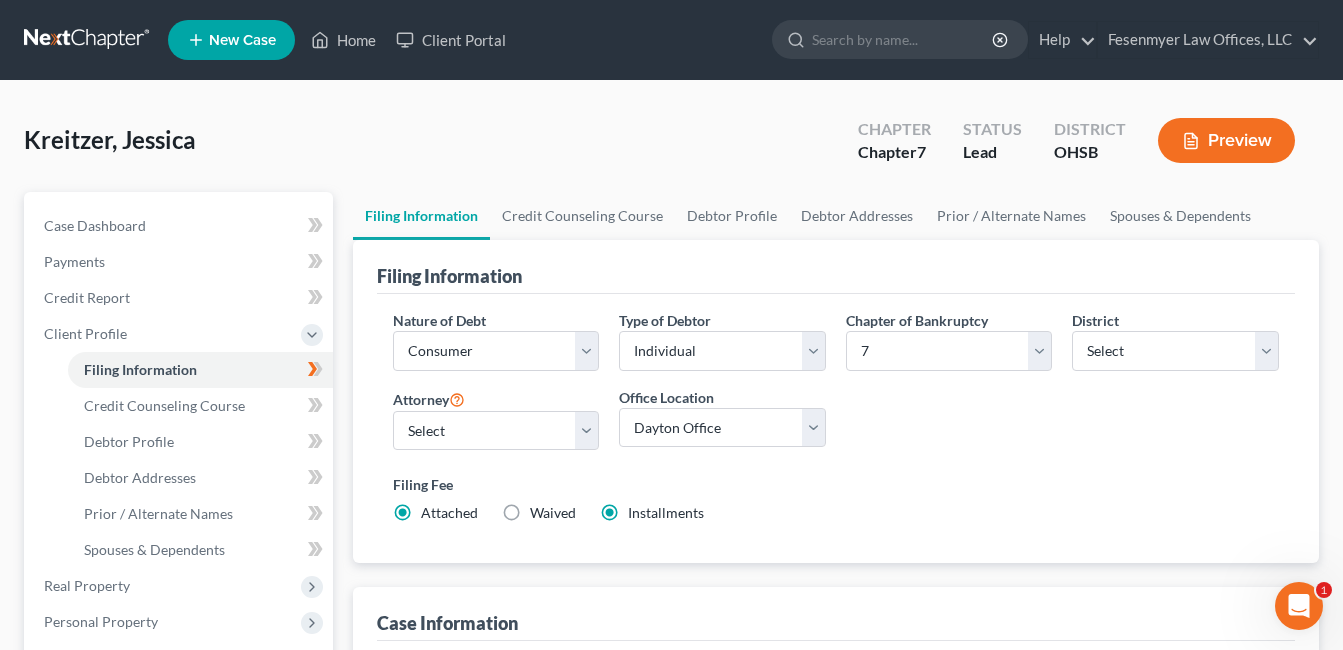 radio on "false" 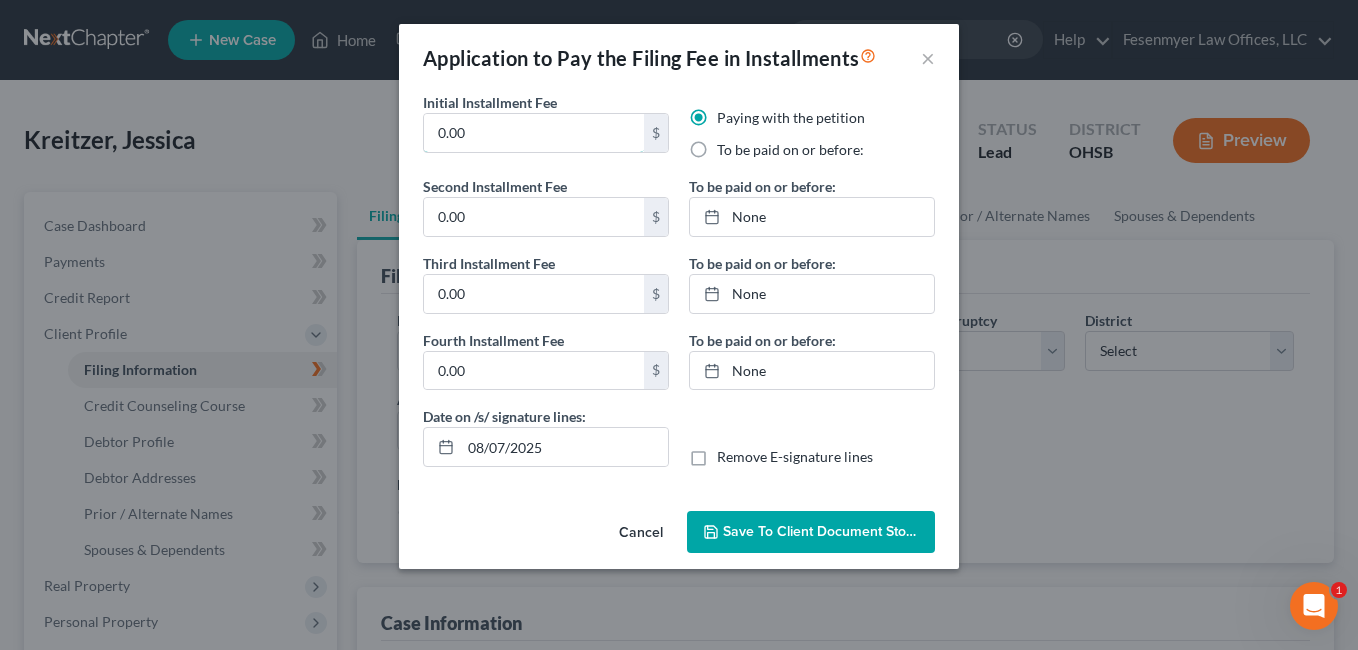 drag, startPoint x: 455, startPoint y: 145, endPoint x: 423, endPoint y: 153, distance: 32.984844 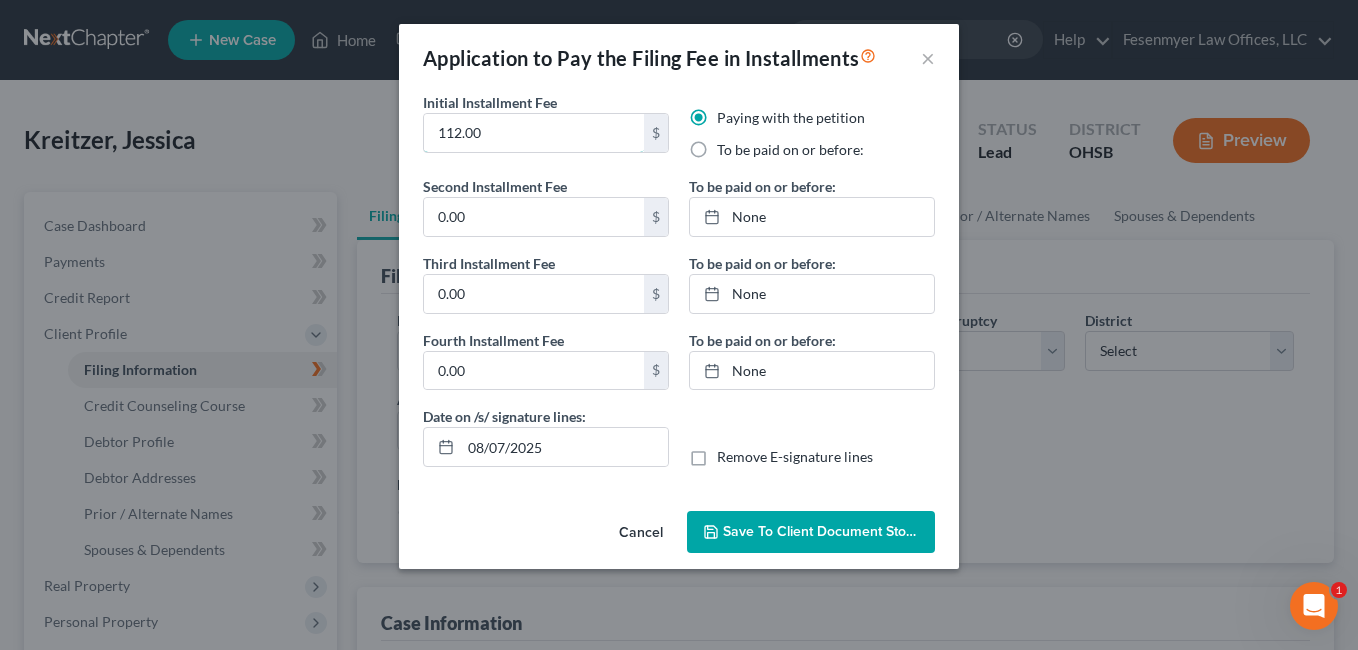 type on "112.00" 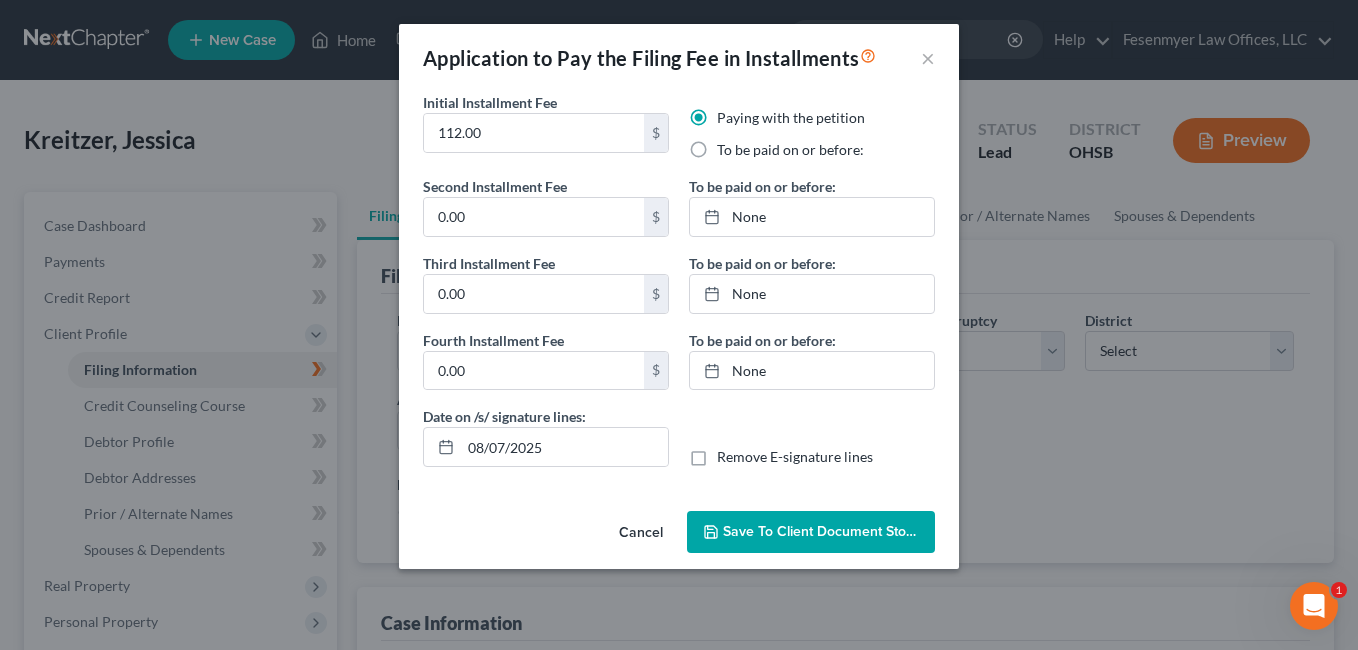 click on "To be paid on or before:" at bounding box center (790, 150) 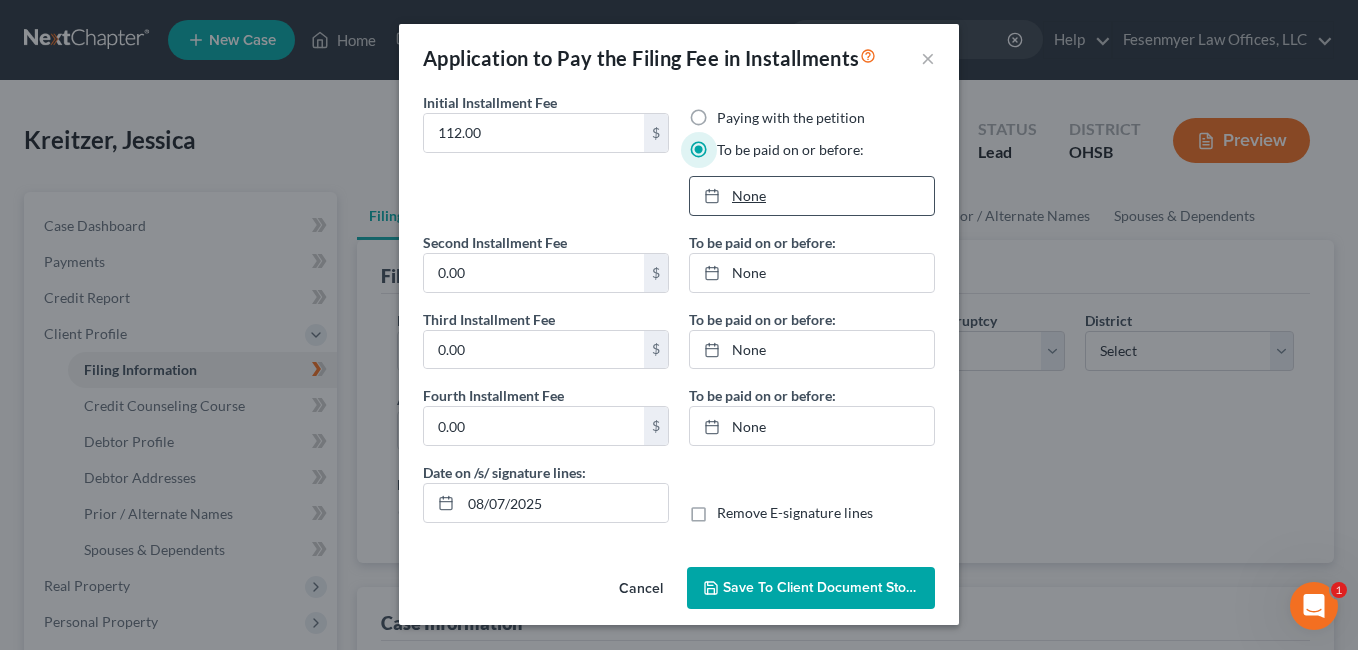 click on "None" at bounding box center (812, 196) 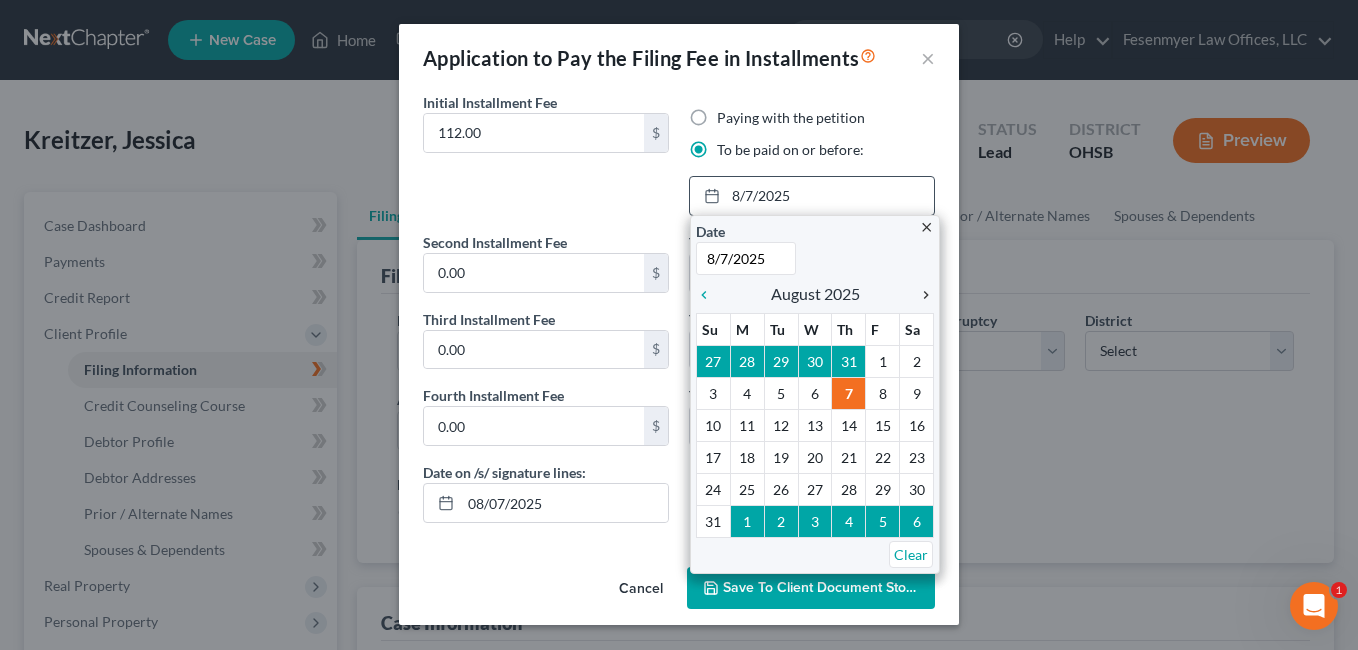 click on "chevron_right" at bounding box center (921, 295) 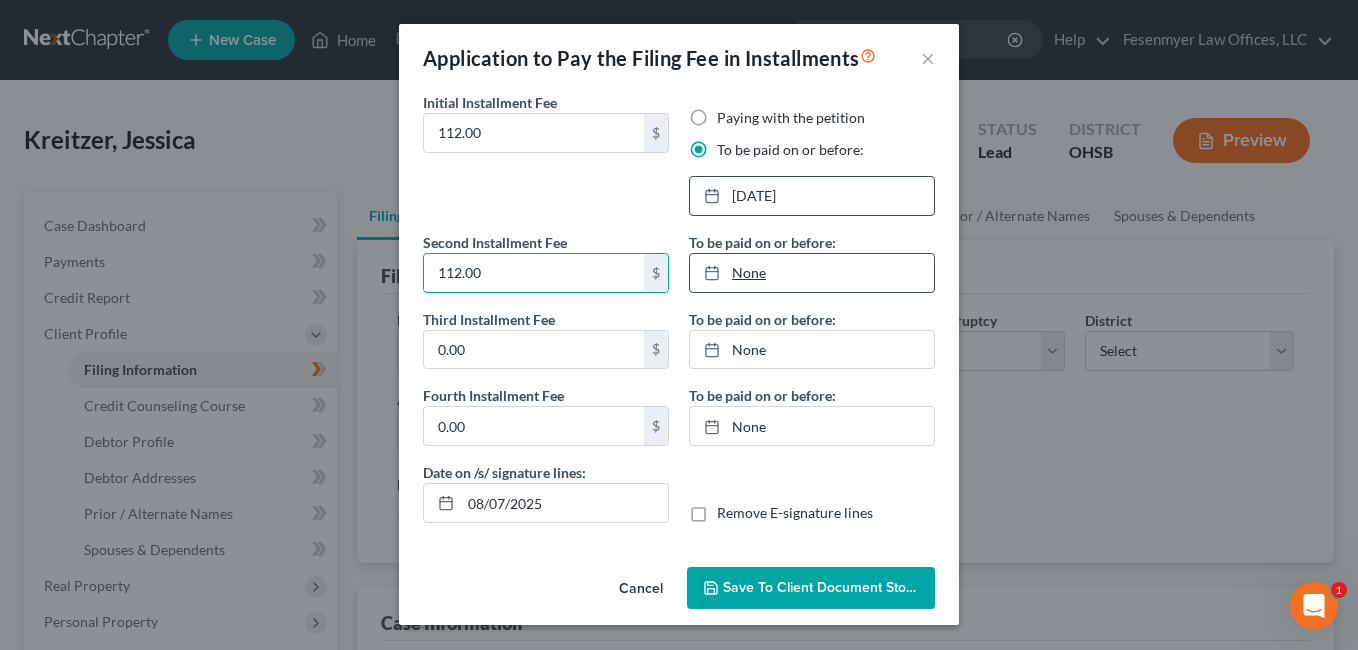 type on "112.00" 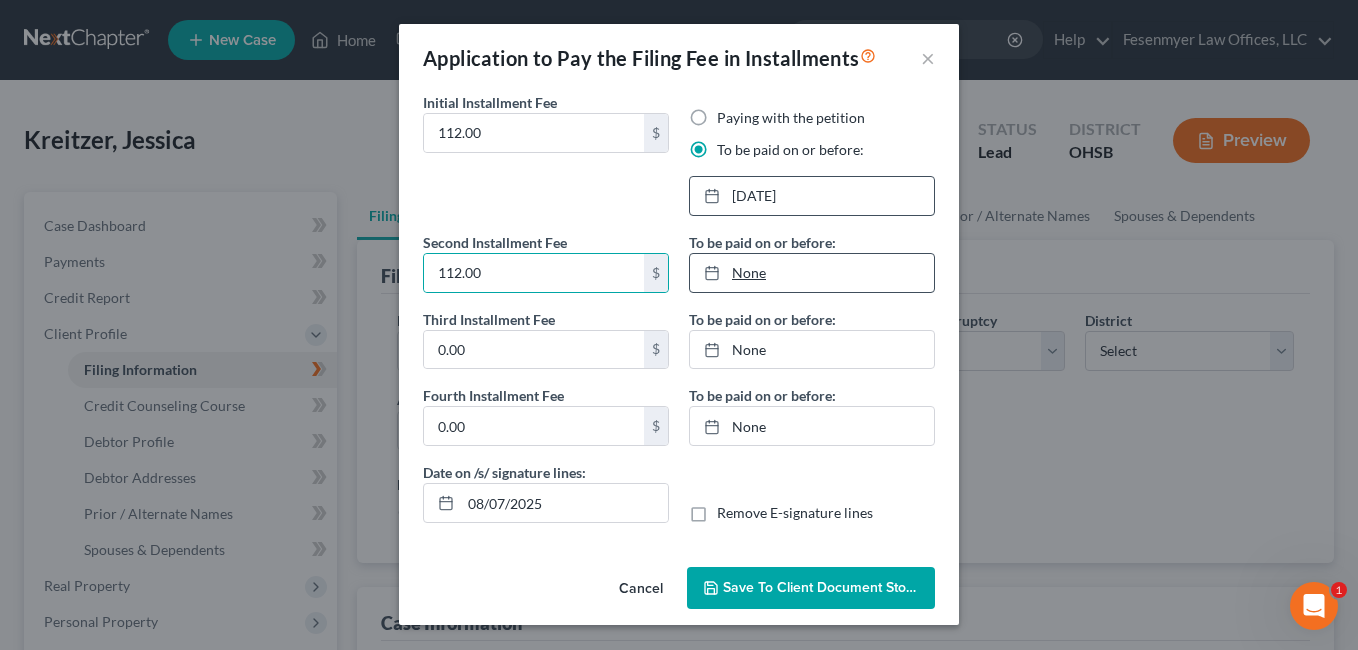 click on "None" at bounding box center [812, 273] 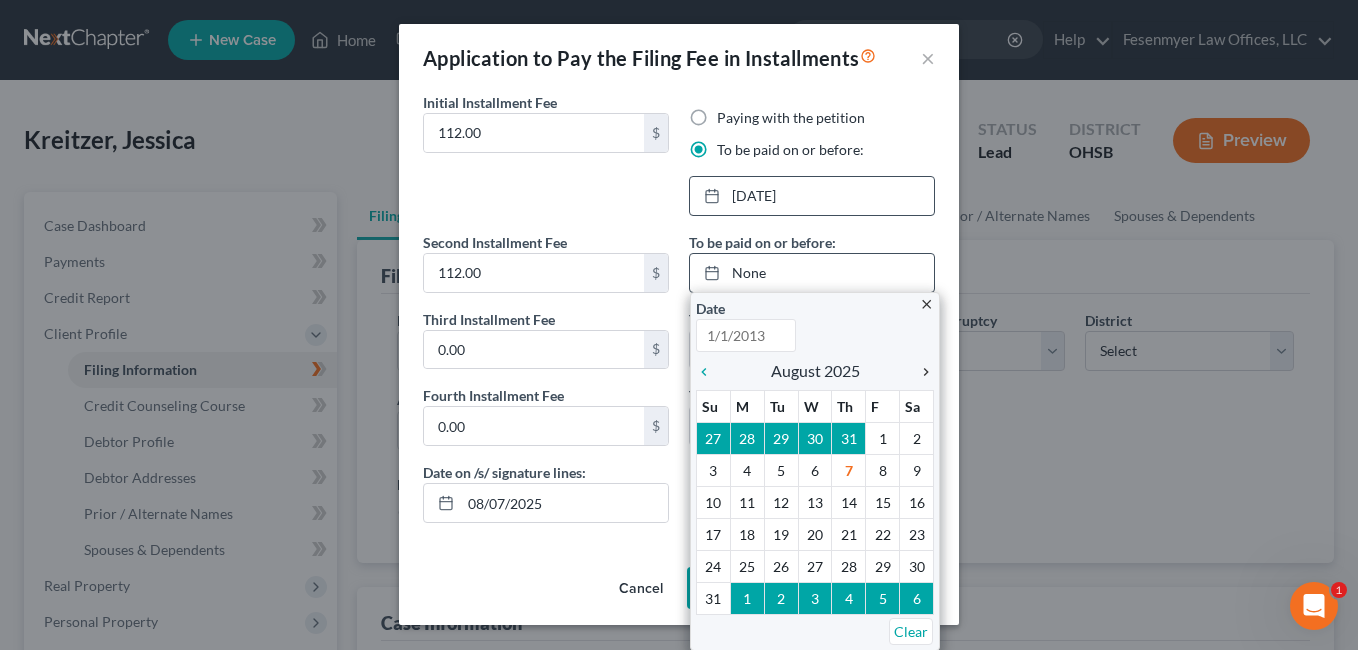 click on "chevron_right" at bounding box center [921, 372] 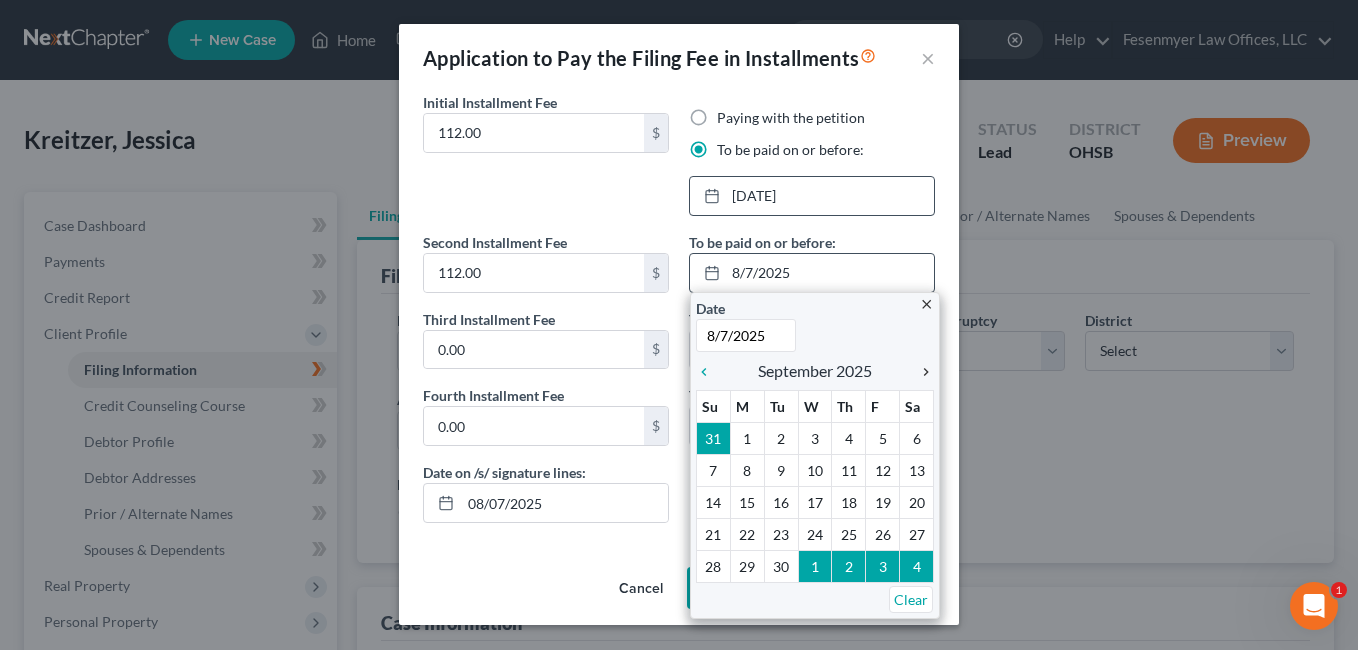click on "chevron_right" at bounding box center [921, 372] 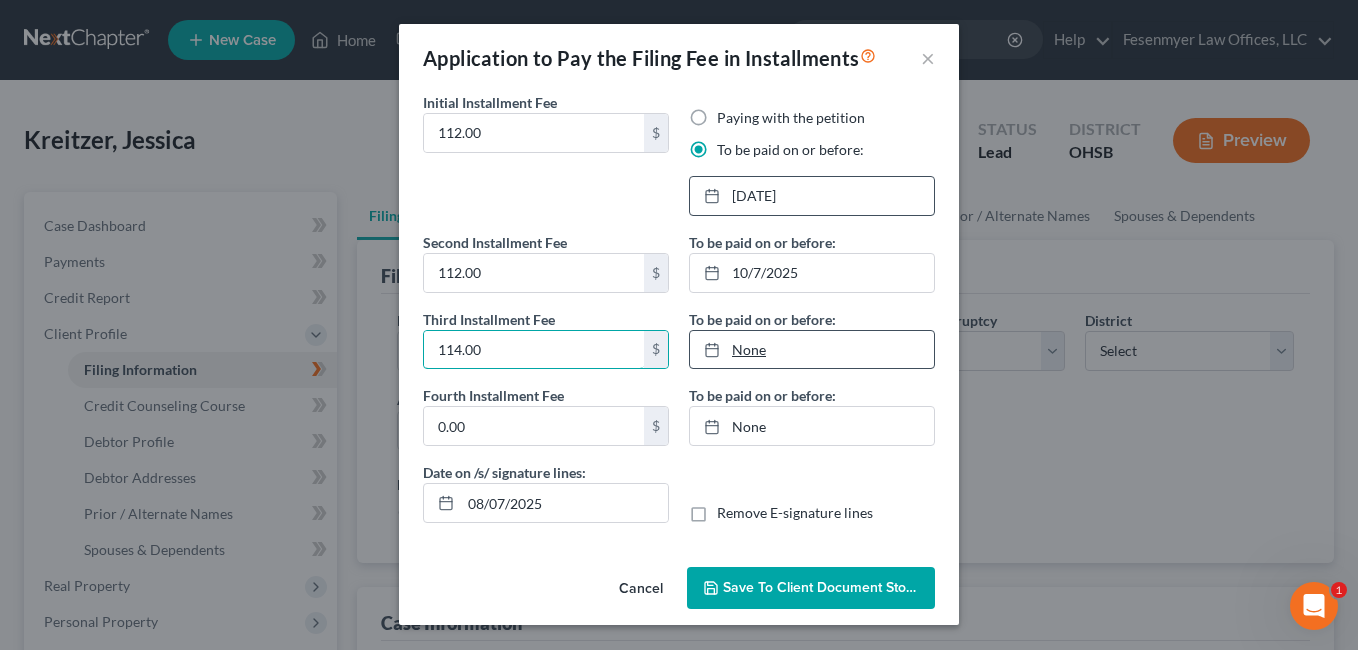 type on "114.00" 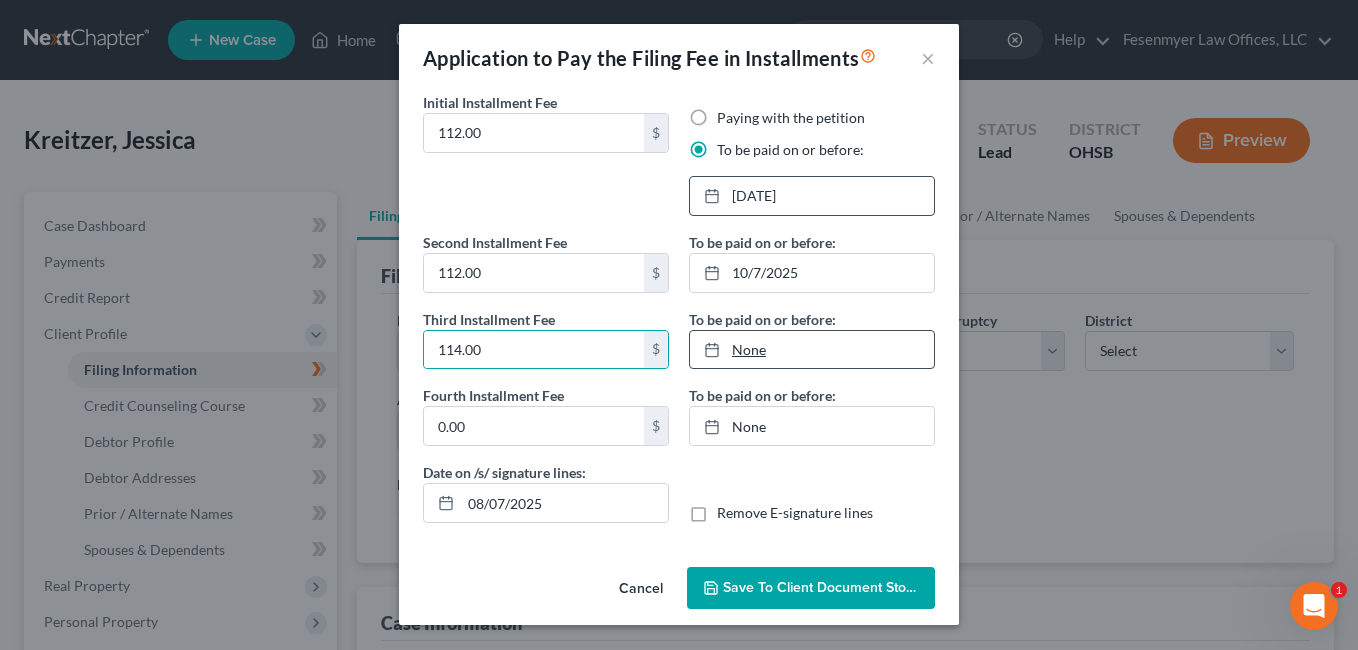 click on "None" at bounding box center [812, 350] 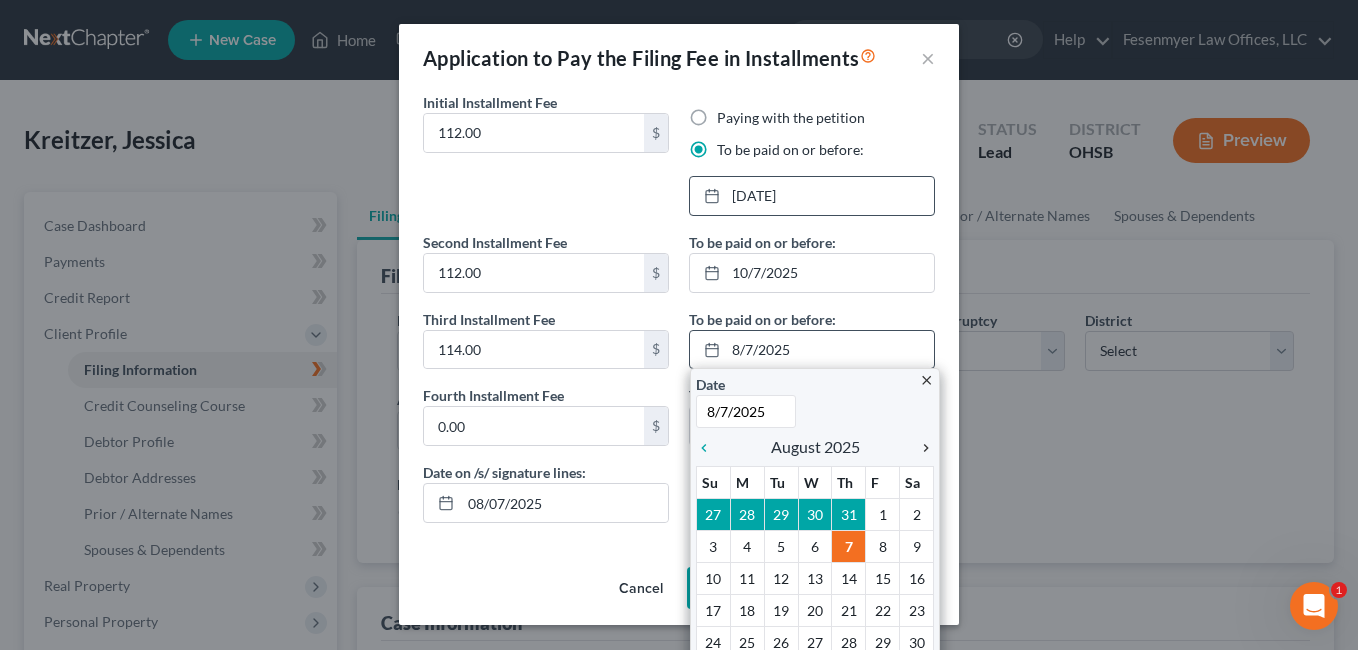 click on "chevron_right" at bounding box center [921, 448] 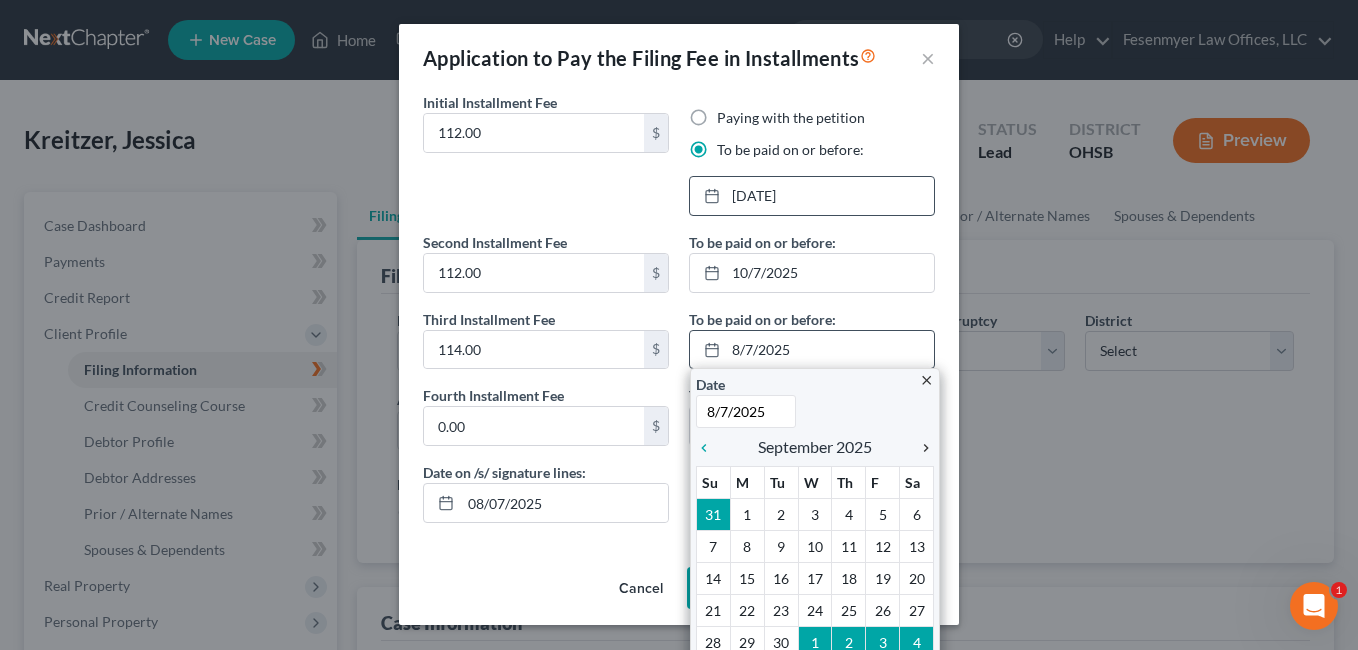 click on "chevron_right" at bounding box center (921, 448) 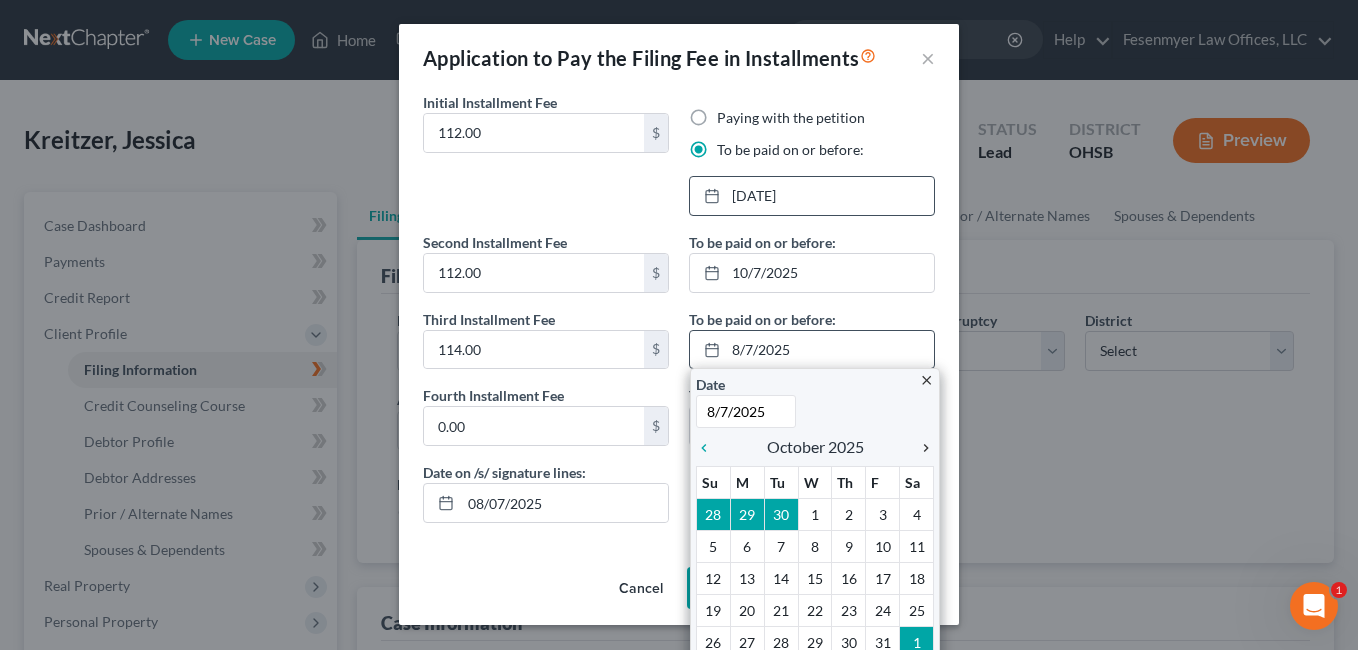 click on "chevron_right" at bounding box center [921, 448] 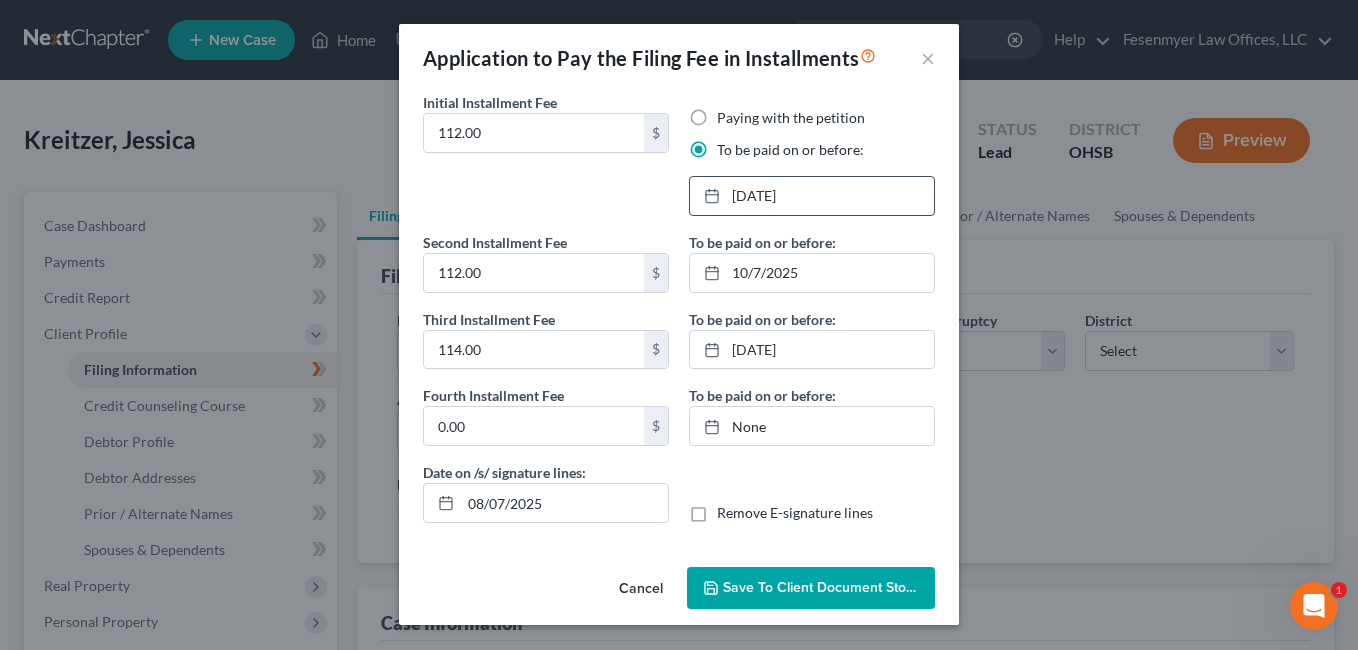 click on "Save to Client Document Storage" at bounding box center [811, 588] 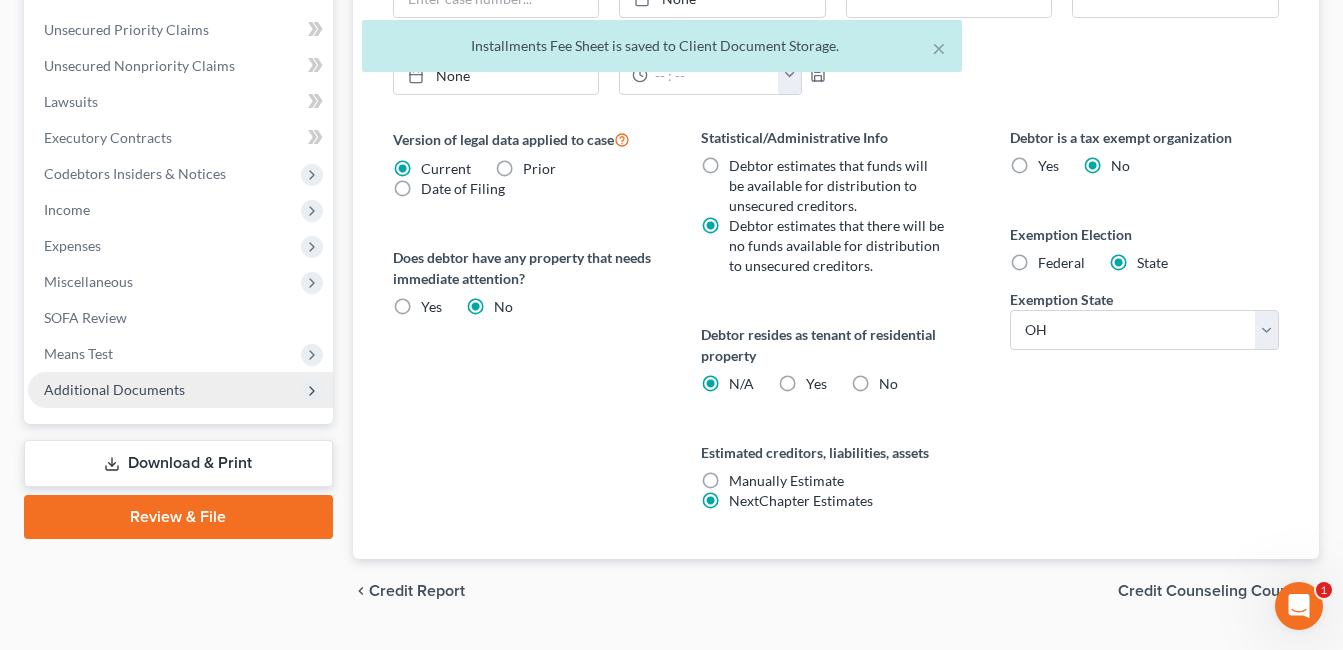 click on "Additional Documents" at bounding box center (180, 390) 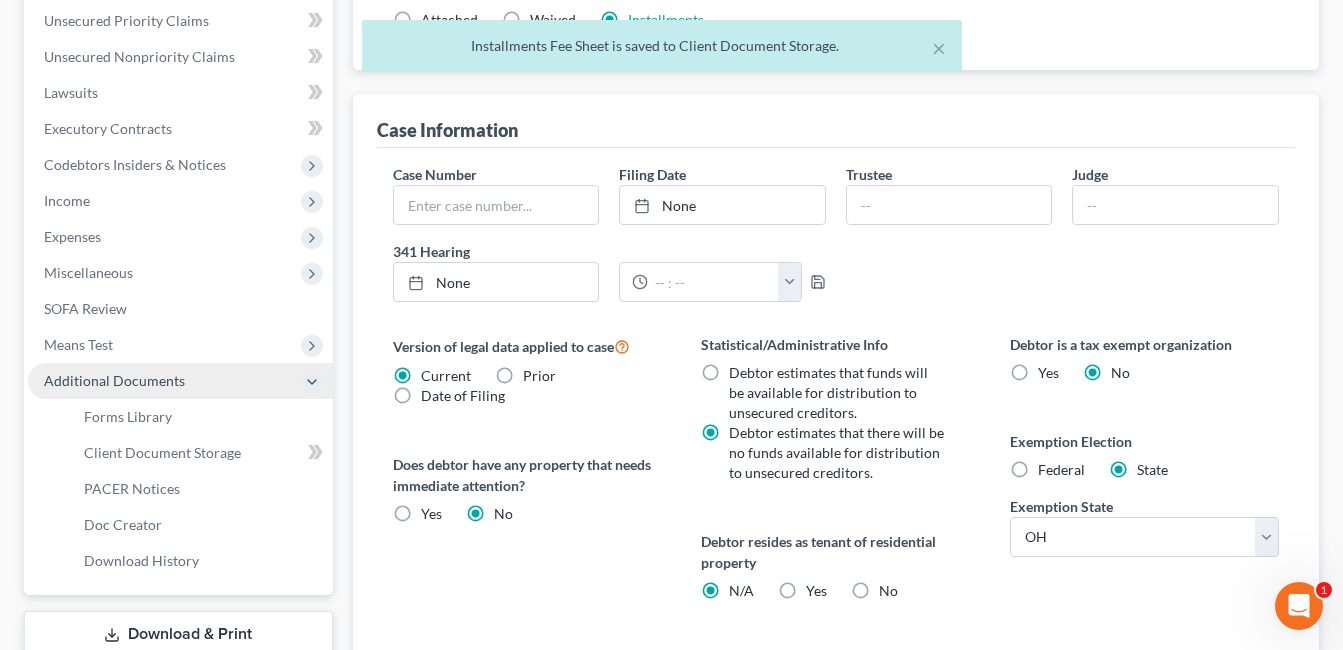 scroll, scrollTop: 484, scrollLeft: 0, axis: vertical 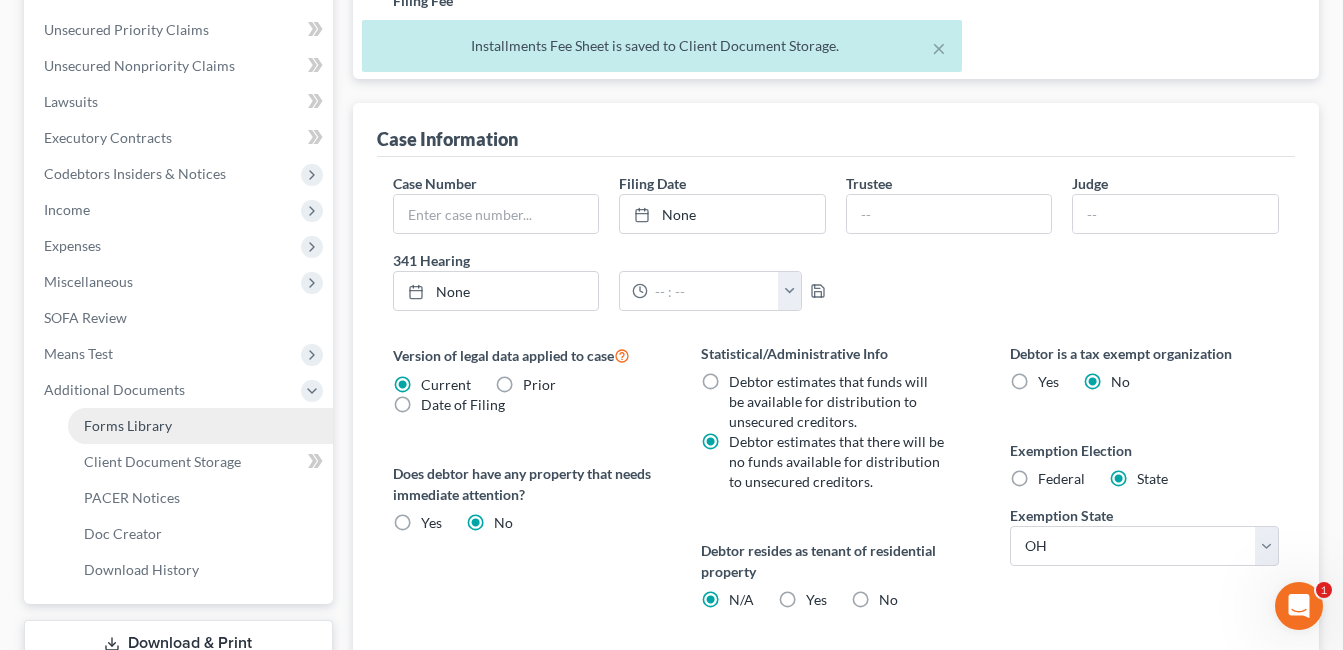 click on "Forms Library" at bounding box center (200, 426) 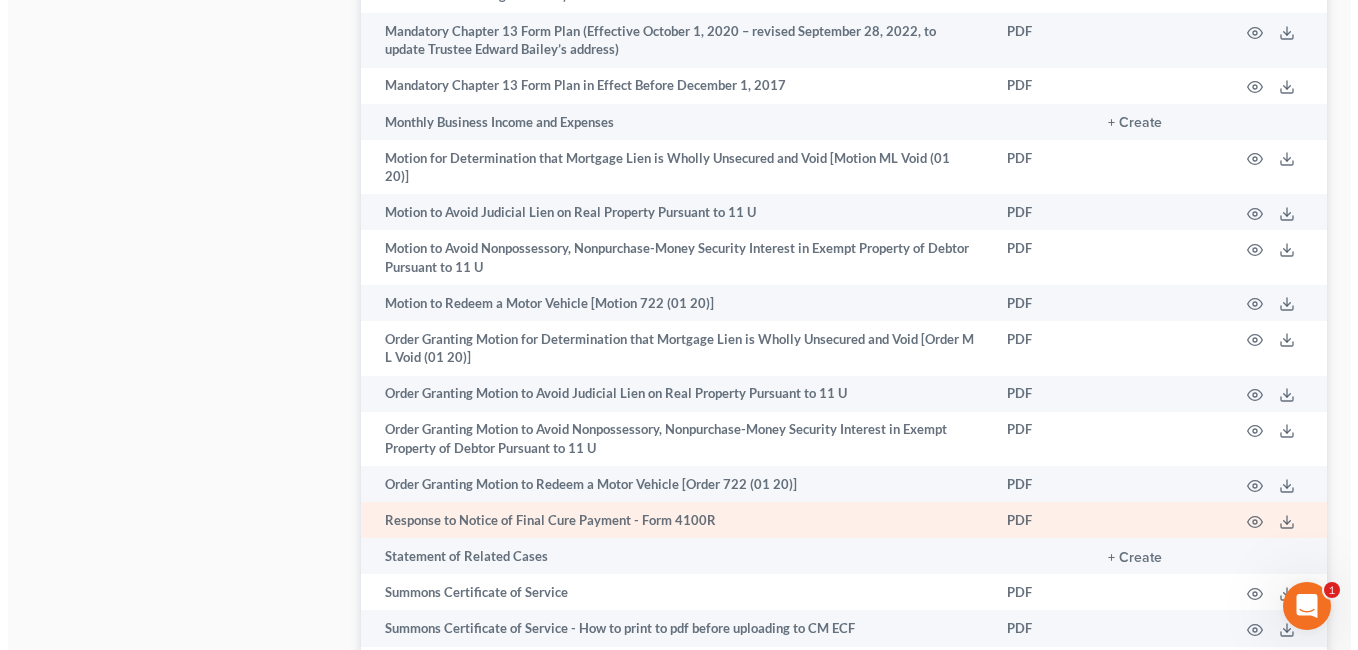 scroll, scrollTop: 1229, scrollLeft: 0, axis: vertical 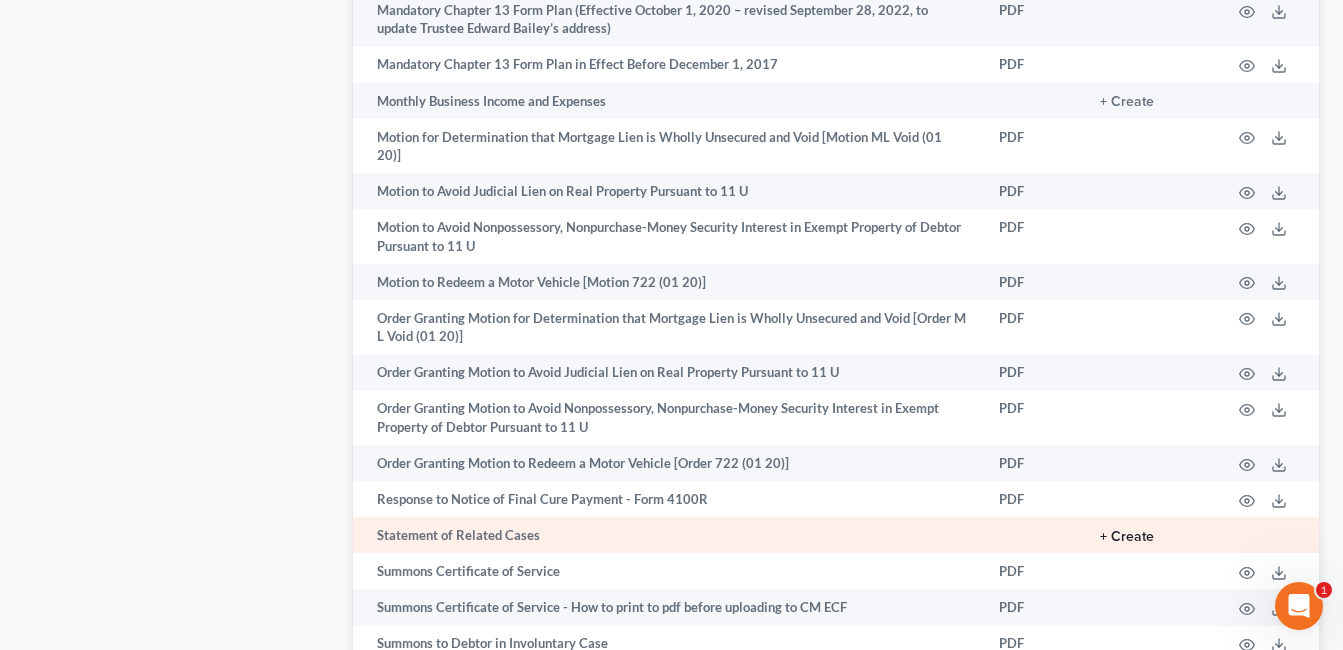 click on "+ Create" at bounding box center [1127, 537] 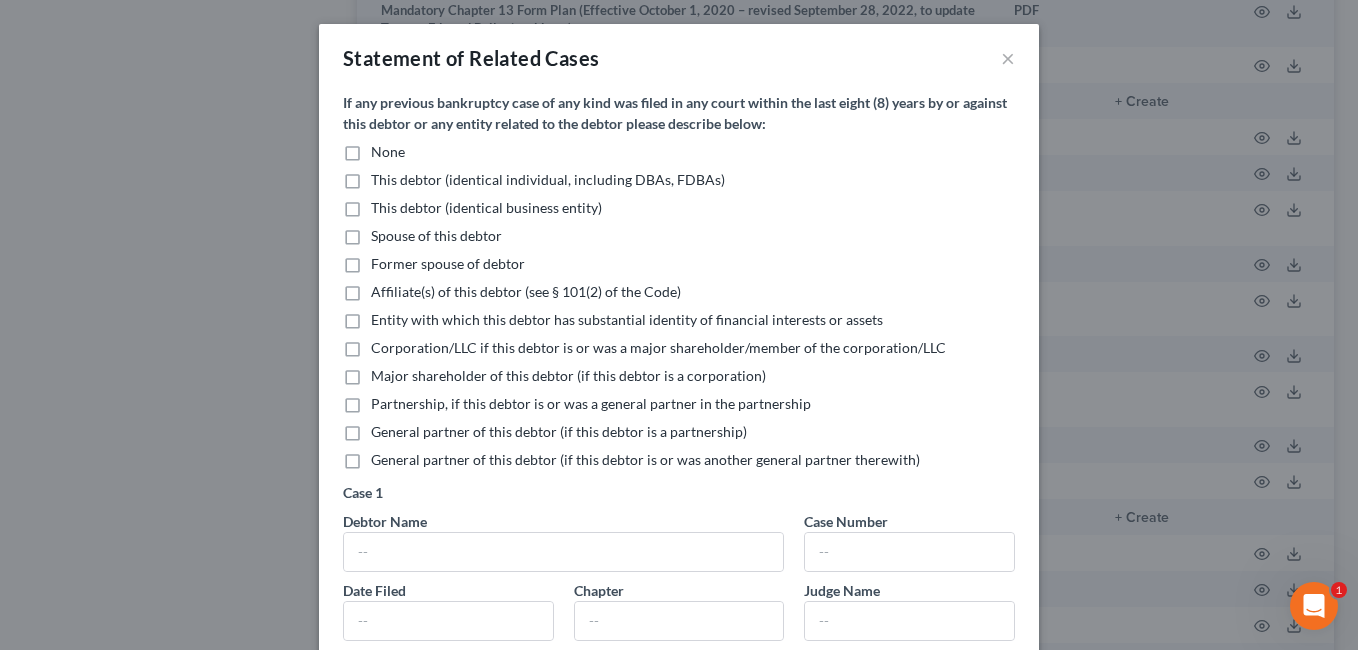 click on "None" at bounding box center [388, 152] 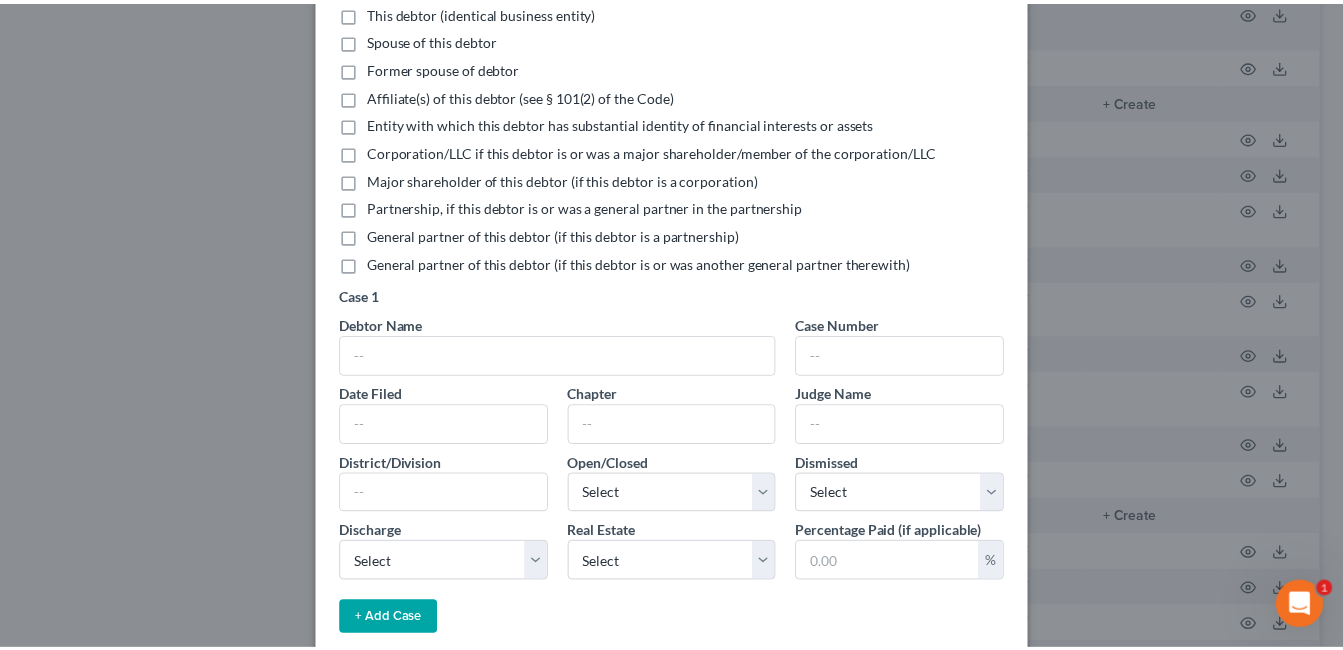scroll, scrollTop: 393, scrollLeft: 0, axis: vertical 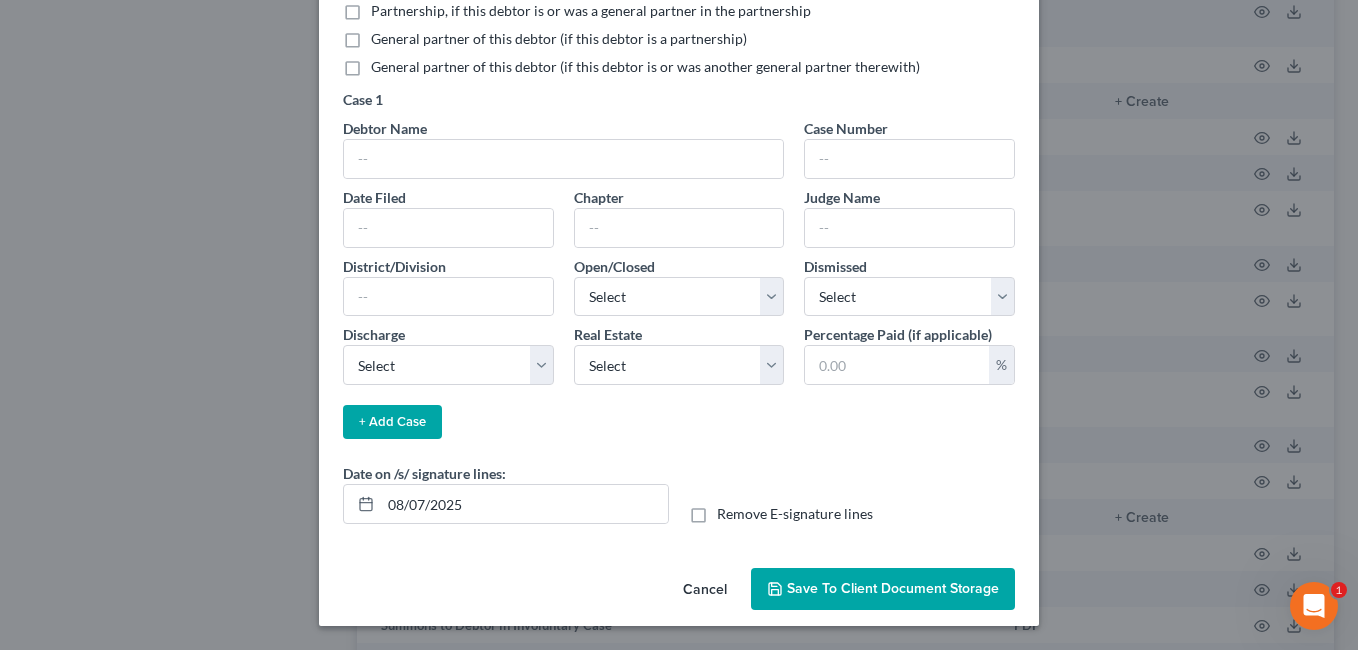 click on "Save to Client Document Storage" at bounding box center [893, 588] 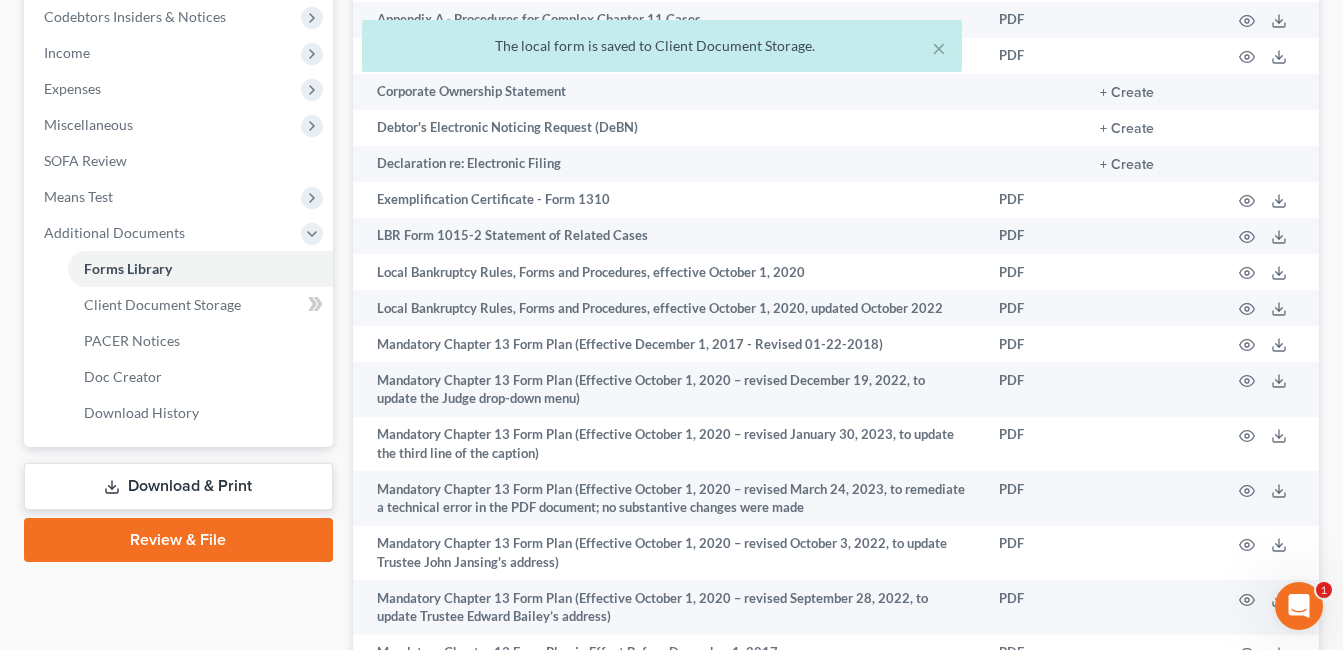scroll, scrollTop: 629, scrollLeft: 0, axis: vertical 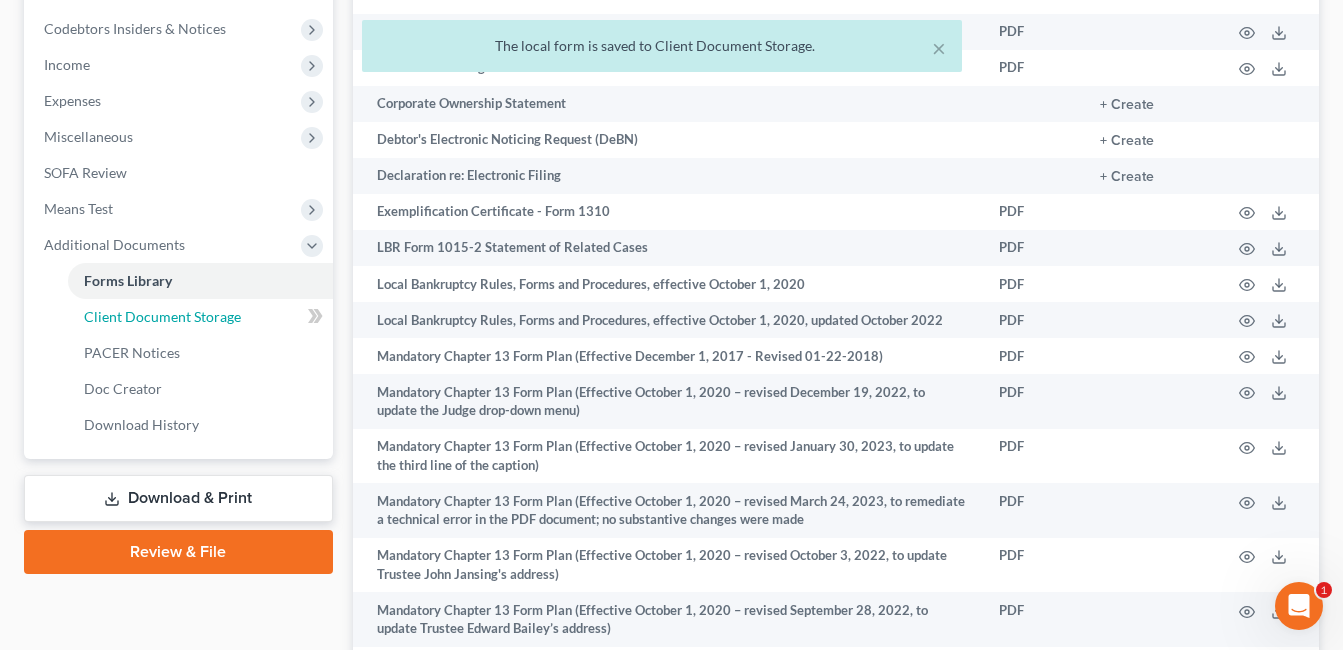 drag, startPoint x: 178, startPoint y: 312, endPoint x: 513, endPoint y: 282, distance: 336.3406 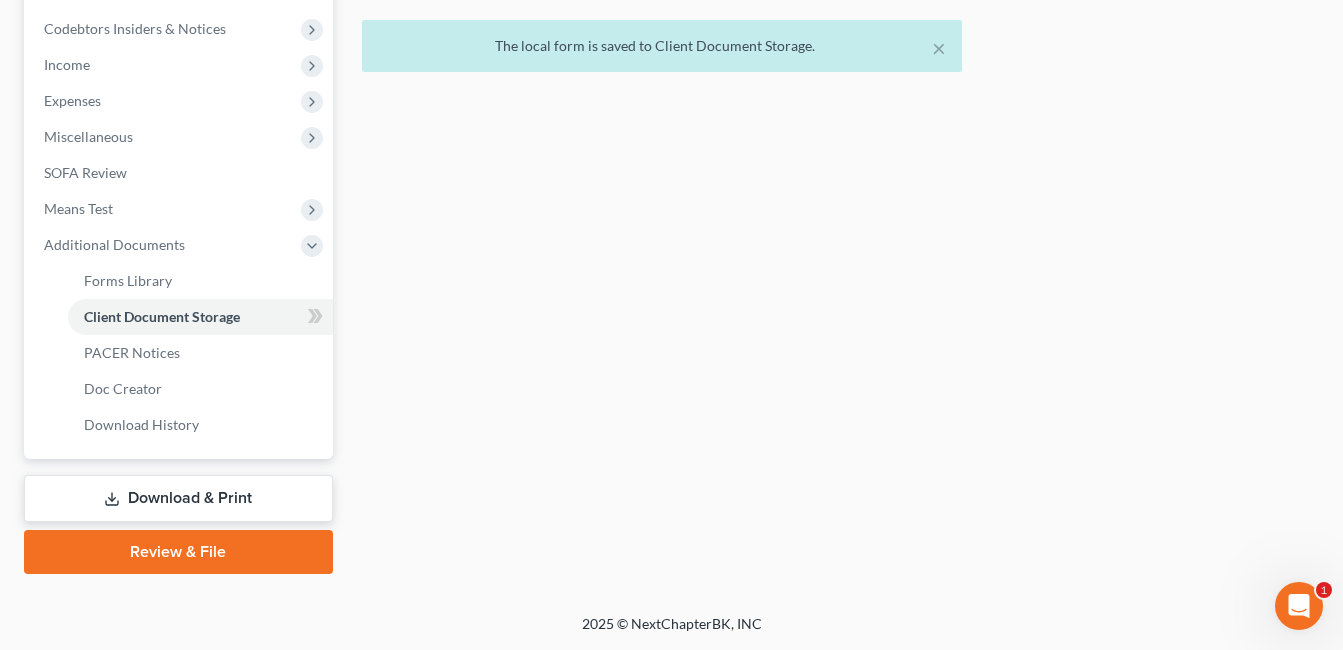 scroll, scrollTop: 597, scrollLeft: 0, axis: vertical 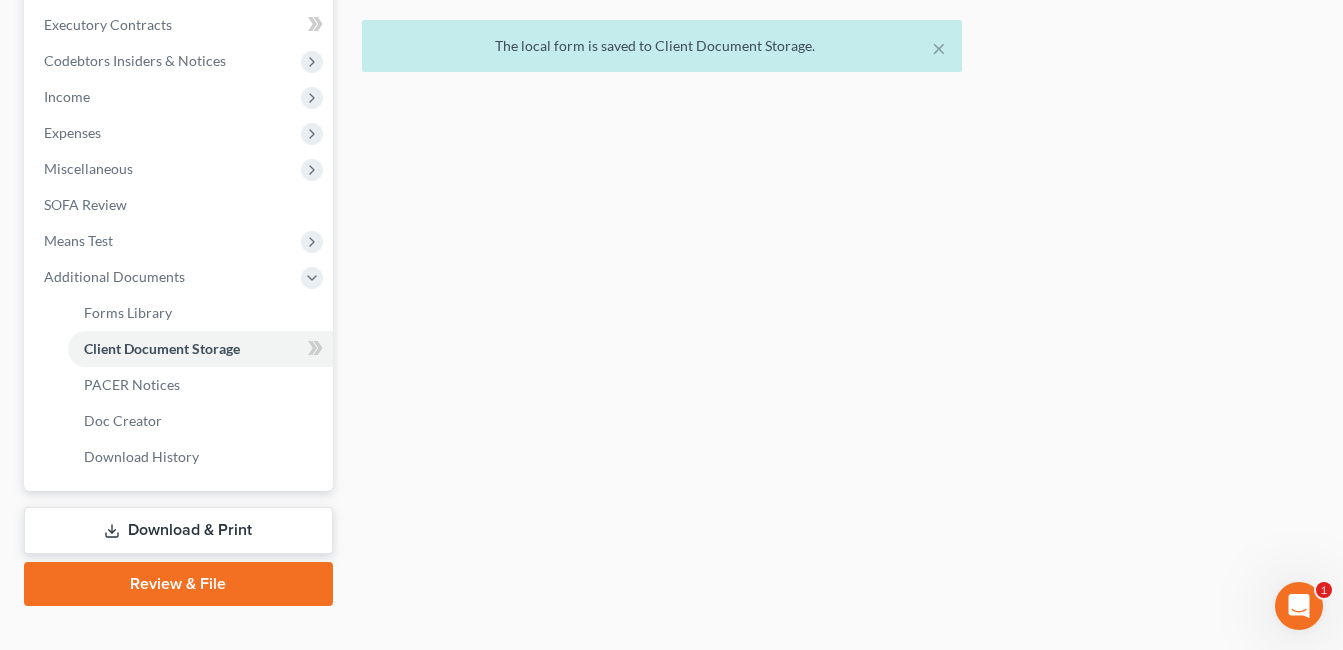 select on "7" 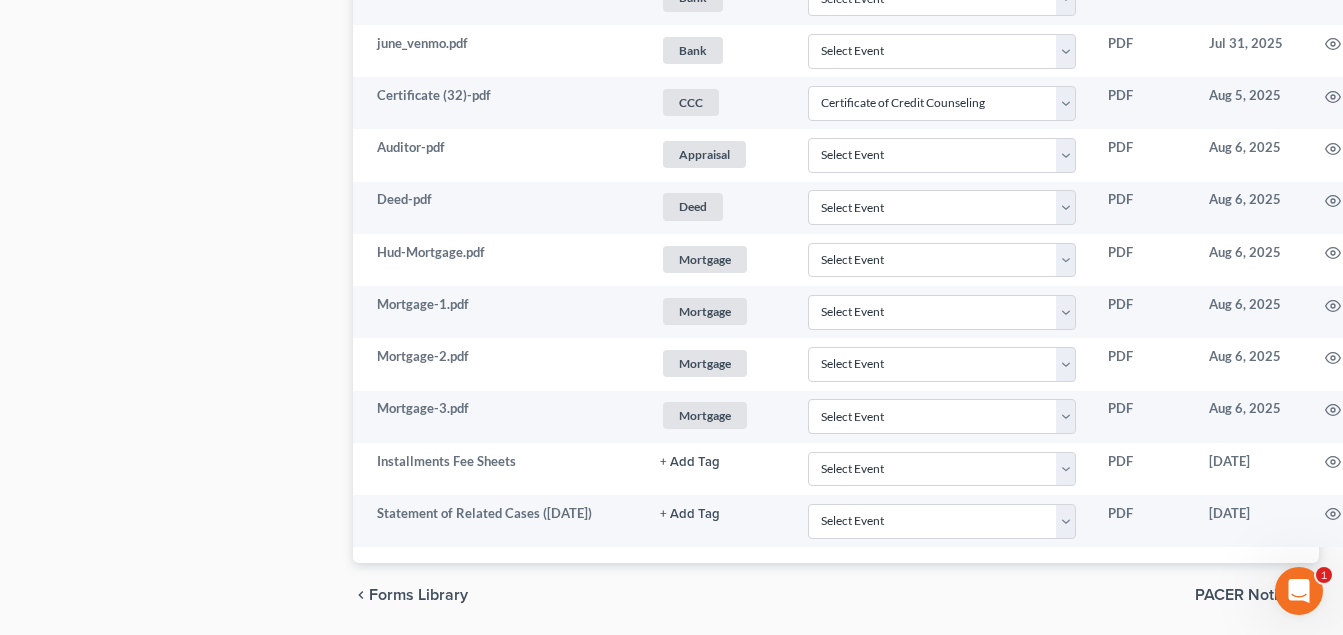 scroll, scrollTop: 1673, scrollLeft: 0, axis: vertical 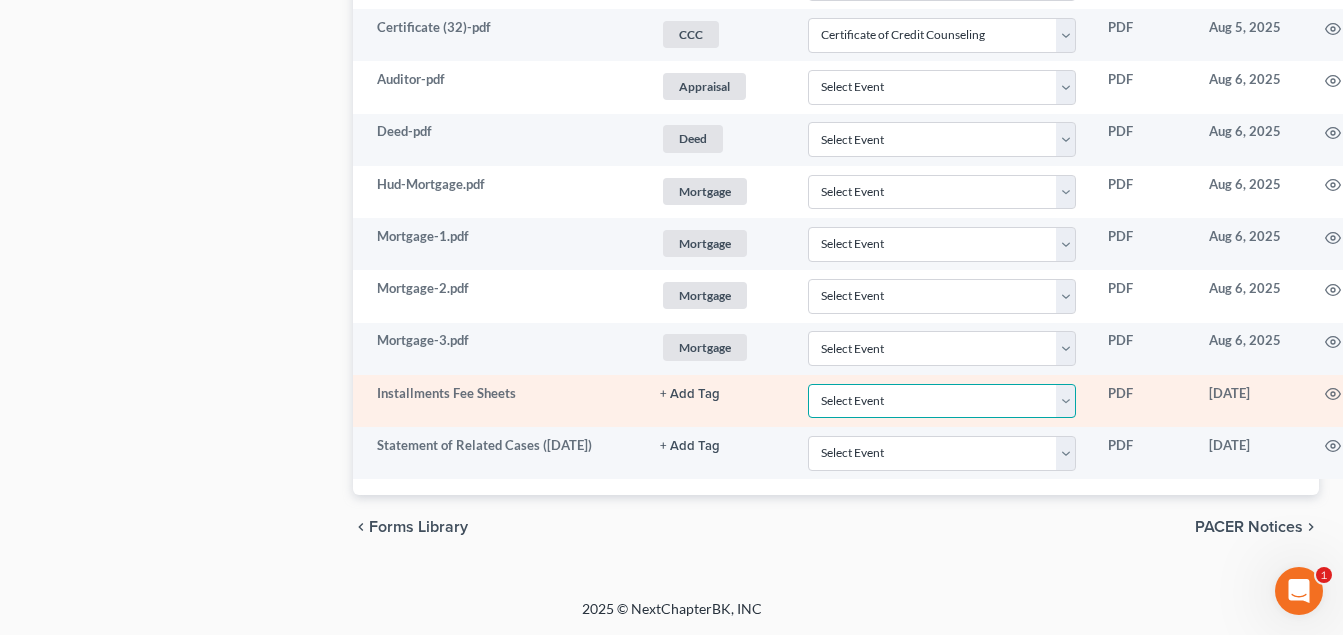 click on "Select Event 20 Largest Unsecured Creditors Amended Document Amended List of Creditors Amended Schedules Amended Statement of Current Monthly and Disposable Income Form 122 Amended Statement of Financial Affairs Business Income and Expenses Certificate of Credit Counseling Certificate of Service Certificate of Service (Use Only for Rule 3002.1 Events) Certification Regarding Notice to Debtor Certification of No New or Changed Creditors Certification of Plan Payment Chapter 11 Final Report and Account Chapter 11 Statement of Current Monthly Income - Form 22B Chapter 11 Statement of Monthly Income Form 122B Chapter 13 Calculation of Disposable Income 122C-2 Chapter 13 Plan Chapter 13 Statement of Monthly Income 122C-1 Chapter 7 Means Test Calculation 122A-2 Chapter 7 Statements - Monthly Income (122A-1) / Exemption Presumption of Abuse (122A-1Supp) Corporate Resolution Debtor Electronic Noticing Request Debtor Repayment Plan Debtor's Certification Regarding Issuance of Discharge Order Equity Security Holders" at bounding box center [942, 401] 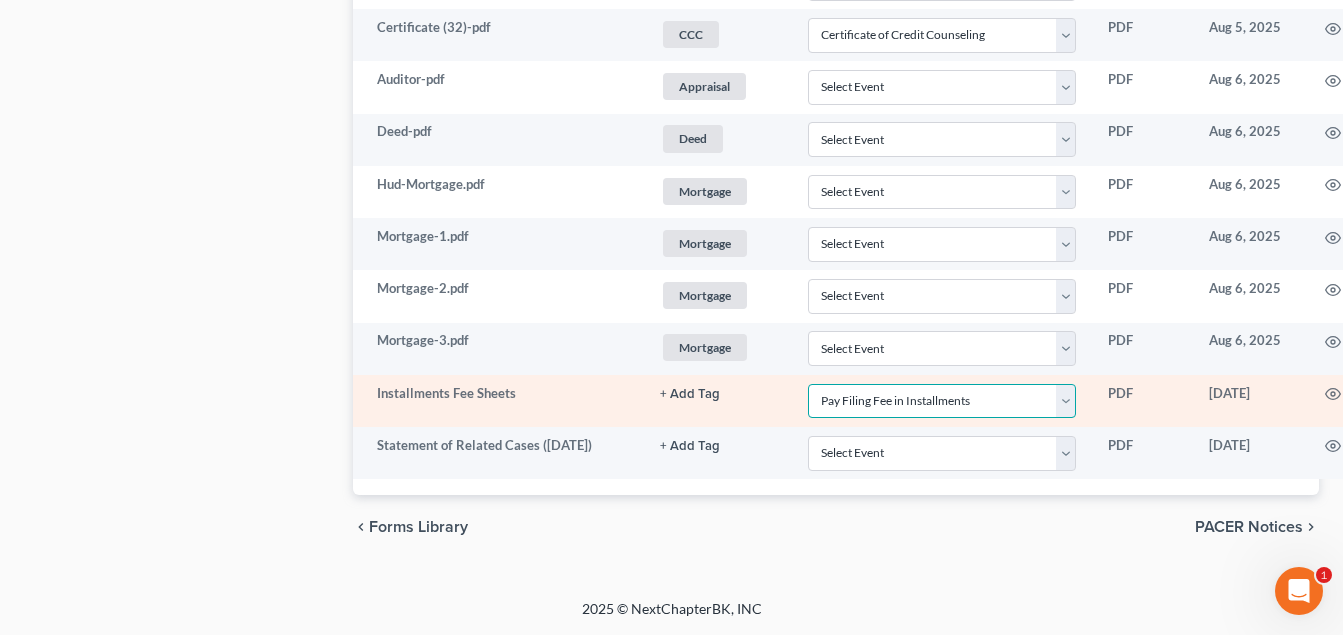 click on "Select Event 20 Largest Unsecured Creditors Amended Document Amended List of Creditors Amended Schedules Amended Statement of Current Monthly and Disposable Income Form 122 Amended Statement of Financial Affairs Business Income and Expenses Certificate of Credit Counseling Certificate of Service Certificate of Service (Use Only for Rule 3002.1 Events) Certification Regarding Notice to Debtor Certification of No New or Changed Creditors Certification of Plan Payment Chapter 11 Final Report and Account Chapter 11 Statement of Current Monthly Income - Form 22B Chapter 11 Statement of Monthly Income Form 122B Chapter 13 Calculation of Disposable Income 122C-2 Chapter 13 Plan Chapter 13 Statement of Monthly Income 122C-1 Chapter 7 Means Test Calculation 122A-2 Chapter 7 Statements - Monthly Income (122A-1) / Exemption Presumption of Abuse (122A-1Supp) Corporate Resolution Debtor Electronic Noticing Request Debtor Repayment Plan Debtor's Certification Regarding Issuance of Discharge Order Equity Security Holders" at bounding box center [942, 401] 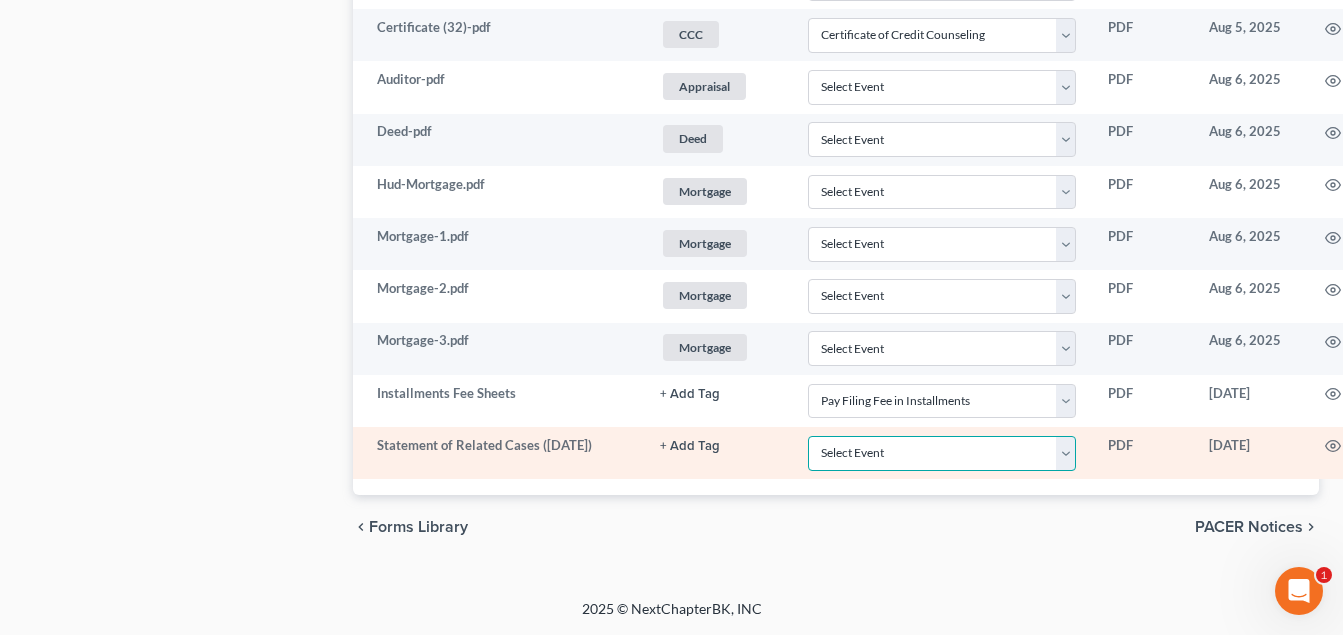 click on "Select Event 20 Largest Unsecured Creditors Amended Document Amended List of Creditors Amended Schedules Amended Statement of Current Monthly and Disposable Income Form 122 Amended Statement of Financial Affairs Business Income and Expenses Certificate of Credit Counseling Certificate of Service Certificate of Service (Use Only for Rule 3002.1 Events) Certification Regarding Notice to Debtor Certification of No New or Changed Creditors Certification of Plan Payment Chapter 11 Final Report and Account Chapter 11 Statement of Current Monthly Income - Form 22B Chapter 11 Statement of Monthly Income Form 122B Chapter 13 Calculation of Disposable Income 122C-2 Chapter 13 Plan Chapter 13 Statement of Monthly Income 122C-1 Chapter 7 Means Test Calculation 122A-2 Chapter 7 Statements - Monthly Income (122A-1) / Exemption Presumption of Abuse (122A-1Supp) Corporate Resolution Debtor Electronic Noticing Request Debtor Repayment Plan Debtor's Certification Regarding Issuance of Discharge Order Equity Security Holders" at bounding box center (942, 453) 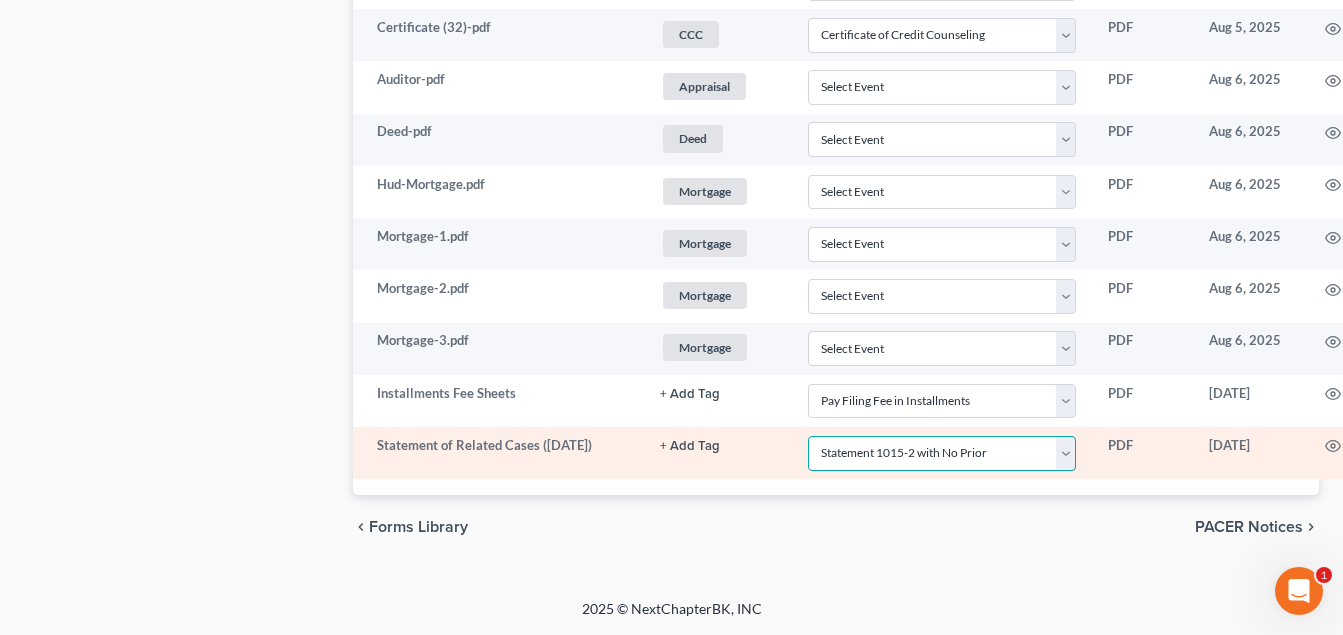click on "Select Event 20 Largest Unsecured Creditors Amended Document Amended List of Creditors Amended Schedules Amended Statement of Current Monthly and Disposable Income Form 122 Amended Statement of Financial Affairs Business Income and Expenses Certificate of Credit Counseling Certificate of Service Certificate of Service (Use Only for Rule 3002.1 Events) Certification Regarding Notice to Debtor Certification of No New or Changed Creditors Certification of Plan Payment Chapter 11 Final Report and Account Chapter 11 Statement of Current Monthly Income - Form 22B Chapter 11 Statement of Monthly Income Form 122B Chapter 13 Calculation of Disposable Income 122C-2 Chapter 13 Plan Chapter 13 Statement of Monthly Income 122C-1 Chapter 7 Means Test Calculation 122A-2 Chapter 7 Statements - Monthly Income (122A-1) / Exemption Presumption of Abuse (122A-1Supp) Corporate Resolution Debtor Electronic Noticing Request Debtor Repayment Plan Debtor's Certification Regarding Issuance of Discharge Order Equity Security Holders" at bounding box center [942, 453] 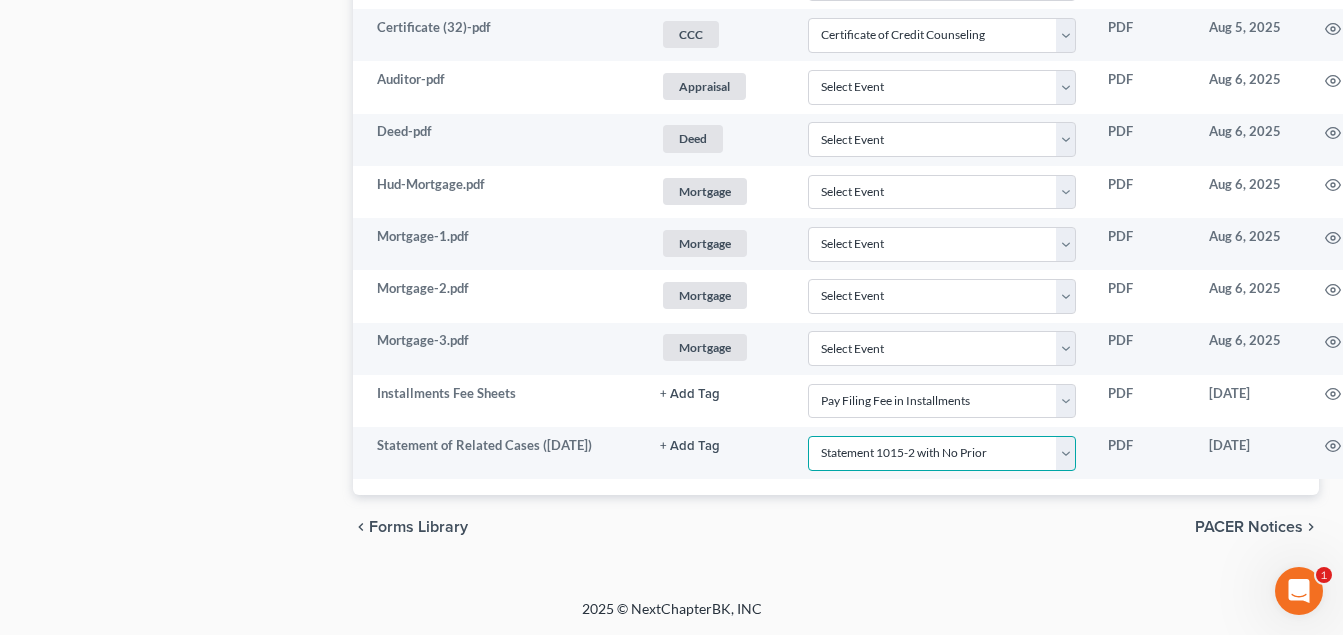 scroll, scrollTop: 1673, scrollLeft: 129, axis: both 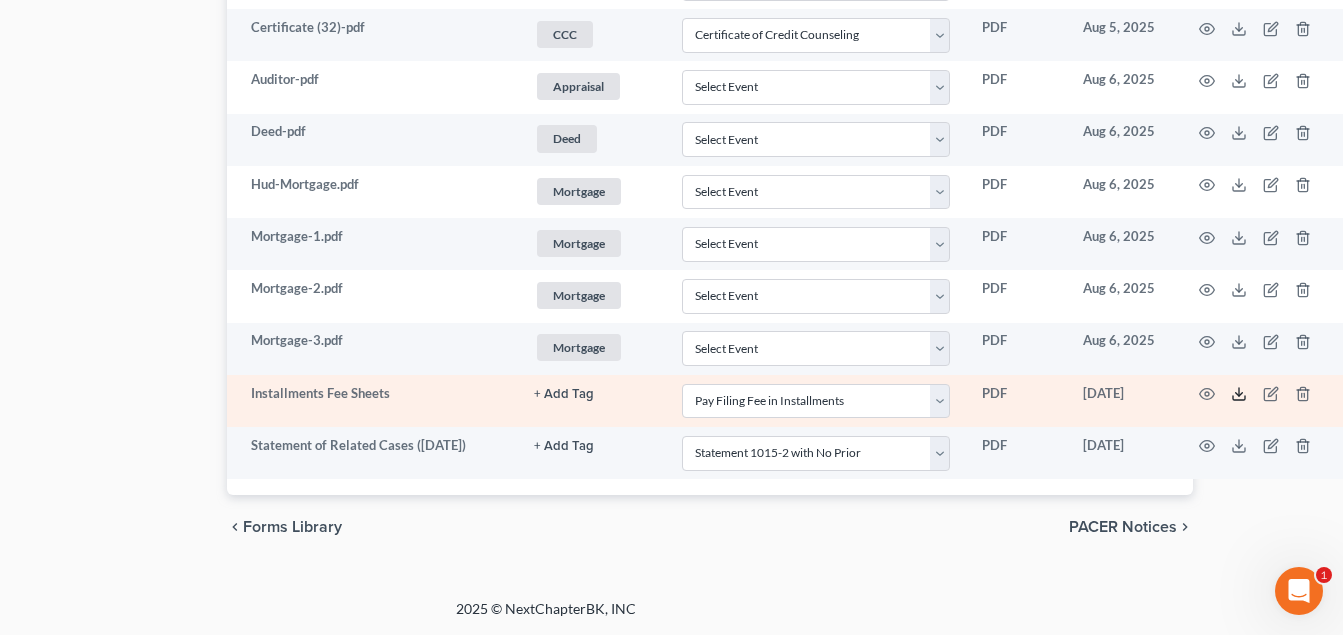 click 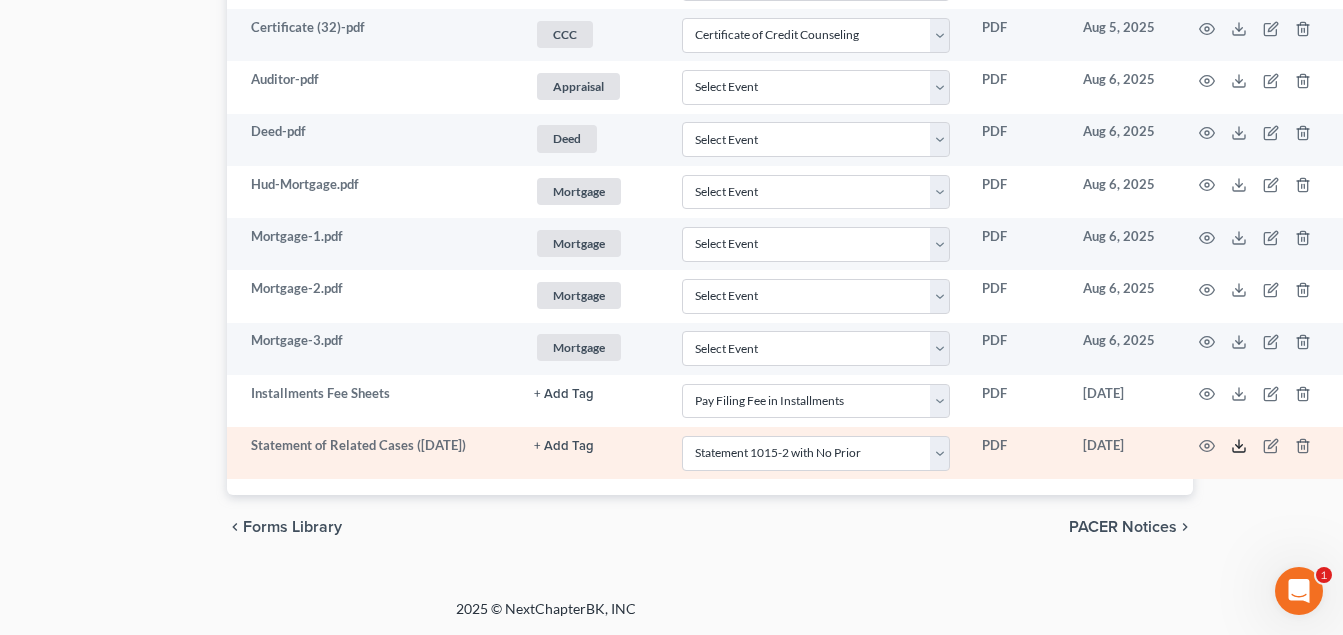 click 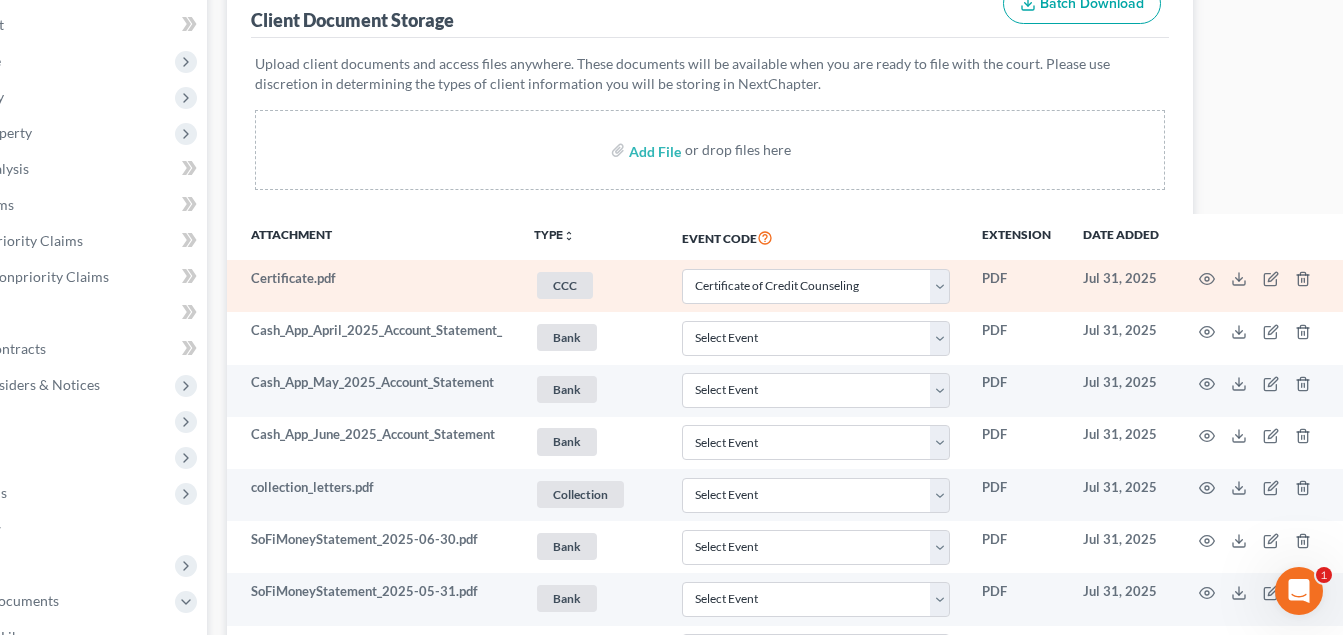 scroll, scrollTop: 373, scrollLeft: 129, axis: both 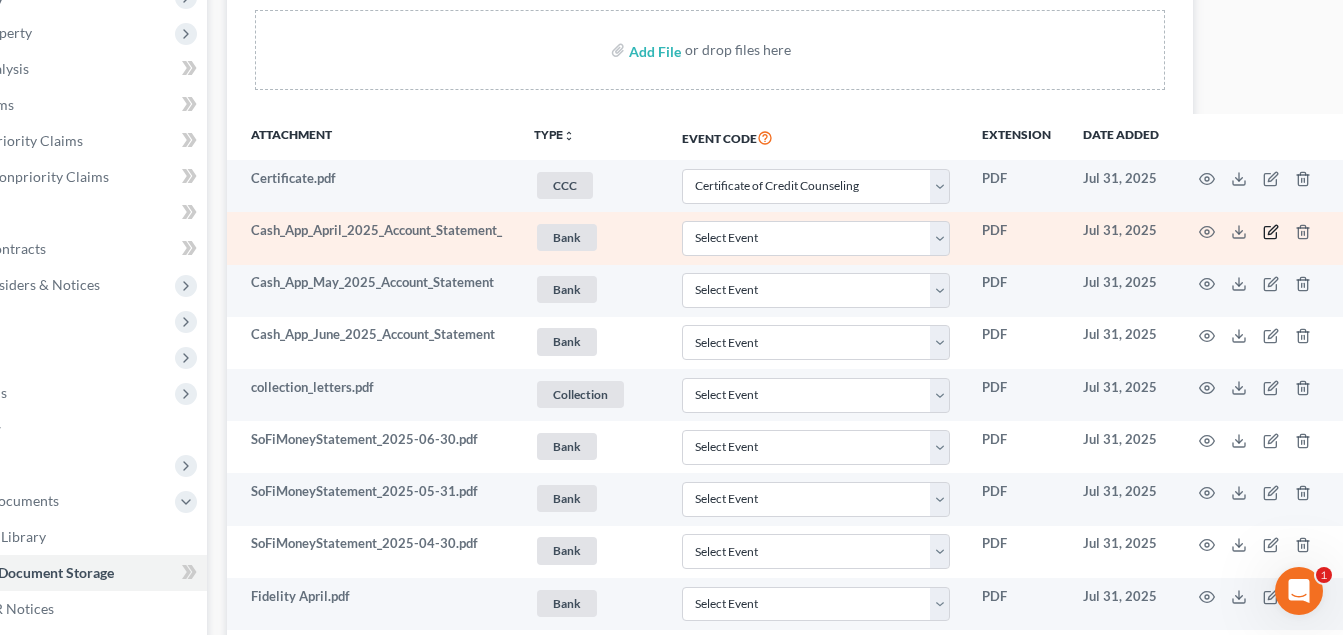 click 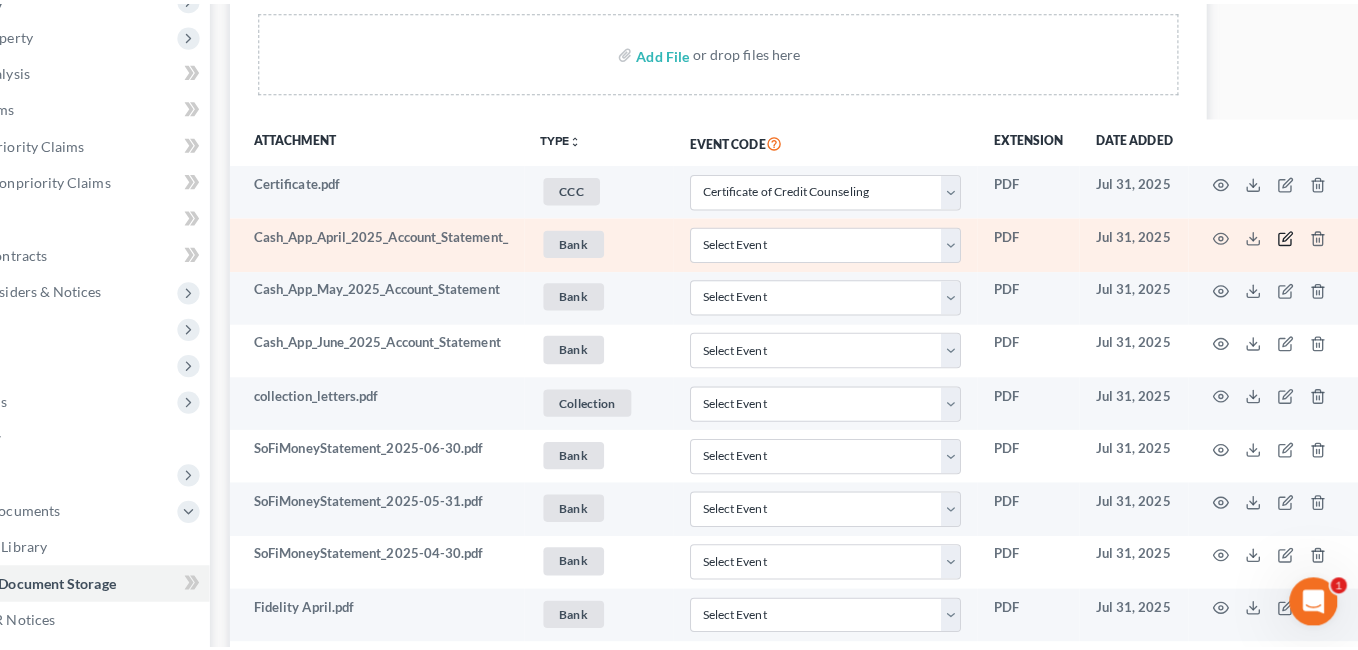 scroll, scrollTop: 373, scrollLeft: 118, axis: both 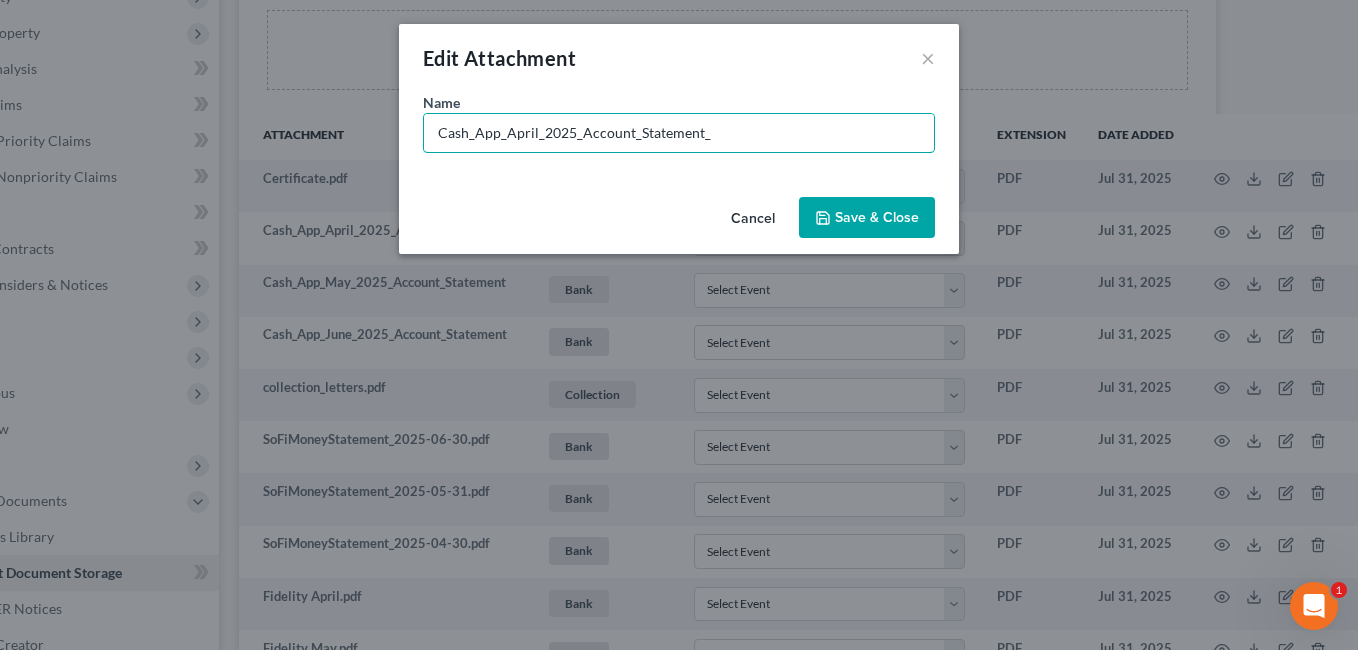 drag, startPoint x: 579, startPoint y: 131, endPoint x: 1010, endPoint y: 88, distance: 433.1397 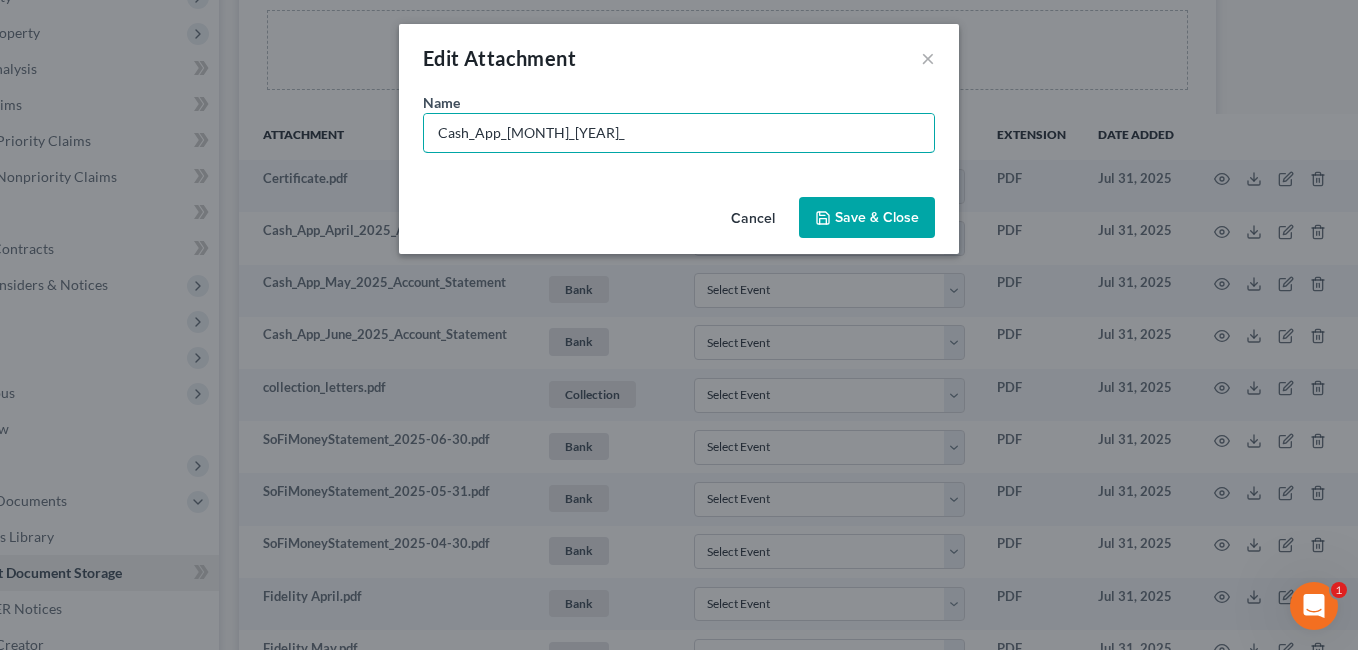 type on "Cash_App_[MONTH]_[YEAR]_" 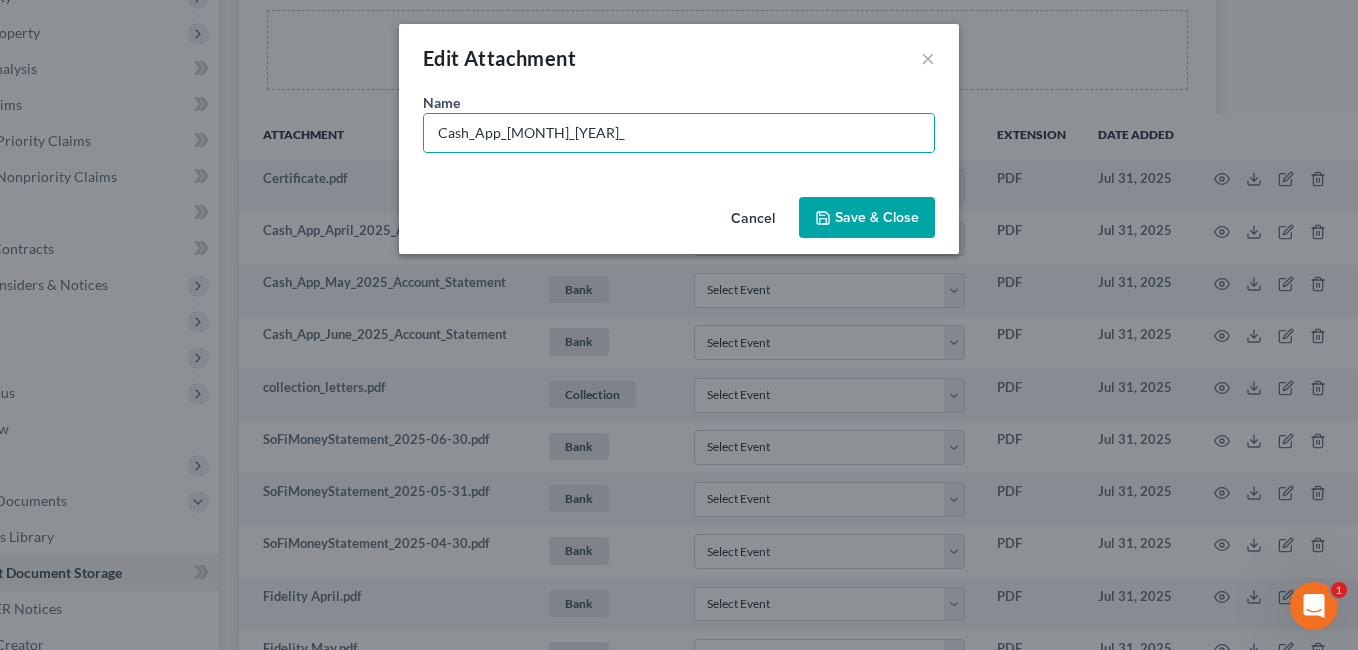click on "Save & Close" at bounding box center (867, 218) 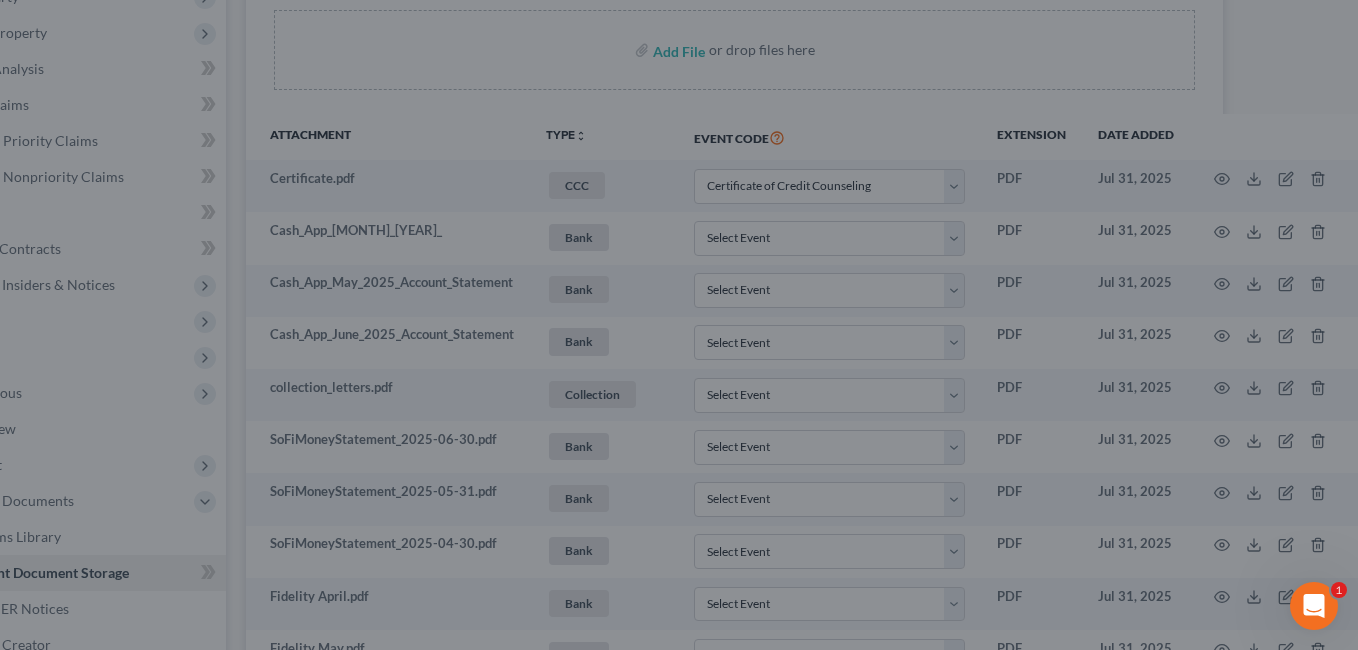 scroll, scrollTop: 373, scrollLeft: 111, axis: both 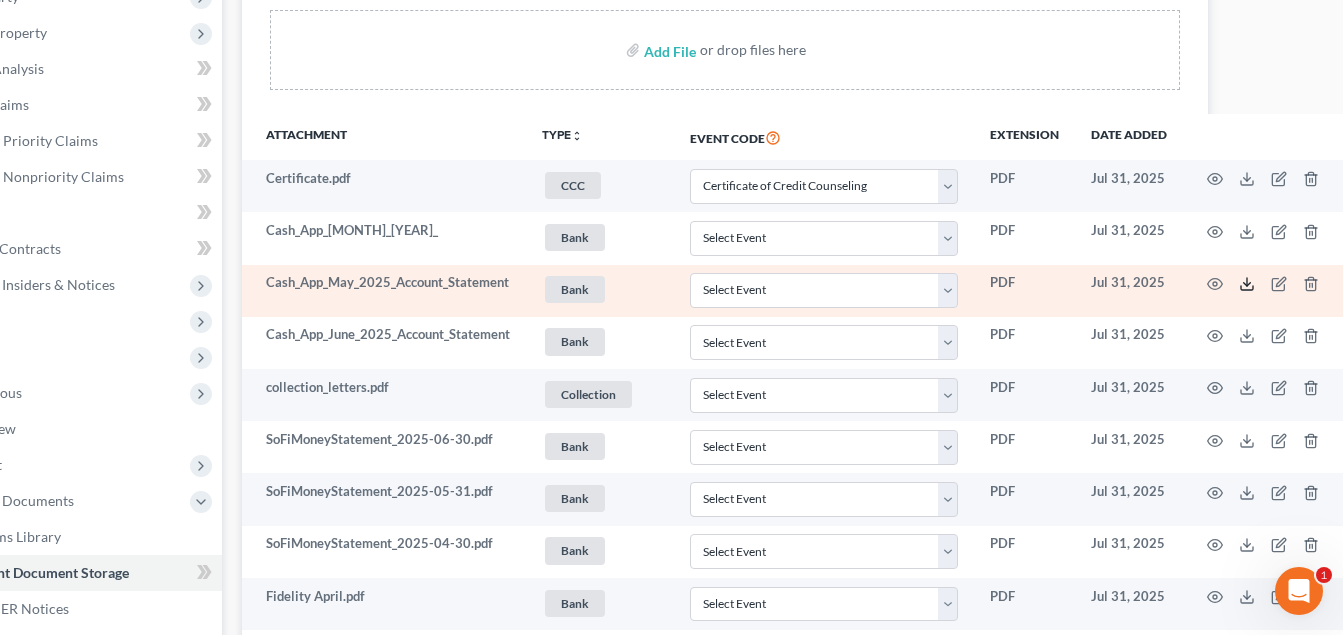 click 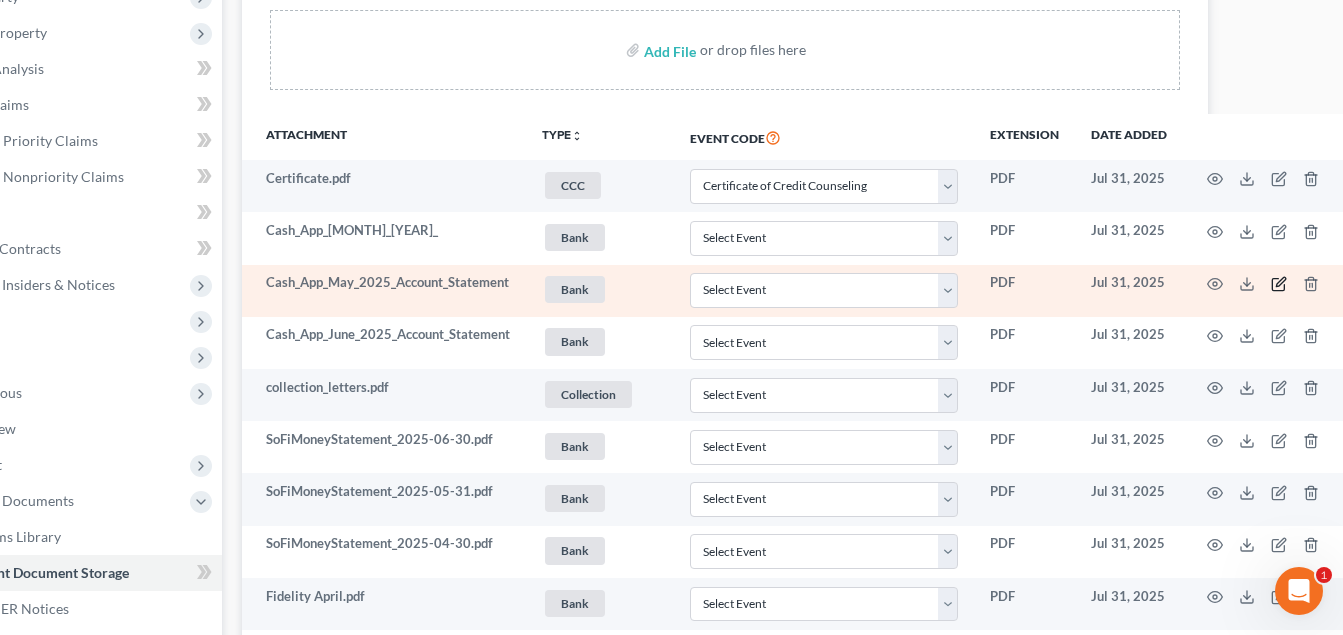 click 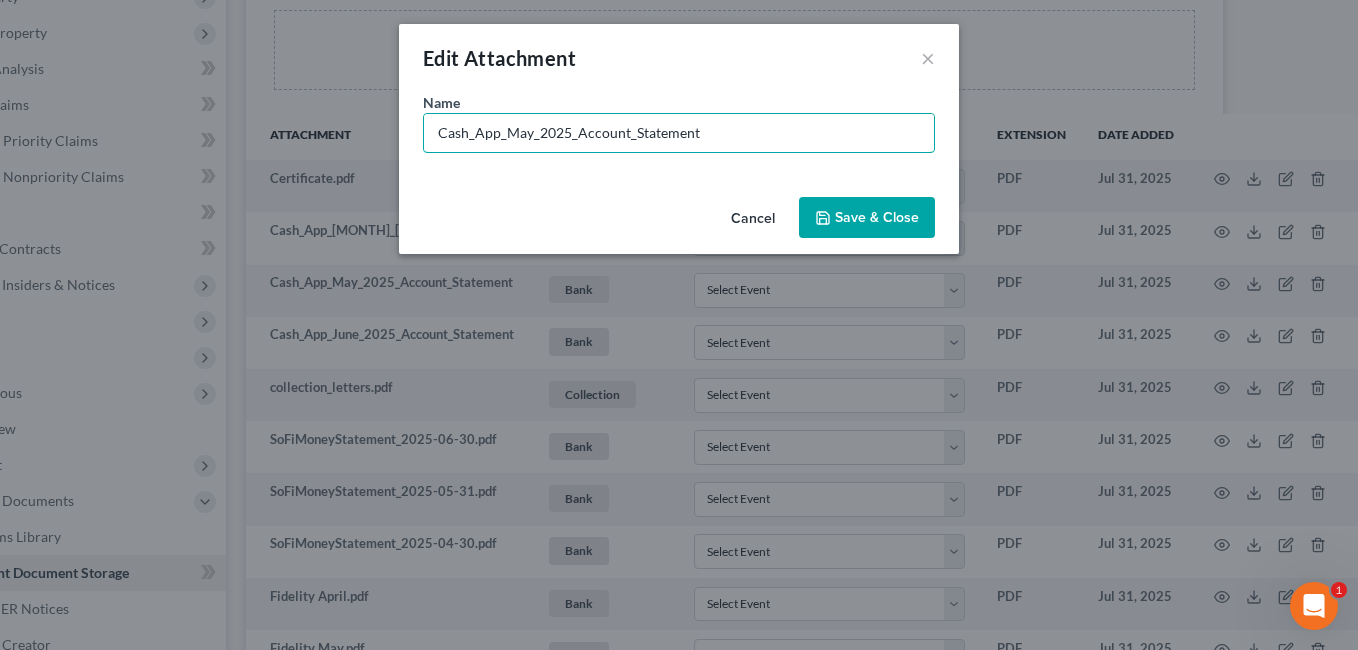 drag, startPoint x: 574, startPoint y: 131, endPoint x: 1352, endPoint y: 98, distance: 778.6996 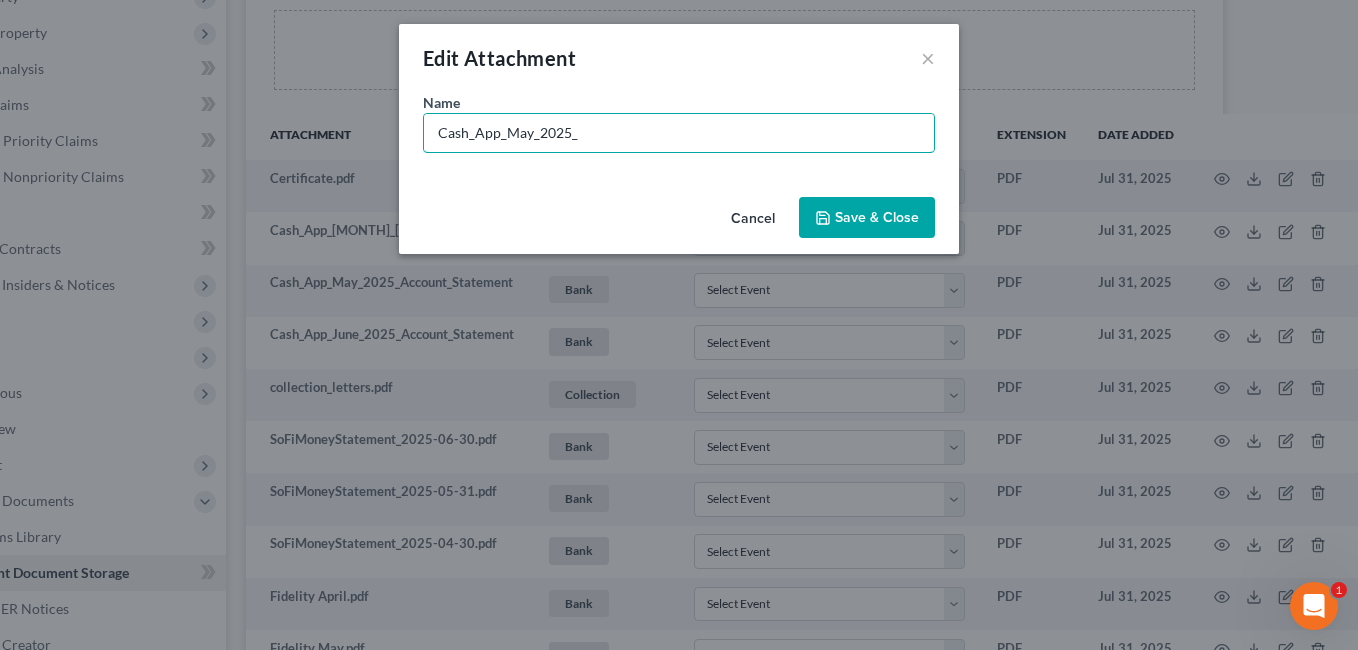 type on "Cash_App_May_2025_" 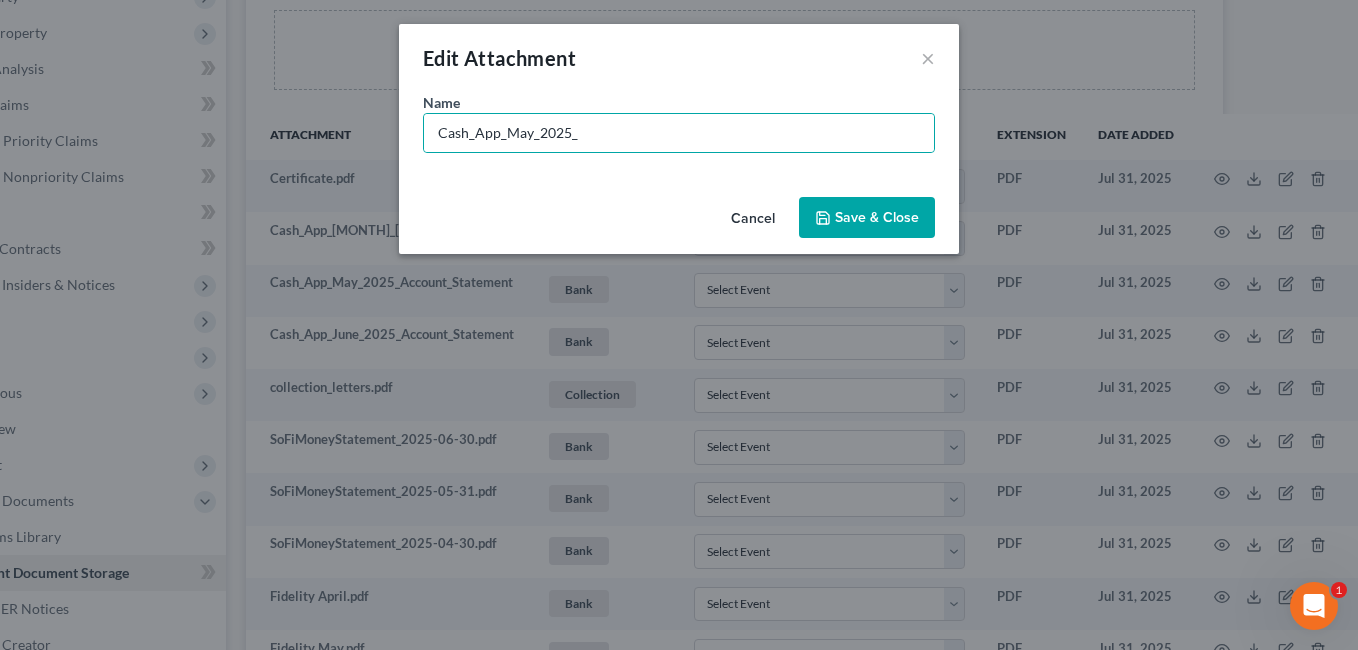 click on "Save & Close" at bounding box center [867, 218] 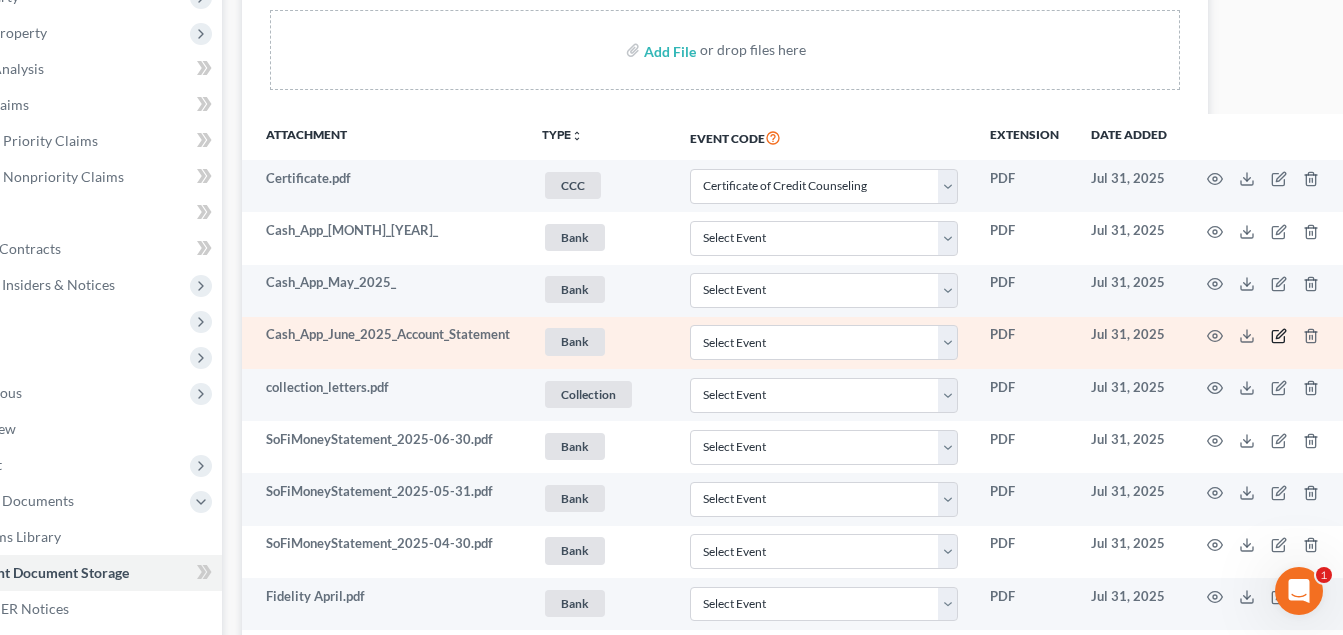 click 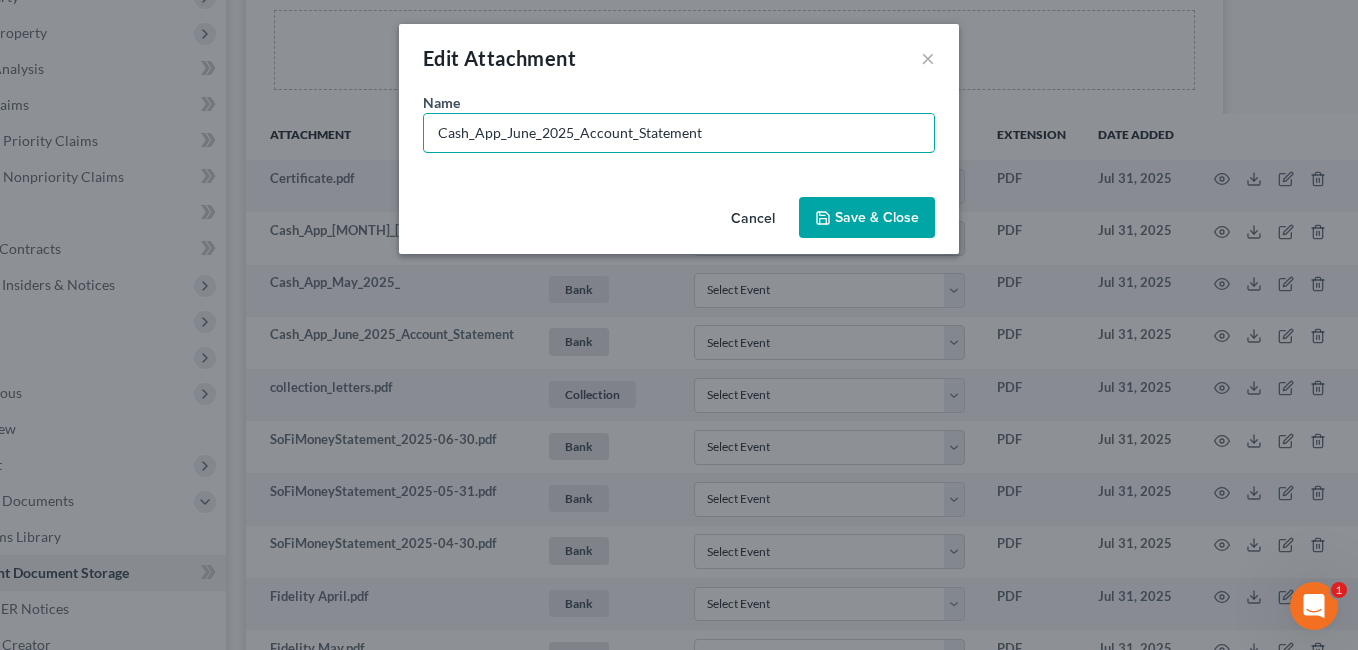 drag, startPoint x: 576, startPoint y: 136, endPoint x: 1207, endPoint y: 118, distance: 631.25665 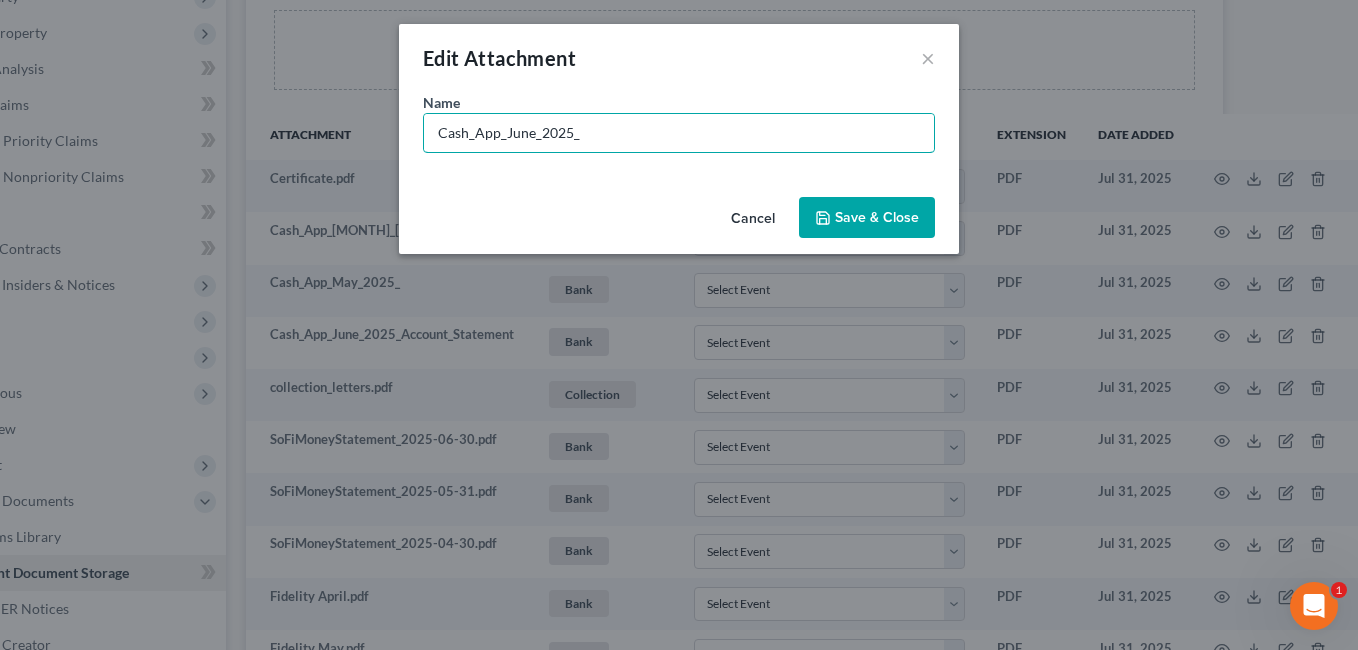 type on "Cash_App_June_2025_" 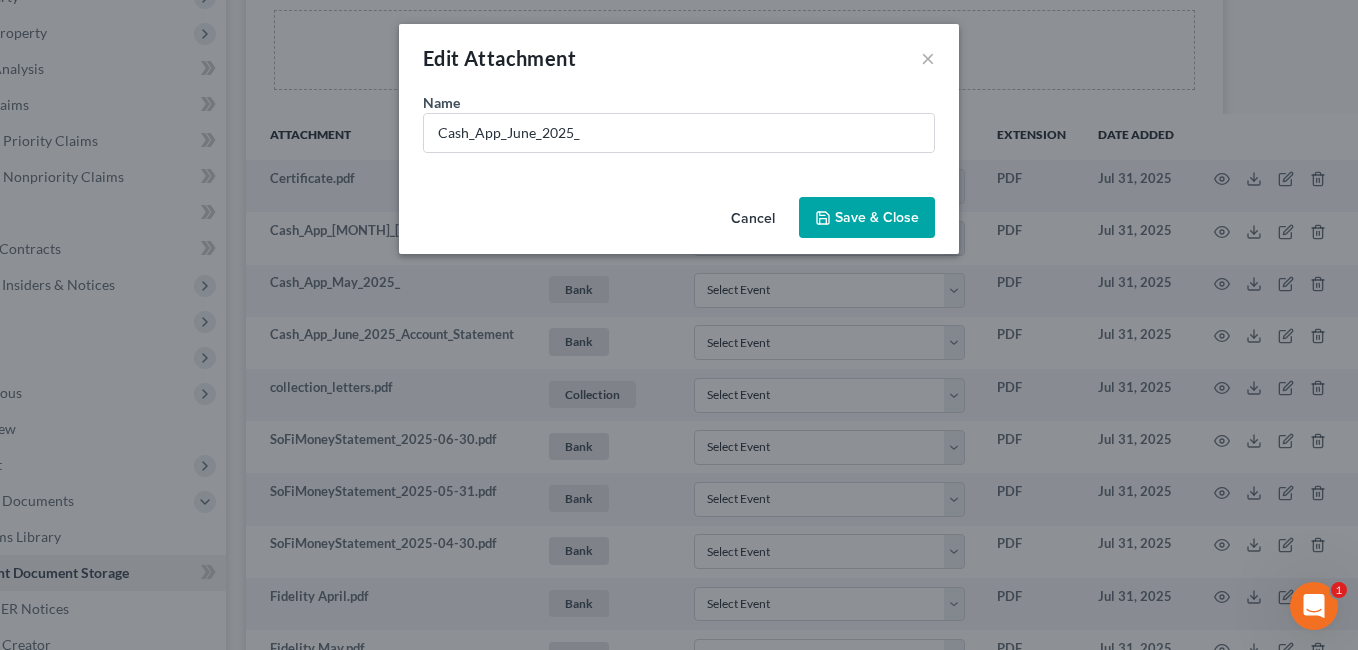click on "Save & Close" at bounding box center [867, 218] 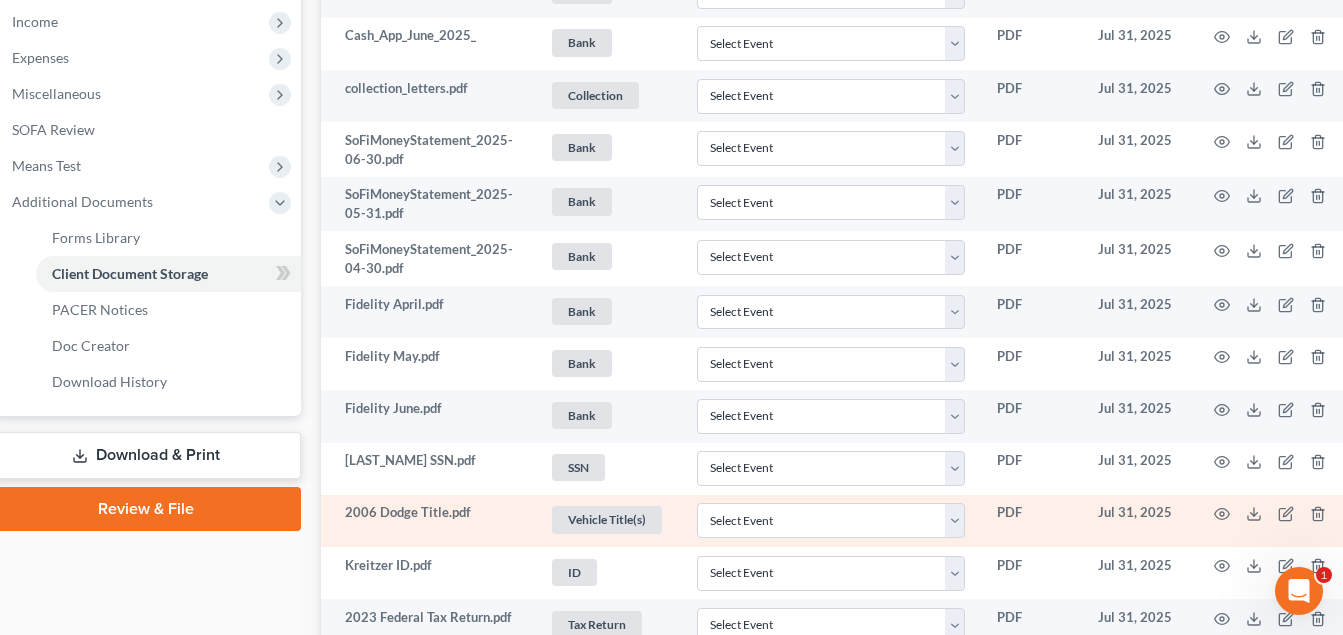 scroll, scrollTop: 673, scrollLeft: 32, axis: both 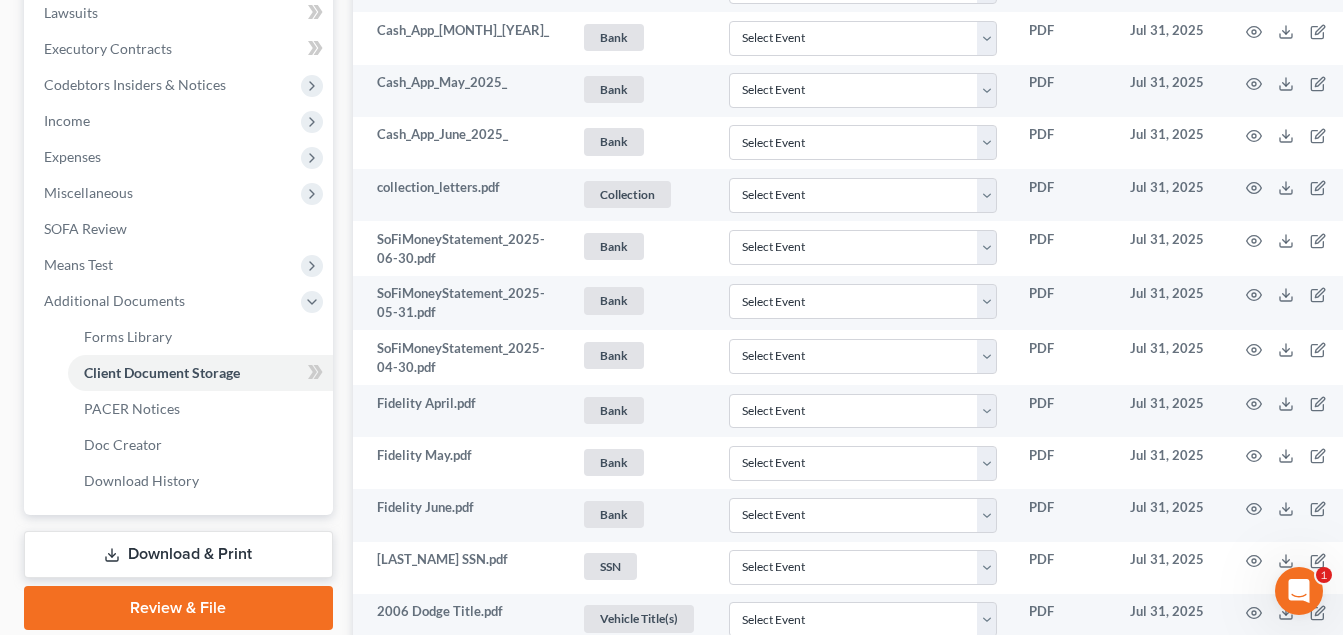 click on "Download & Print" at bounding box center (178, 554) 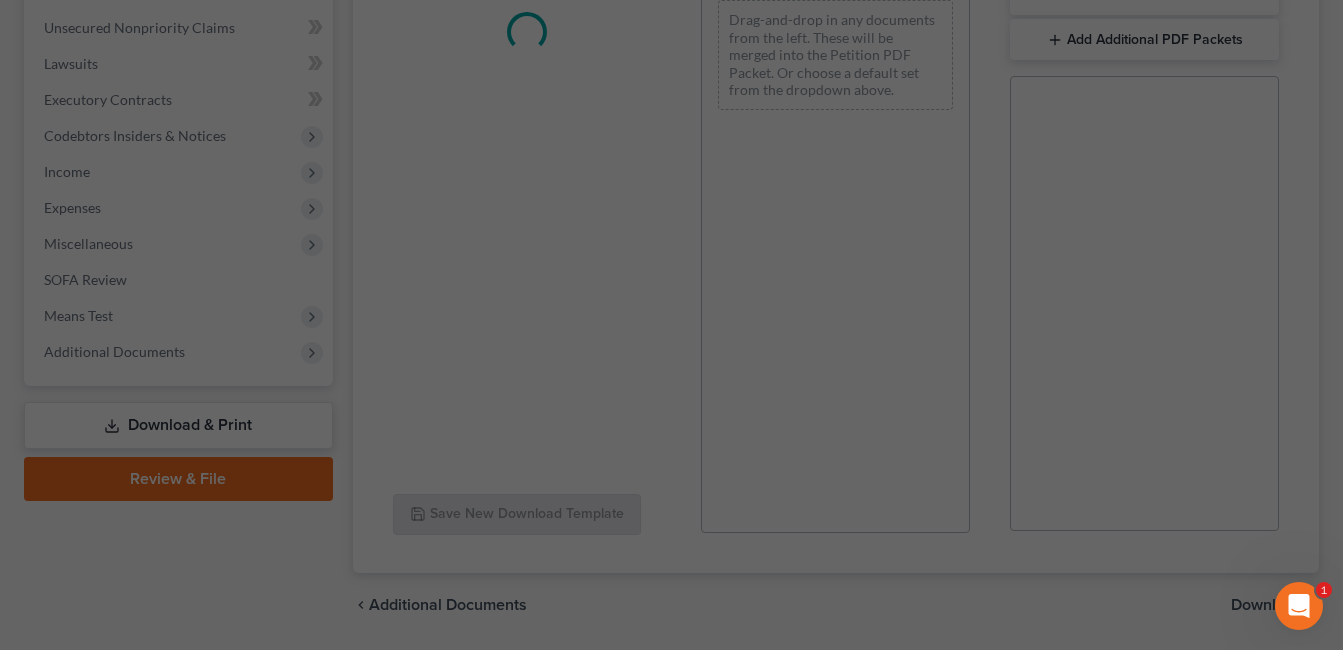 scroll, scrollTop: 0, scrollLeft: 0, axis: both 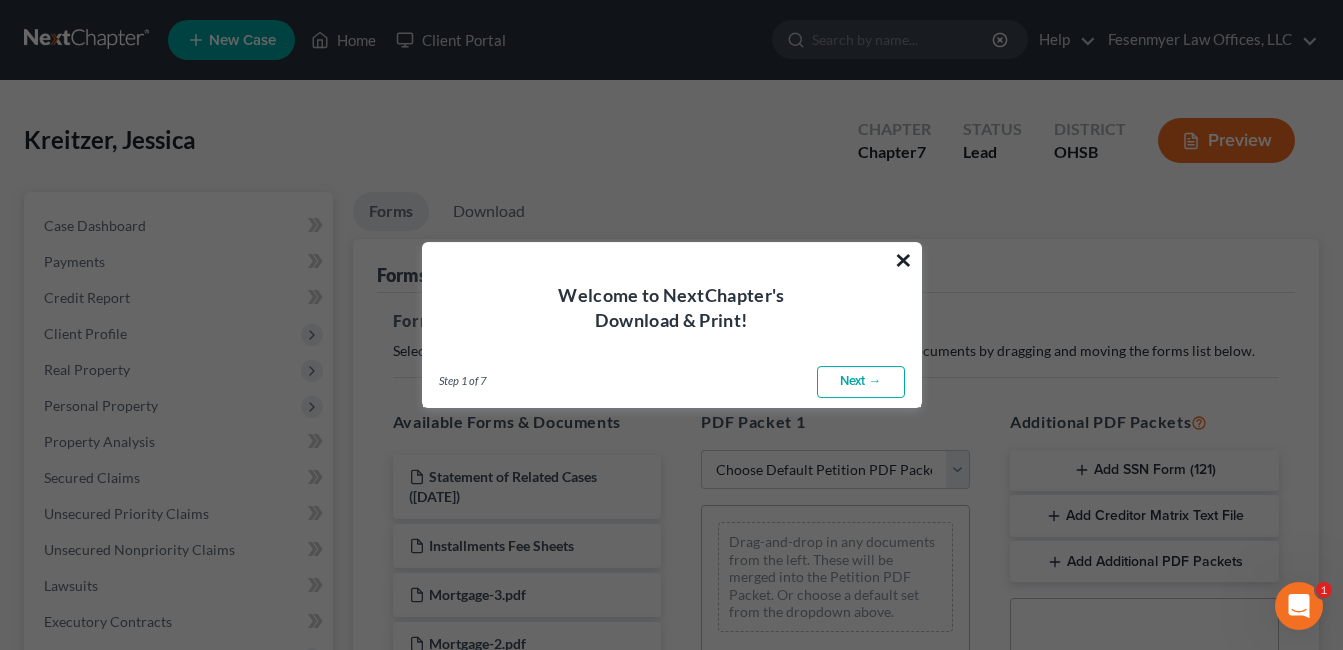 click on "×" at bounding box center (903, 260) 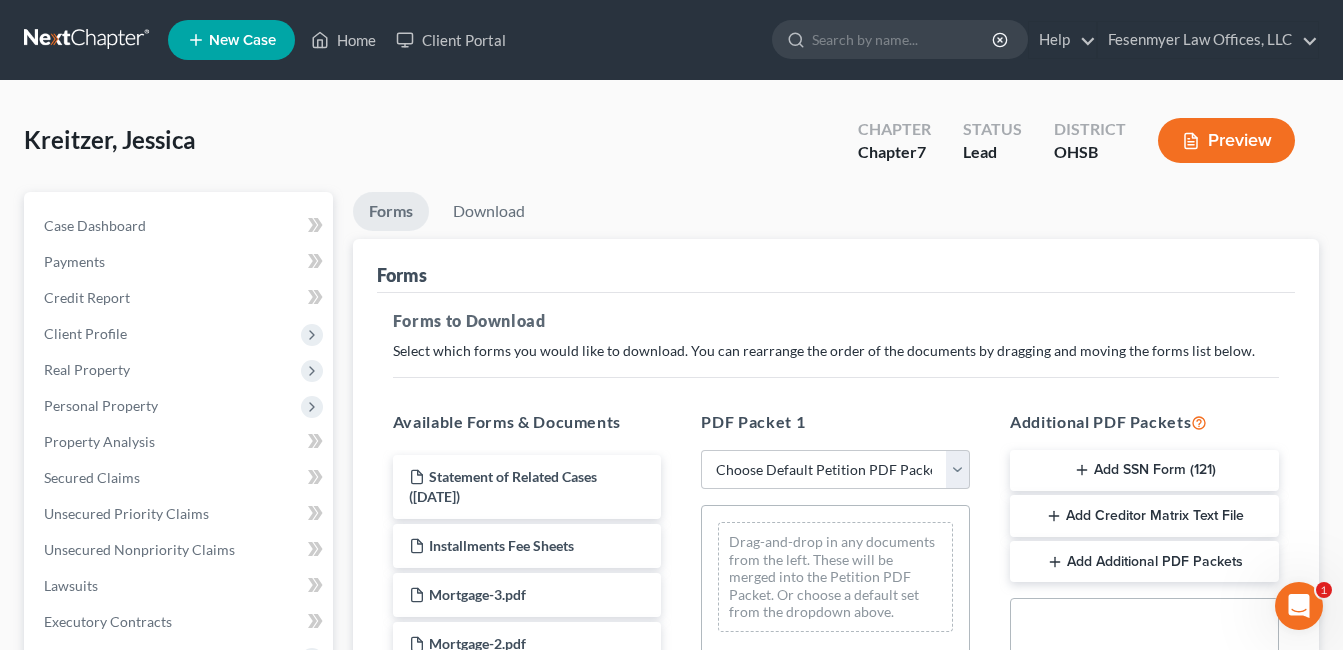 click on "Add SSN Form (121)" at bounding box center [1144, 471] 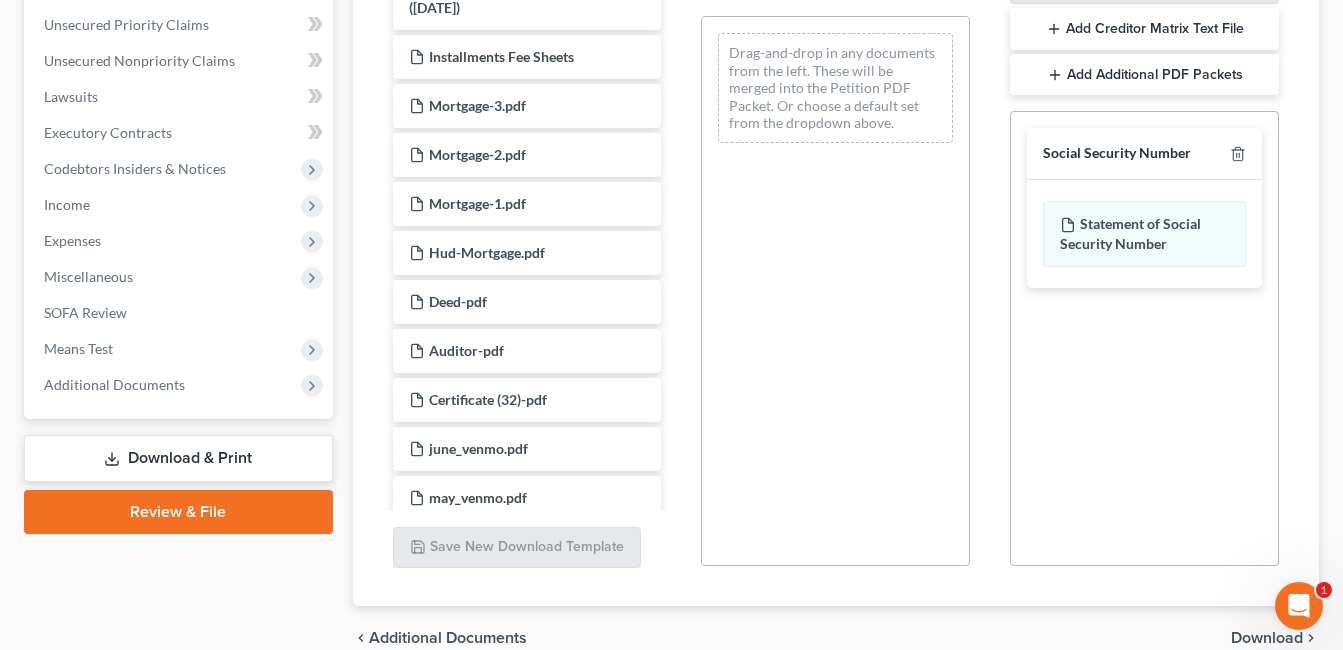 scroll, scrollTop: 500, scrollLeft: 0, axis: vertical 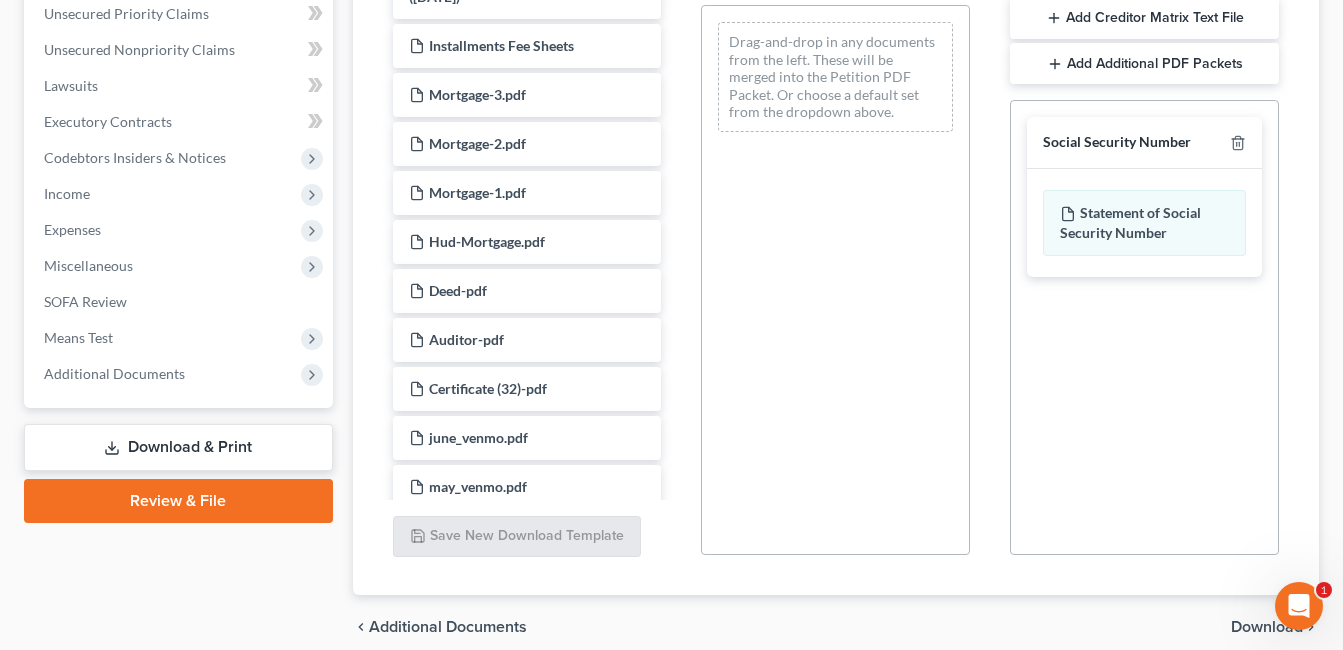 click on "Download" at bounding box center (1267, 627) 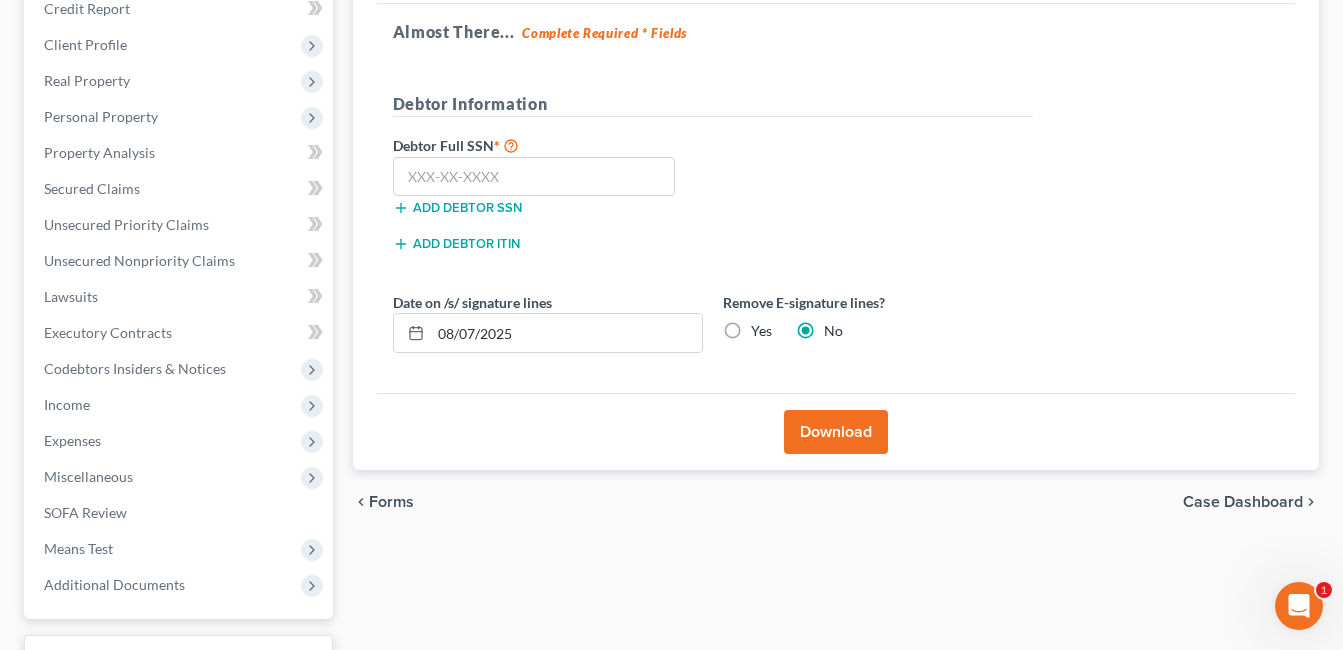 scroll, scrollTop: 149, scrollLeft: 0, axis: vertical 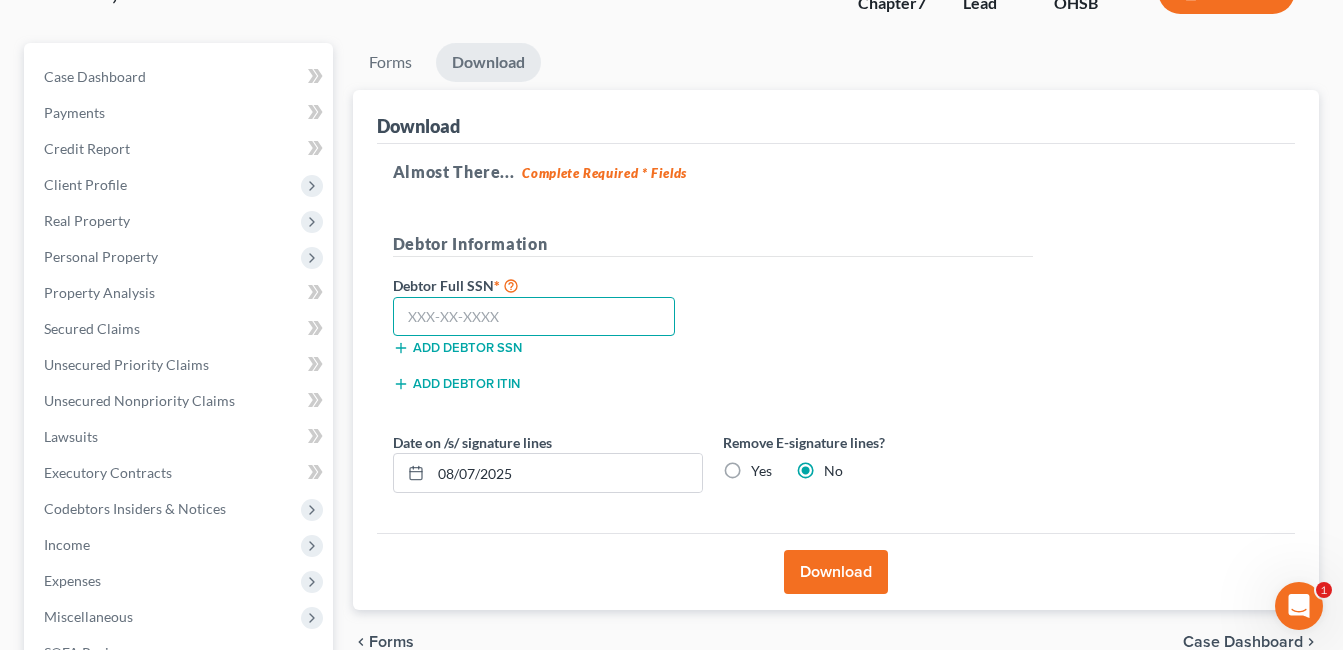 click at bounding box center [534, 317] 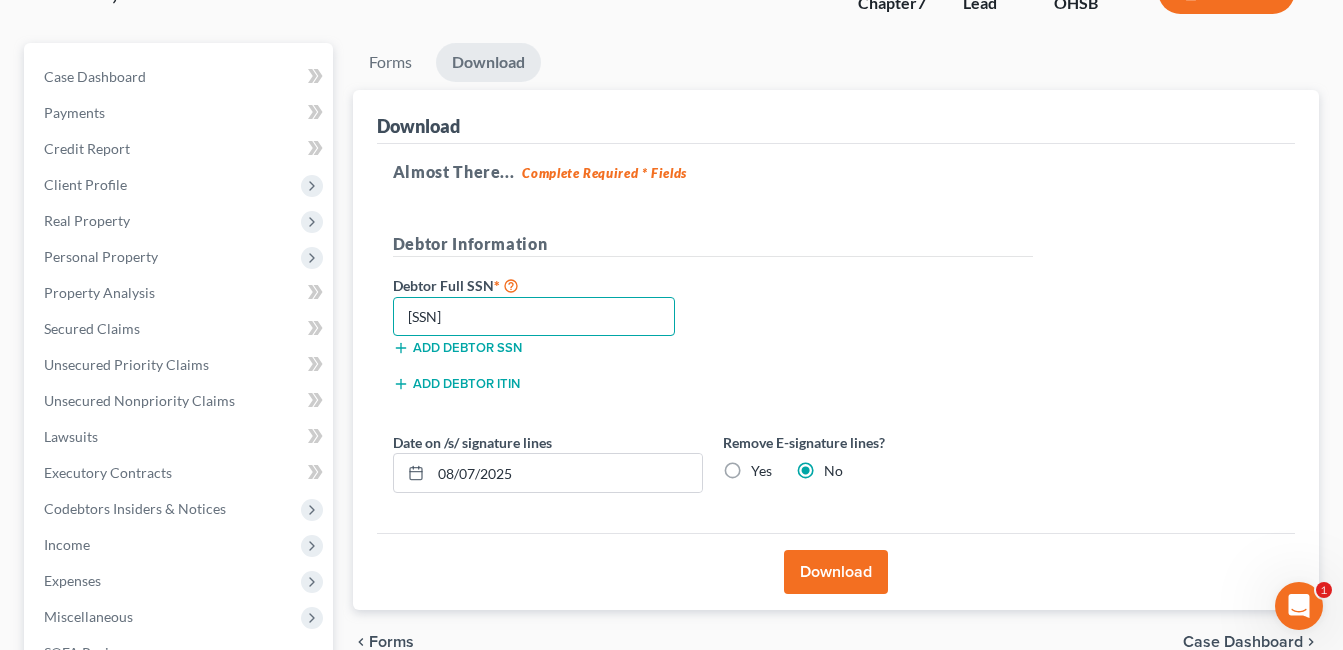 type on "[SSN]" 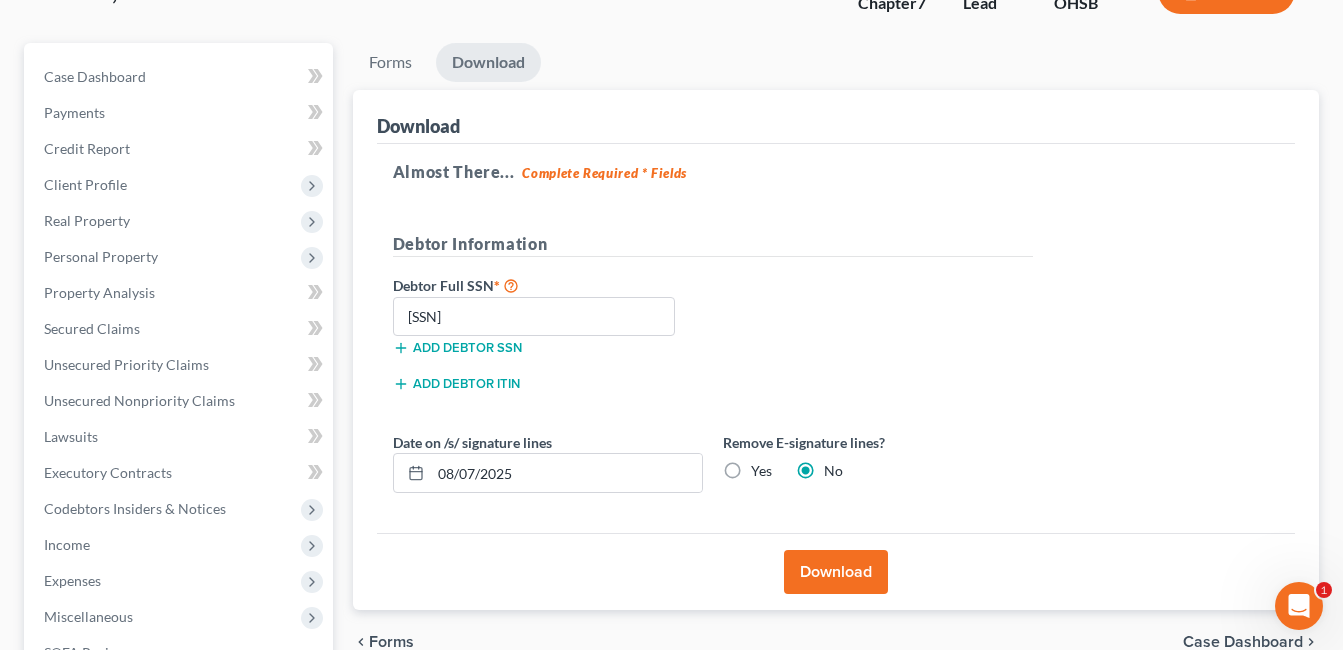click on "Download" at bounding box center (836, 572) 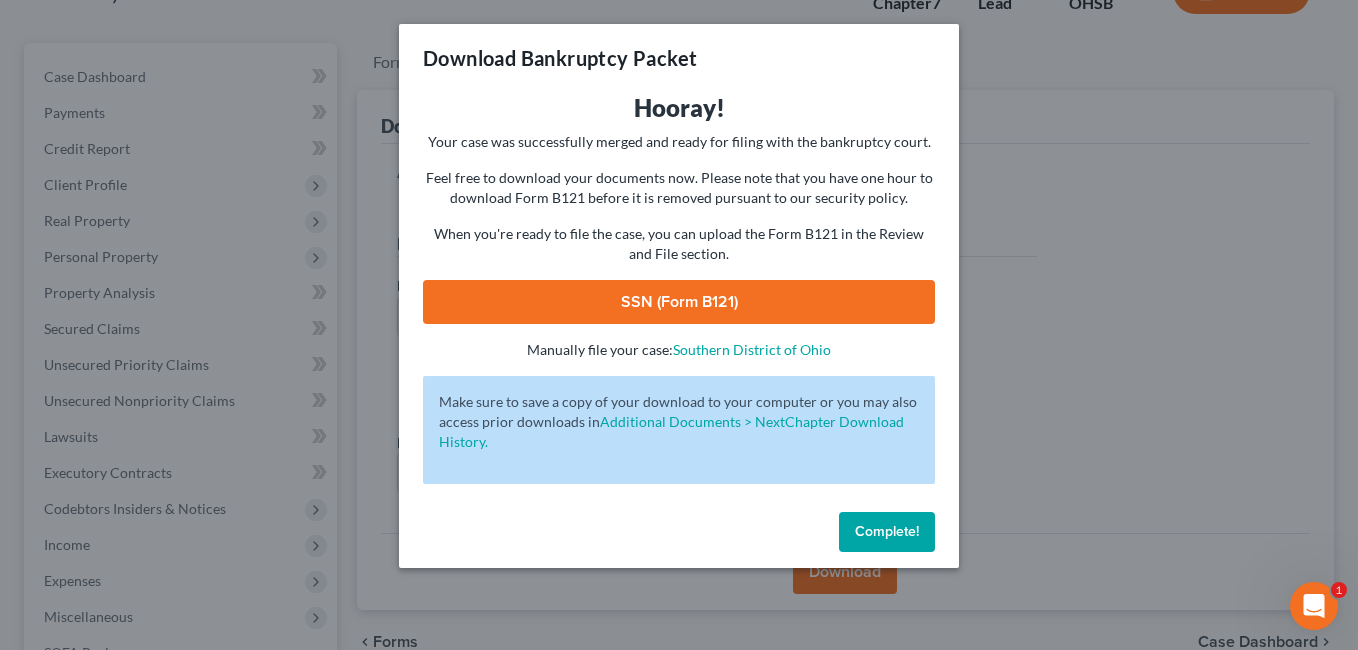 click on "SSN (Form B121)" at bounding box center (679, 302) 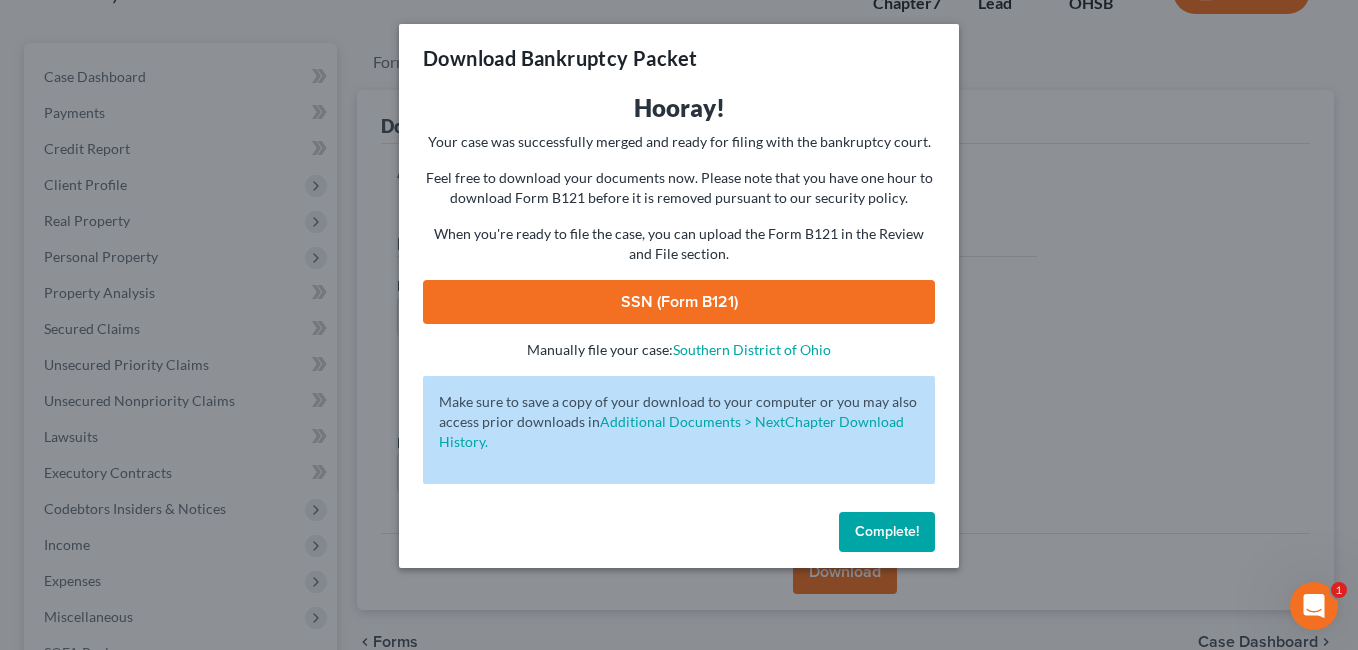 drag, startPoint x: 877, startPoint y: 532, endPoint x: 854, endPoint y: 525, distance: 24.04163 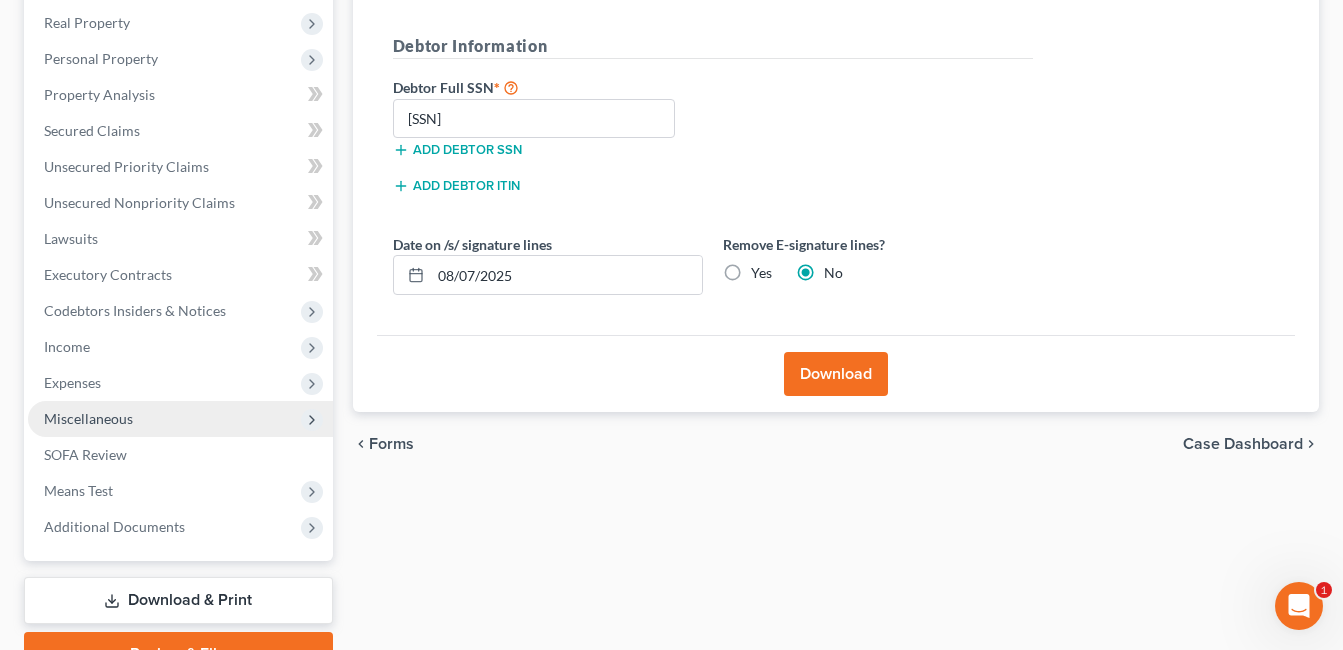 scroll, scrollTop: 449, scrollLeft: 0, axis: vertical 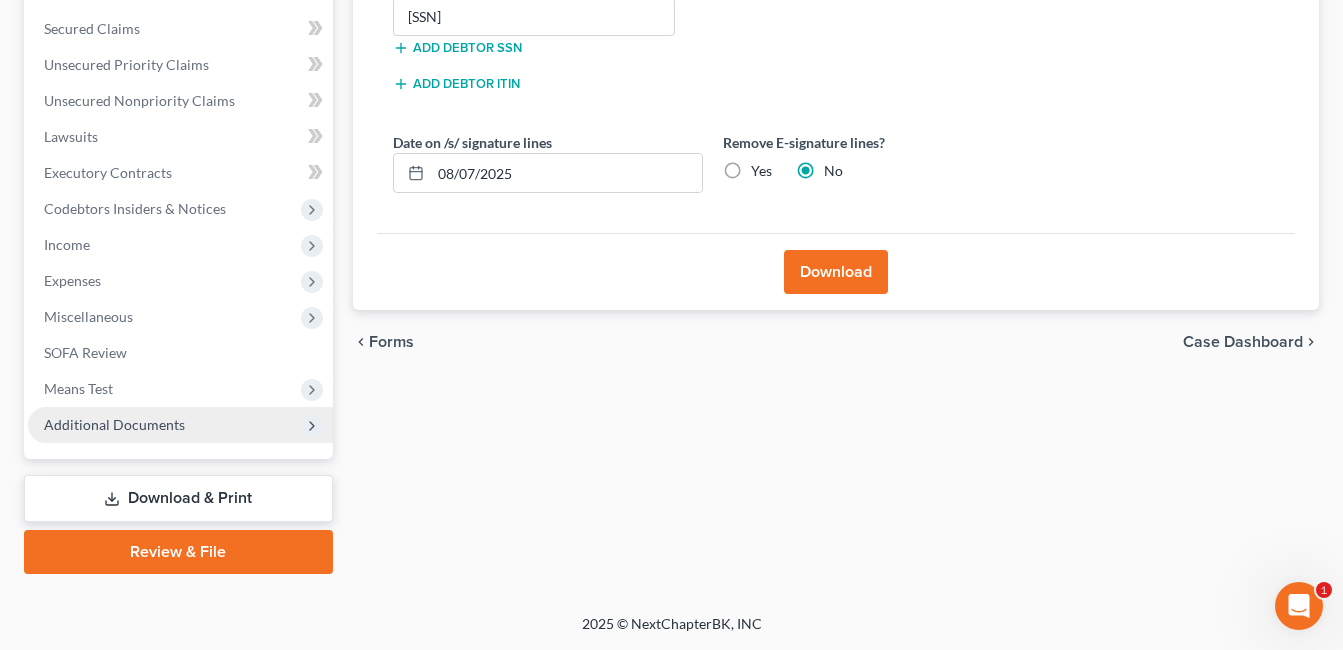 click on "Additional Documents" at bounding box center [114, 424] 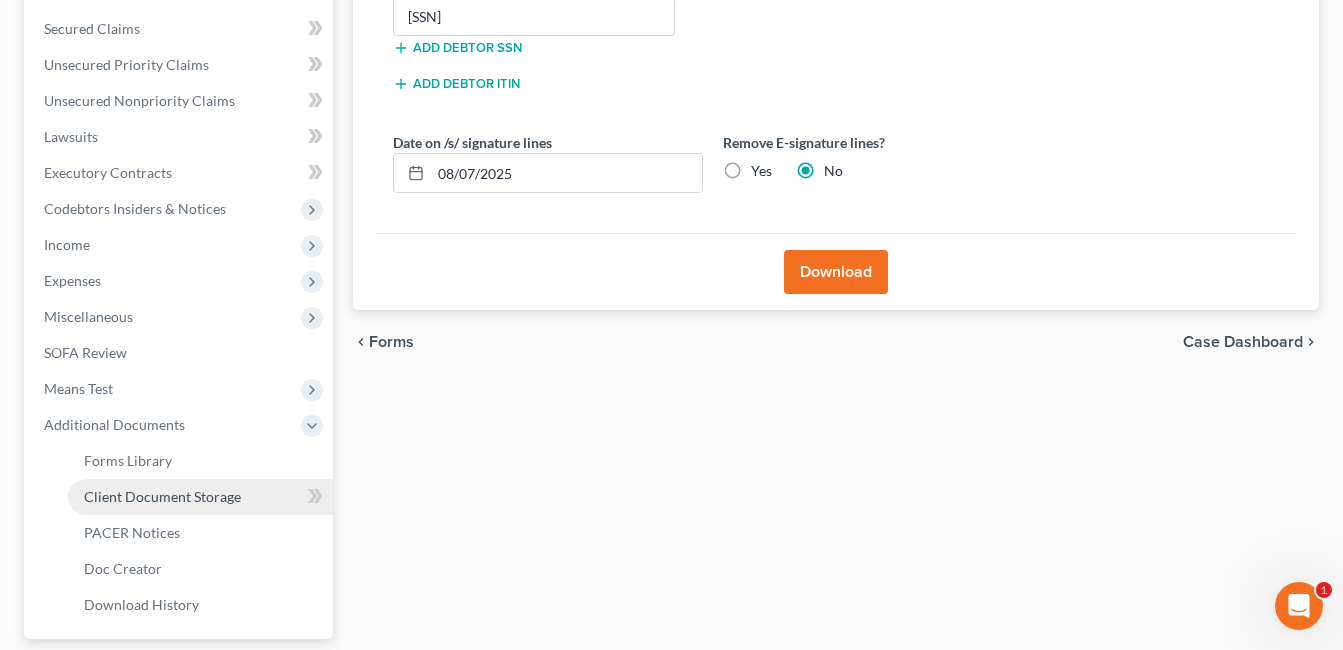 click on "Client Document Storage" at bounding box center (162, 496) 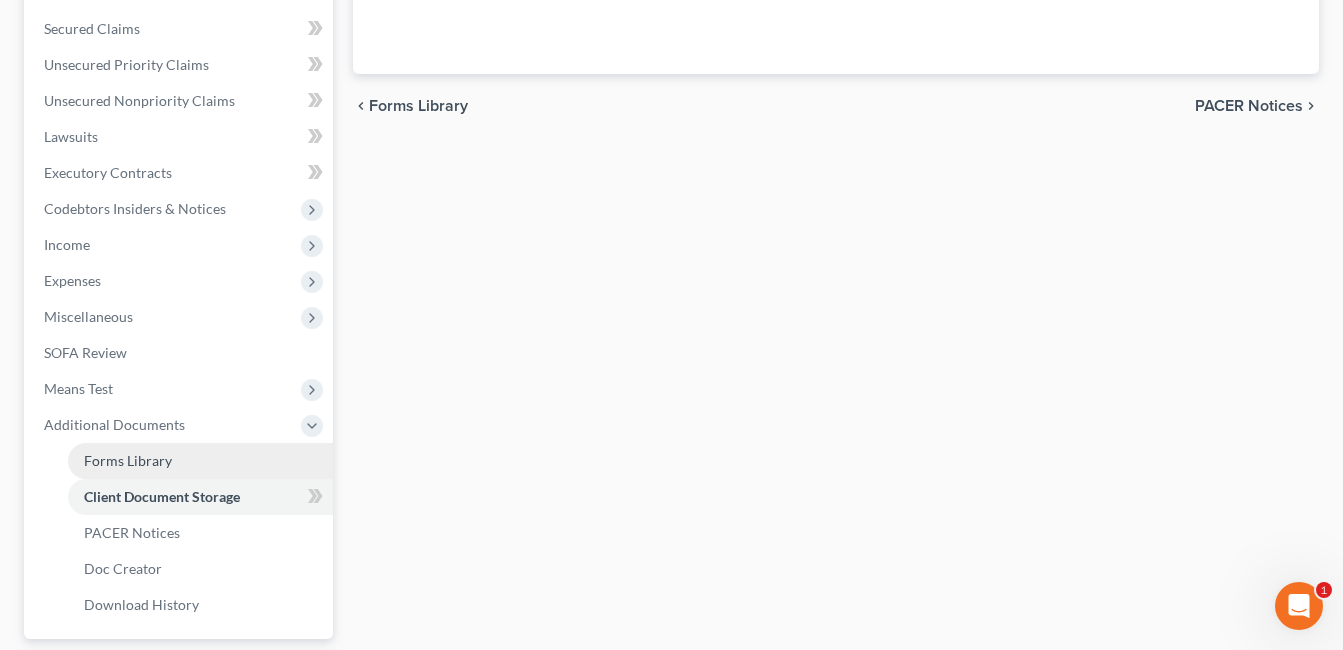 scroll, scrollTop: 447, scrollLeft: 0, axis: vertical 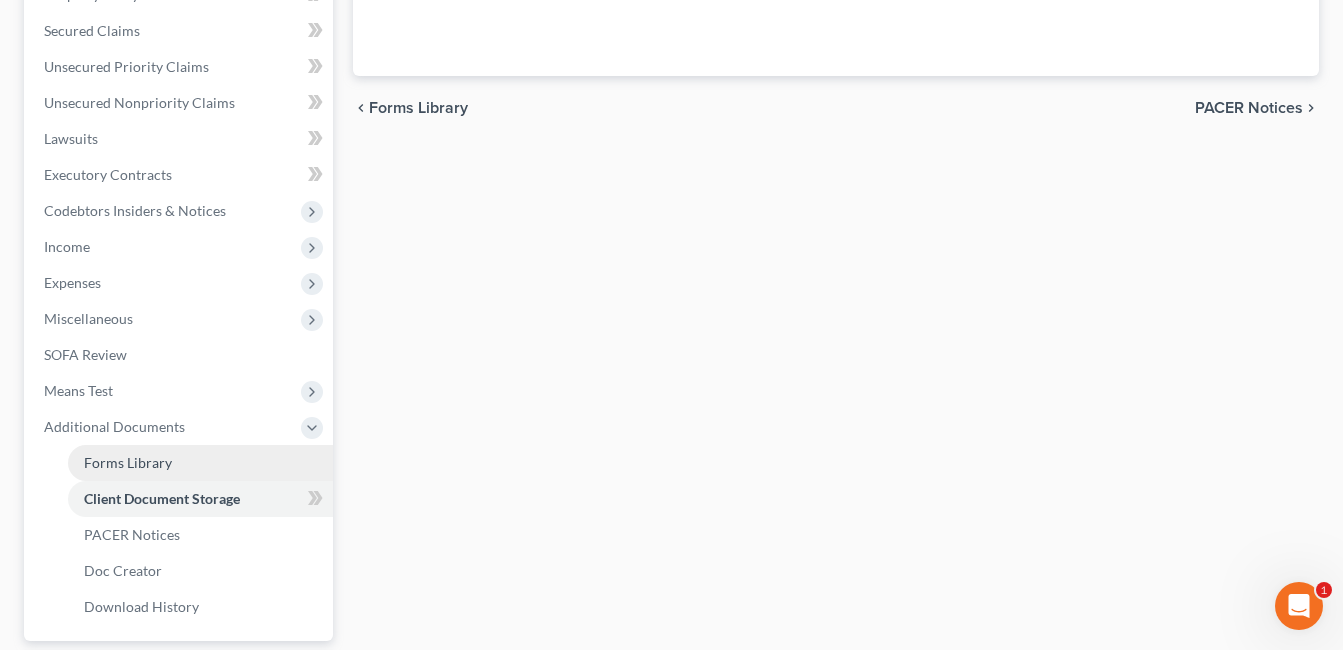 select on "7" 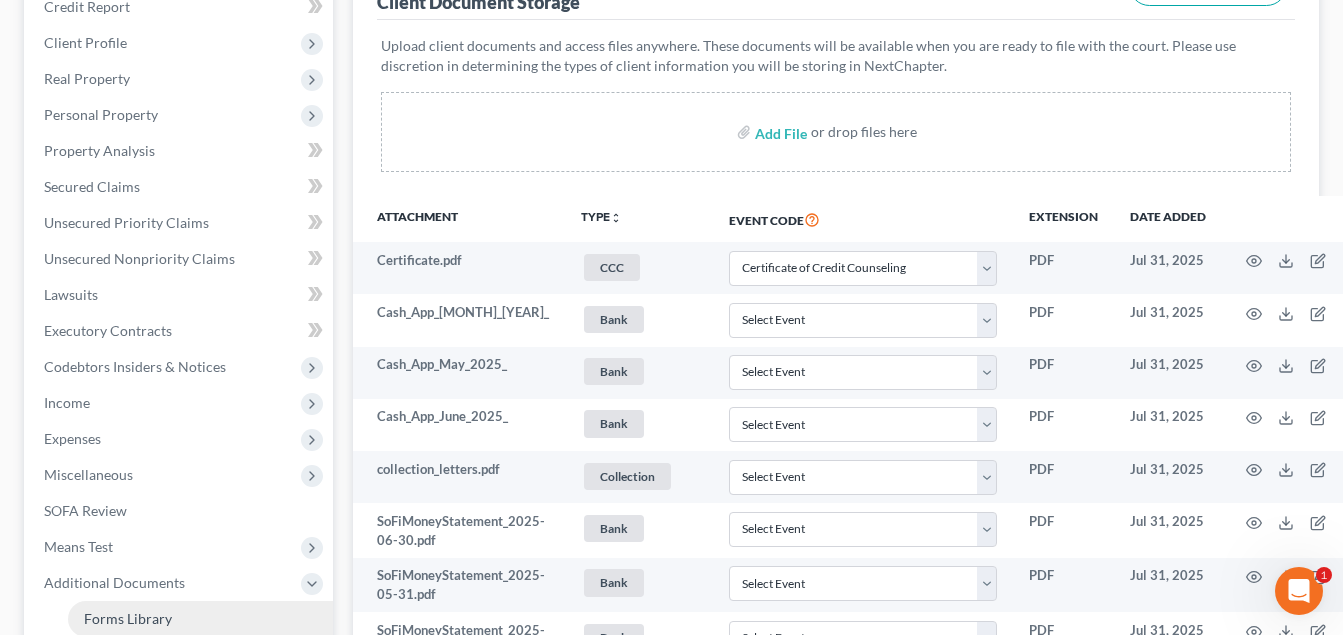 scroll, scrollTop: 300, scrollLeft: 0, axis: vertical 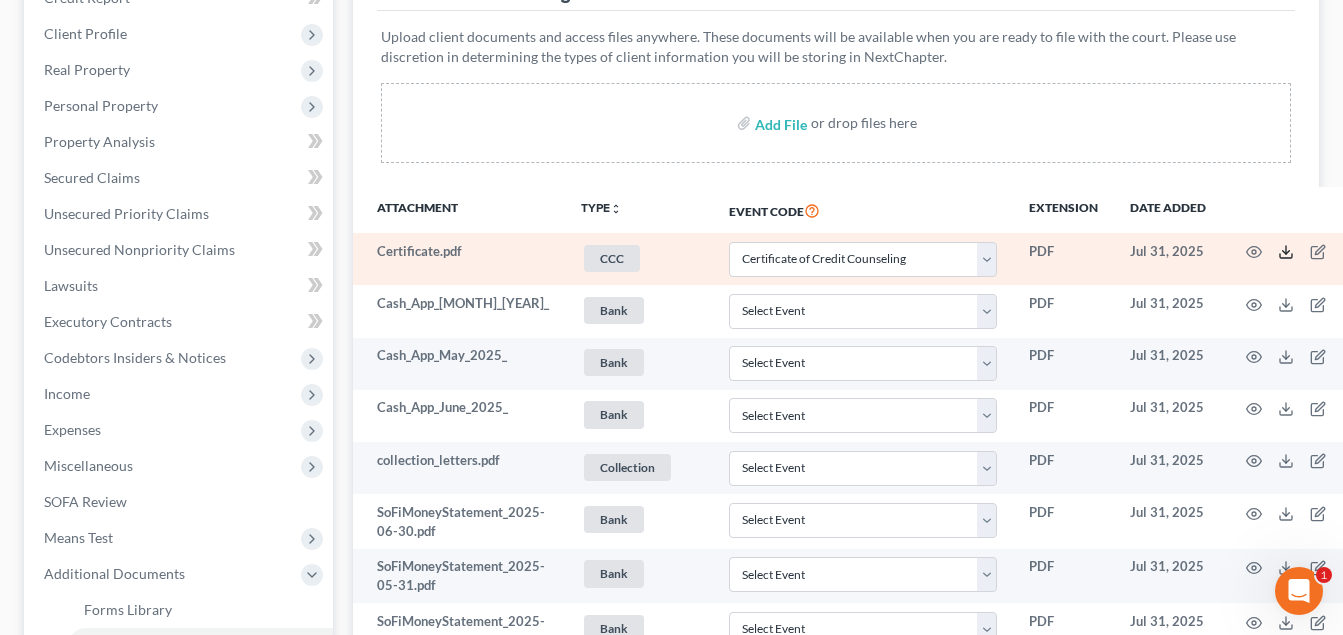click 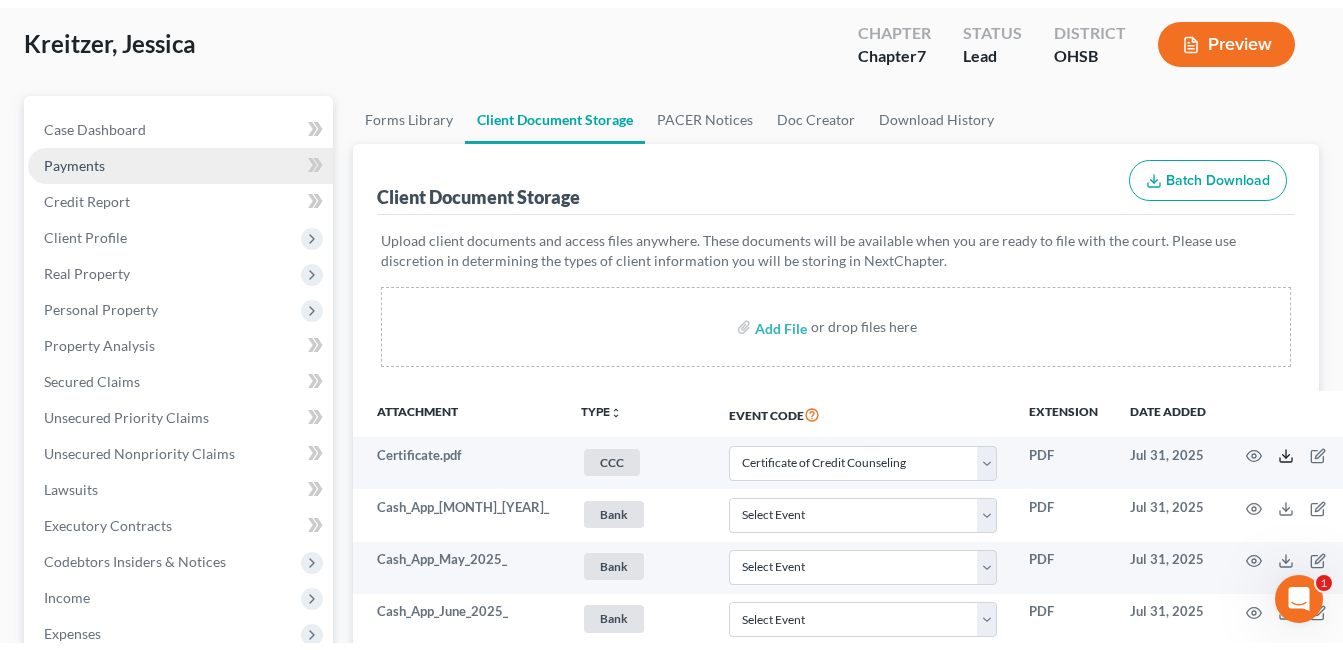 scroll, scrollTop: 0, scrollLeft: 0, axis: both 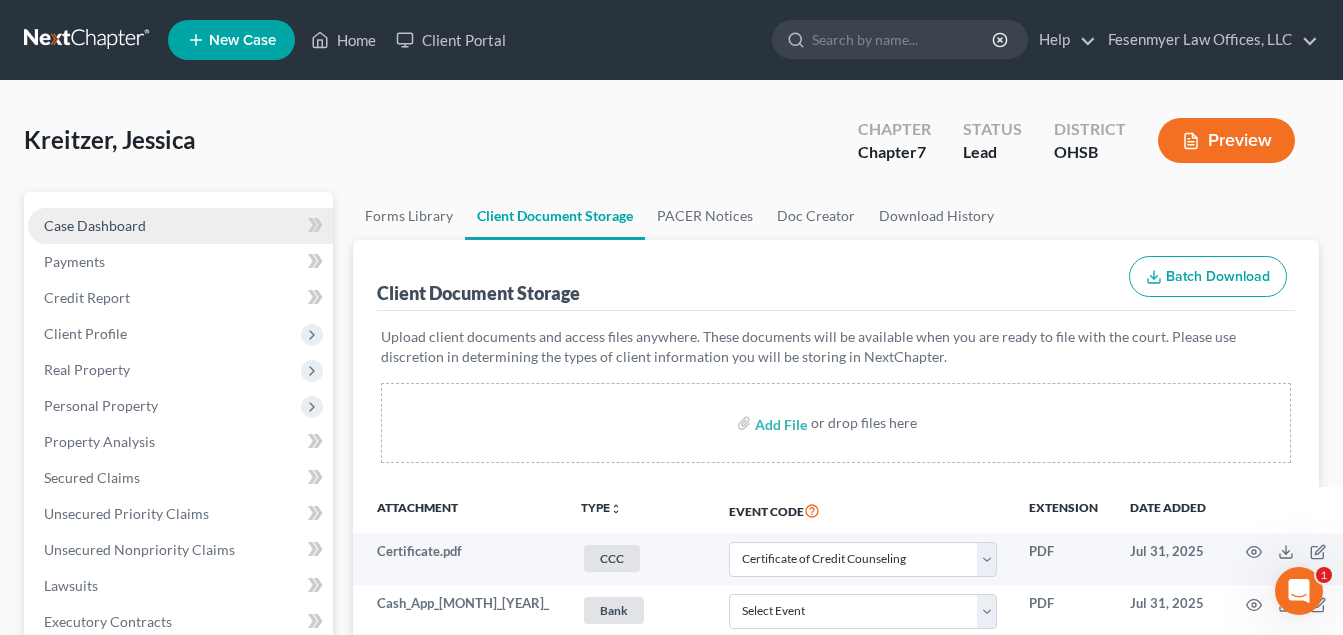 drag, startPoint x: 94, startPoint y: 218, endPoint x: 134, endPoint y: 222, distance: 40.1995 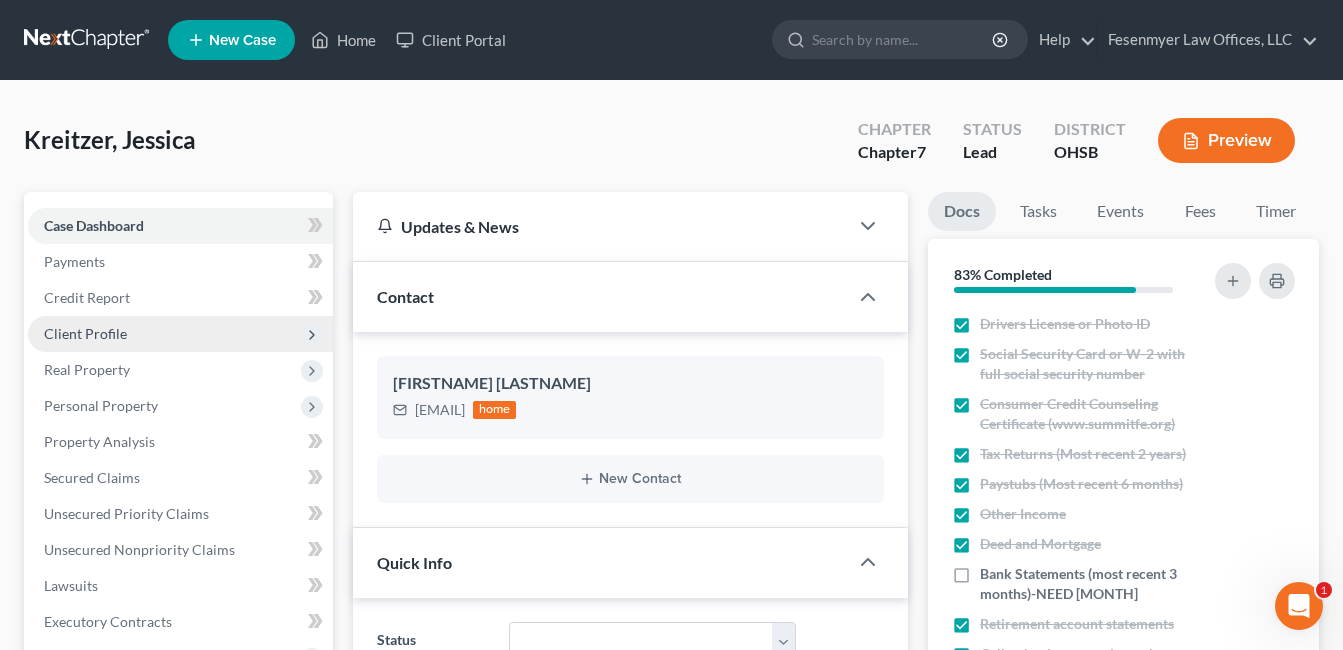click on "Client Profile" at bounding box center (85, 333) 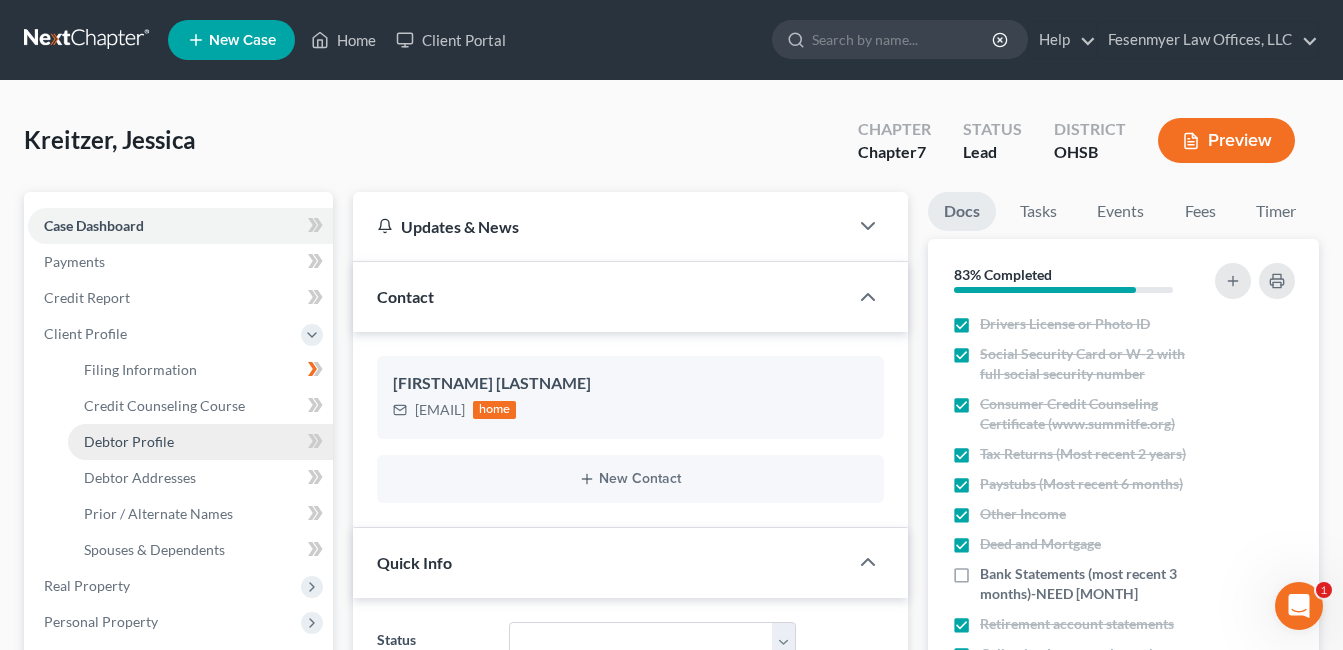 click on "Debtor Profile" at bounding box center [129, 441] 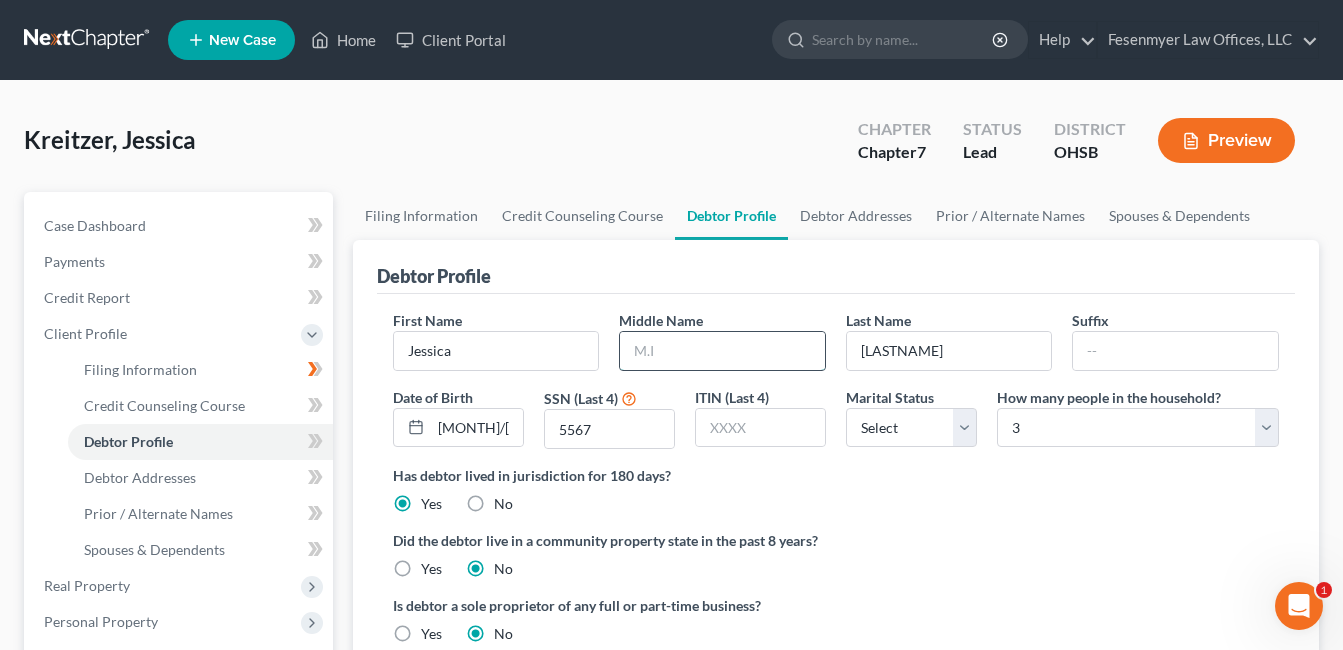click at bounding box center [722, 351] 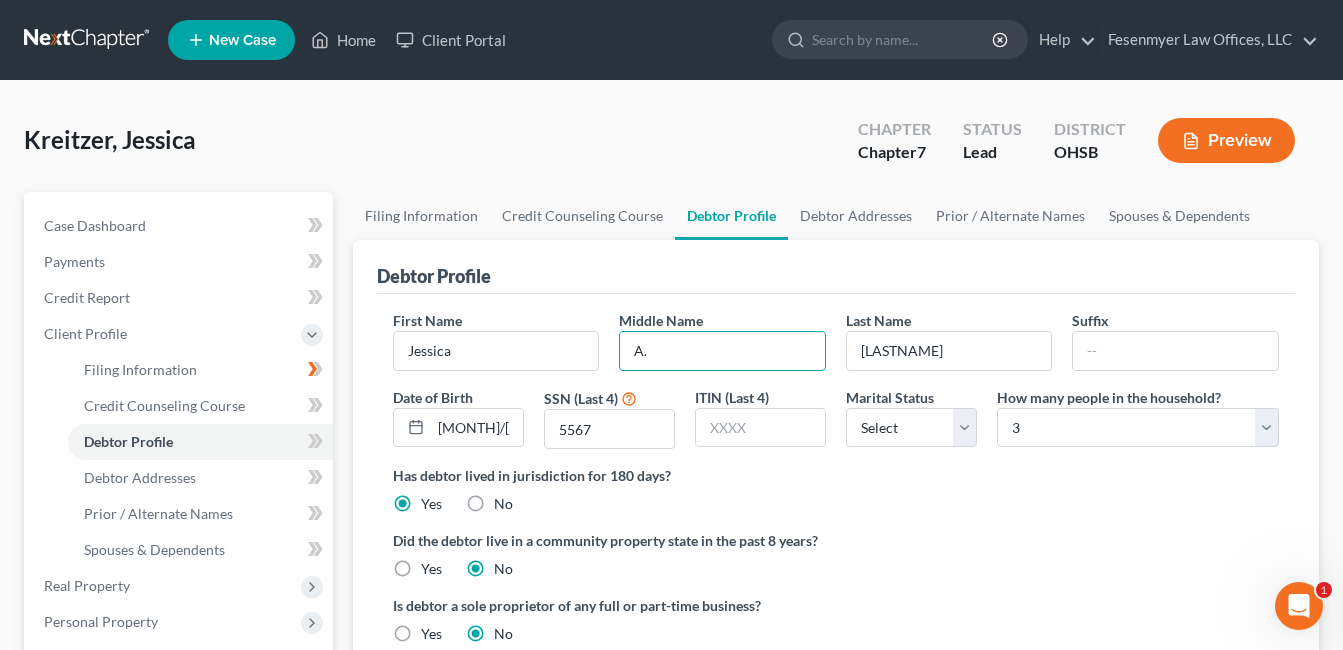 type on "A." 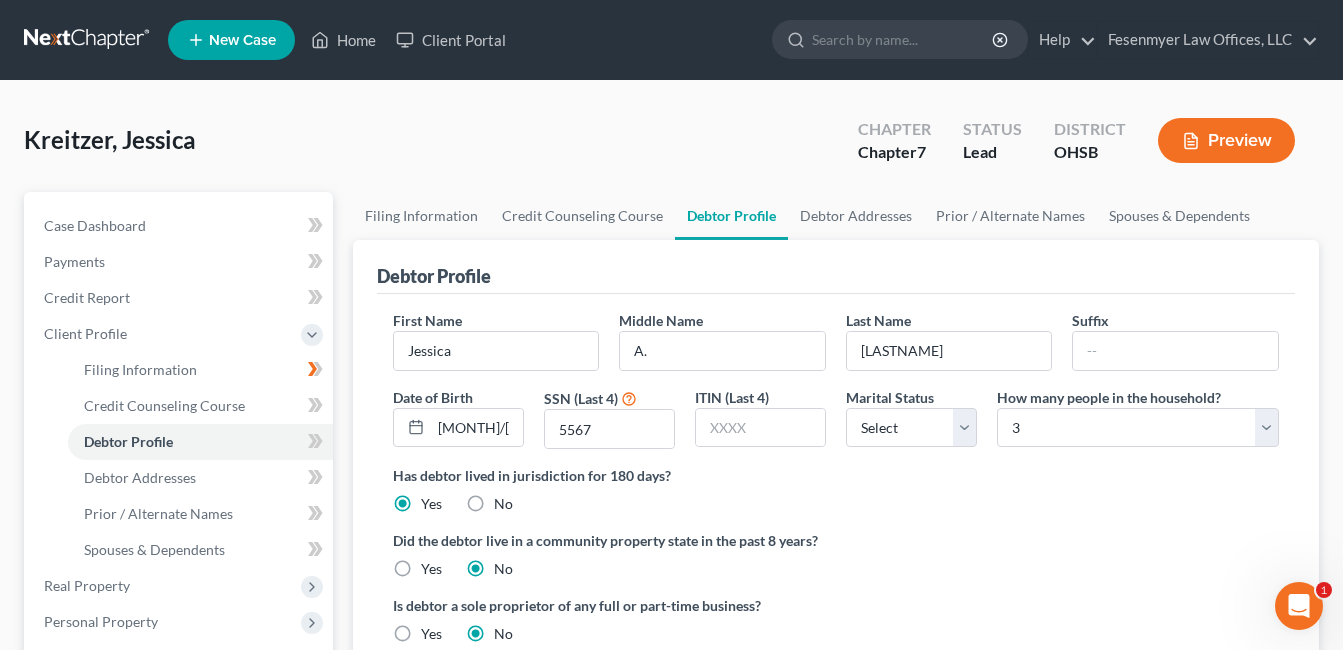 click on "Did the debtor live in a community property state in the past 8 years?" at bounding box center [836, 540] 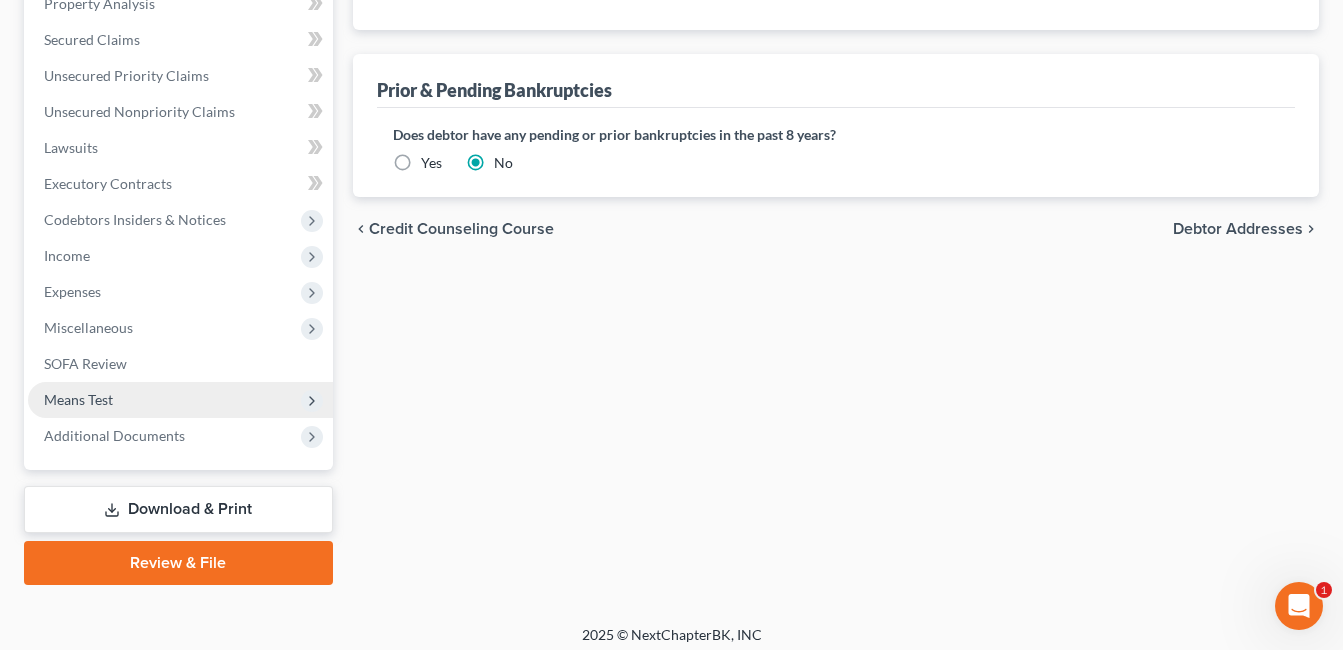 scroll, scrollTop: 665, scrollLeft: 0, axis: vertical 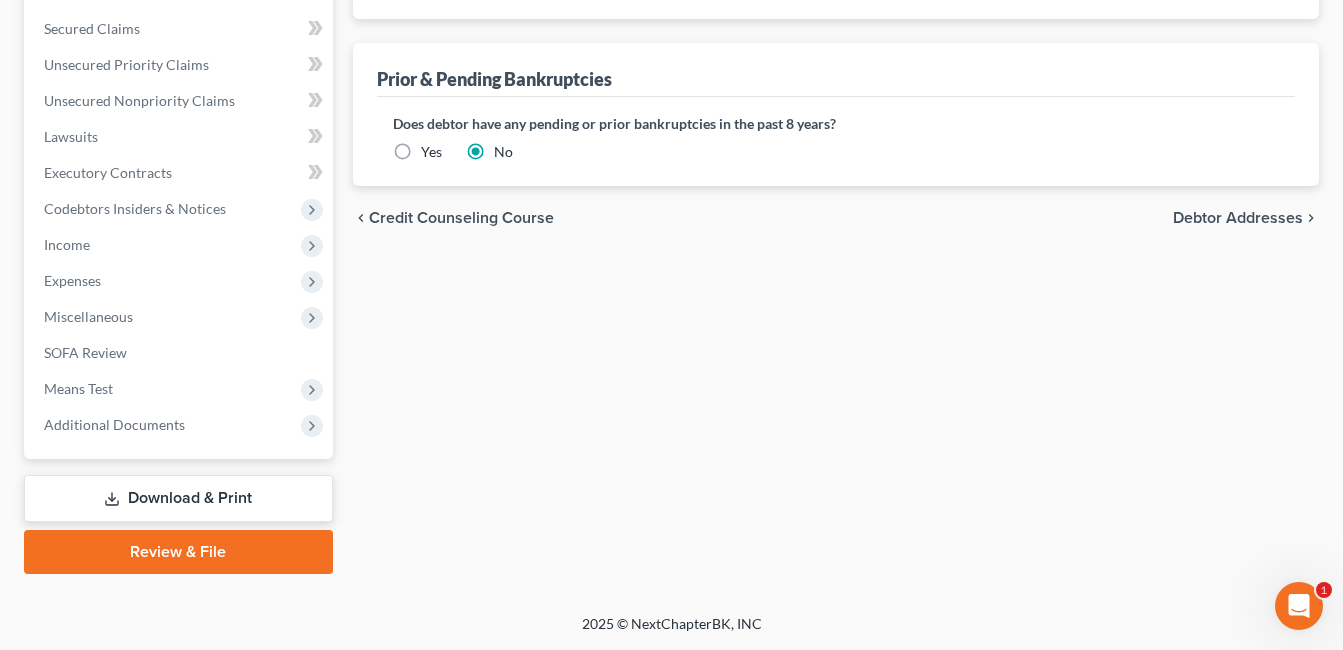 click on "Download & Print" at bounding box center (178, 498) 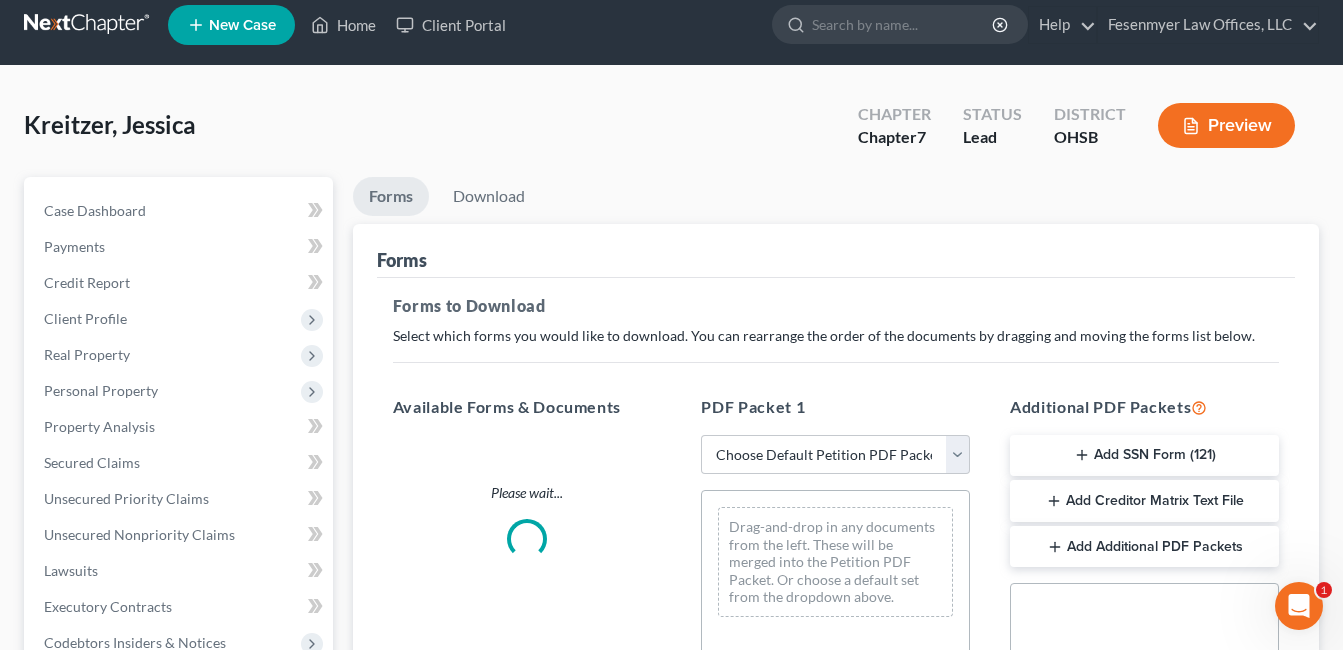scroll, scrollTop: 0, scrollLeft: 0, axis: both 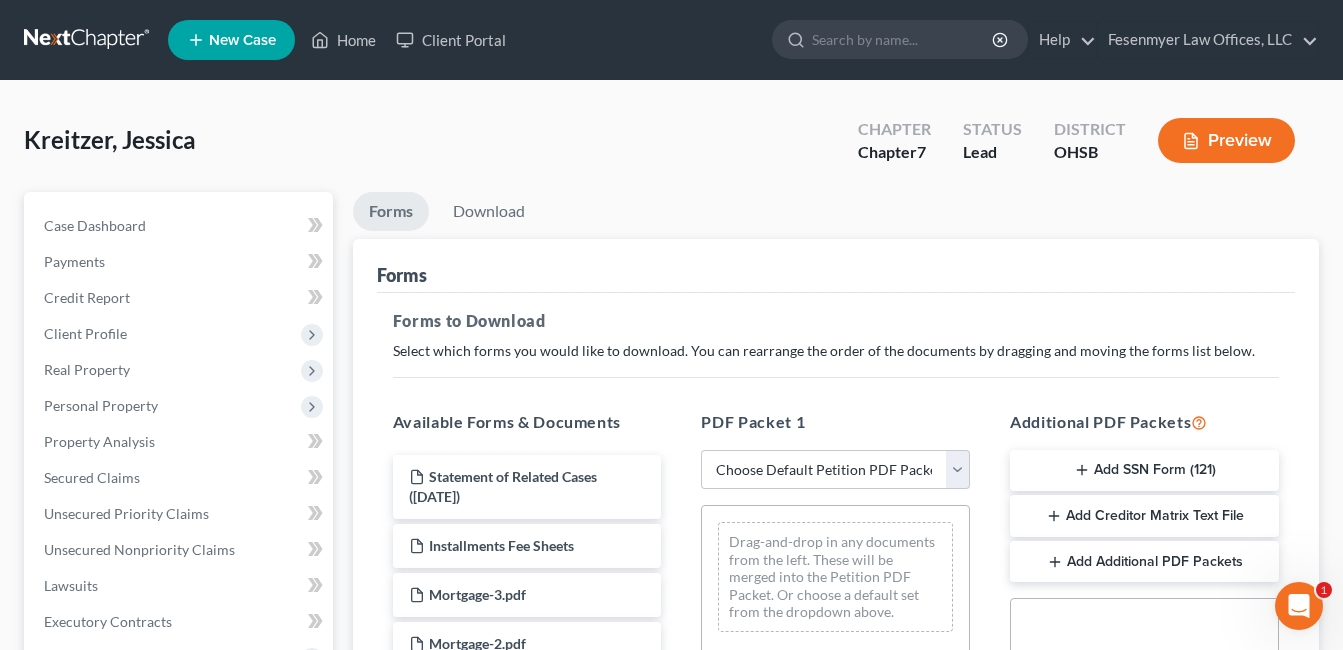 click on "Add SSN Form (121)" at bounding box center (1144, 471) 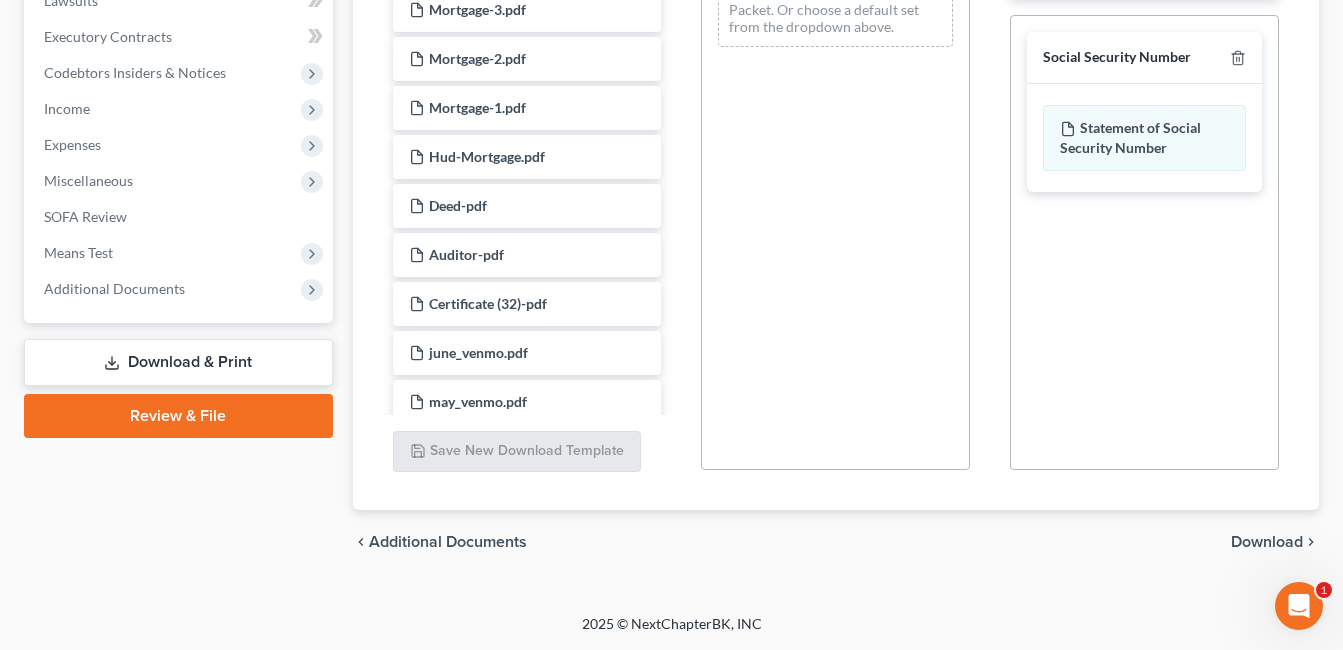 click on "Download" at bounding box center (1267, 542) 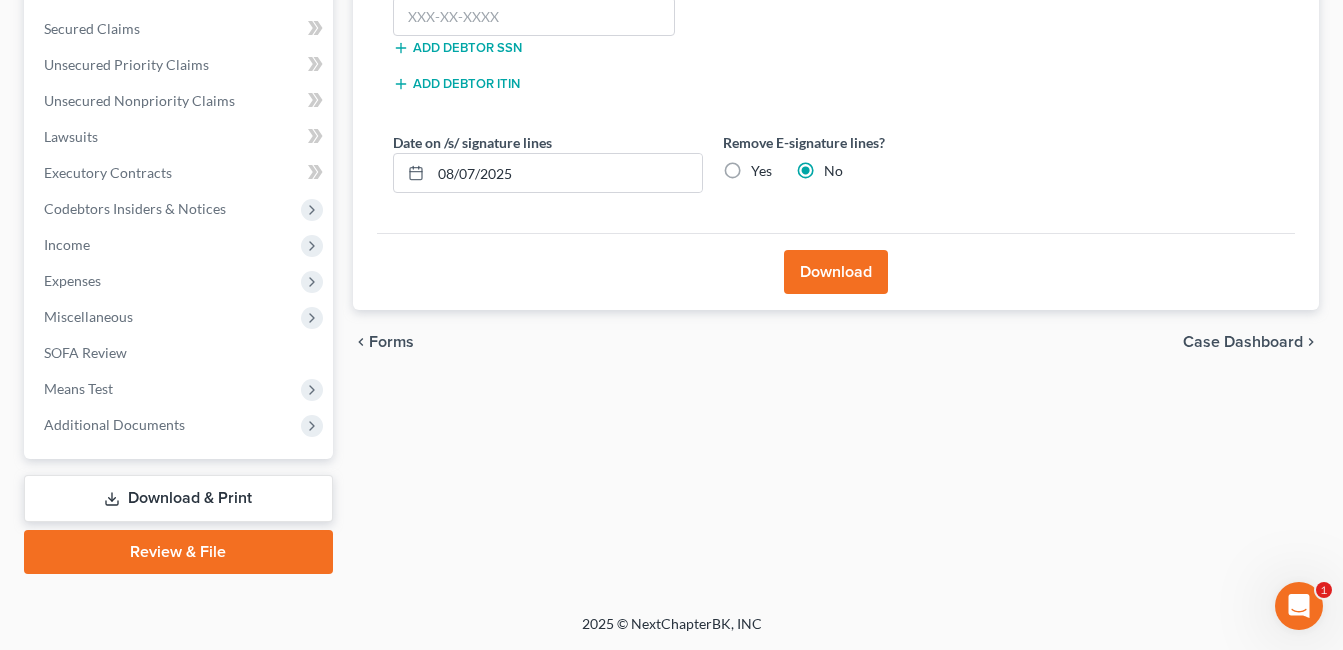 scroll, scrollTop: 449, scrollLeft: 0, axis: vertical 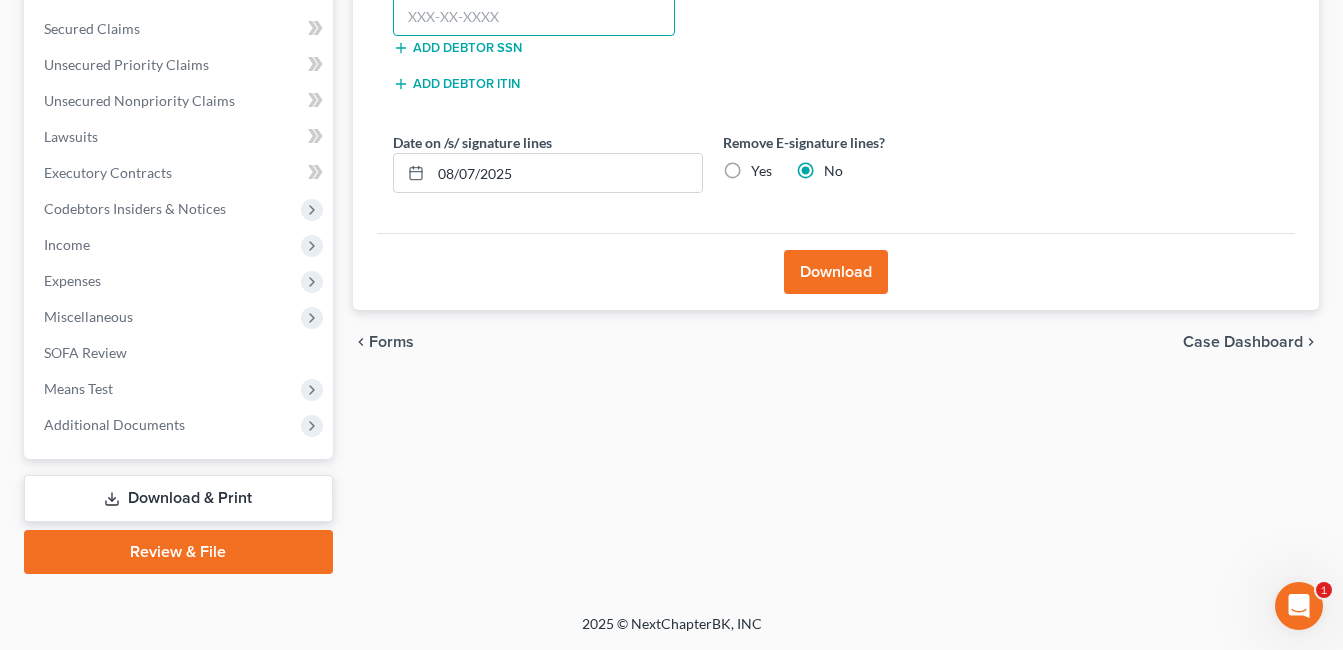 click at bounding box center (534, 17) 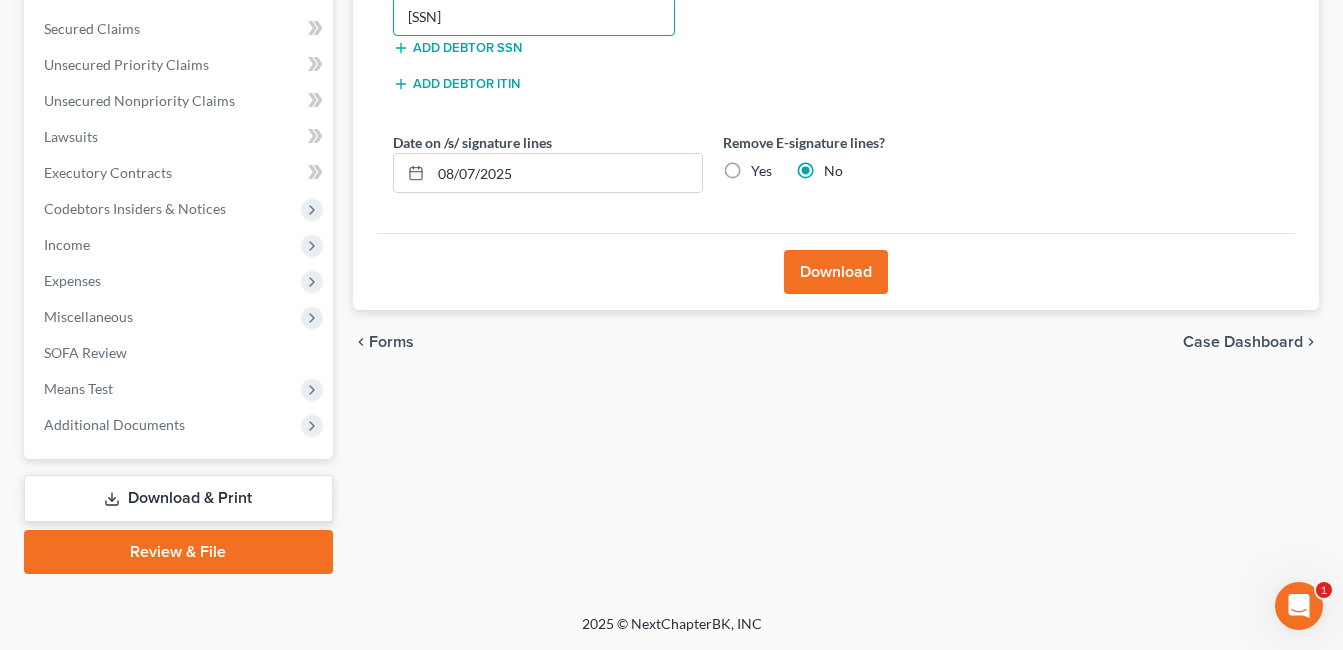 type on "[SSN]" 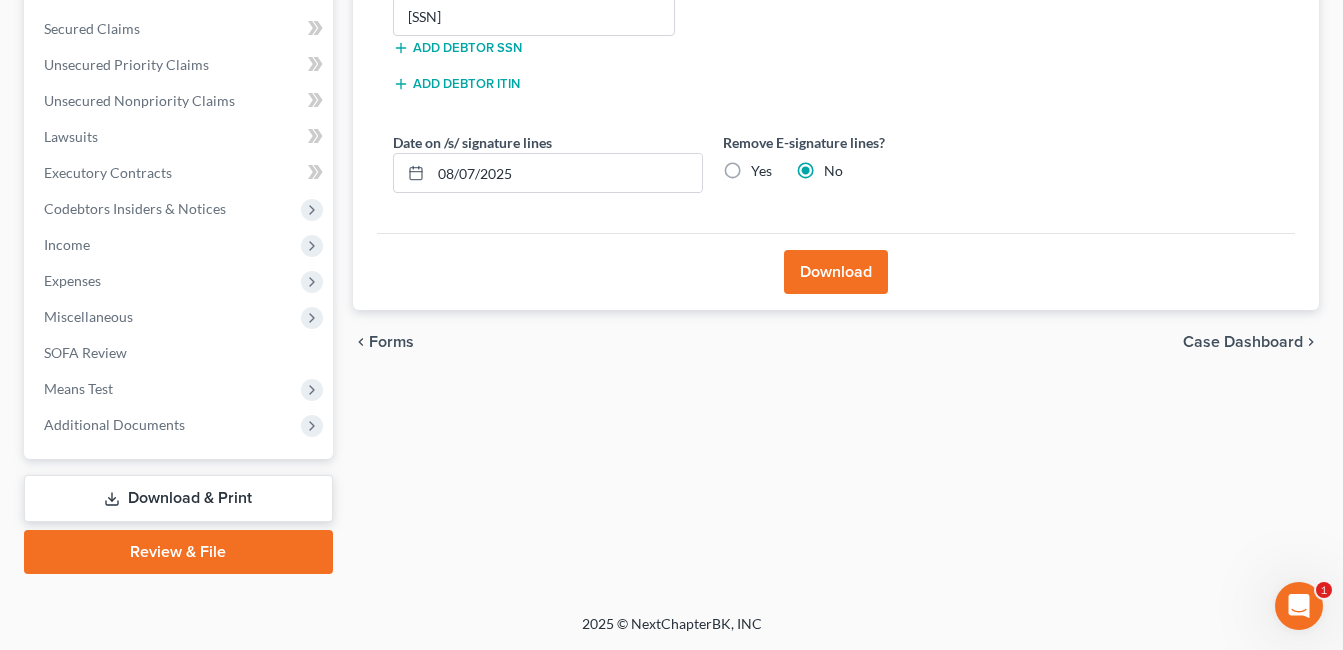 click on "Download" at bounding box center (836, 272) 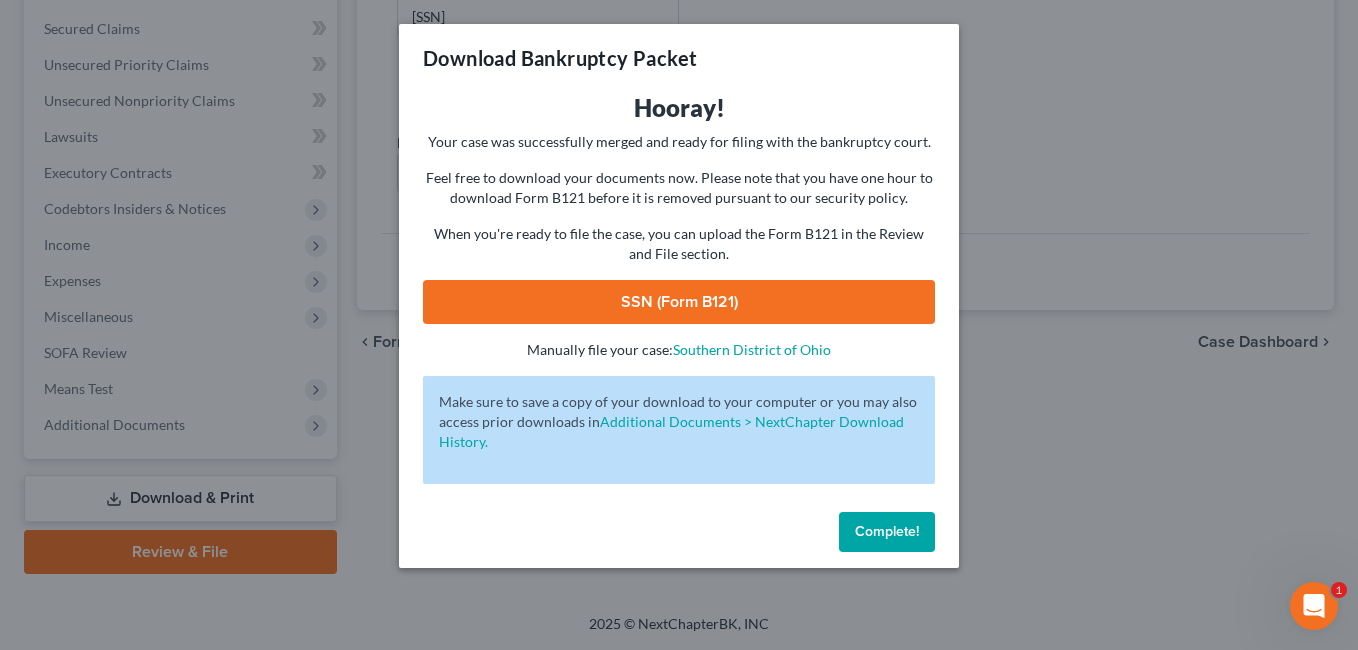 click on "SSN (Form B121)" at bounding box center [679, 302] 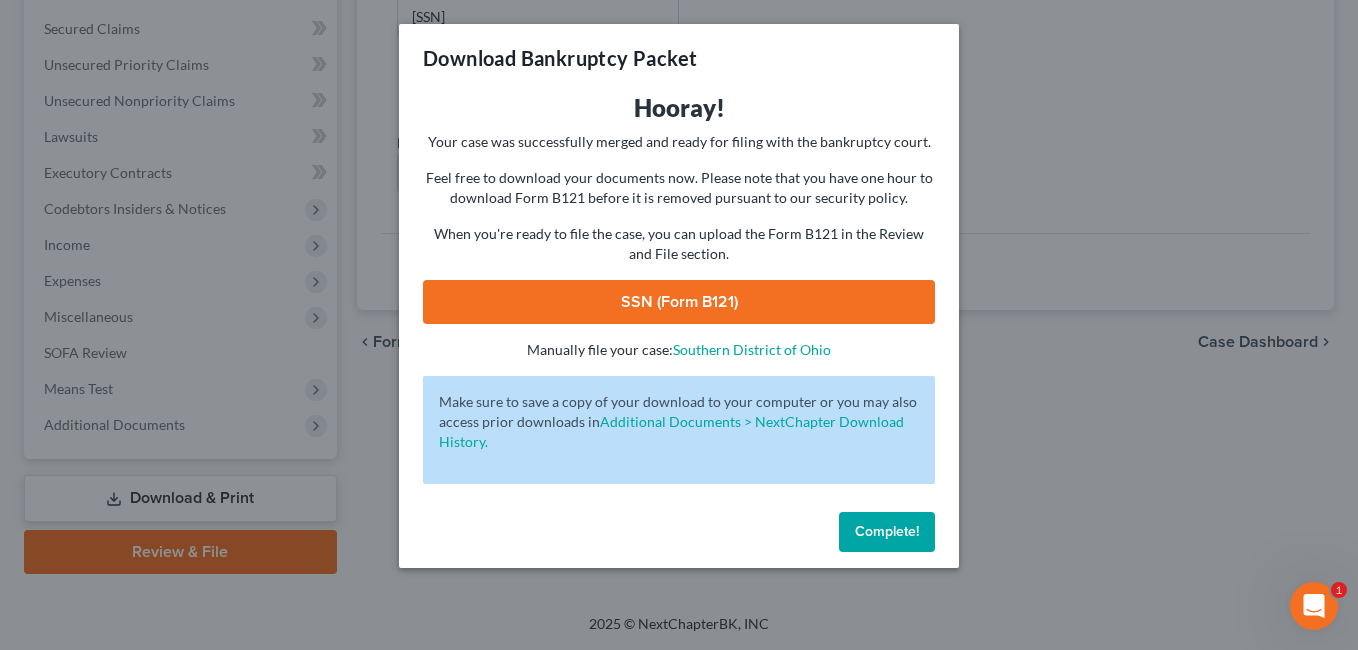 click on "Complete!" at bounding box center (887, 531) 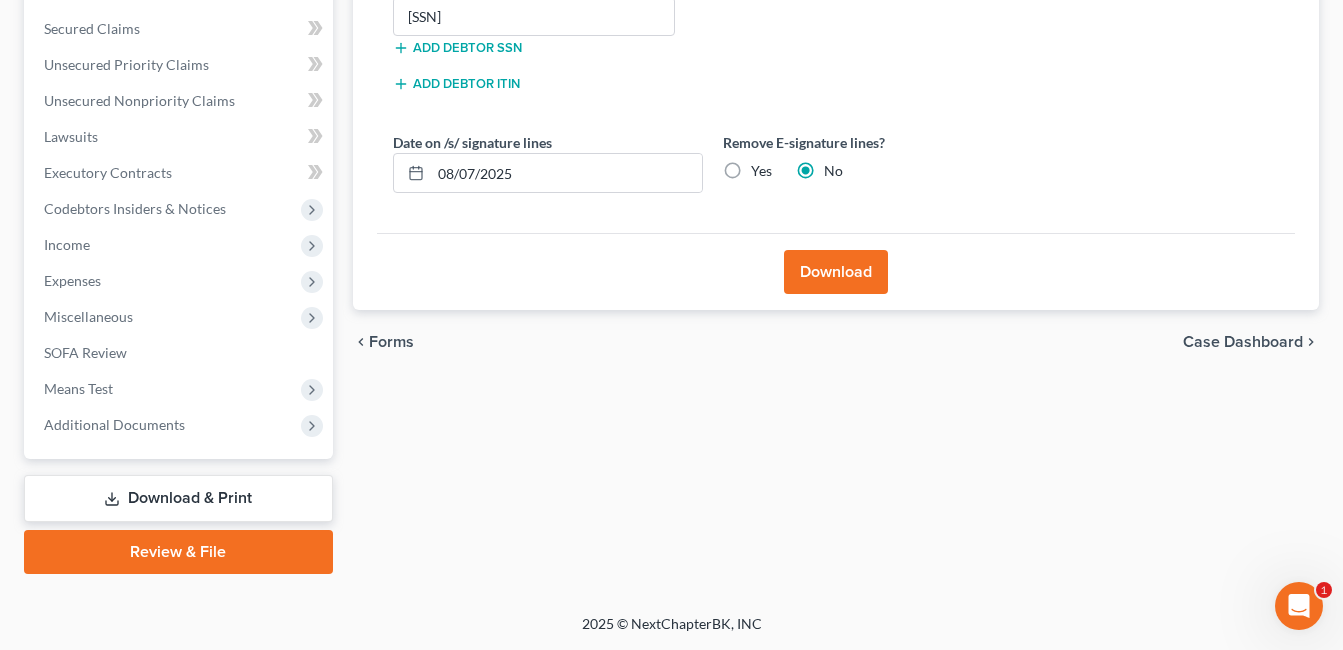 scroll, scrollTop: 0, scrollLeft: 0, axis: both 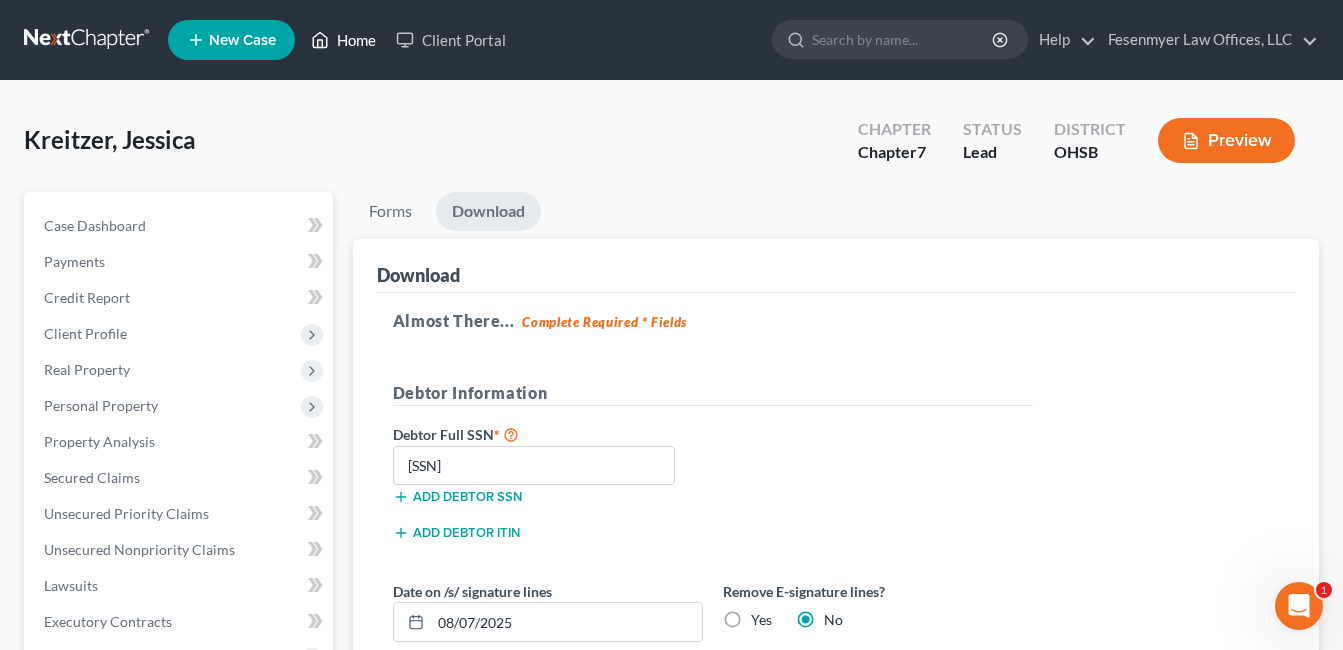 click on "Home" at bounding box center [343, 40] 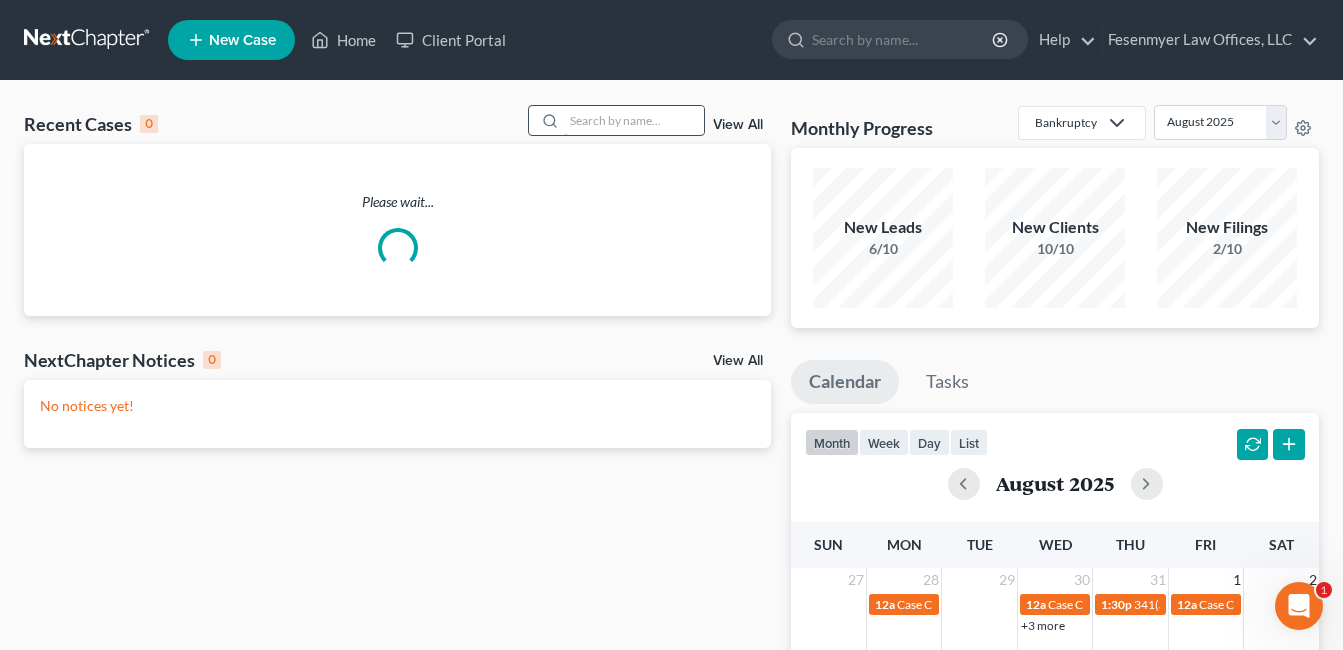 click at bounding box center (634, 120) 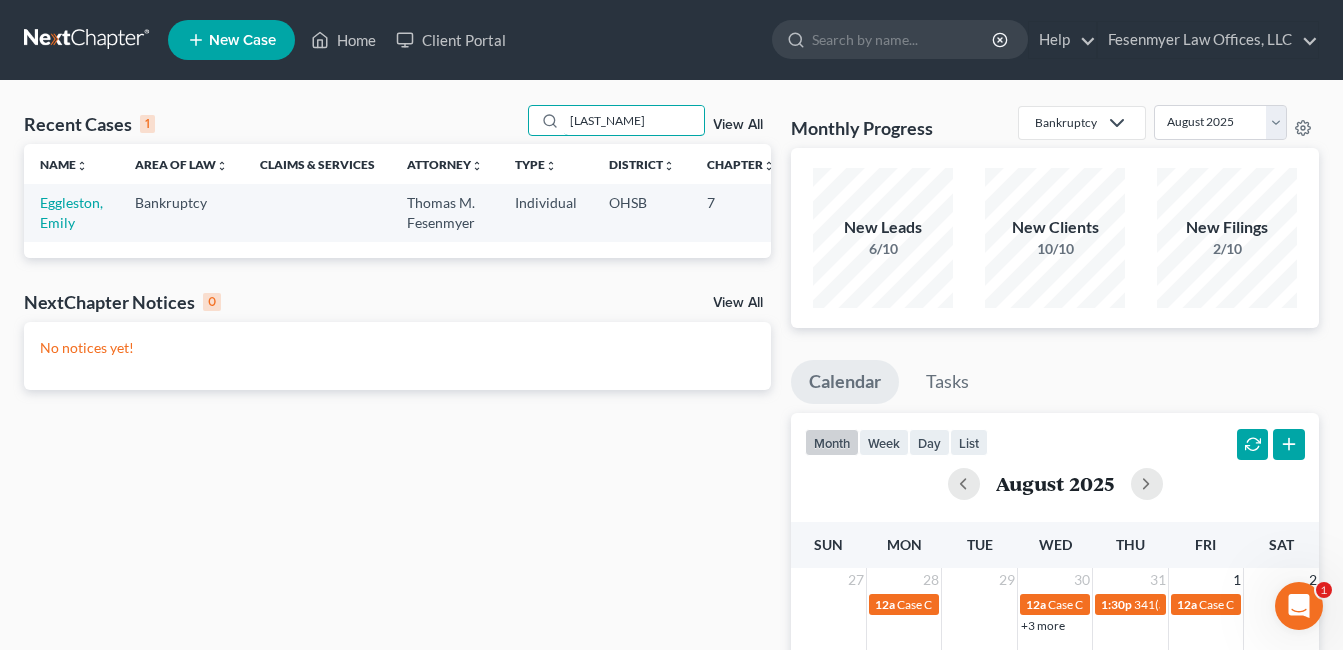 type on "[LAST_NAME]" 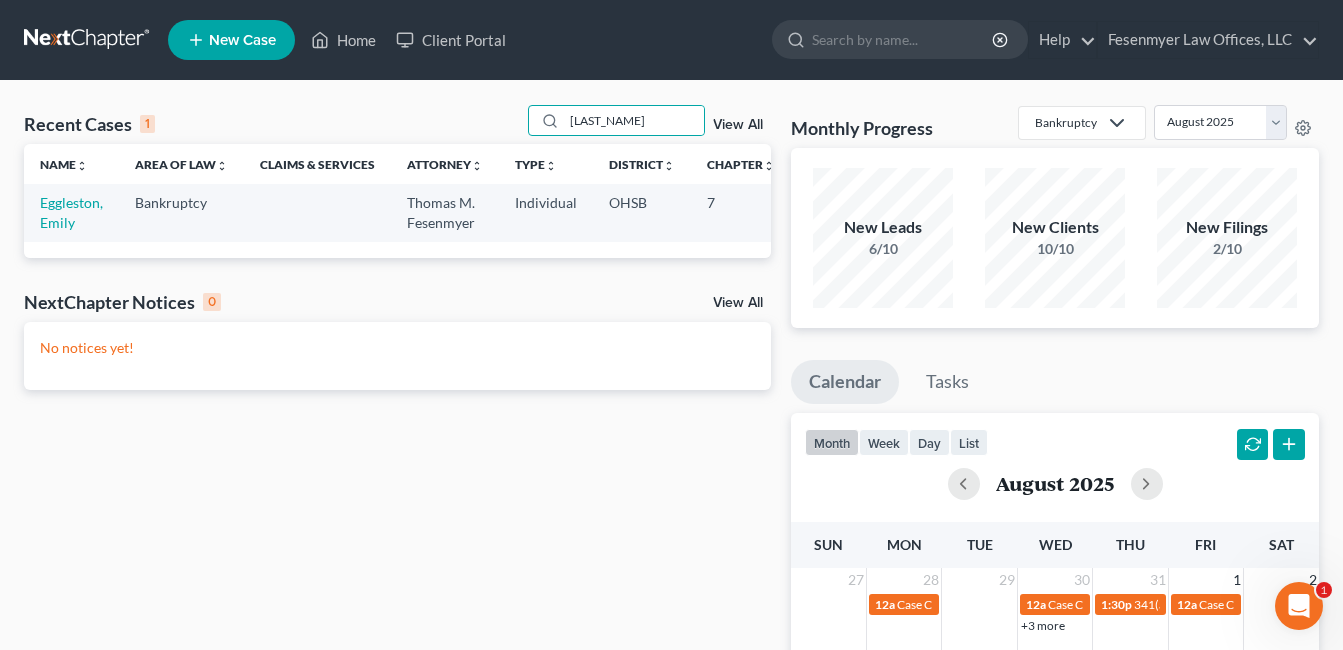 click on "Eggleston, Emily" at bounding box center [71, 212] 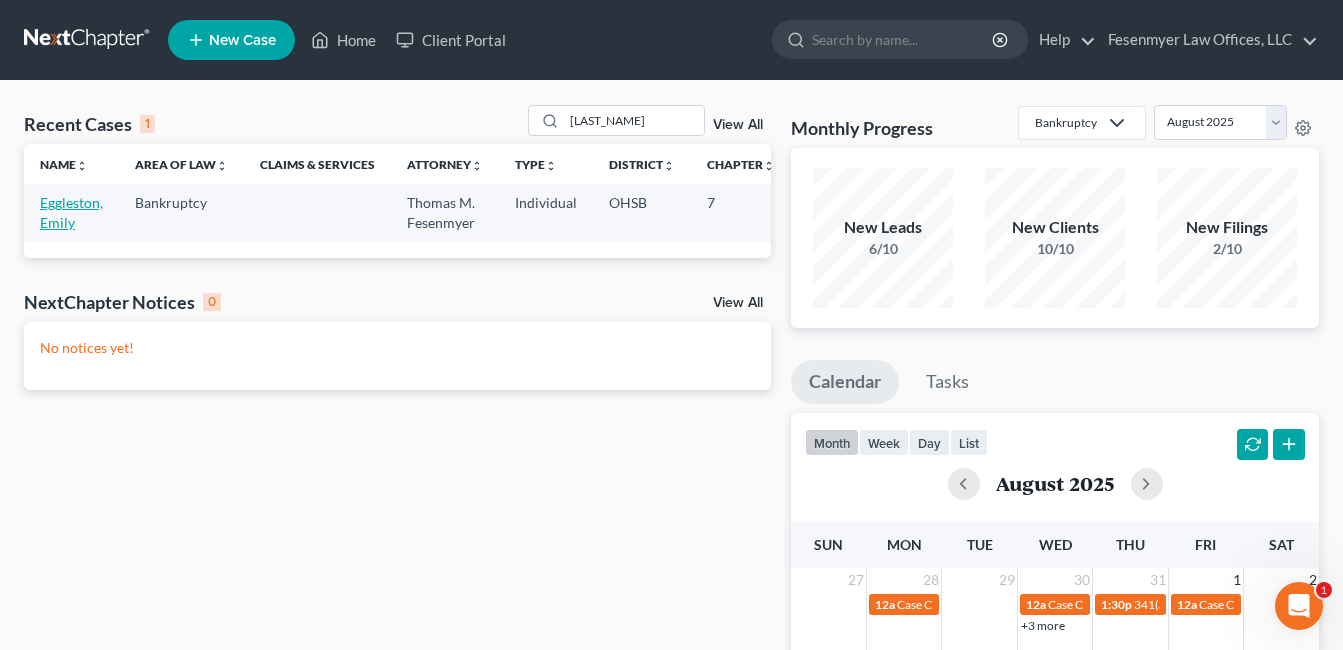 click on "Eggleston, Emily" at bounding box center [71, 212] 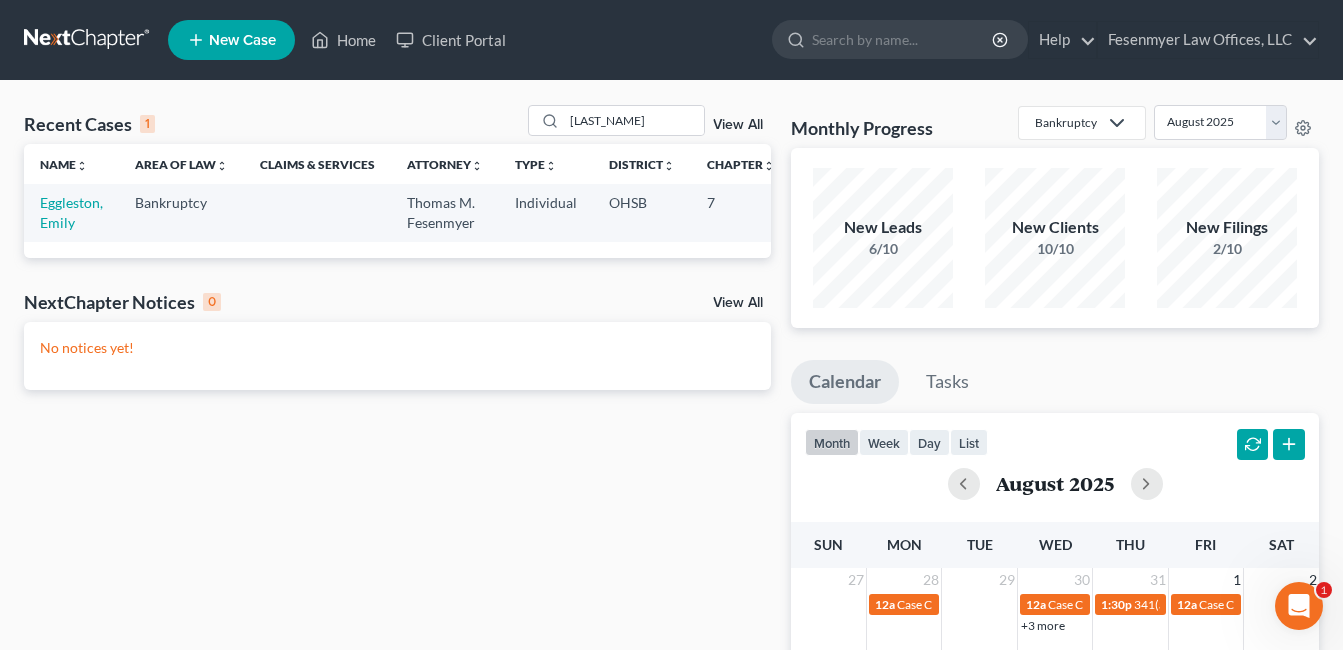 select on "3" 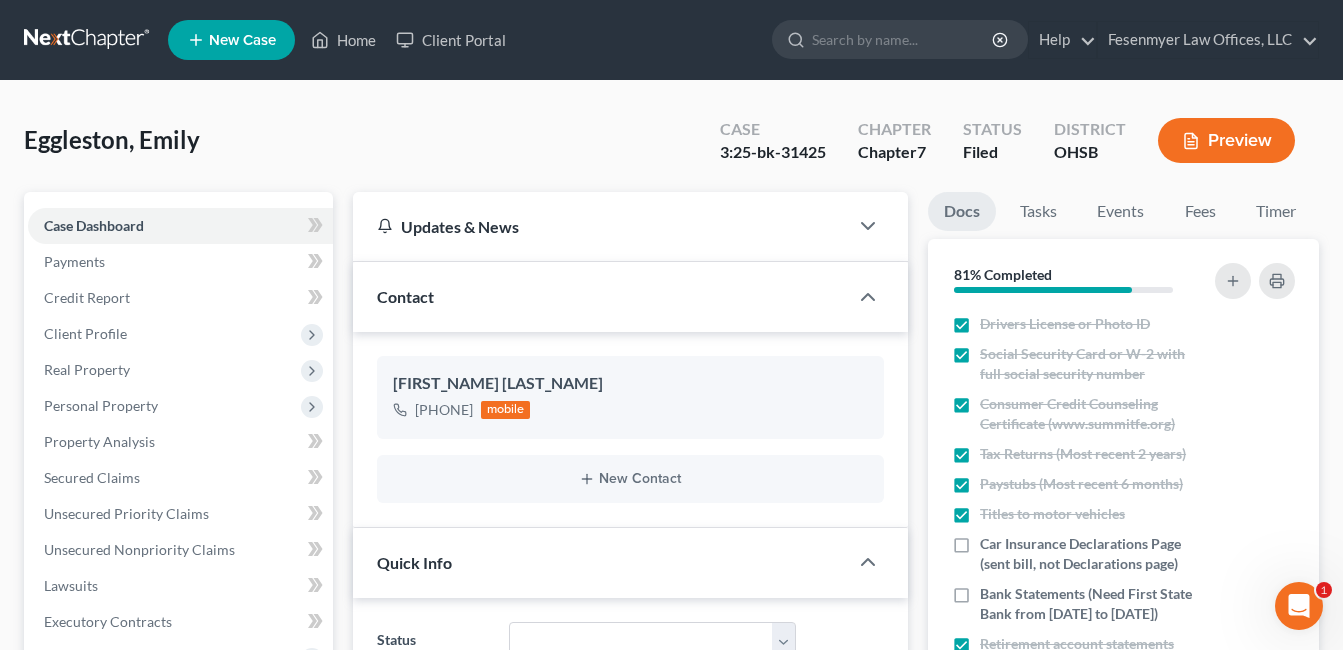 scroll, scrollTop: 600, scrollLeft: 0, axis: vertical 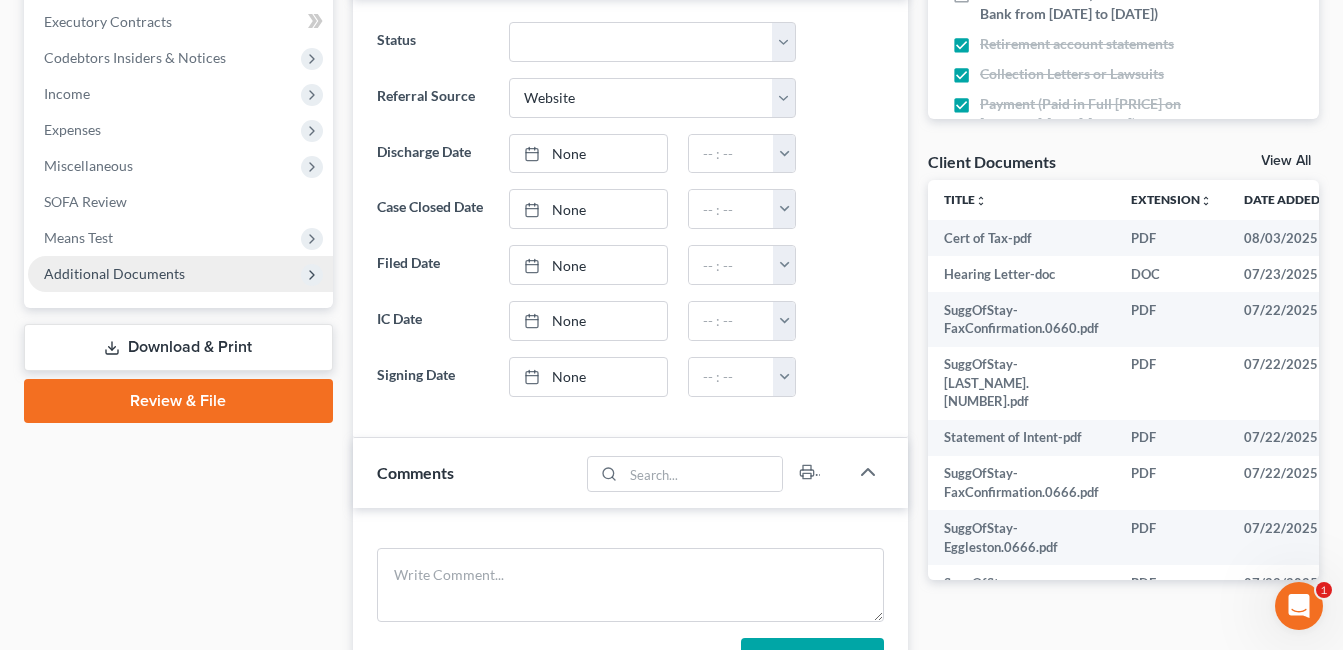 click on "Additional Documents" at bounding box center [180, 274] 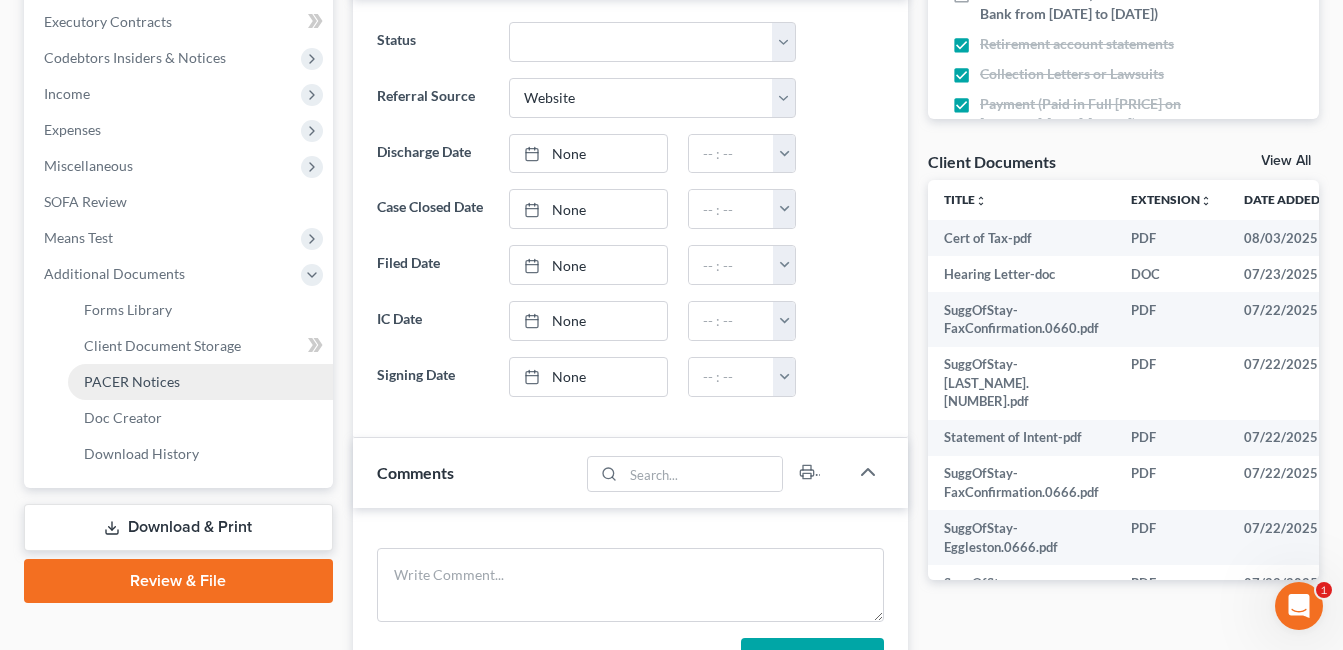click on "PACER Notices" at bounding box center [200, 382] 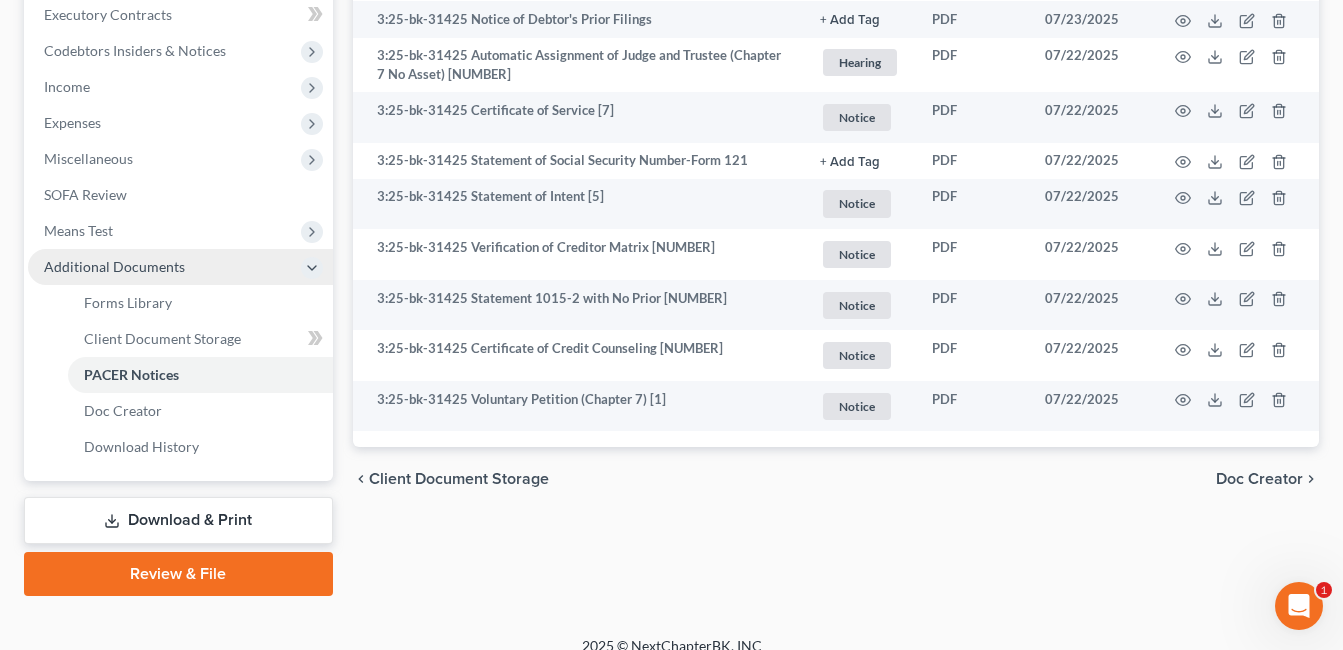scroll, scrollTop: 529, scrollLeft: 0, axis: vertical 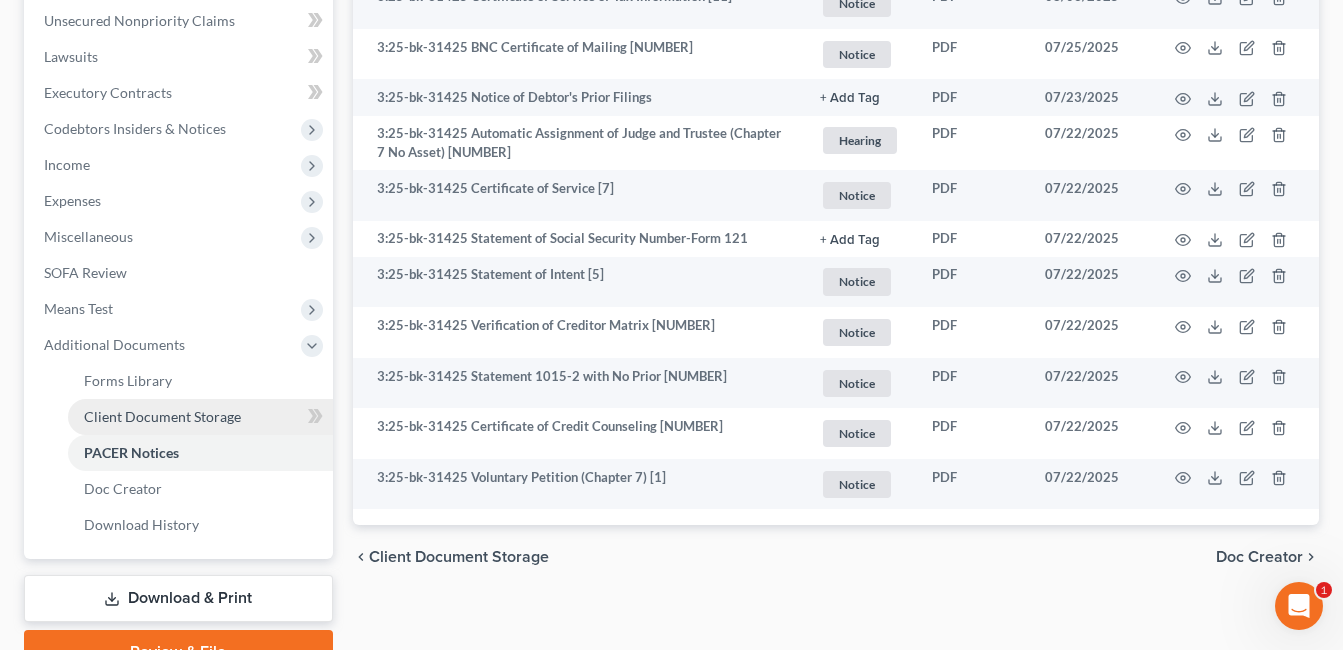 click on "Client Document Storage" at bounding box center [162, 416] 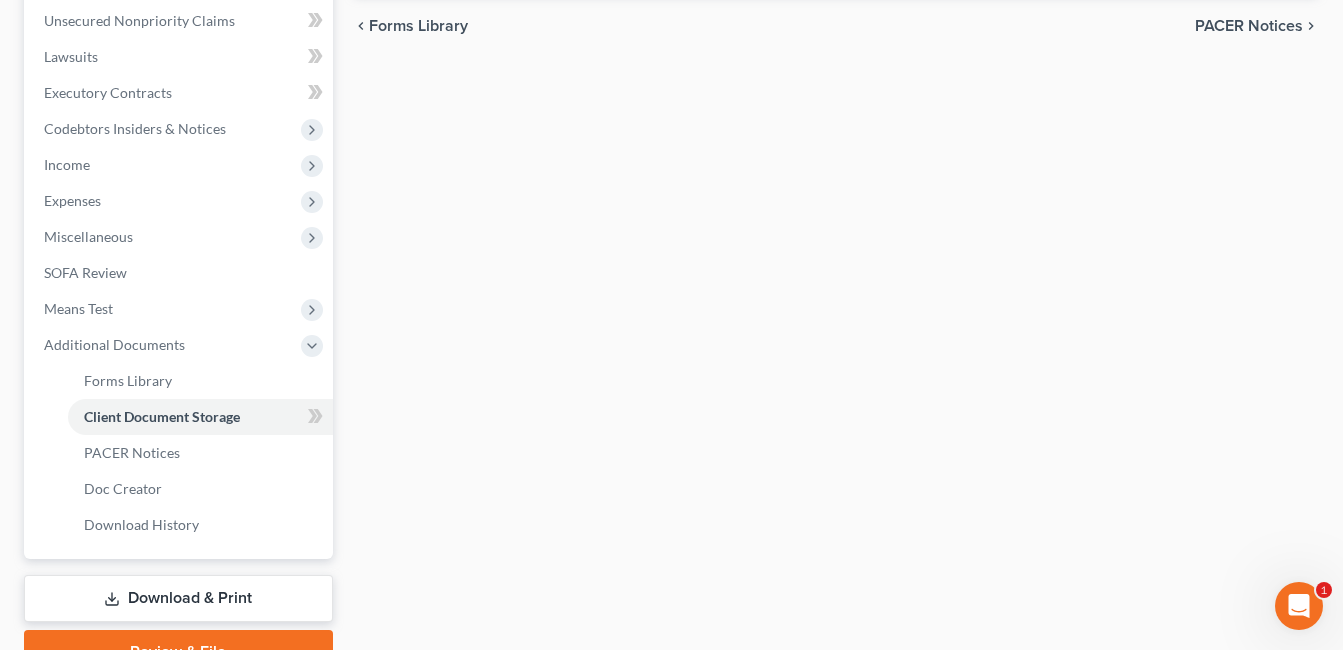 scroll, scrollTop: 395, scrollLeft: 0, axis: vertical 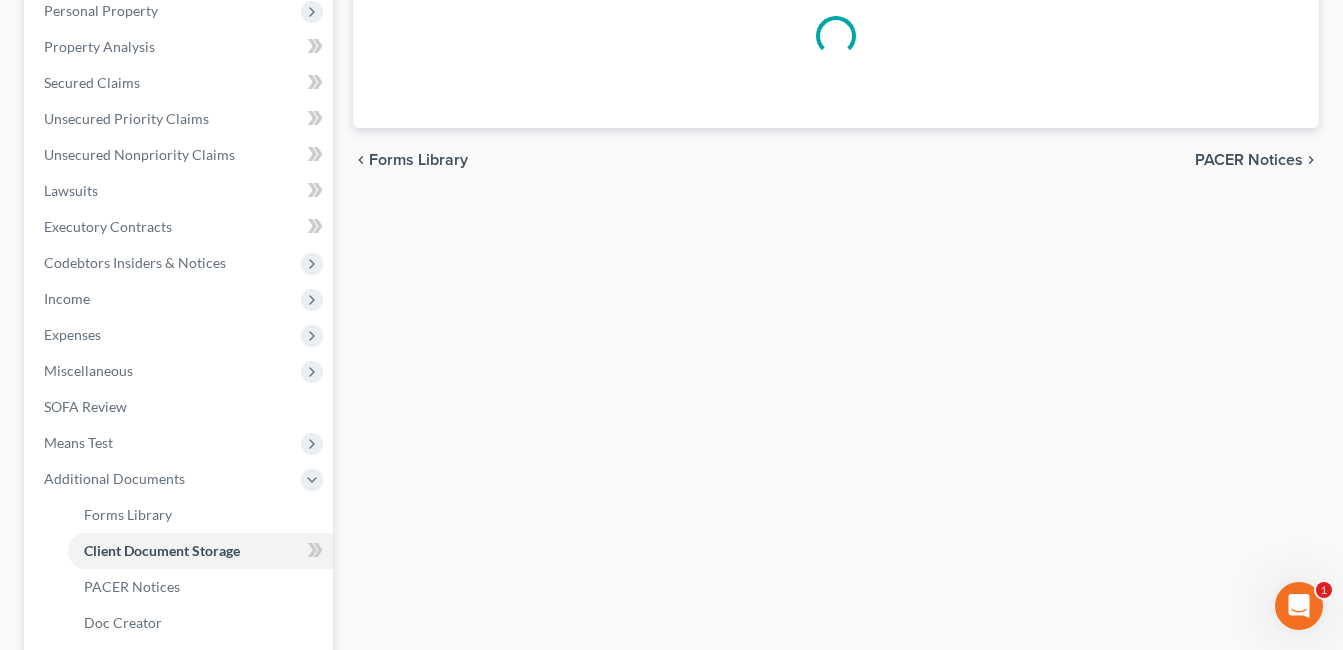 select on "7" 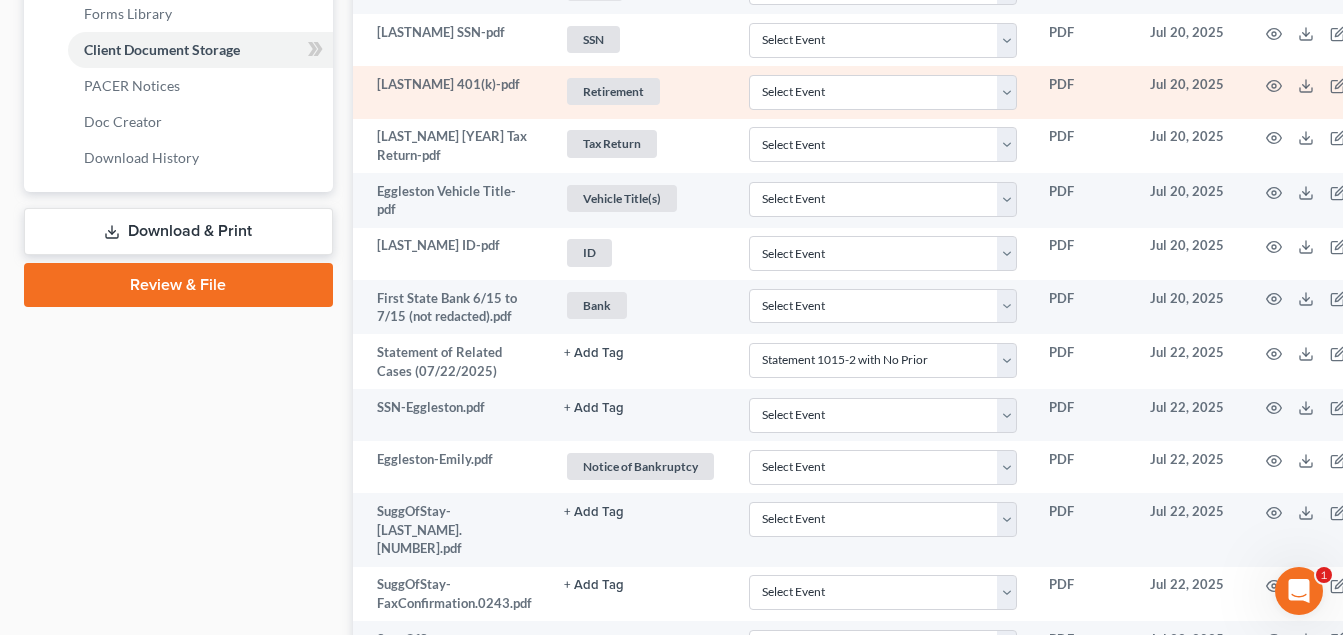 scroll, scrollTop: 892, scrollLeft: 0, axis: vertical 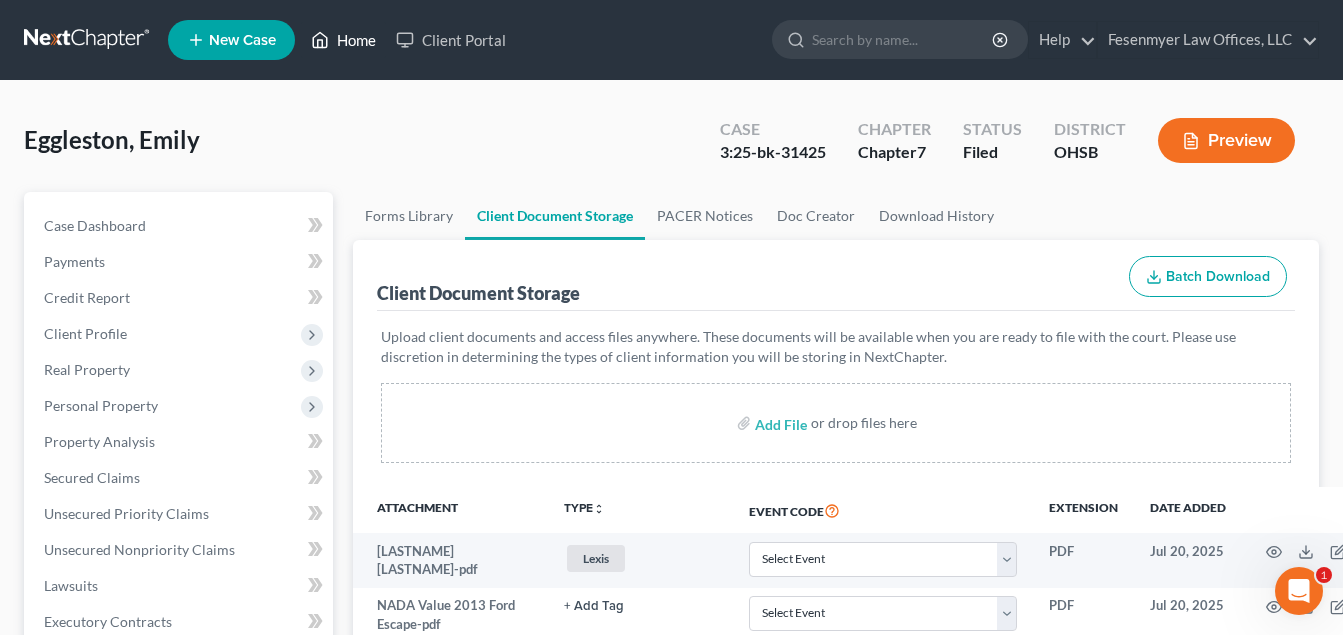click on "Home" at bounding box center [343, 40] 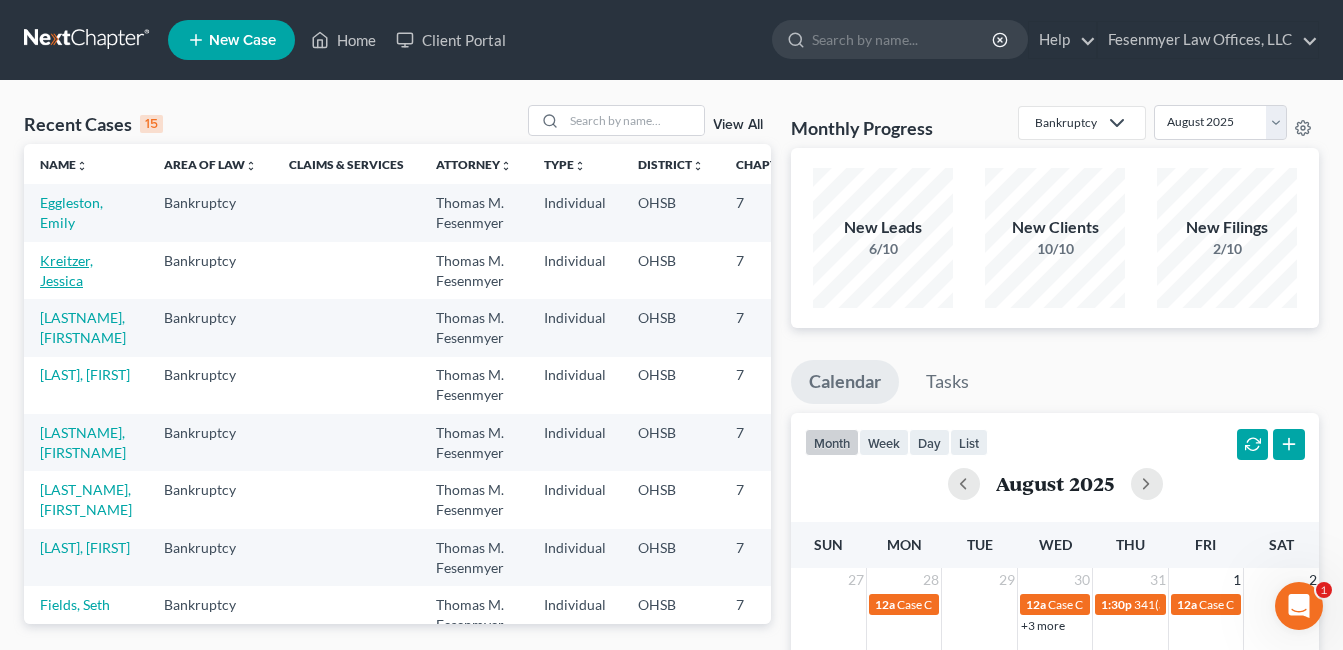 click on "Kreitzer, Jessica" at bounding box center [66, 270] 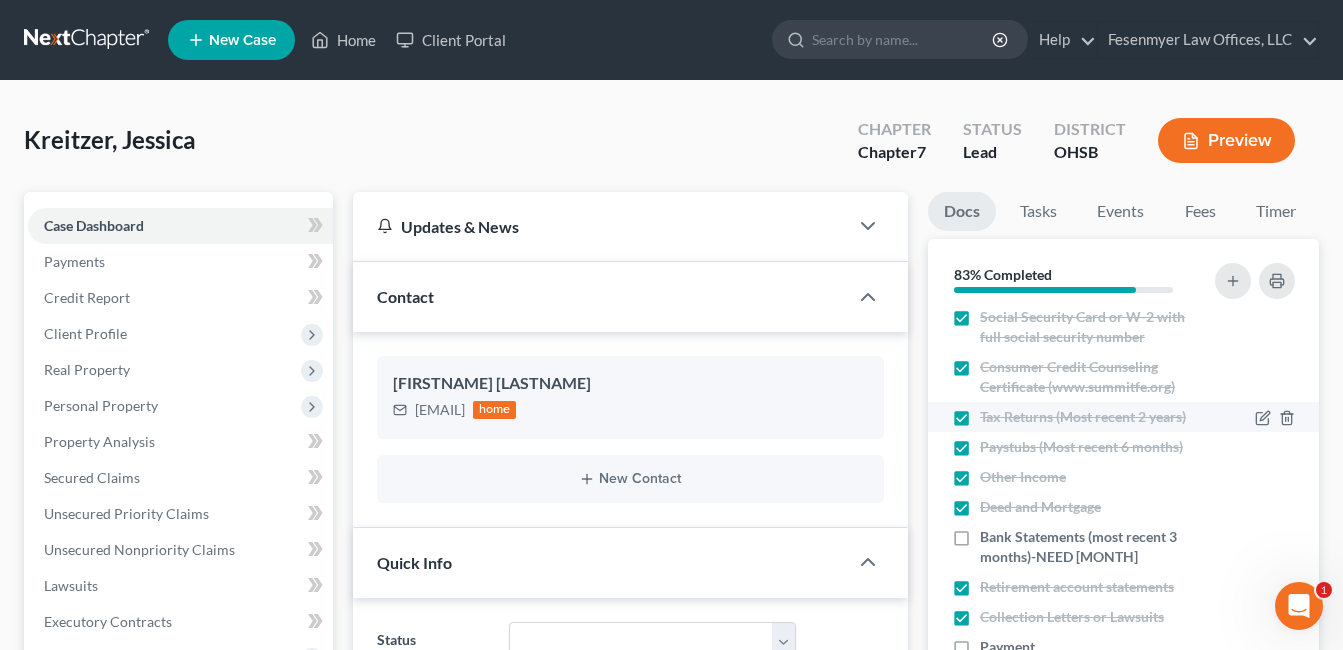 scroll, scrollTop: 42, scrollLeft: 0, axis: vertical 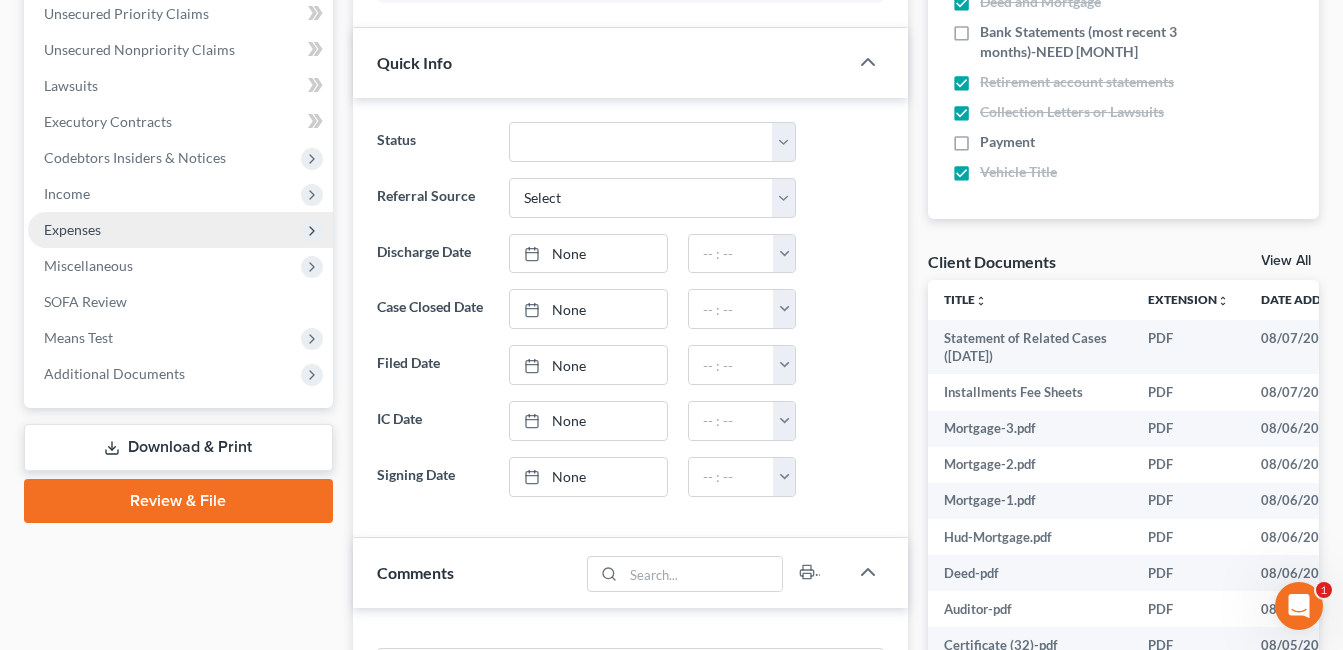 click on "Expenses" at bounding box center (72, 229) 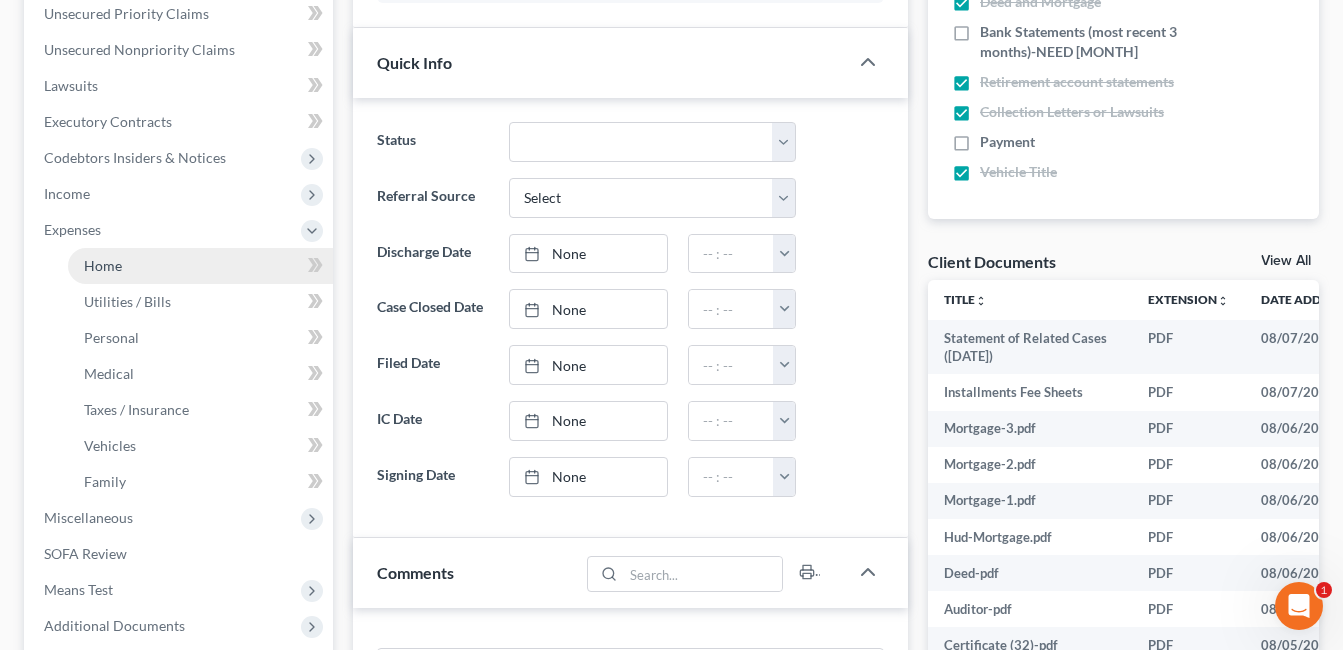 click on "Home" at bounding box center (103, 265) 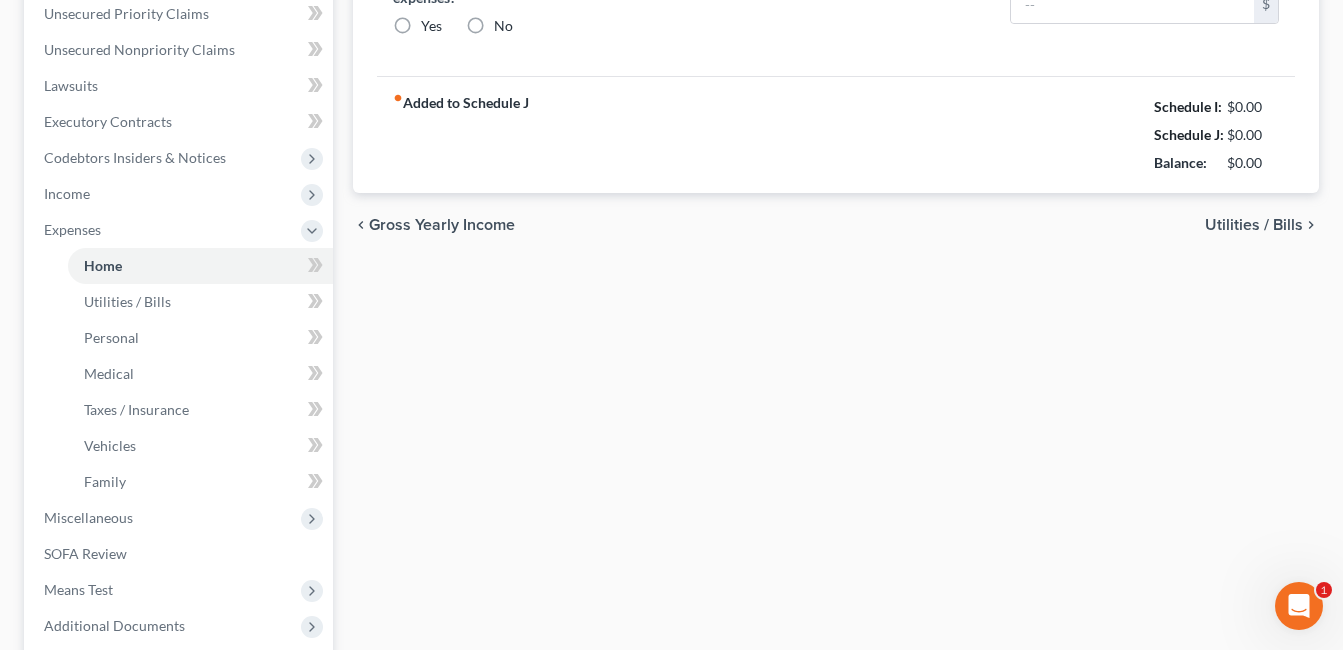 type on "1,225.00" 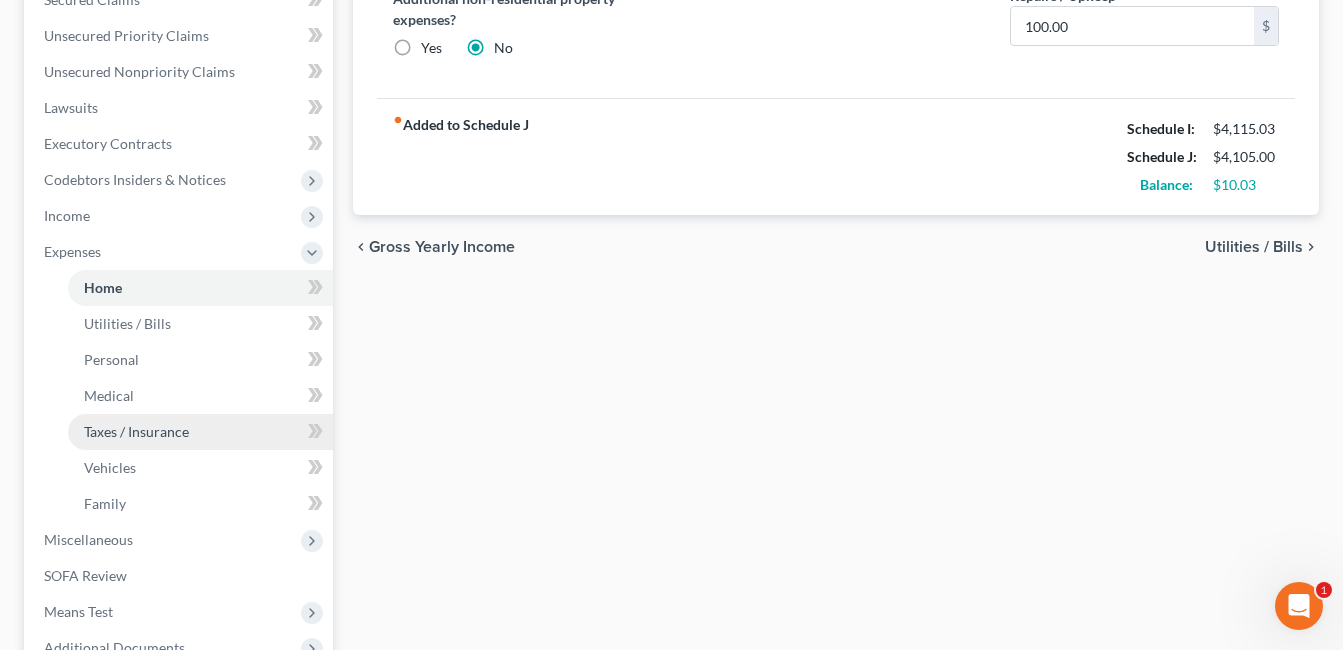 scroll, scrollTop: 500, scrollLeft: 0, axis: vertical 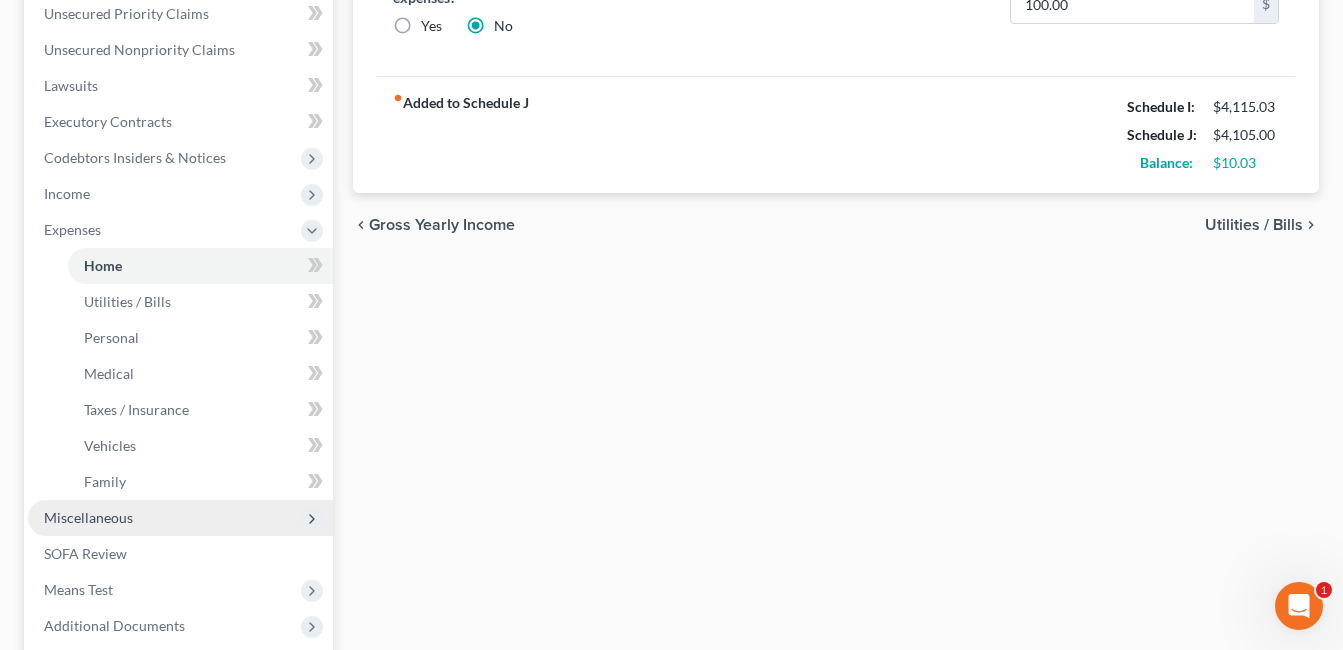 click on "Miscellaneous" at bounding box center [180, 518] 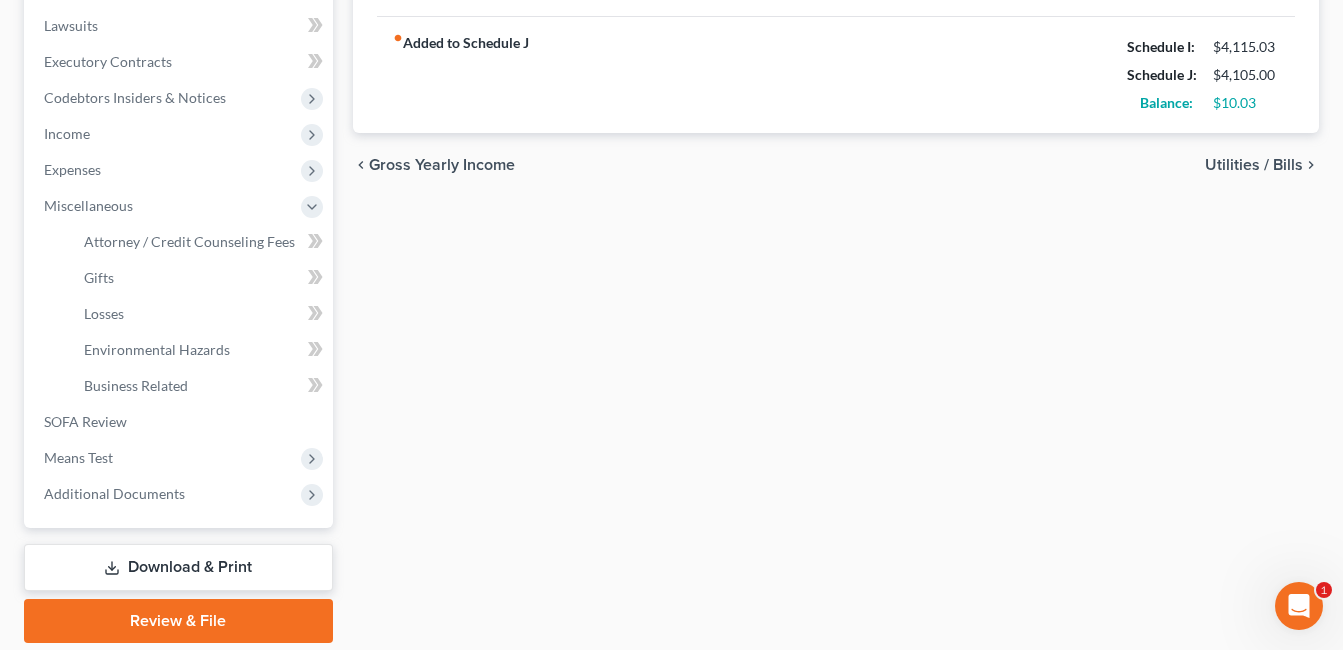 scroll, scrollTop: 629, scrollLeft: 0, axis: vertical 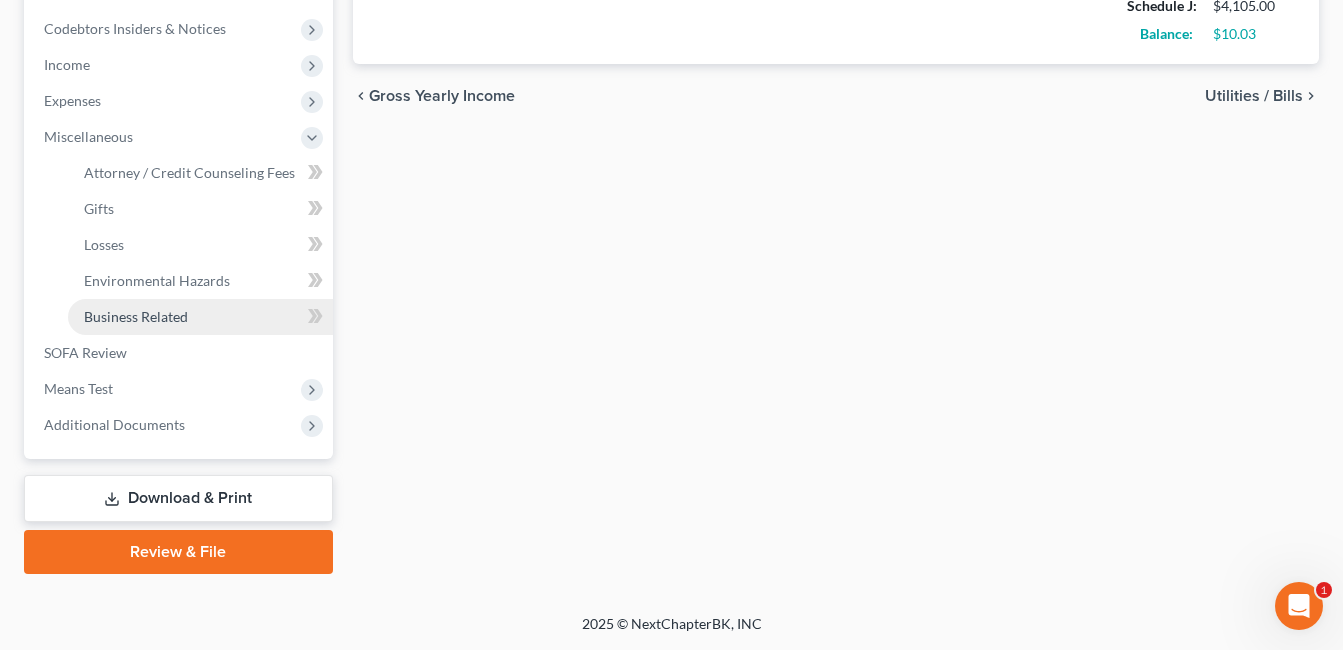 click on "Business Related" at bounding box center [136, 316] 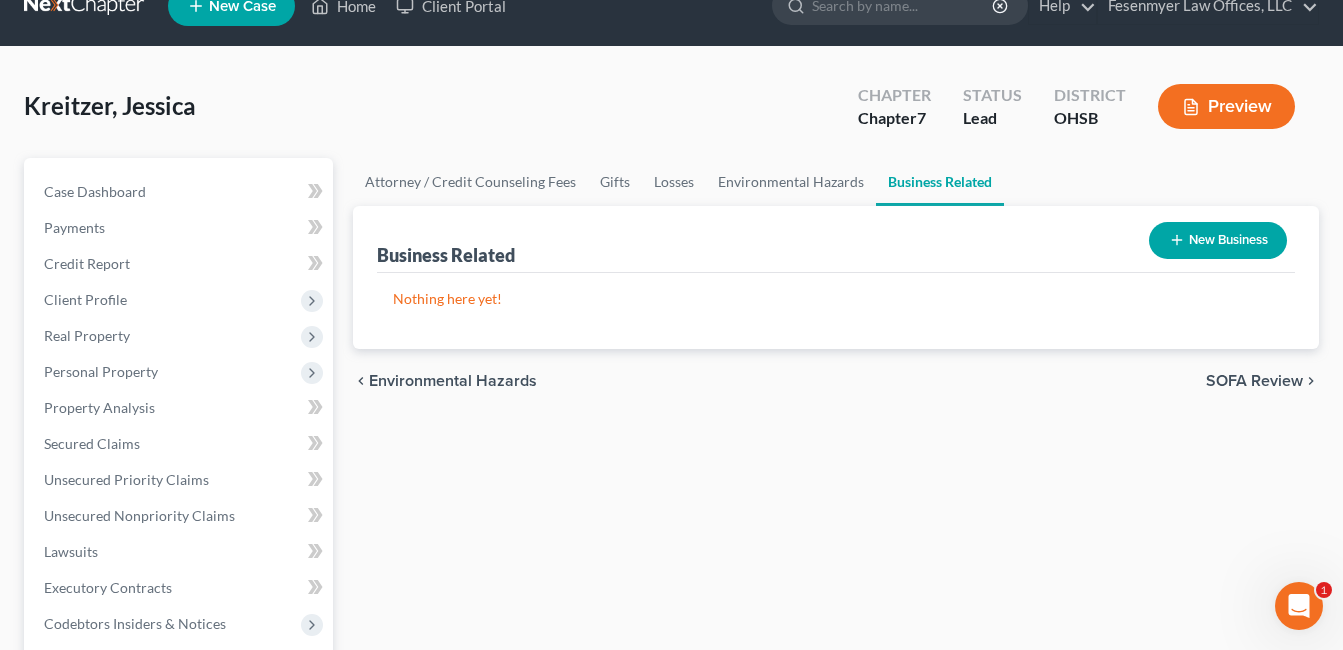 scroll, scrollTop: 0, scrollLeft: 0, axis: both 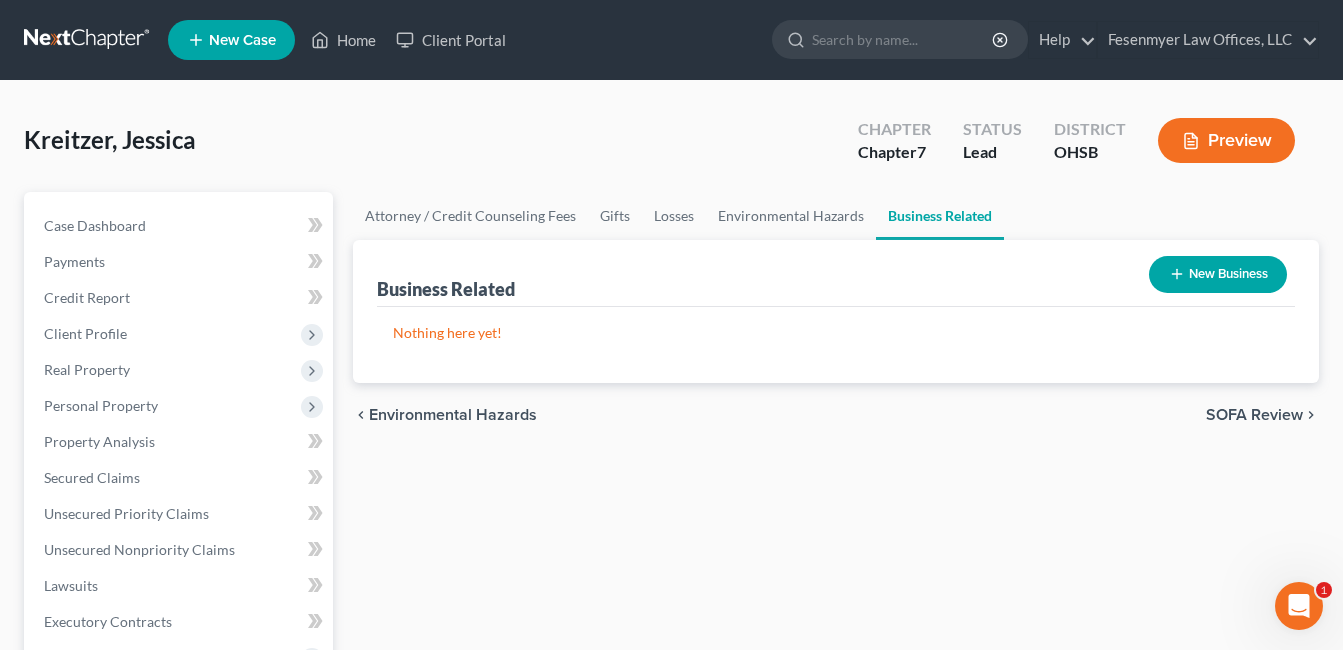 click on "New Business" at bounding box center [1218, 274] 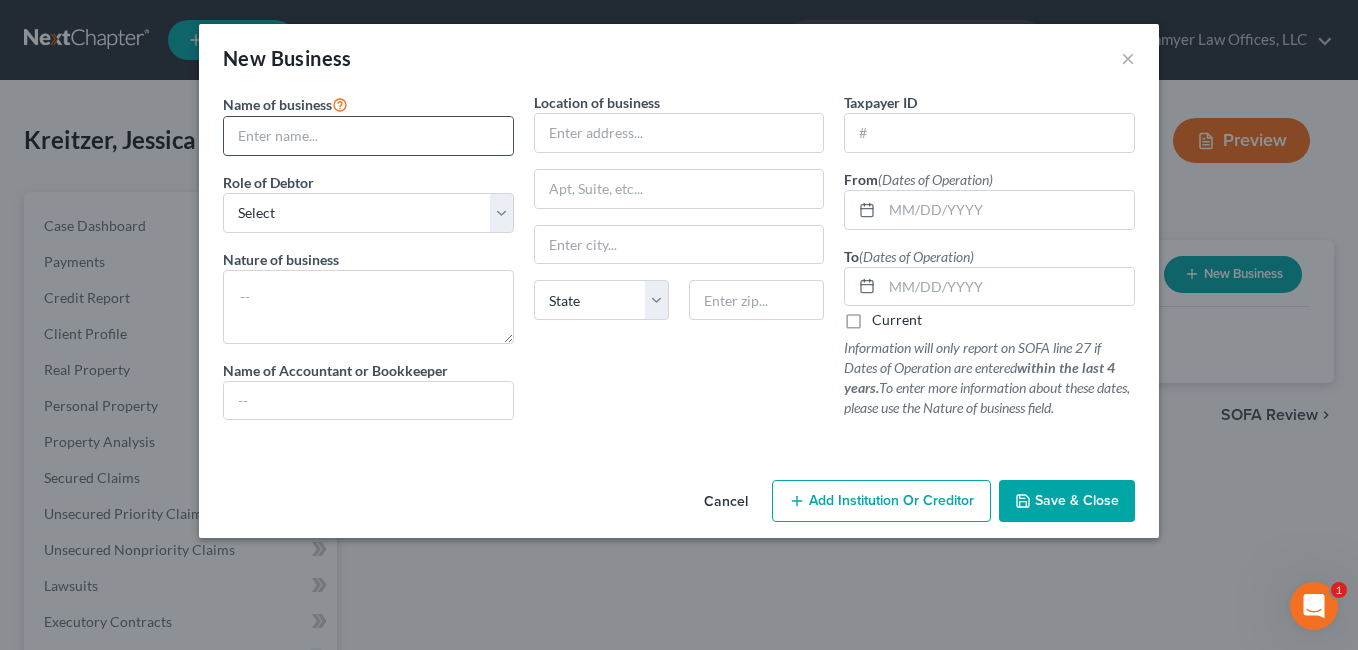 click at bounding box center [368, 136] 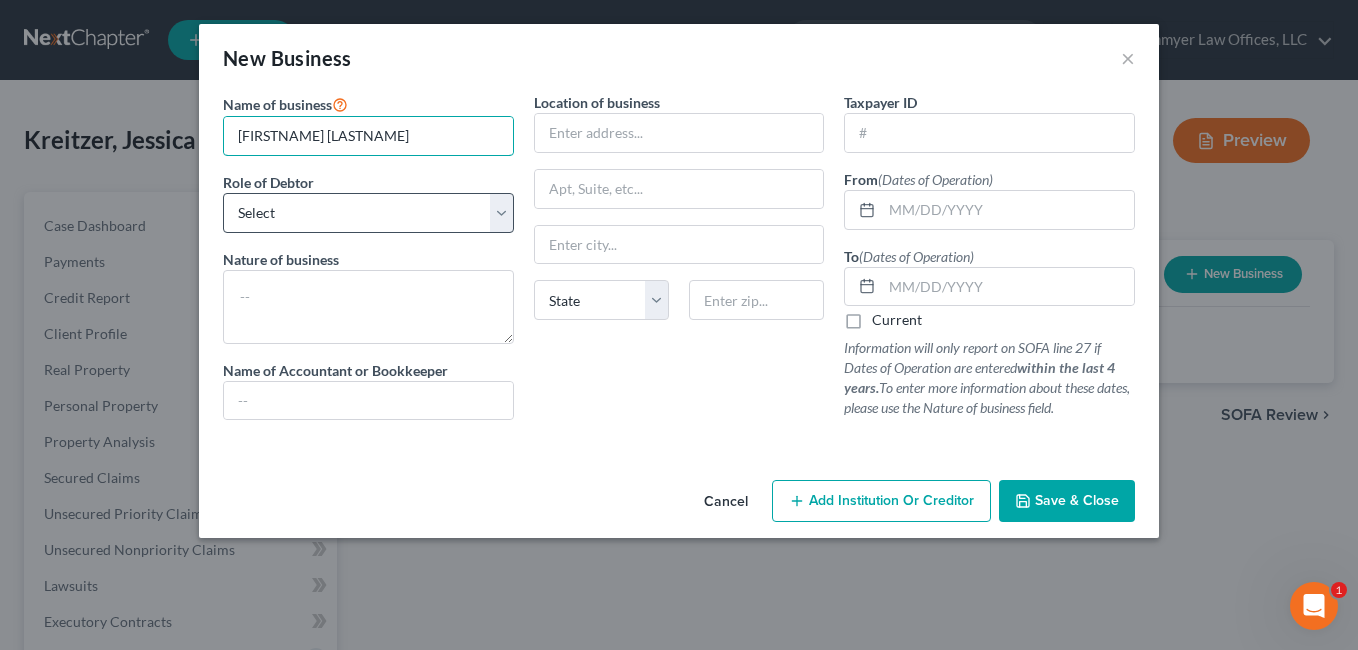 type on "[FIRSTNAME] [LASTNAME]" 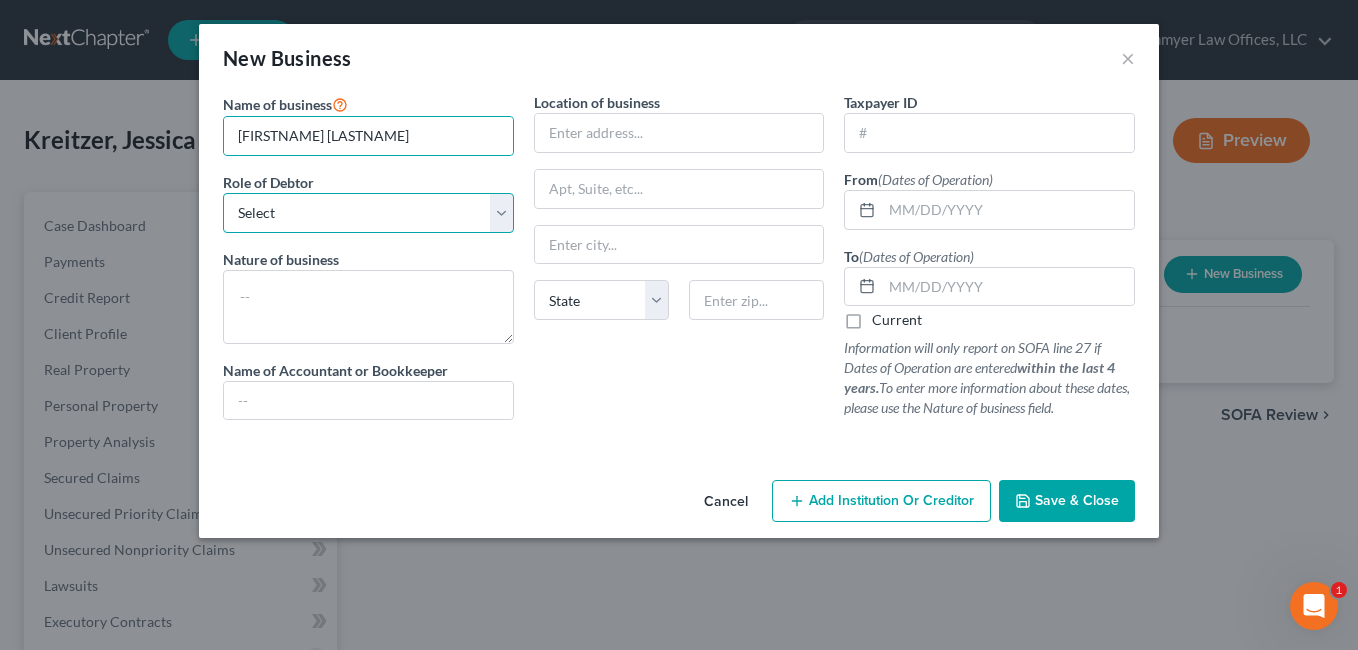 click on "Select A member of a limited liability company (LLC) or limited liability partnership (LLP) An officer, director, or managing executive of a corporation An owner of at least 5% of the voting or equity securities of a corporation A partner in a partnership A sole proprietor or self-employed in a trade, profession, or other activity, either full-time or part-time" at bounding box center [368, 213] 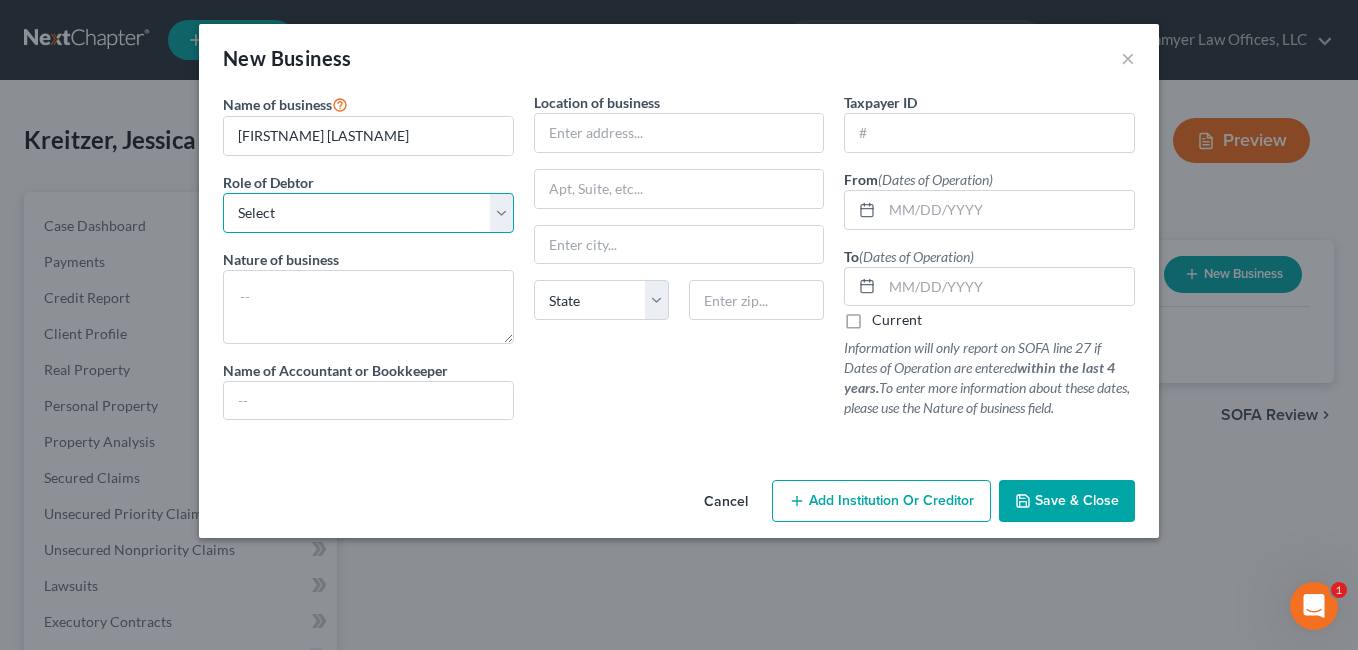 select on "sole_proprietor" 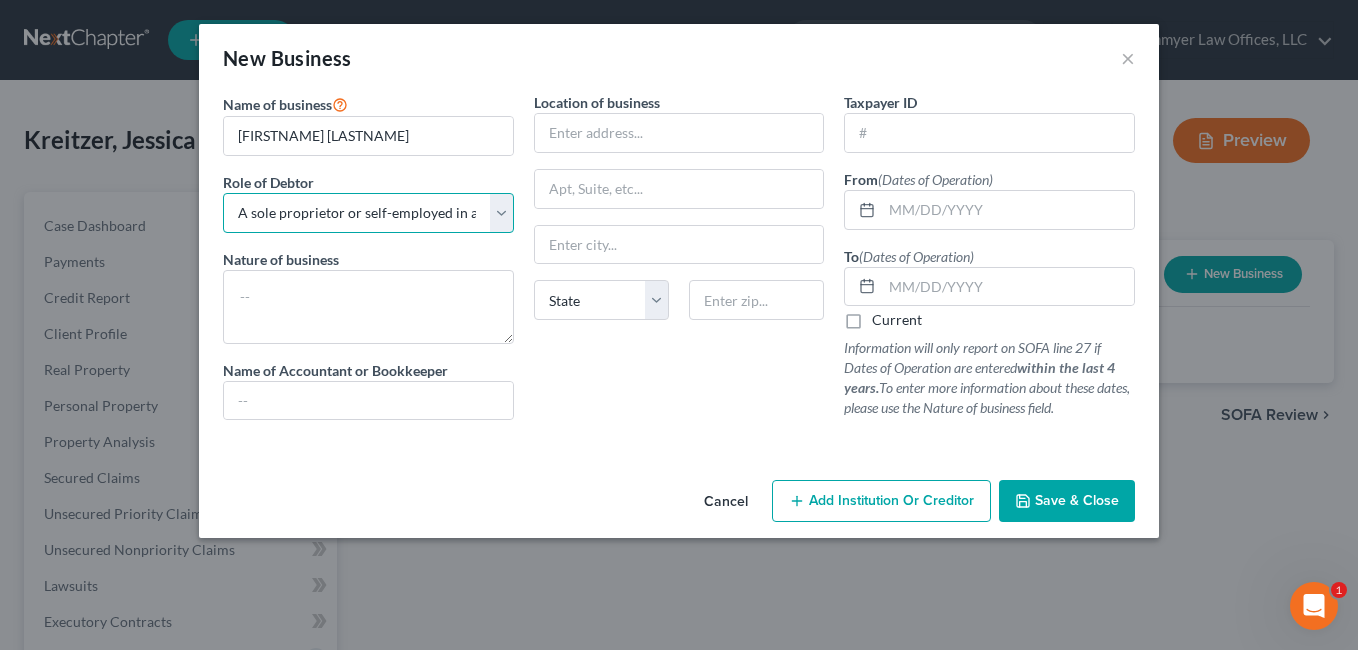 click on "Select A member of a limited liability company (LLC) or limited liability partnership (LLP) An officer, director, or managing executive of a corporation An owner of at least 5% of the voting or equity securities of a corporation A partner in a partnership A sole proprietor or self-employed in a trade, profession, or other activity, either full-time or part-time" at bounding box center [368, 213] 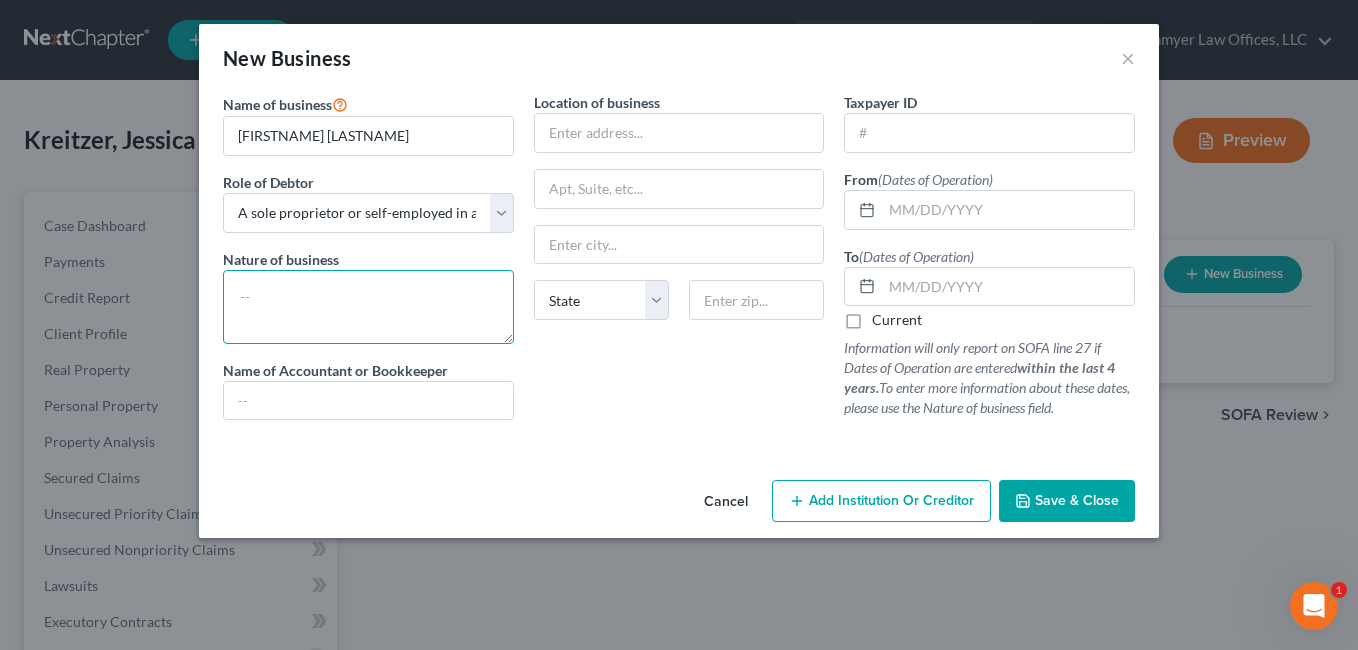 click at bounding box center (368, 307) 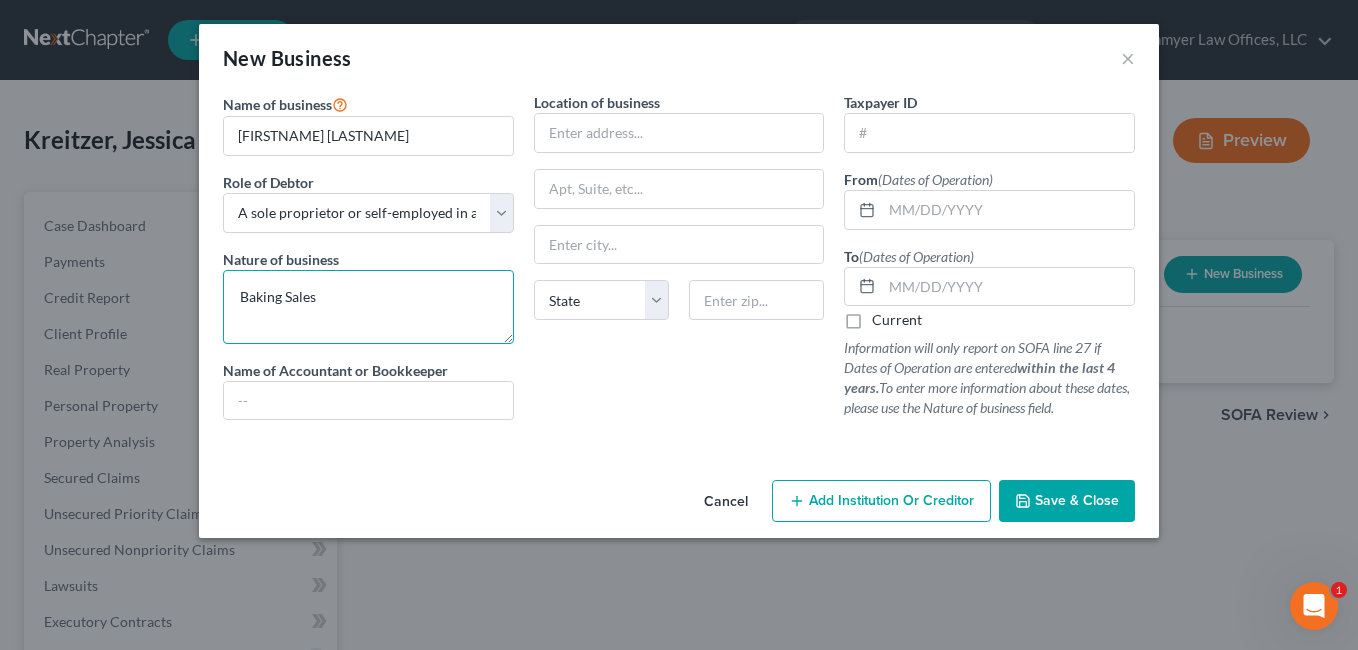 type on "Baking Sales" 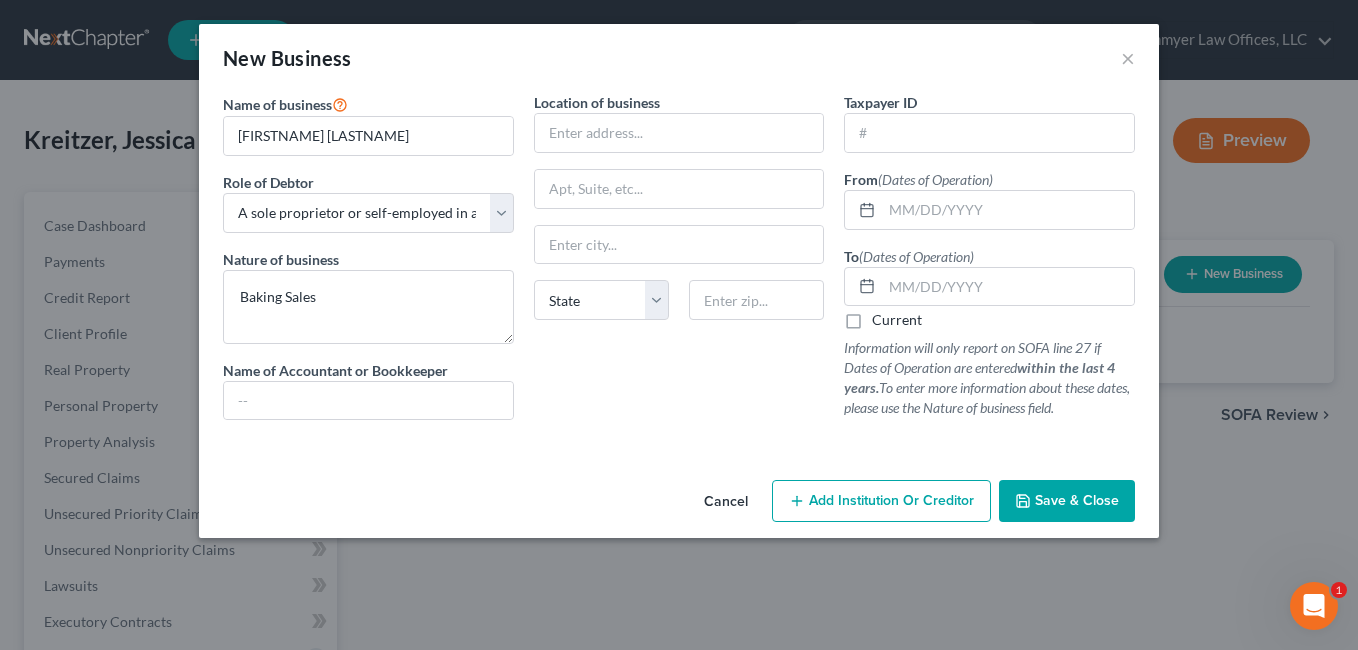 click on "Save & Close" at bounding box center (1077, 500) 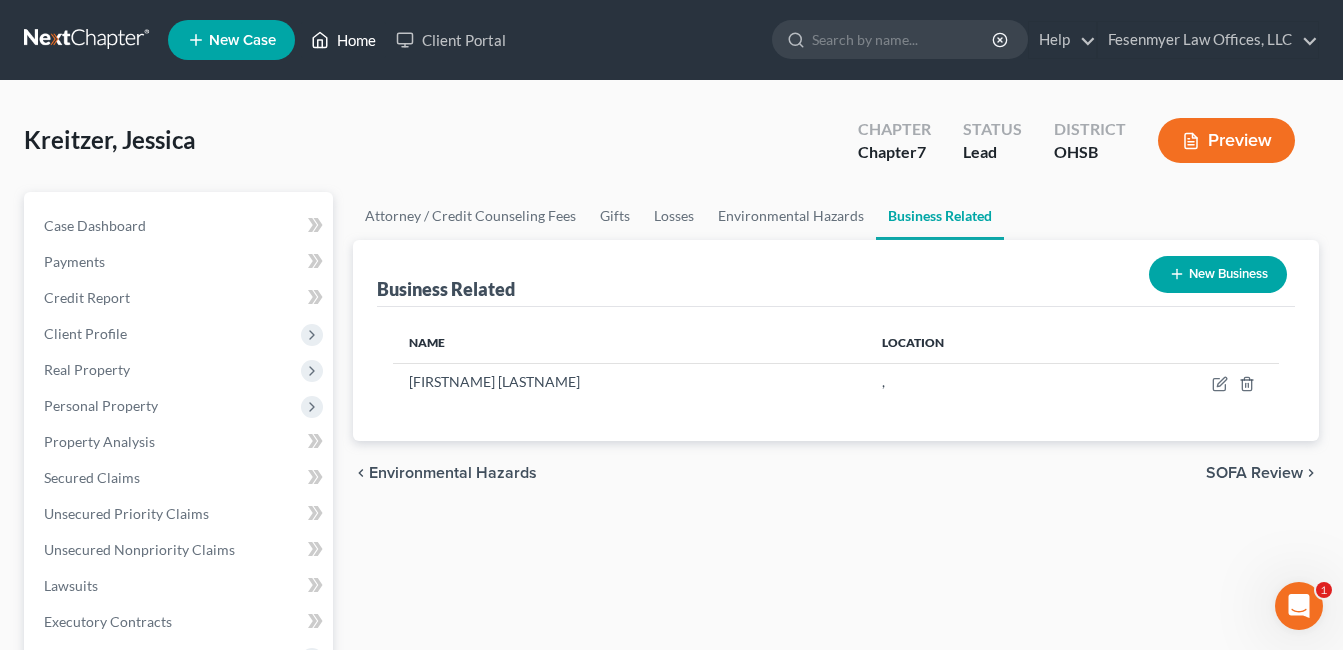 click on "Home" at bounding box center (343, 40) 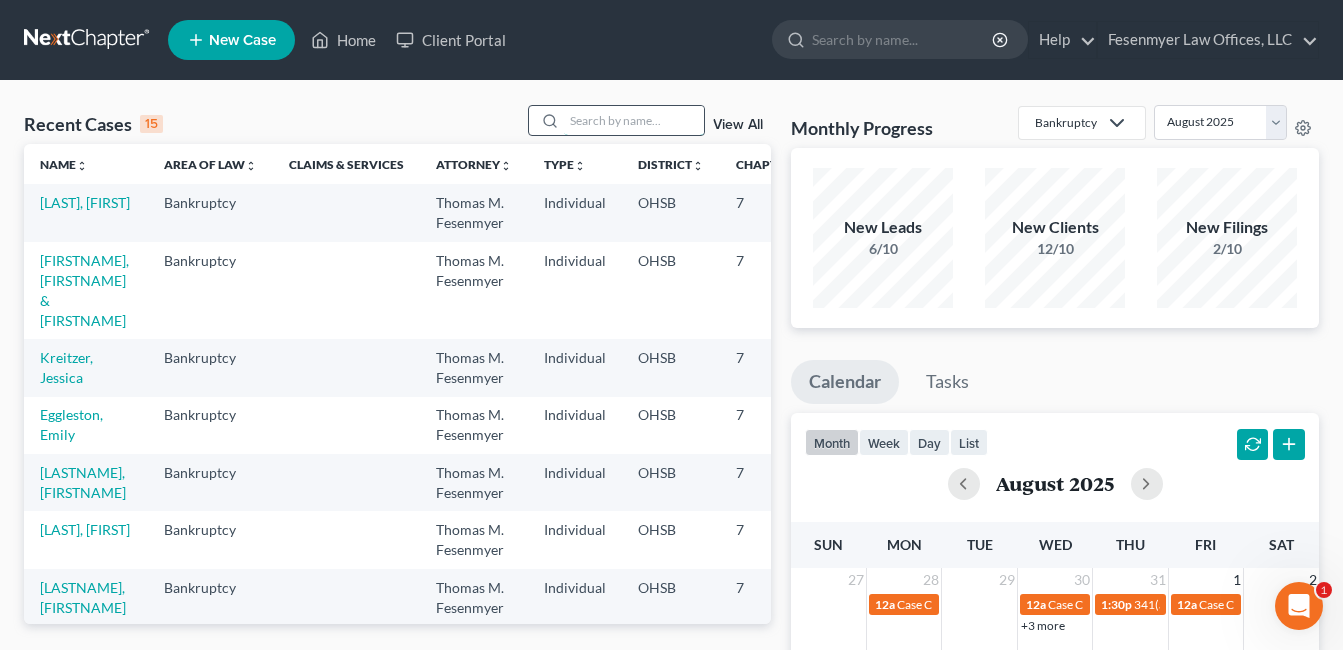 click at bounding box center [634, 120] 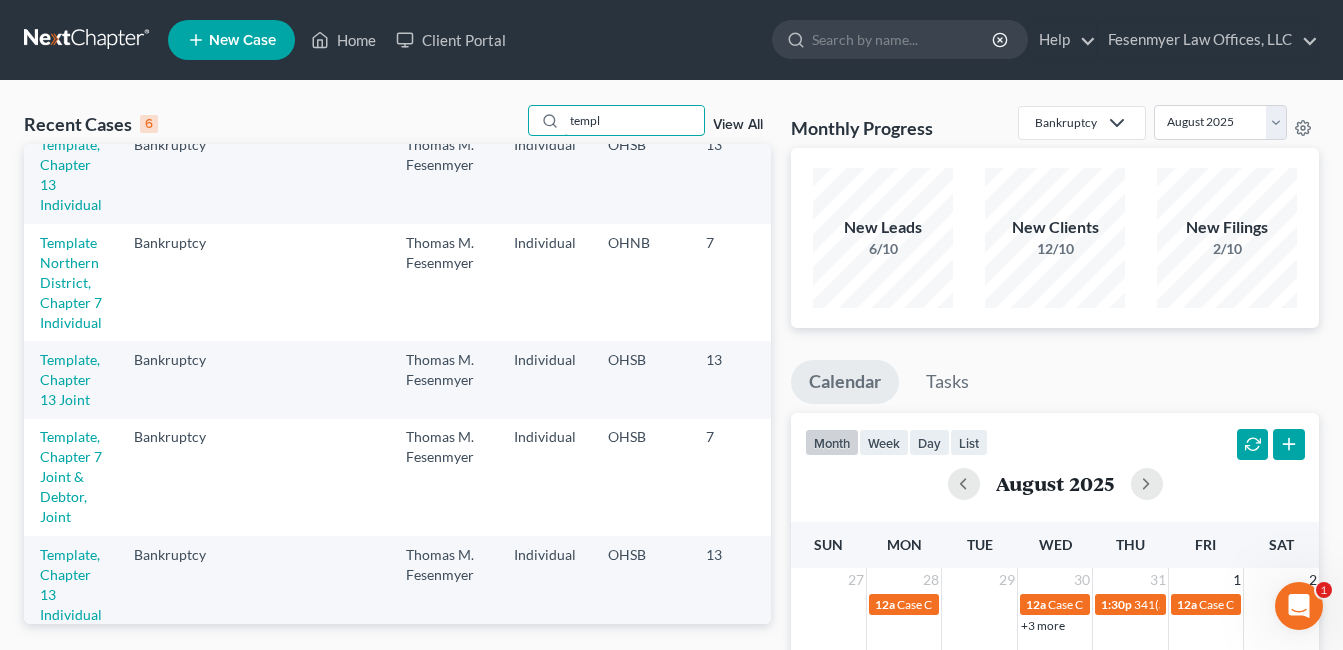 scroll, scrollTop: 100, scrollLeft: 0, axis: vertical 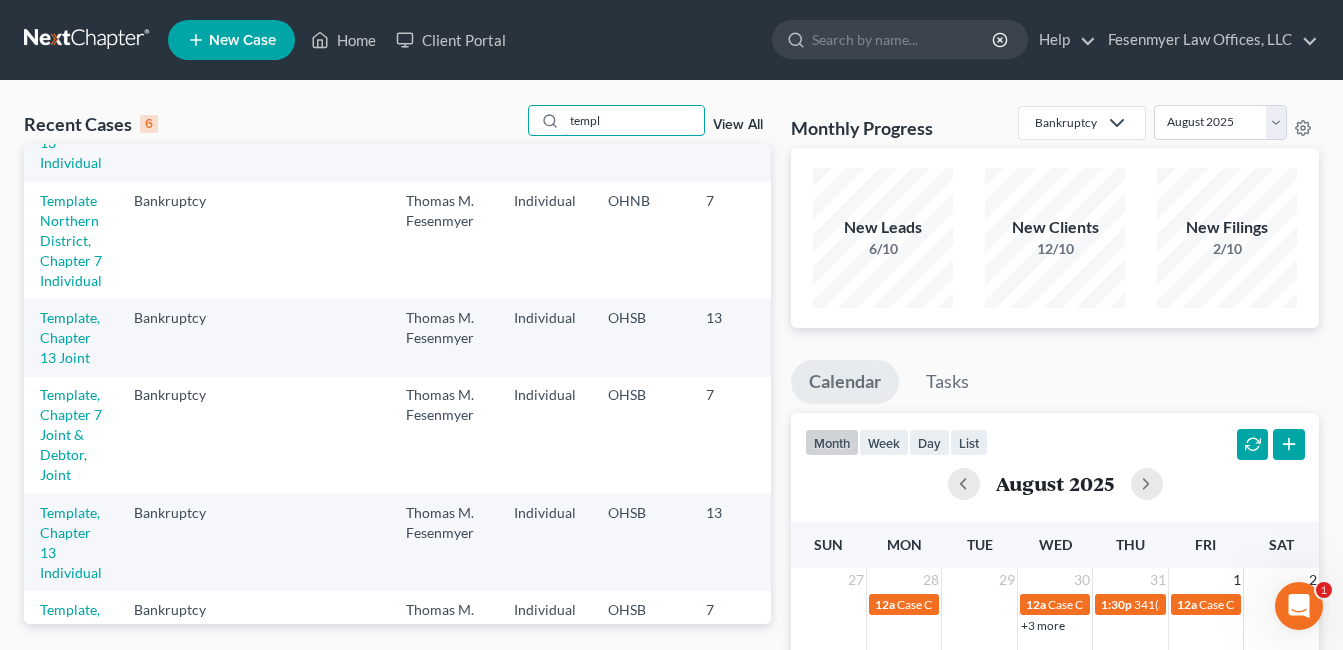 type on "templ" 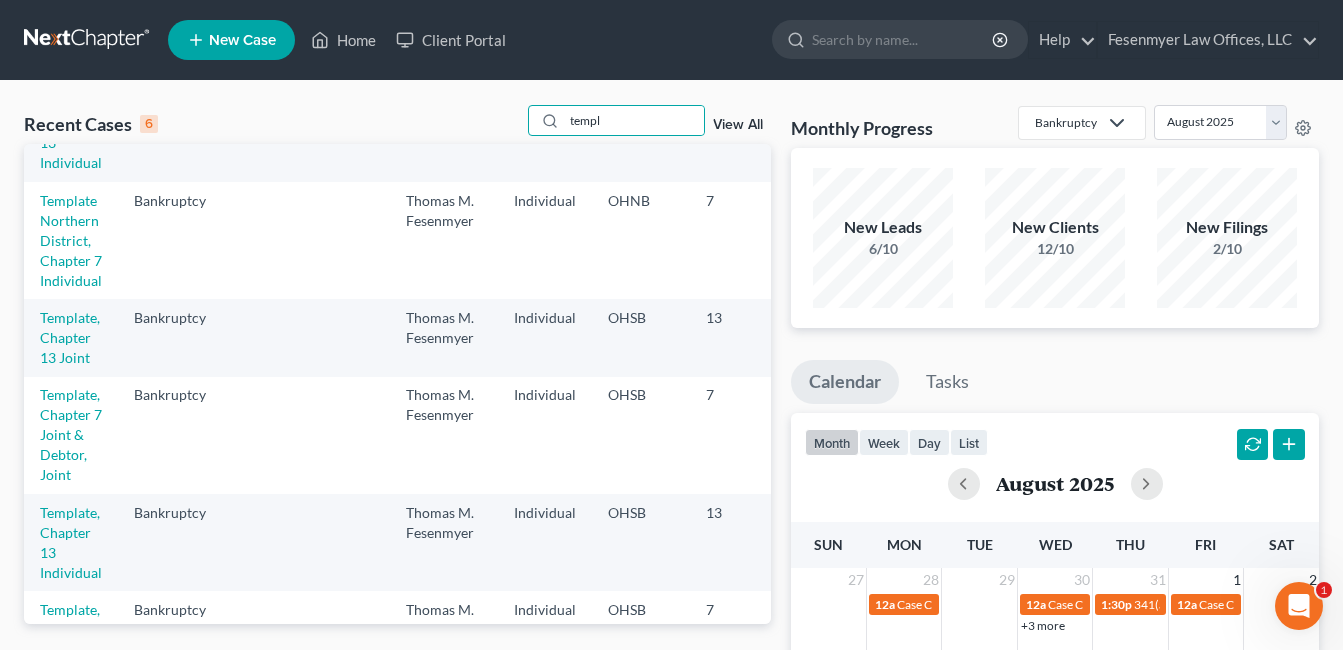 click on "View All" at bounding box center (738, 125) 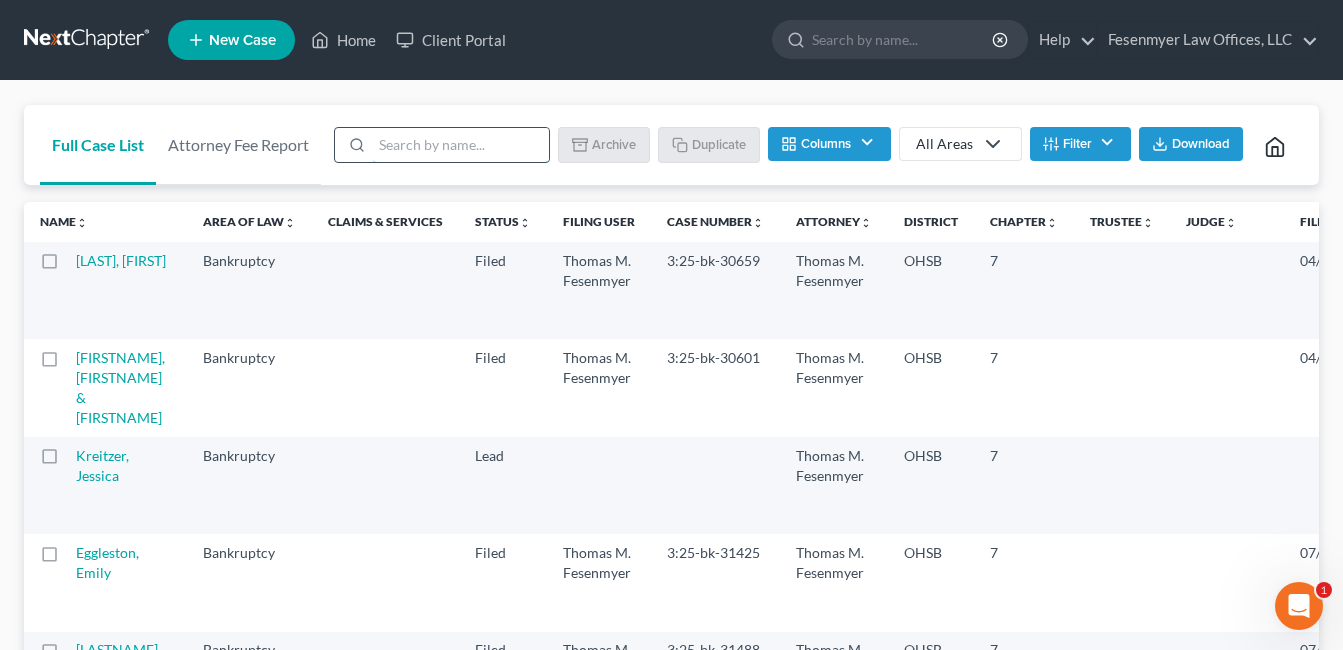 click at bounding box center (460, 145) 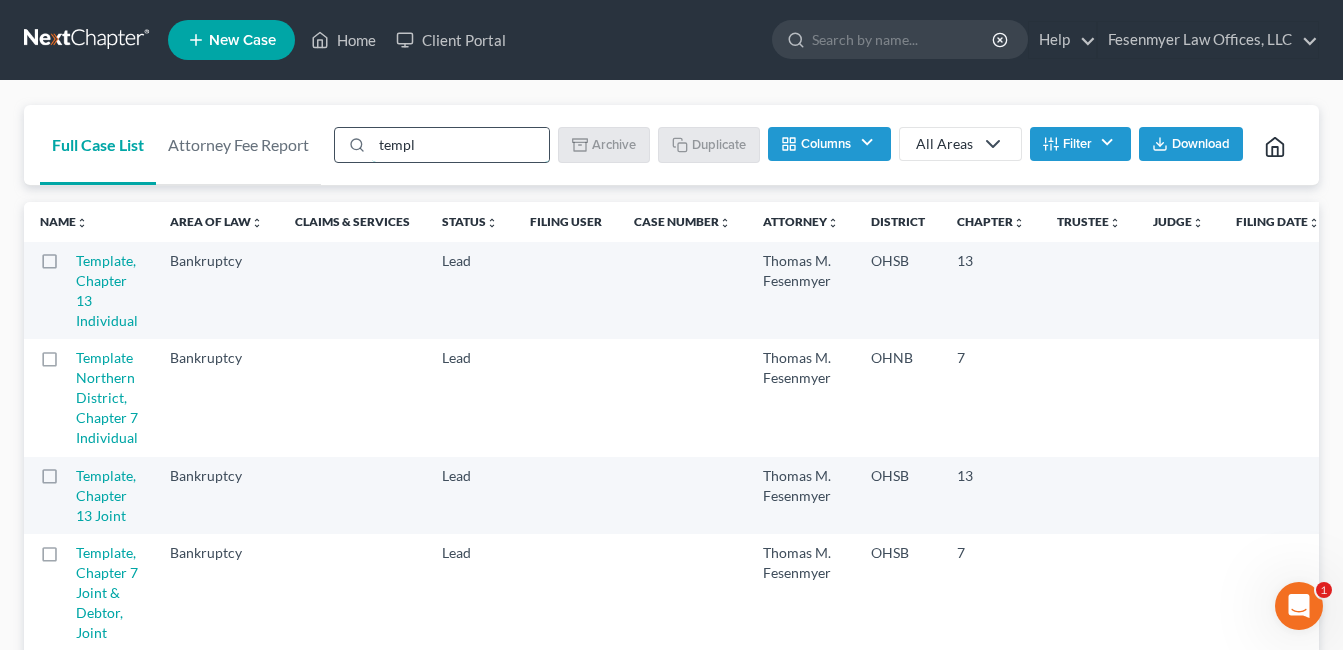 type on "template" 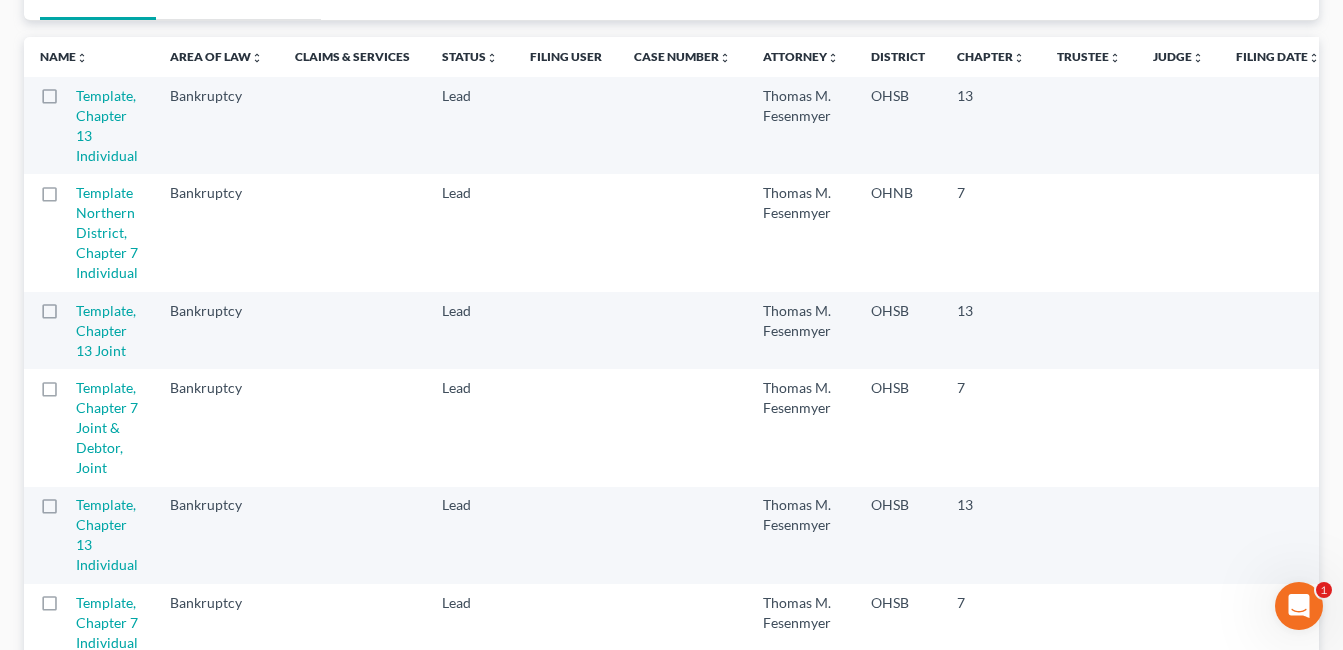 scroll, scrollTop: 200, scrollLeft: 0, axis: vertical 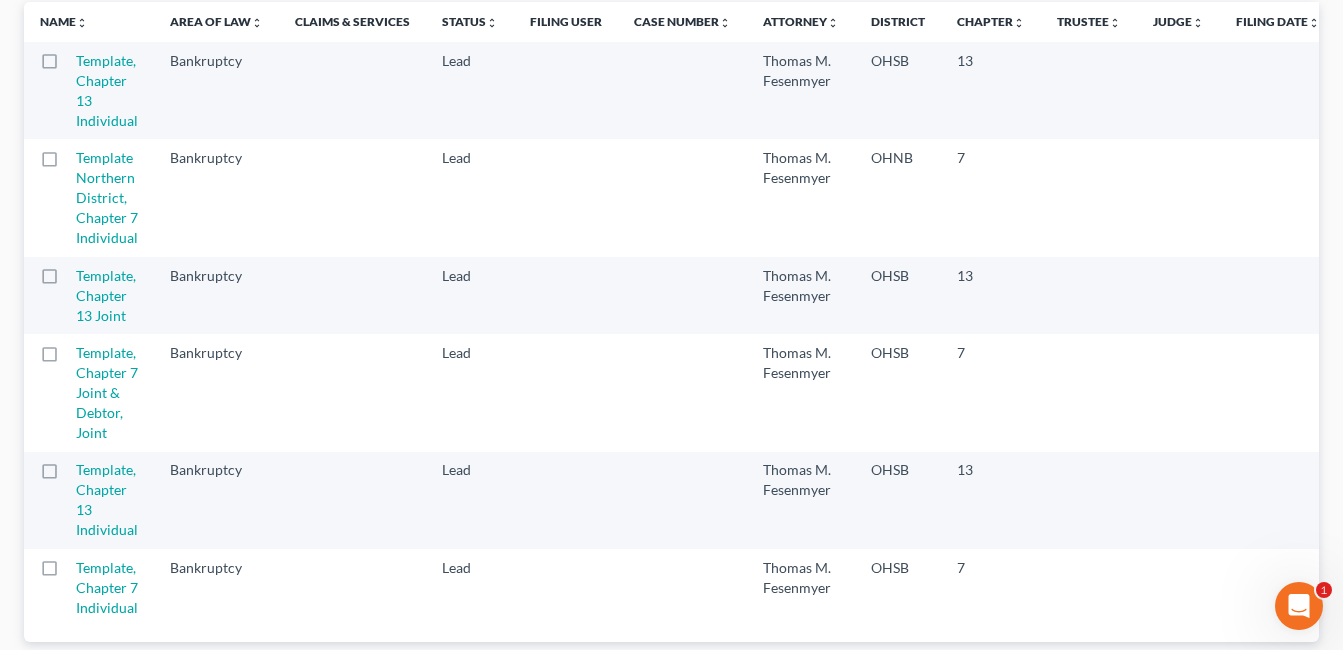 click at bounding box center [68, 358] 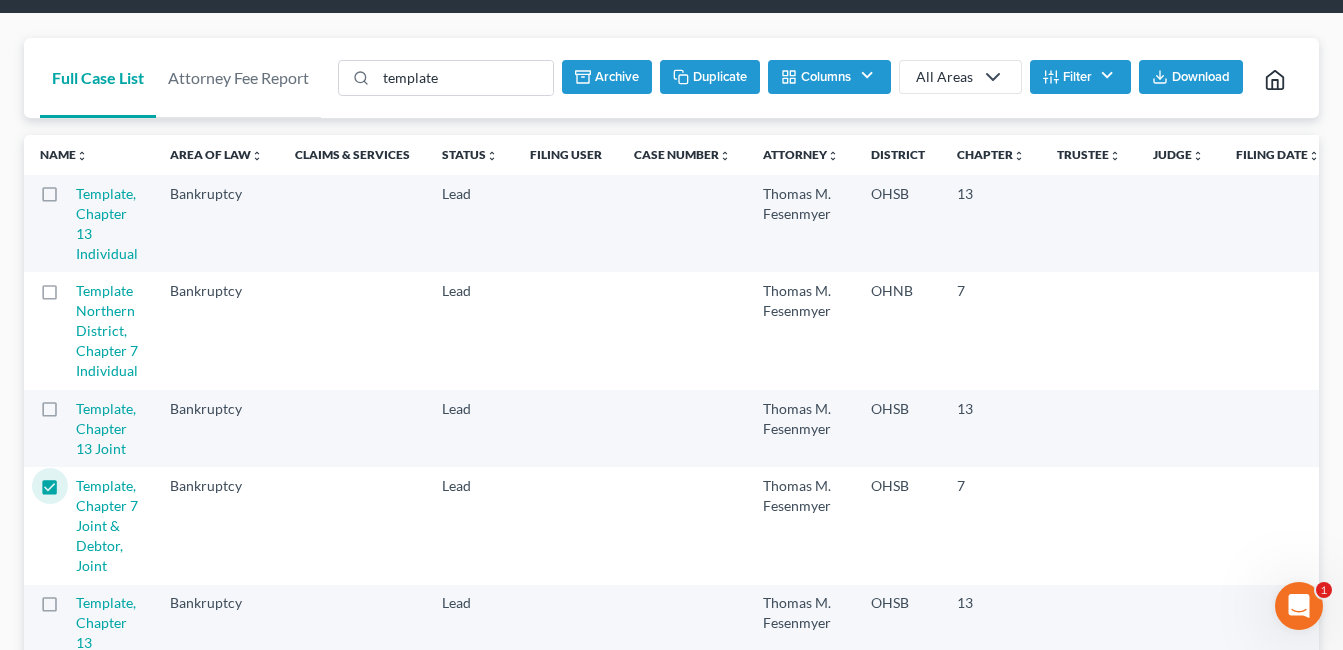 scroll, scrollTop: 0, scrollLeft: 0, axis: both 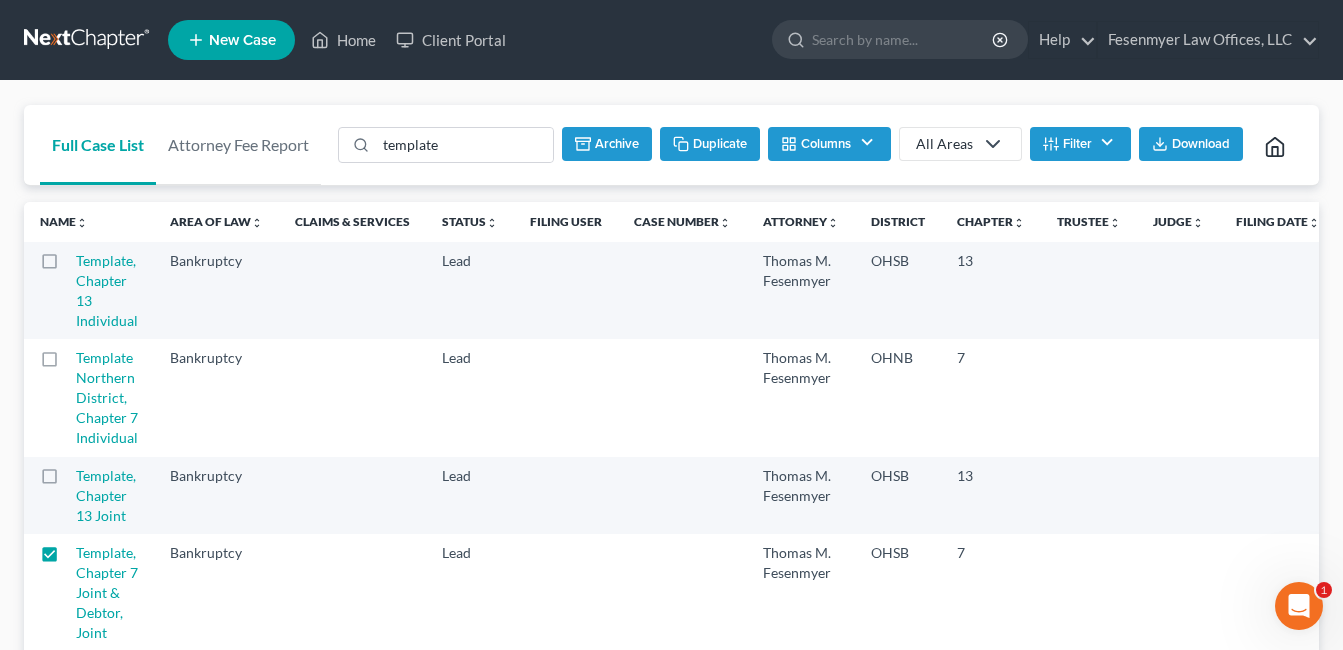 click on "Duplicate" at bounding box center (710, 144) 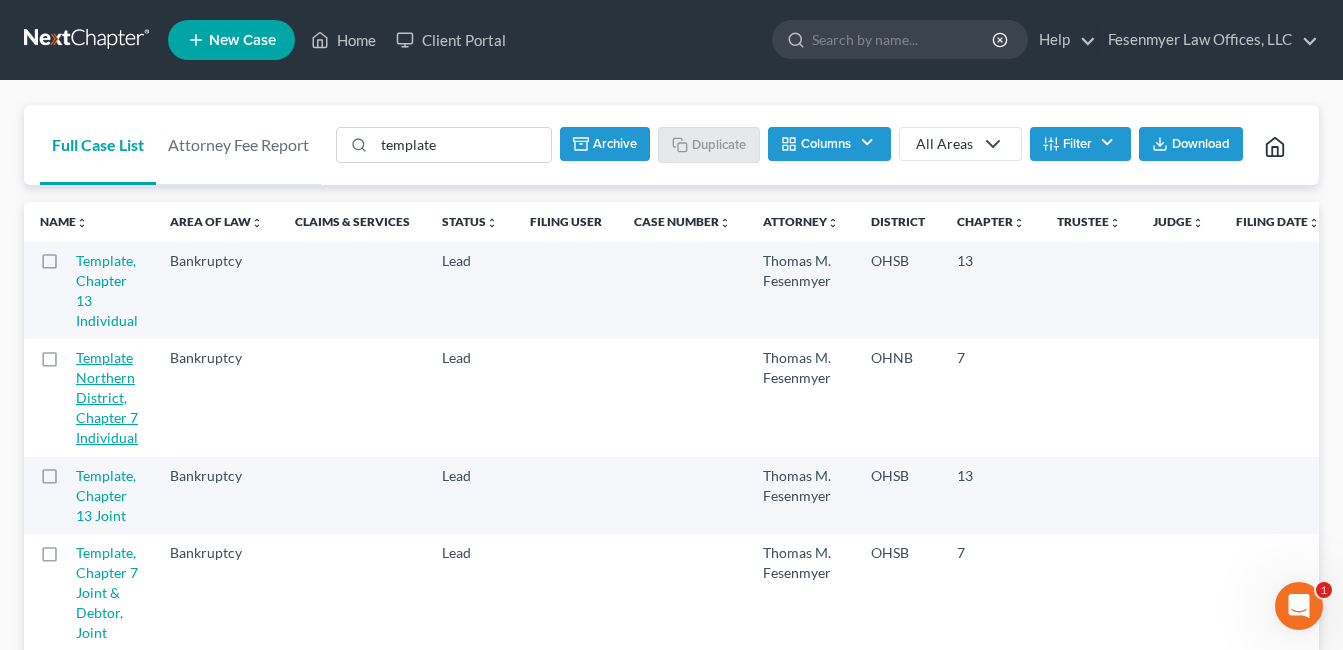 checkbox on "false" 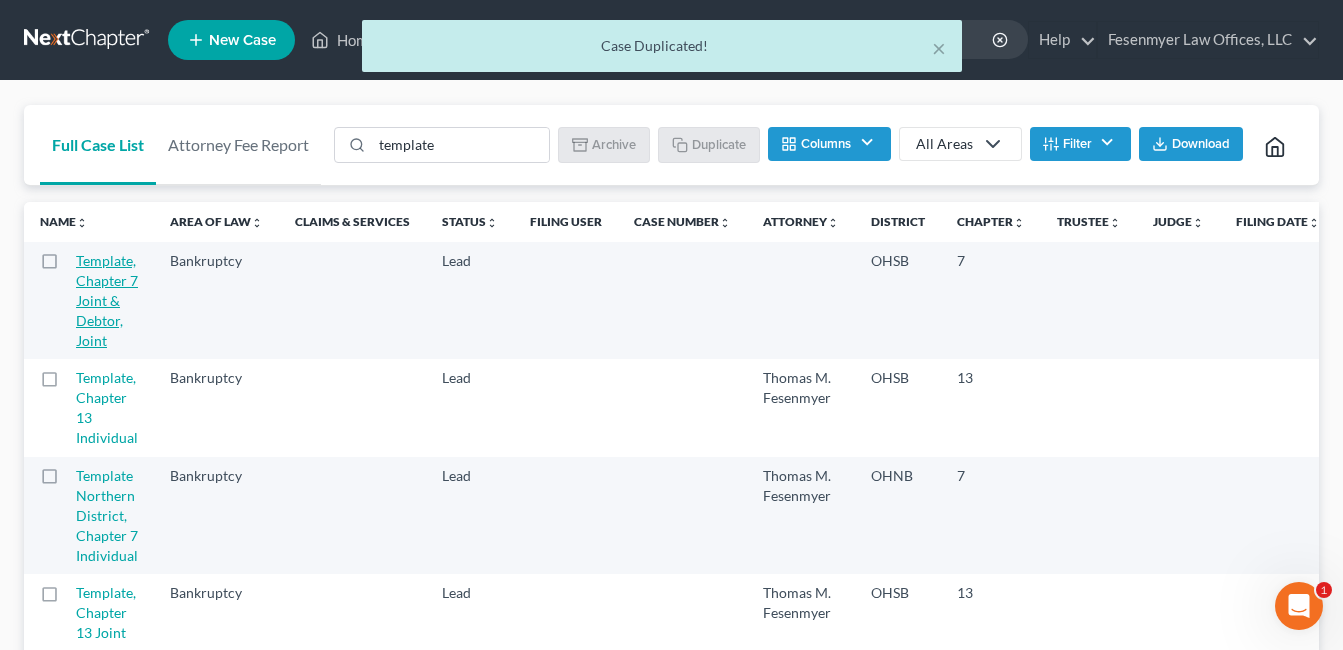 click on "Template, Chapter 7 Joint & Debtor, Joint" at bounding box center [107, 300] 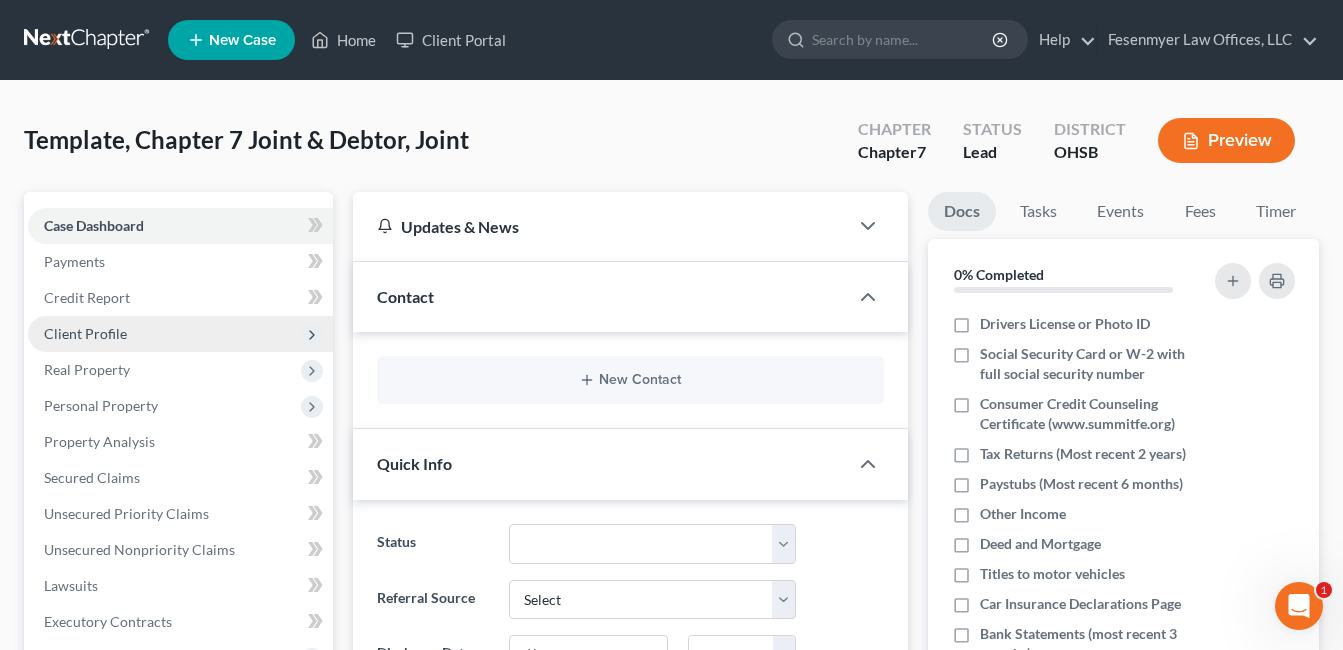click on "Client Profile" at bounding box center (85, 333) 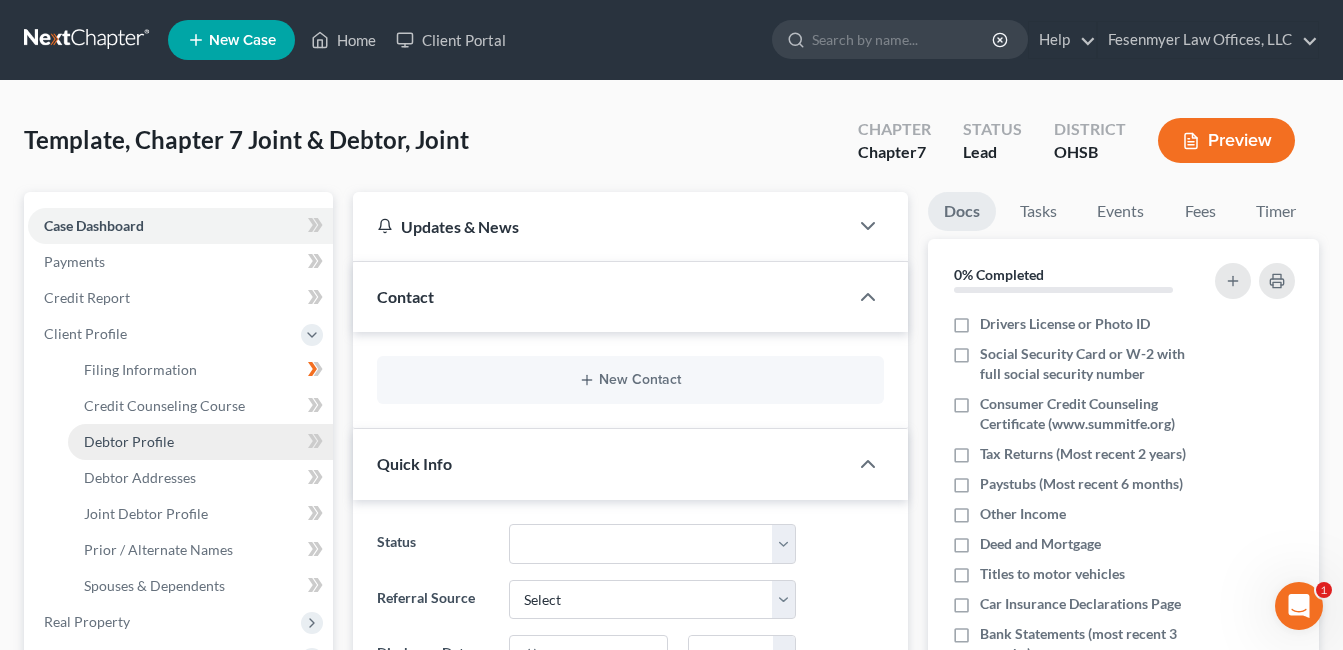 click on "Debtor Profile" at bounding box center (200, 442) 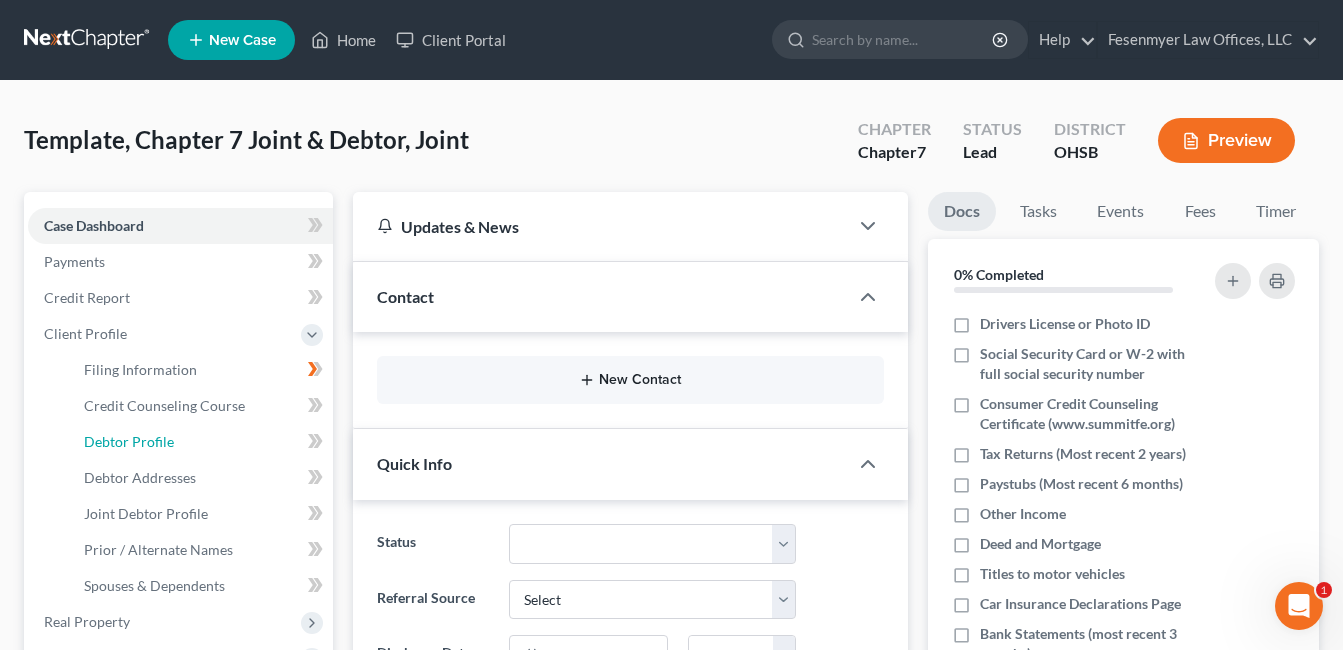 select on "1" 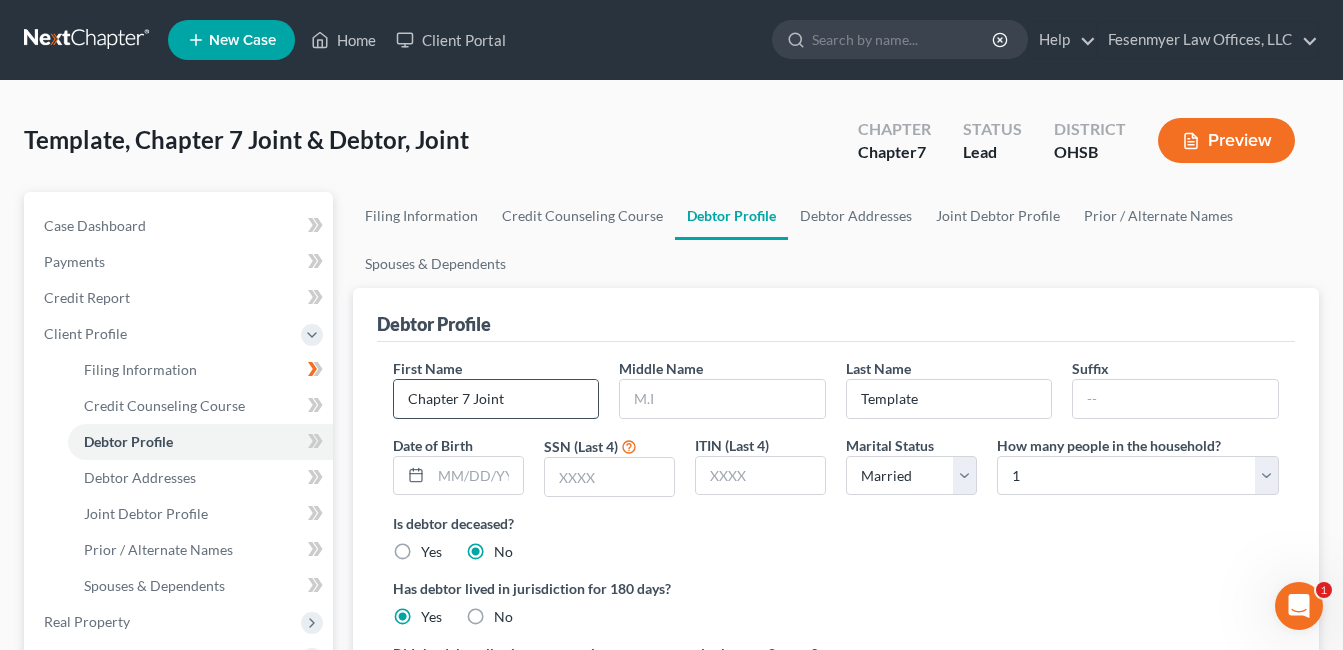 click on "Chapter 7 Joint" at bounding box center [496, 399] 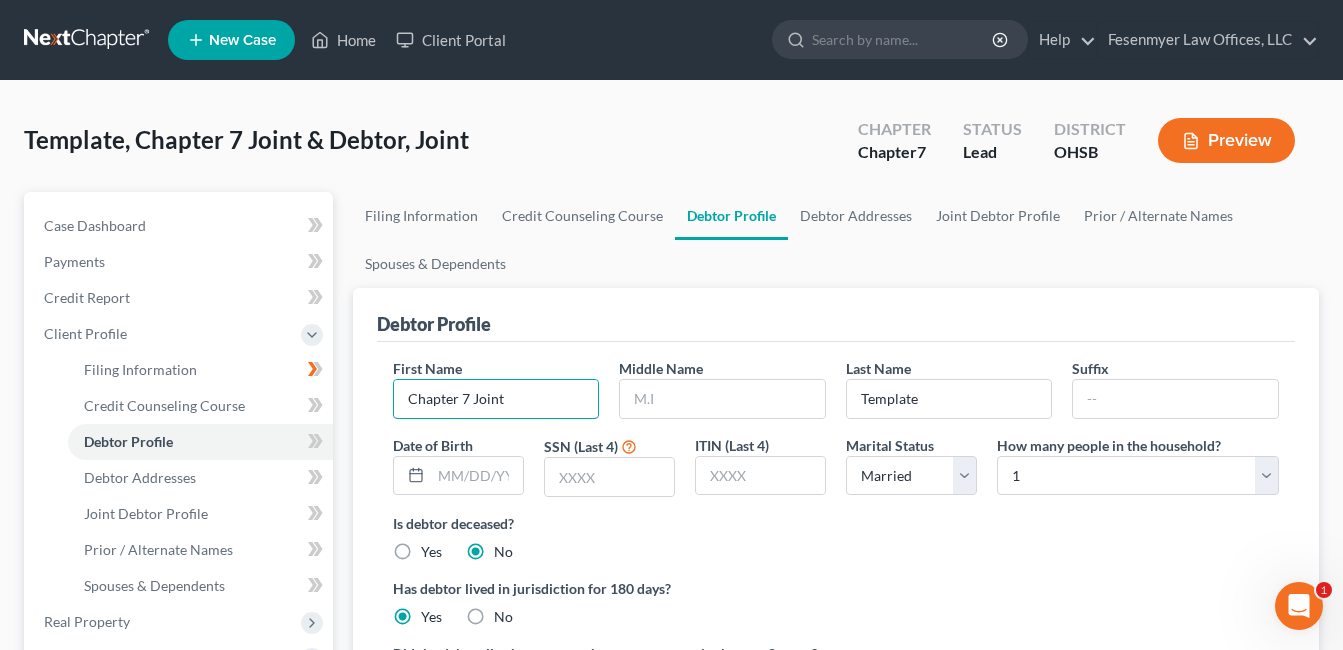 drag, startPoint x: 526, startPoint y: 392, endPoint x: 357, endPoint y: 404, distance: 169.4255 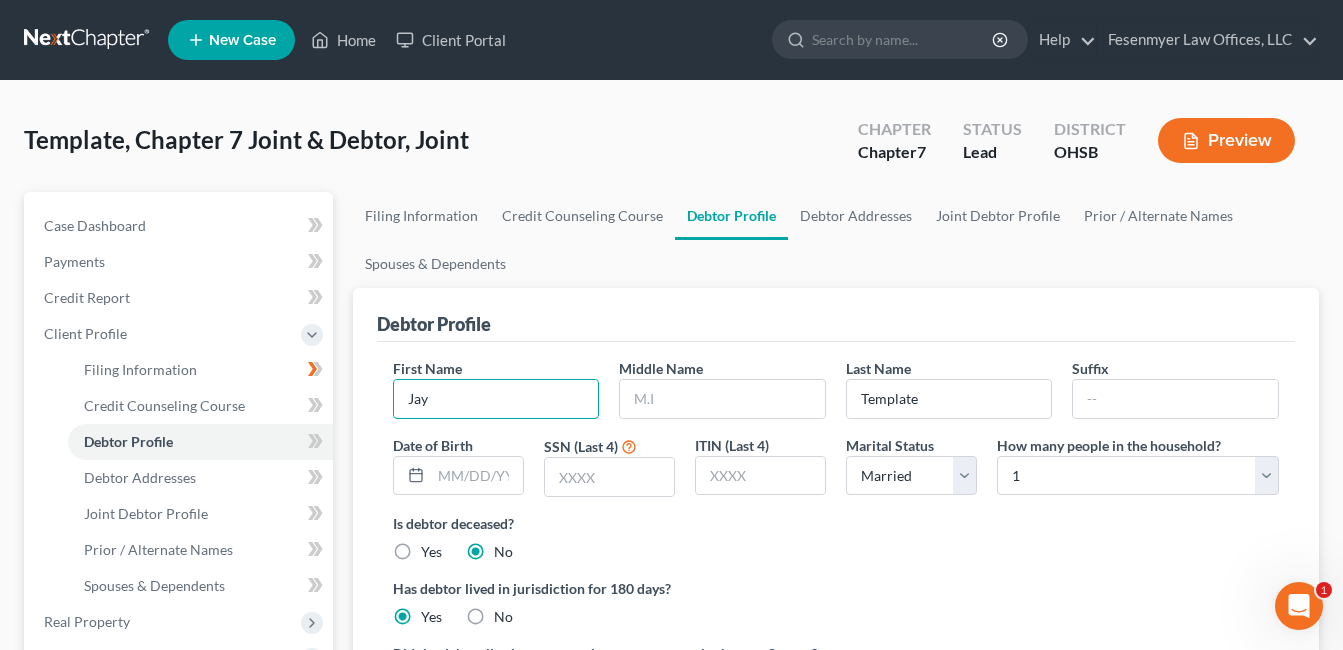 type on "Jay" 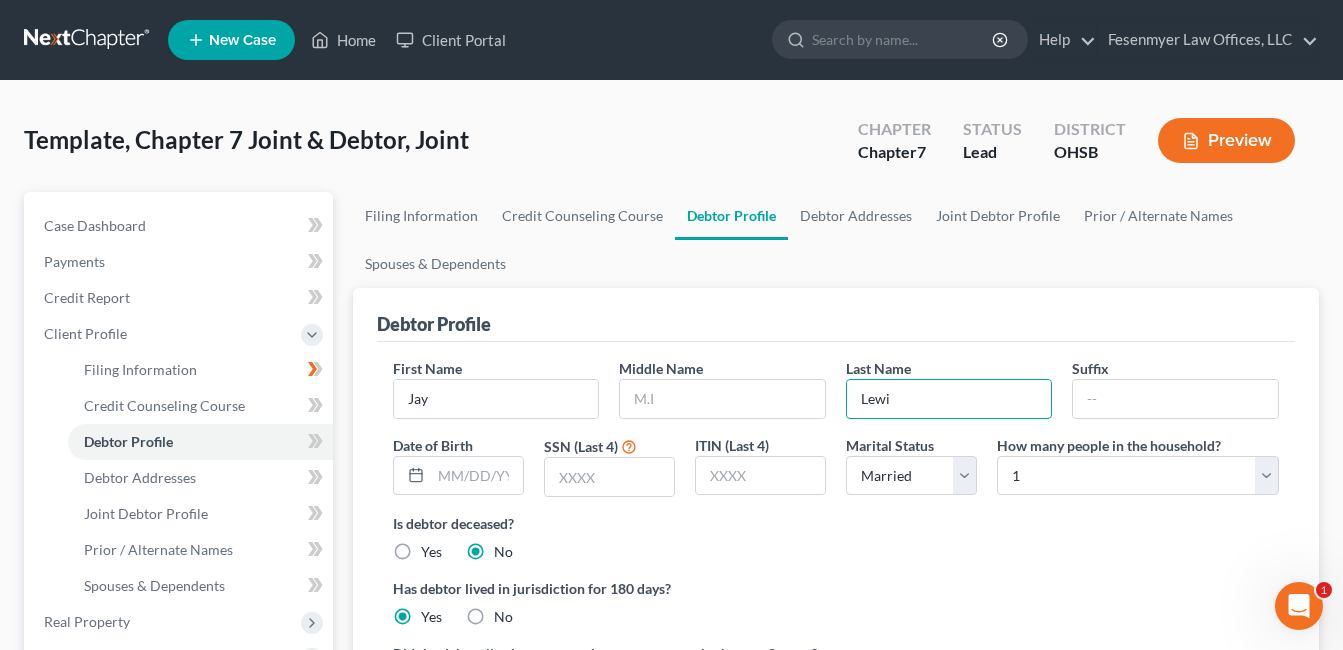 type on "Lewis" 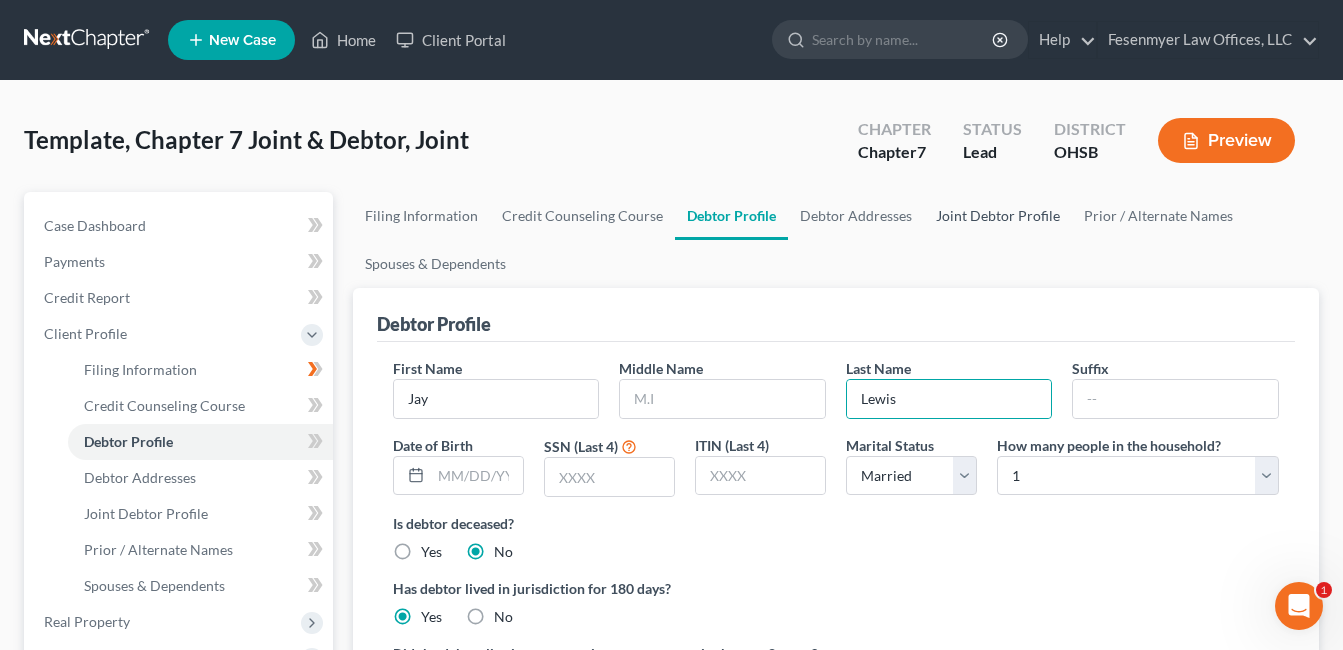 click on "Joint Debtor Profile" at bounding box center (998, 216) 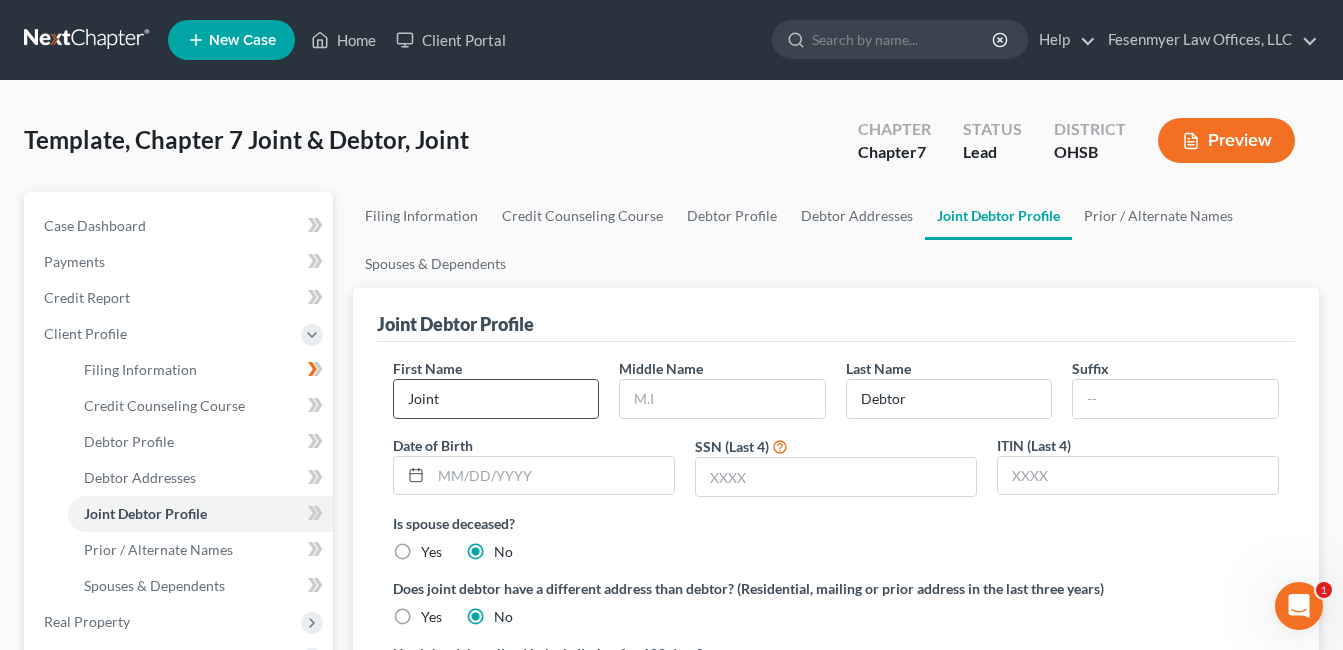 click on "Joint" at bounding box center [496, 399] 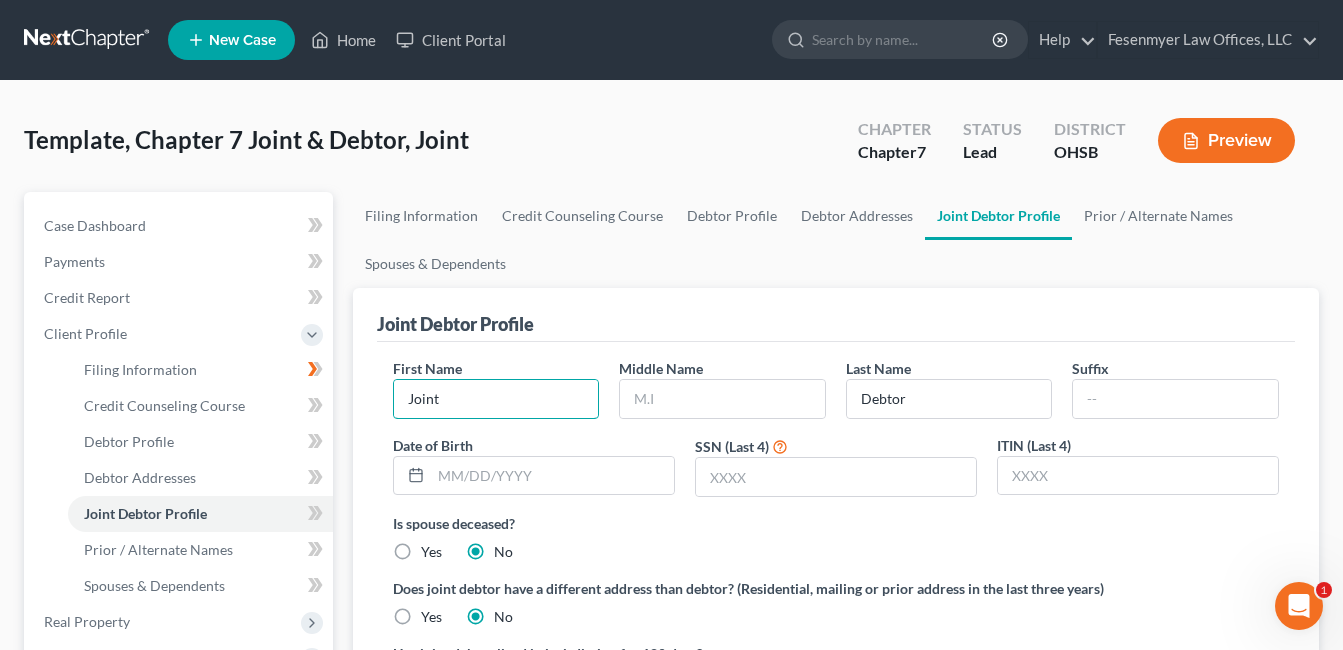 drag, startPoint x: 465, startPoint y: 391, endPoint x: 376, endPoint y: 410, distance: 91.00549 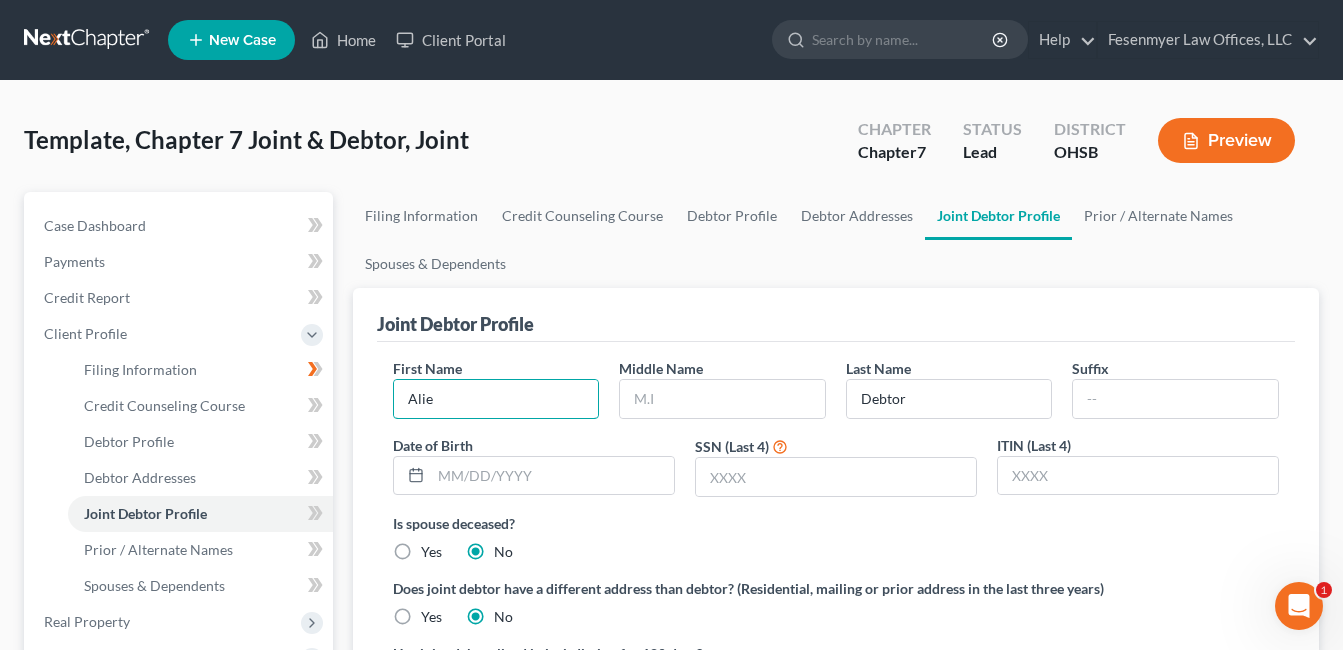 type on "Alie" 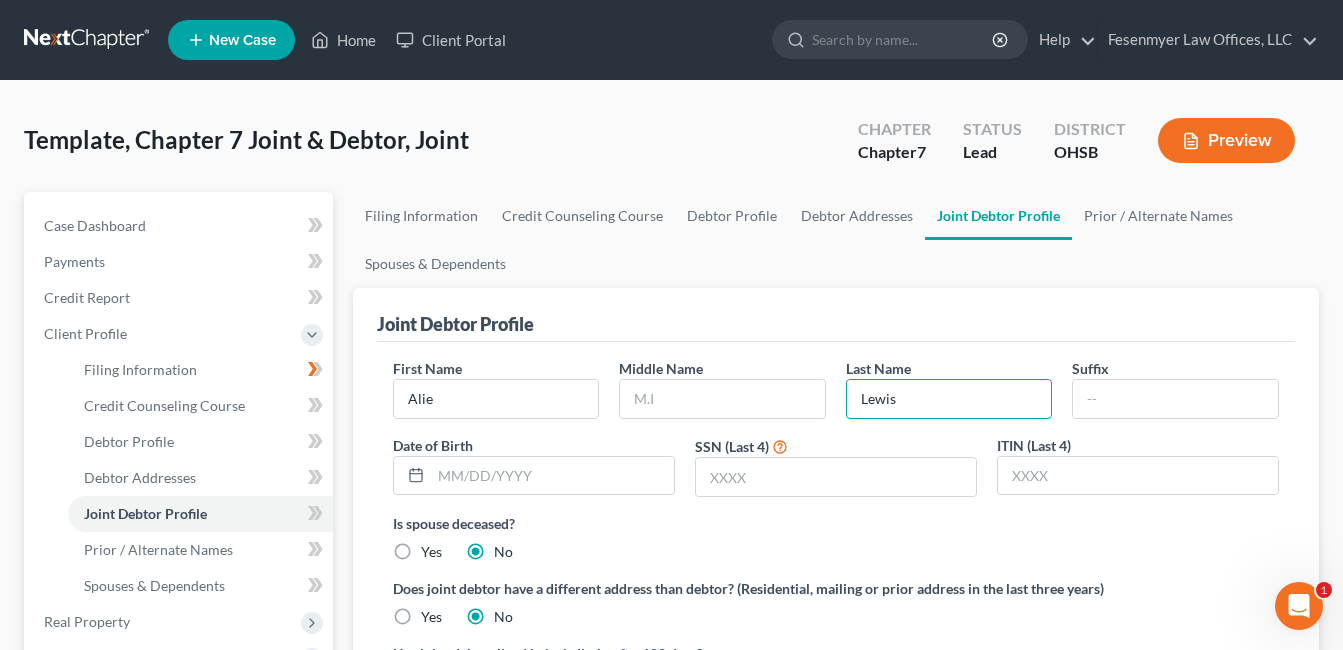type on "Lewis" 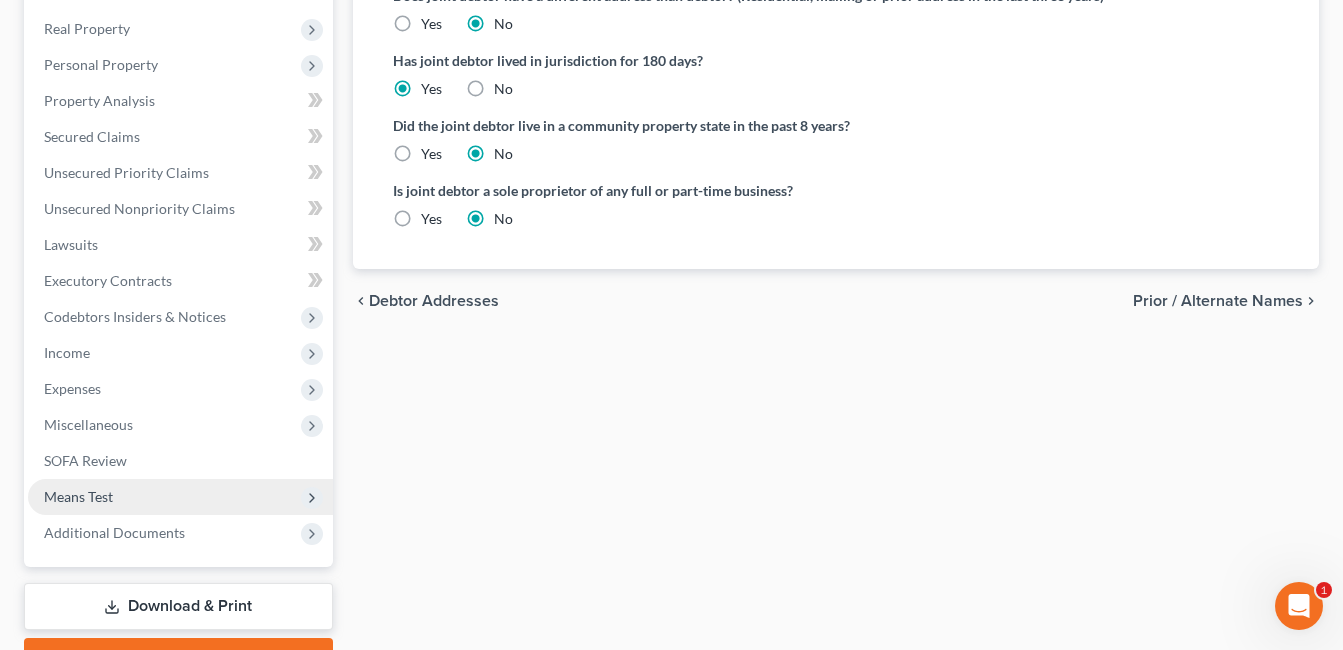 scroll, scrollTop: 600, scrollLeft: 0, axis: vertical 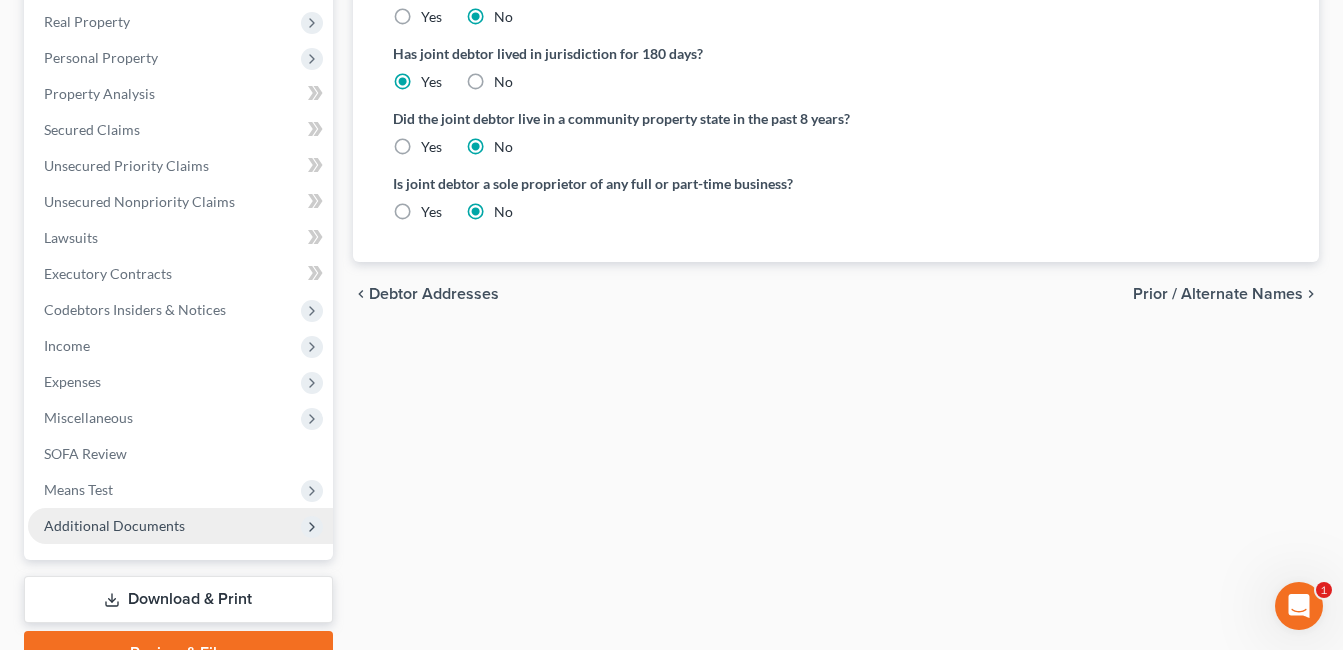 click on "Additional Documents" at bounding box center (114, 525) 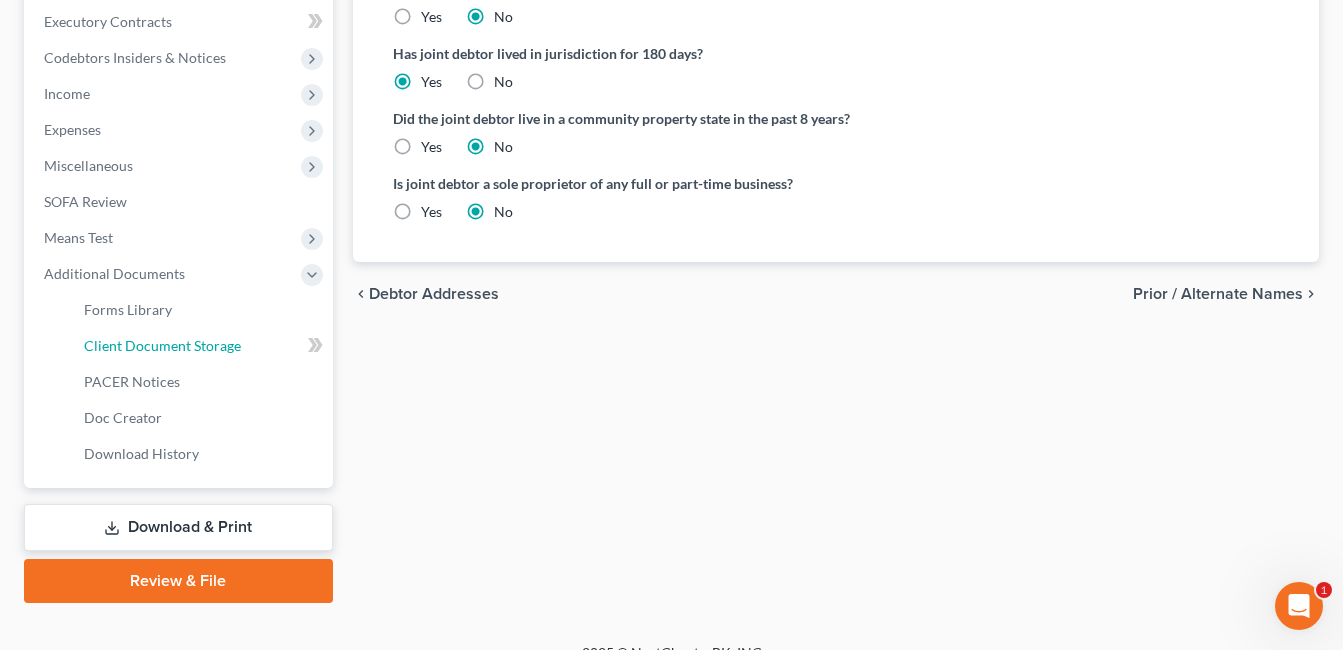click on "Client Document Storage" at bounding box center (200, 346) 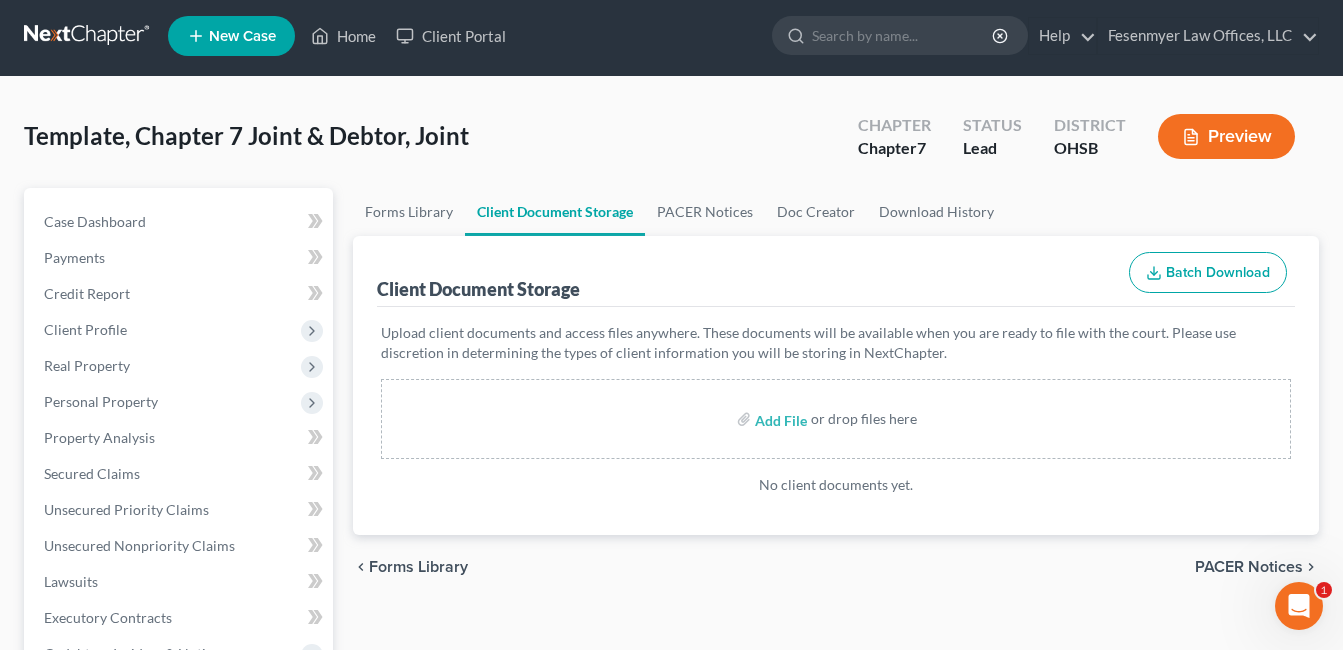 scroll, scrollTop: 0, scrollLeft: 0, axis: both 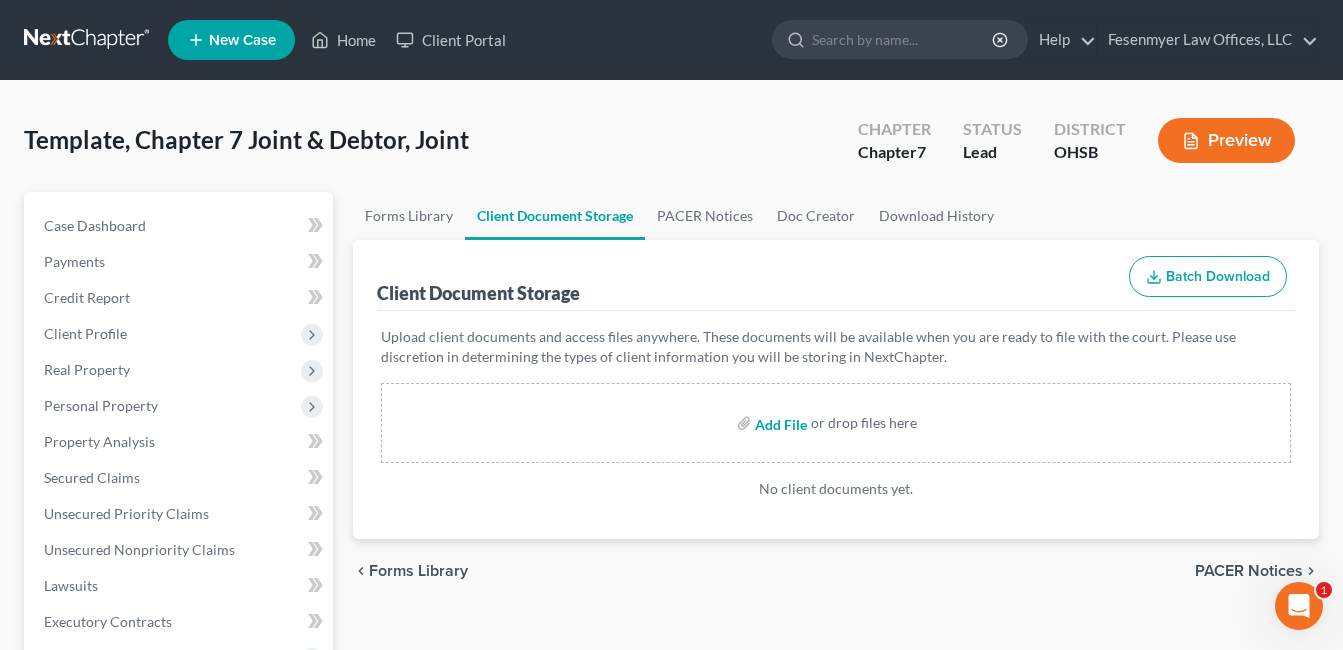 click at bounding box center [779, 423] 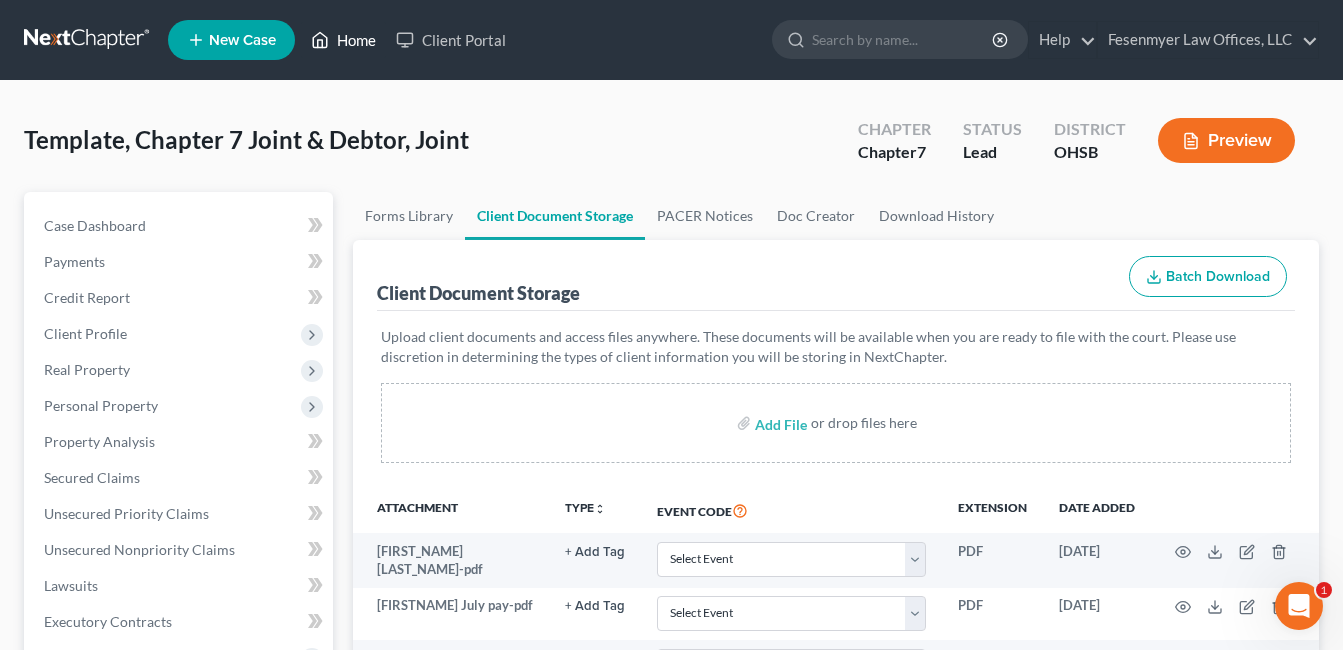 click on "Home" at bounding box center (343, 40) 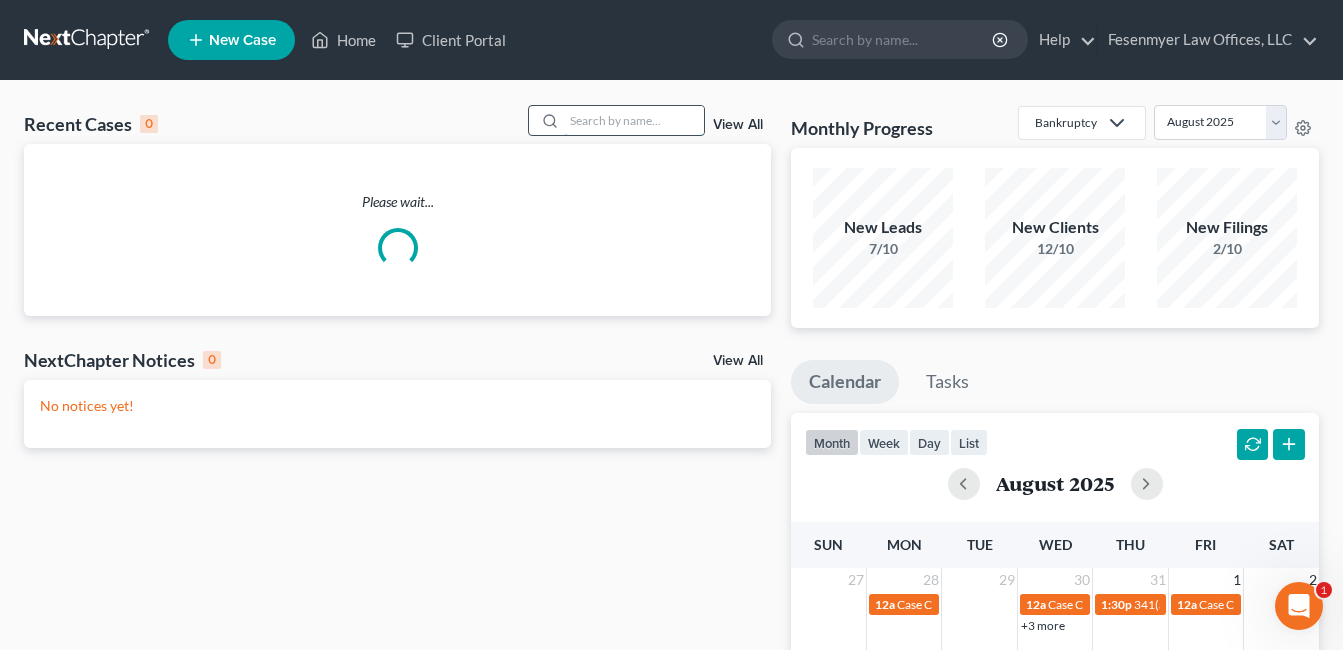 click at bounding box center (634, 120) 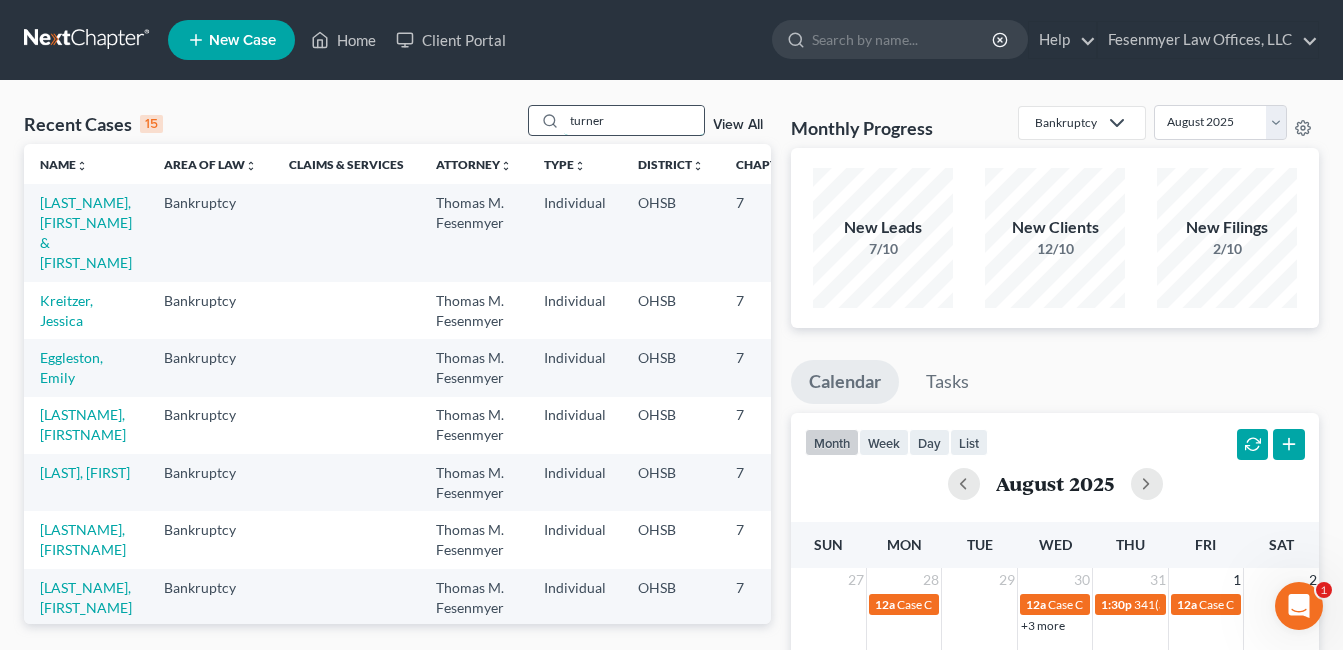 type on "turner" 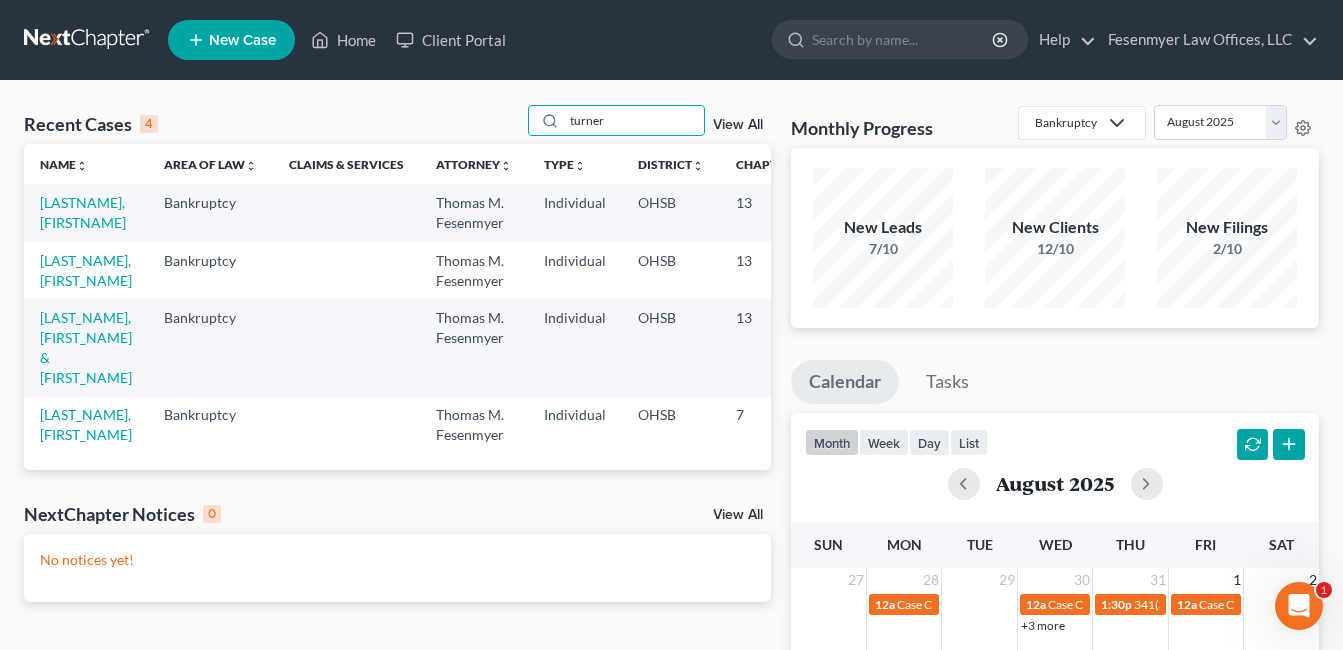 click on "[LAST_NAME], [FIRST_NAME]" at bounding box center [86, 270] 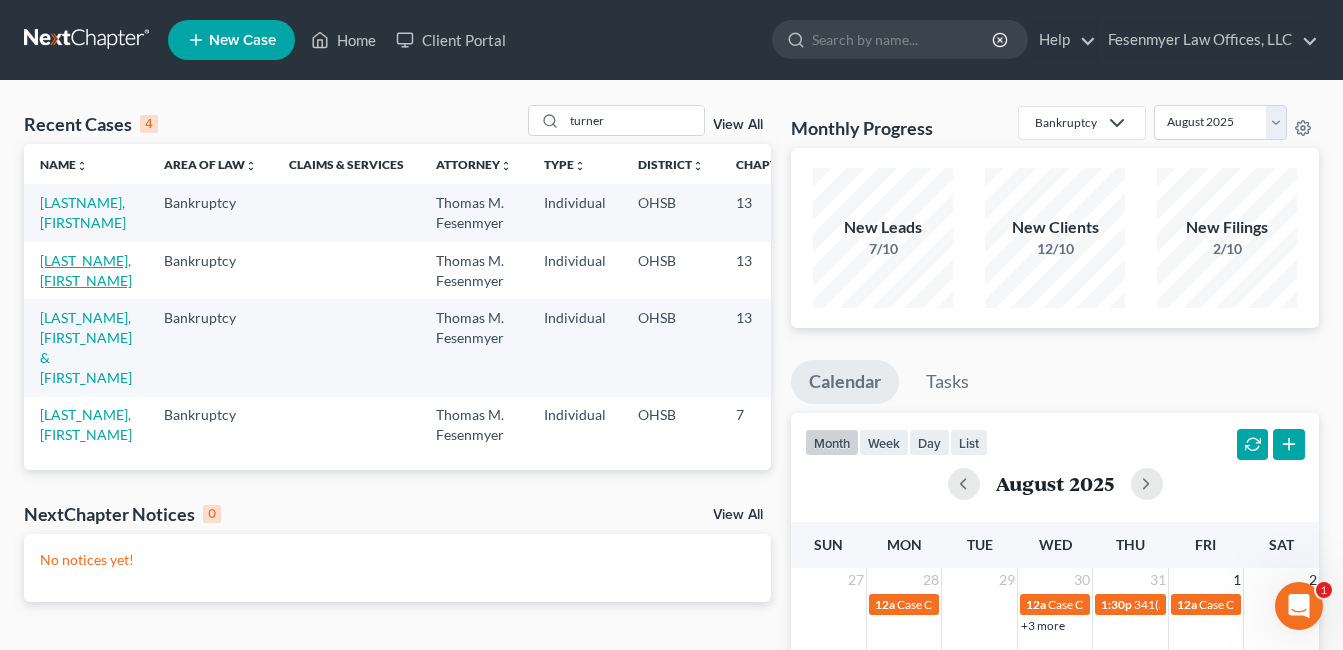 click on "[LAST_NAME], [FIRST_NAME]" at bounding box center [86, 270] 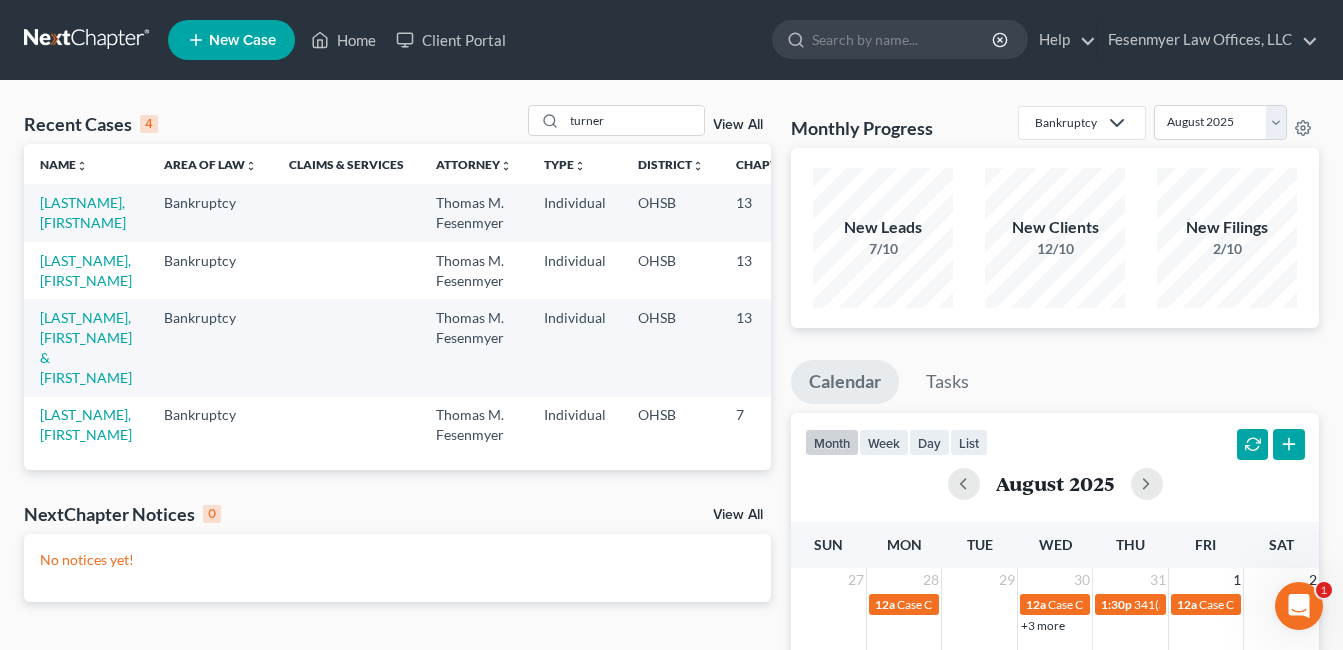 select on "0" 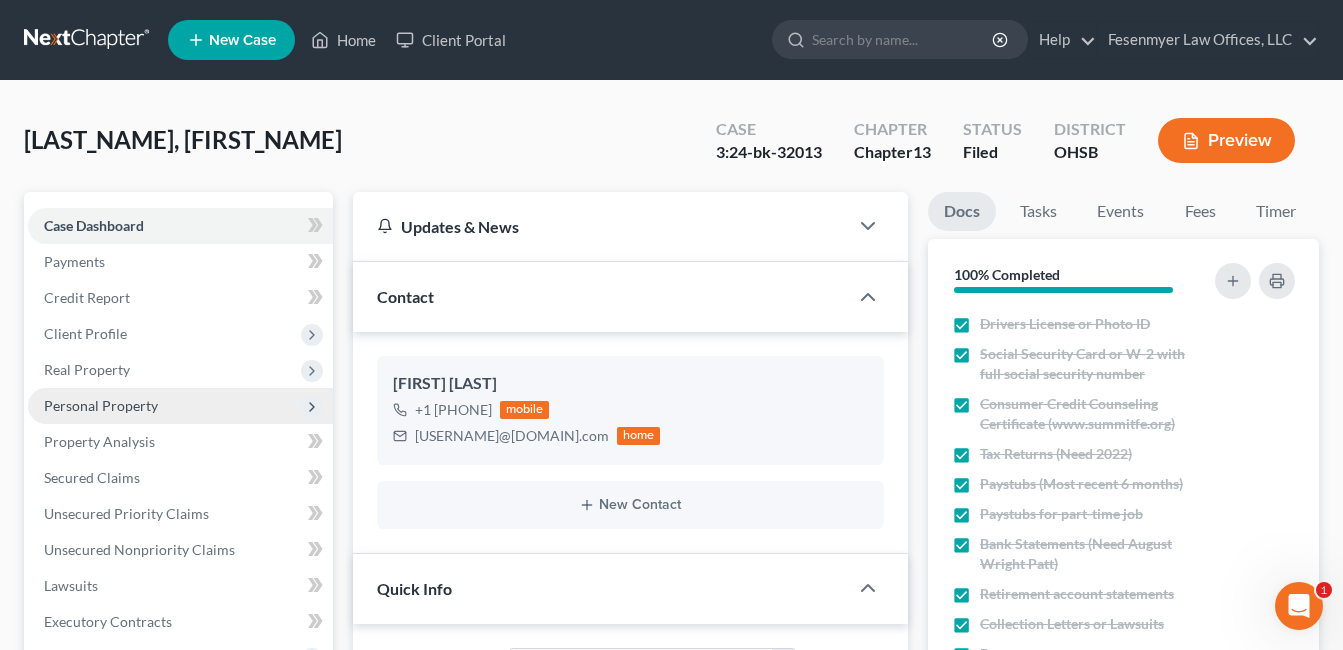 click on "Personal Property" at bounding box center (101, 405) 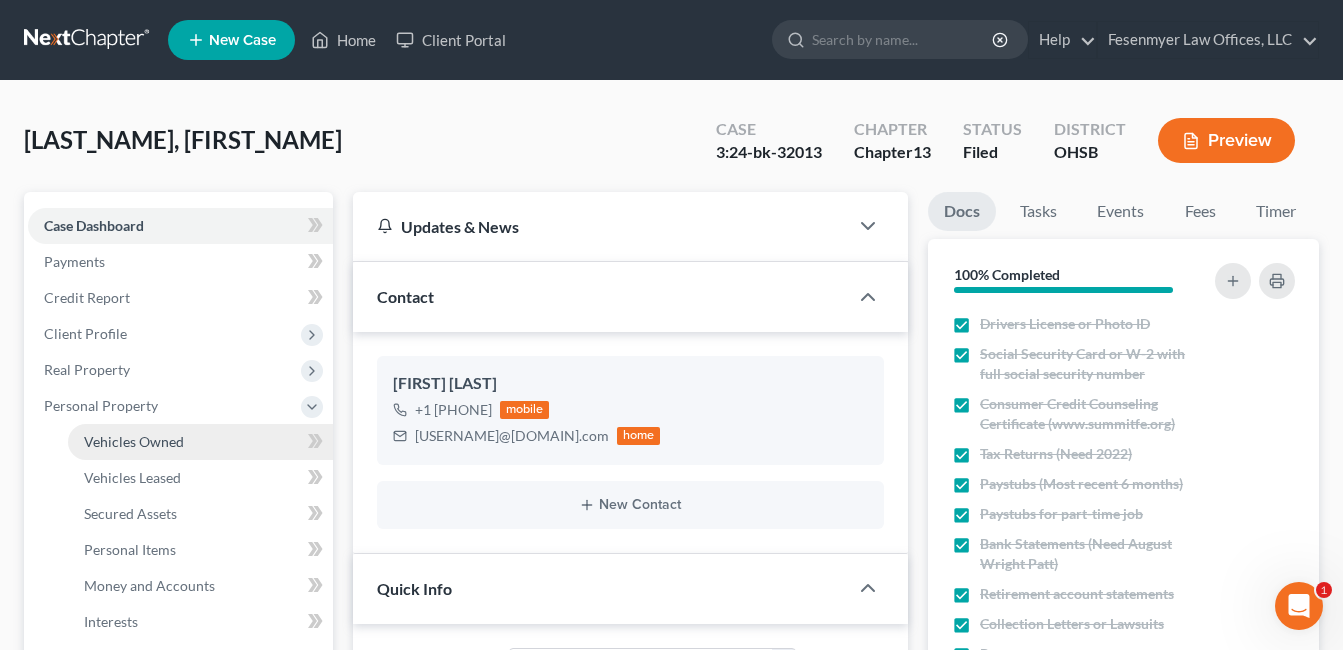 click on "Vehicles Owned" at bounding box center (134, 441) 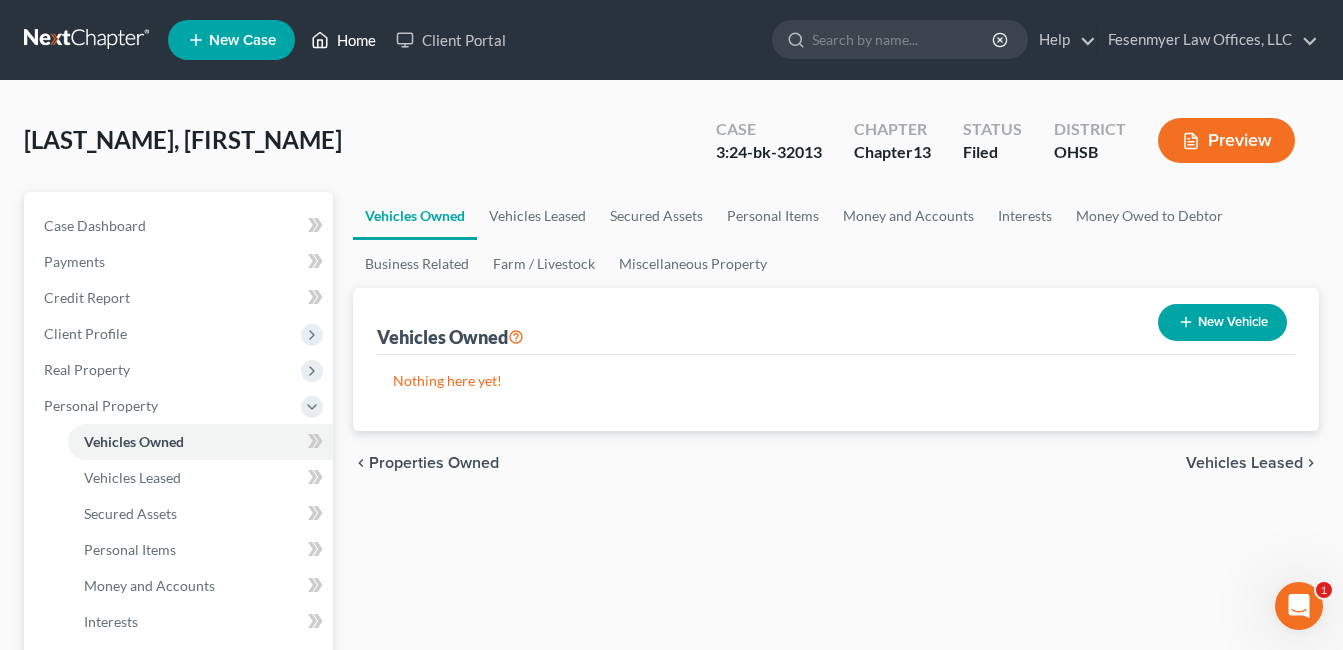 click on "Home" at bounding box center [343, 40] 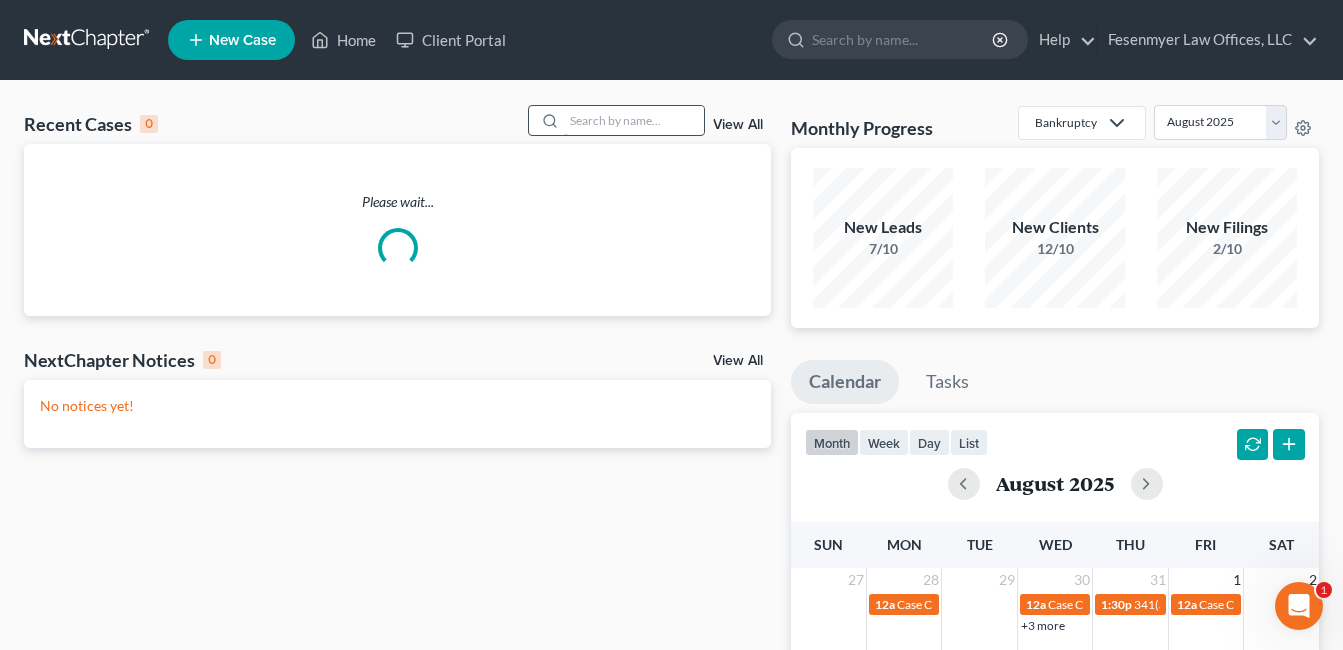 click at bounding box center (634, 120) 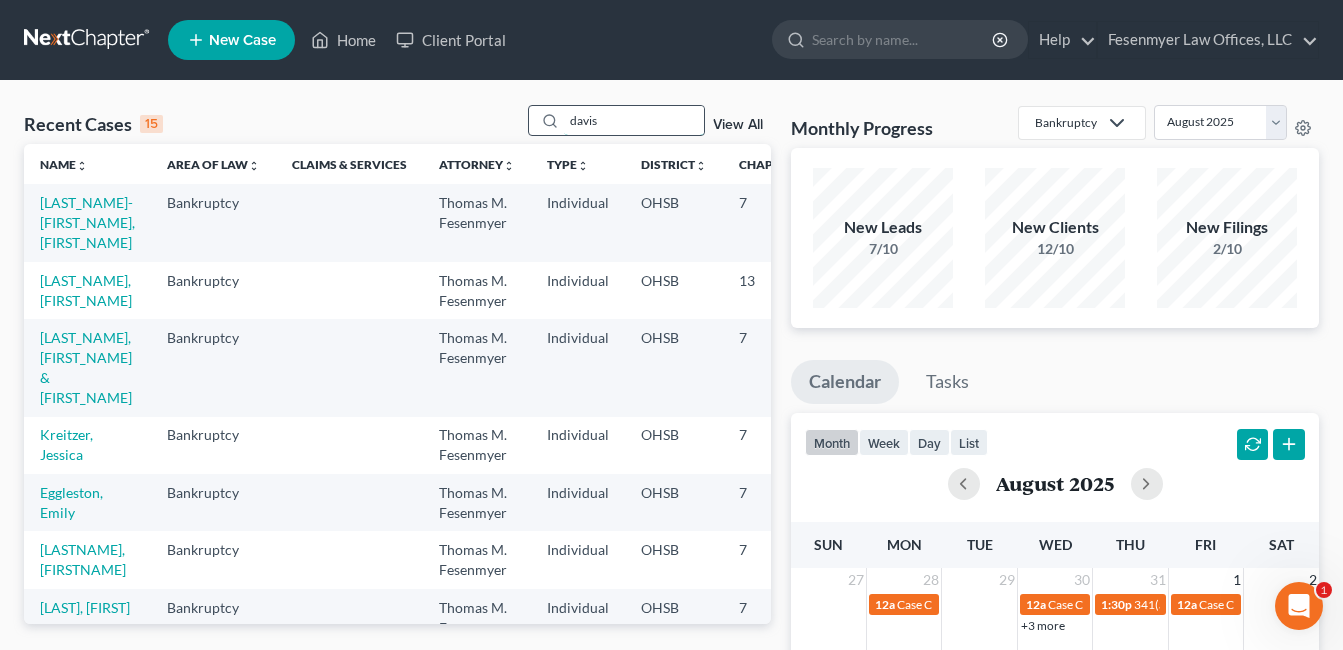 type on "davis" 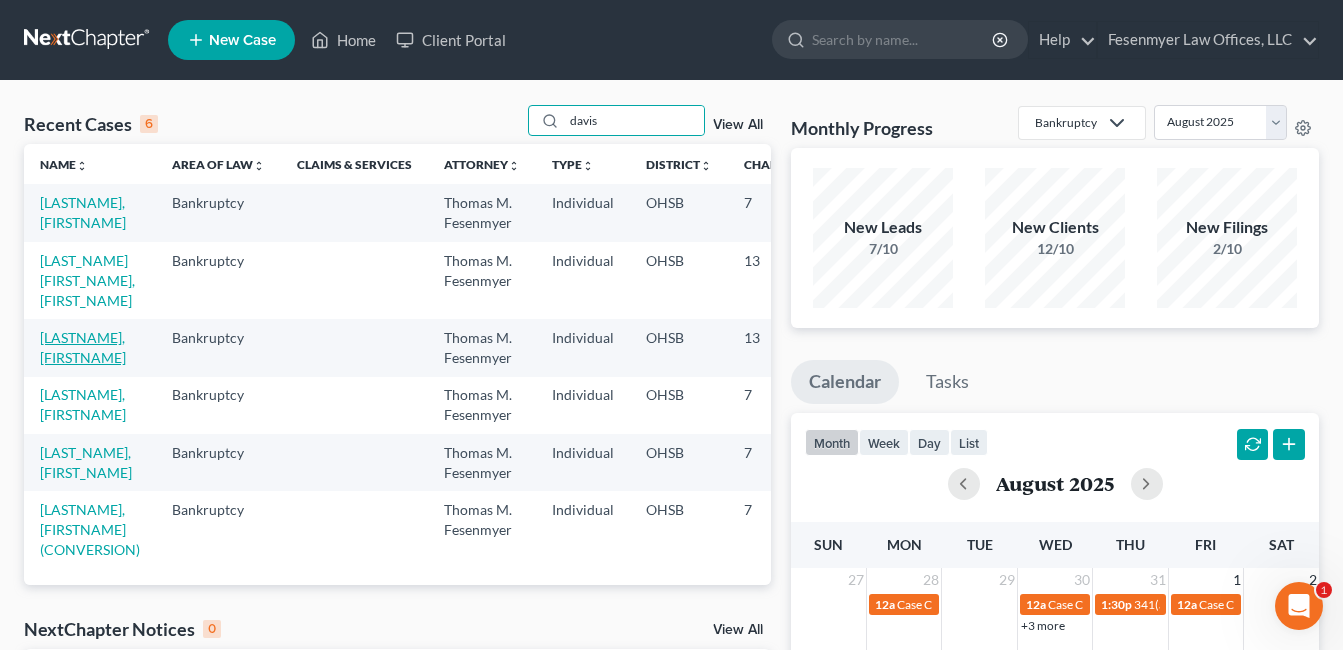 click on "[LASTNAME], [FIRSTNAME]" at bounding box center [83, 347] 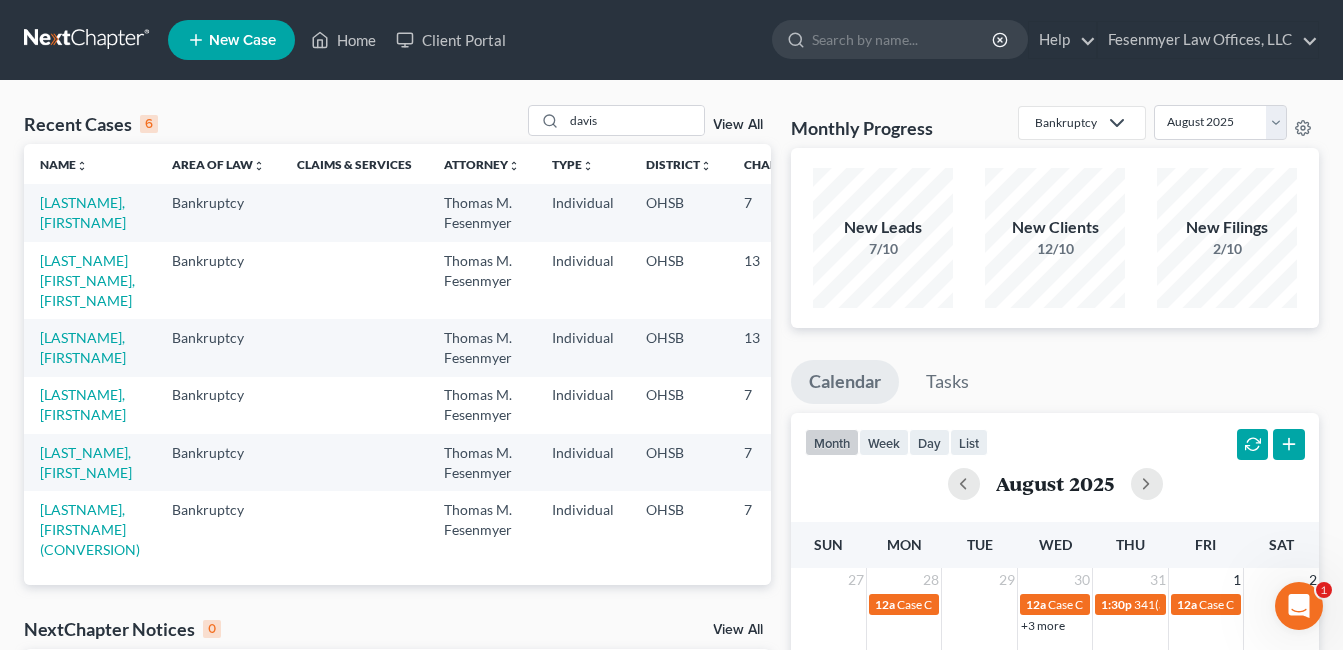 select on "2" 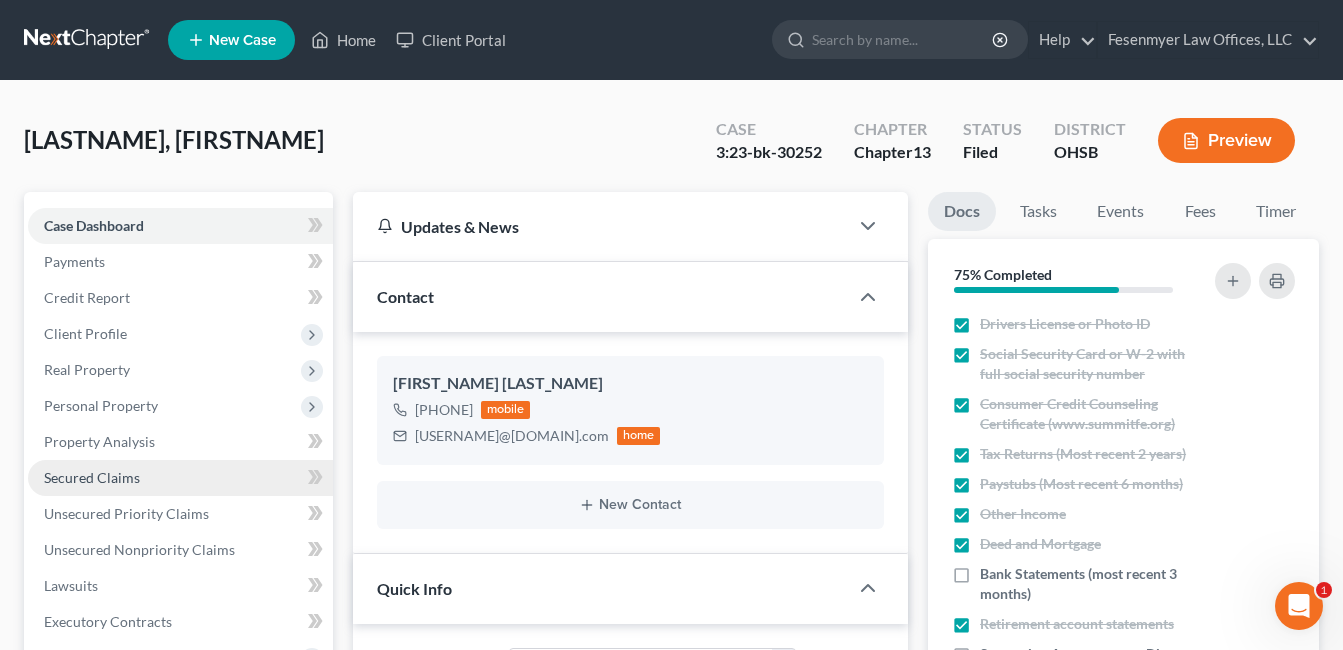 scroll, scrollTop: 600, scrollLeft: 0, axis: vertical 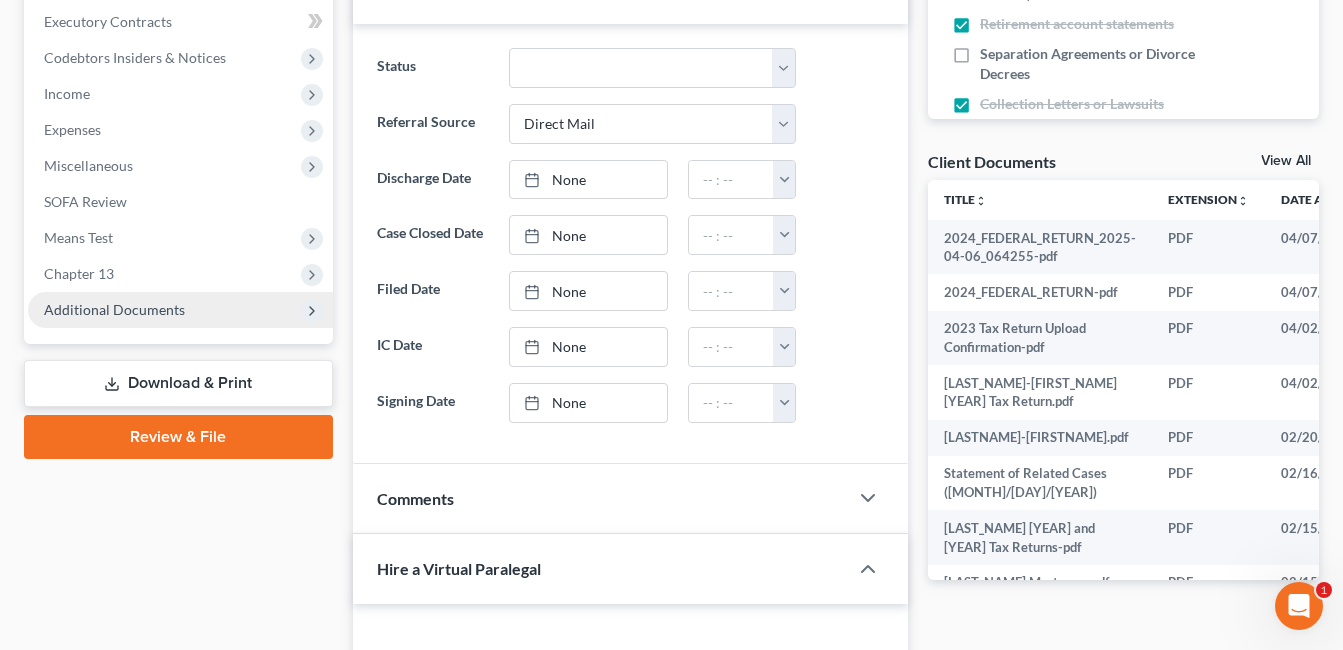 click on "Additional Documents" at bounding box center [114, 309] 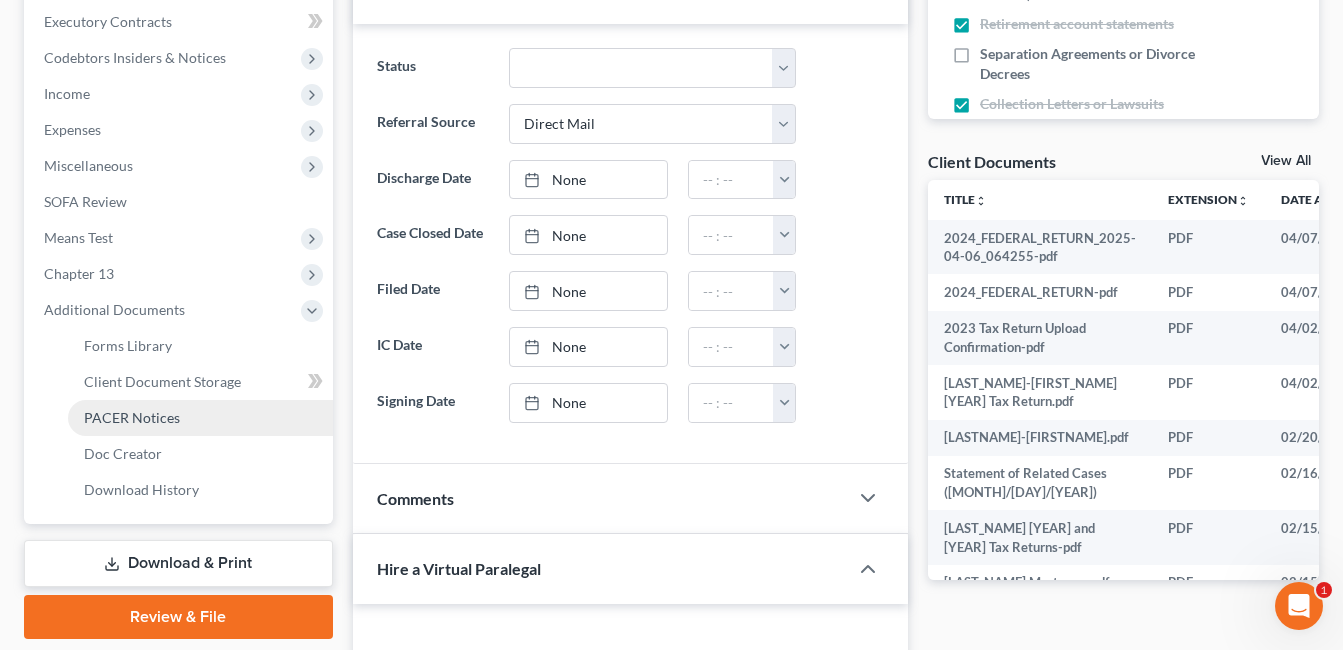 click on "PACER Notices" at bounding box center [200, 418] 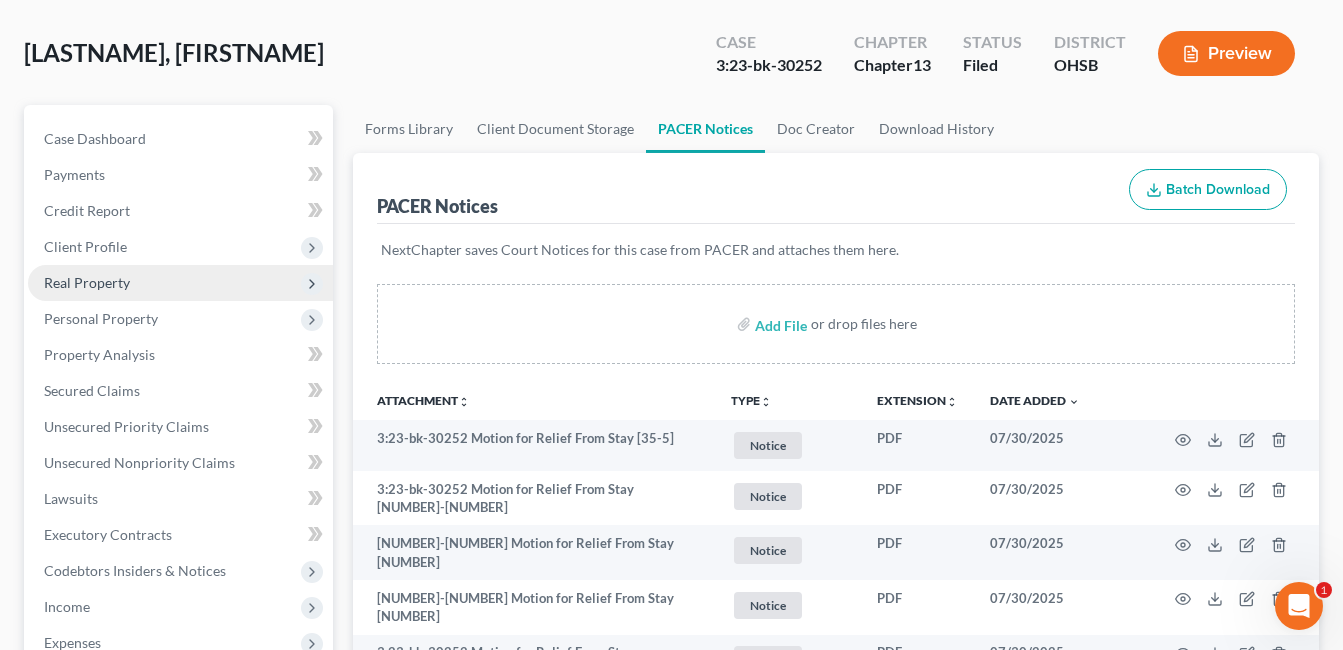 scroll, scrollTop: 0, scrollLeft: 0, axis: both 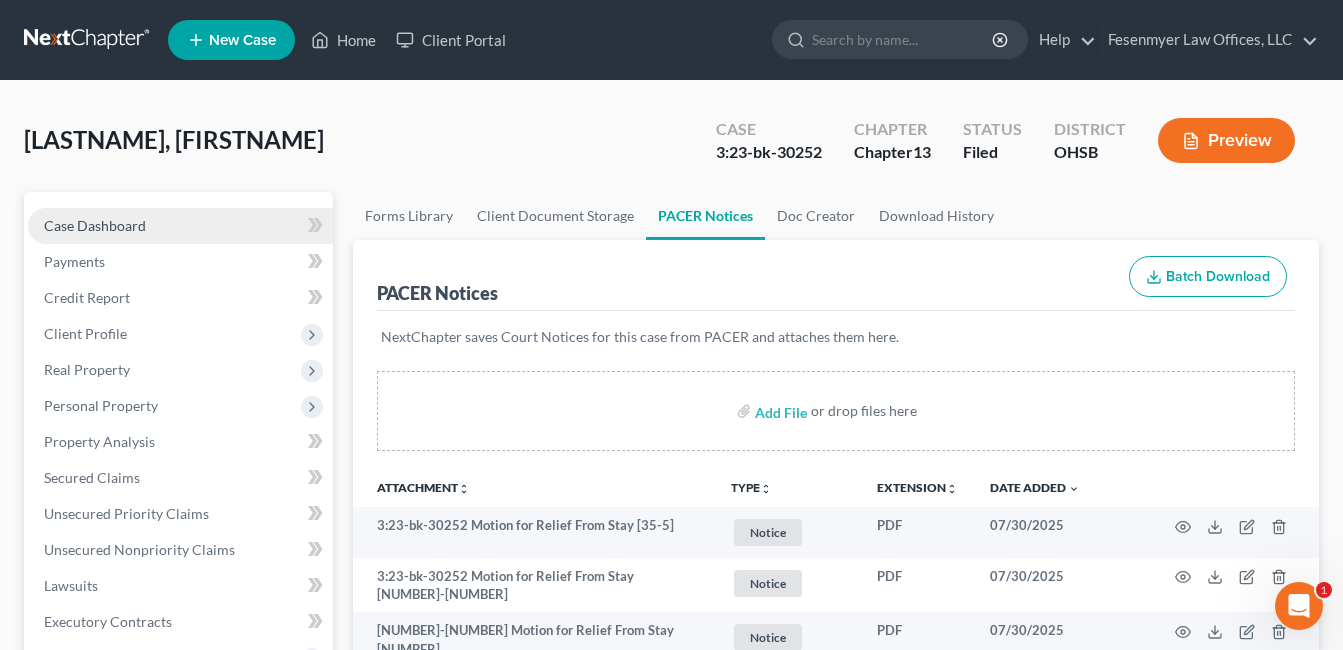 click on "Case Dashboard" at bounding box center [95, 225] 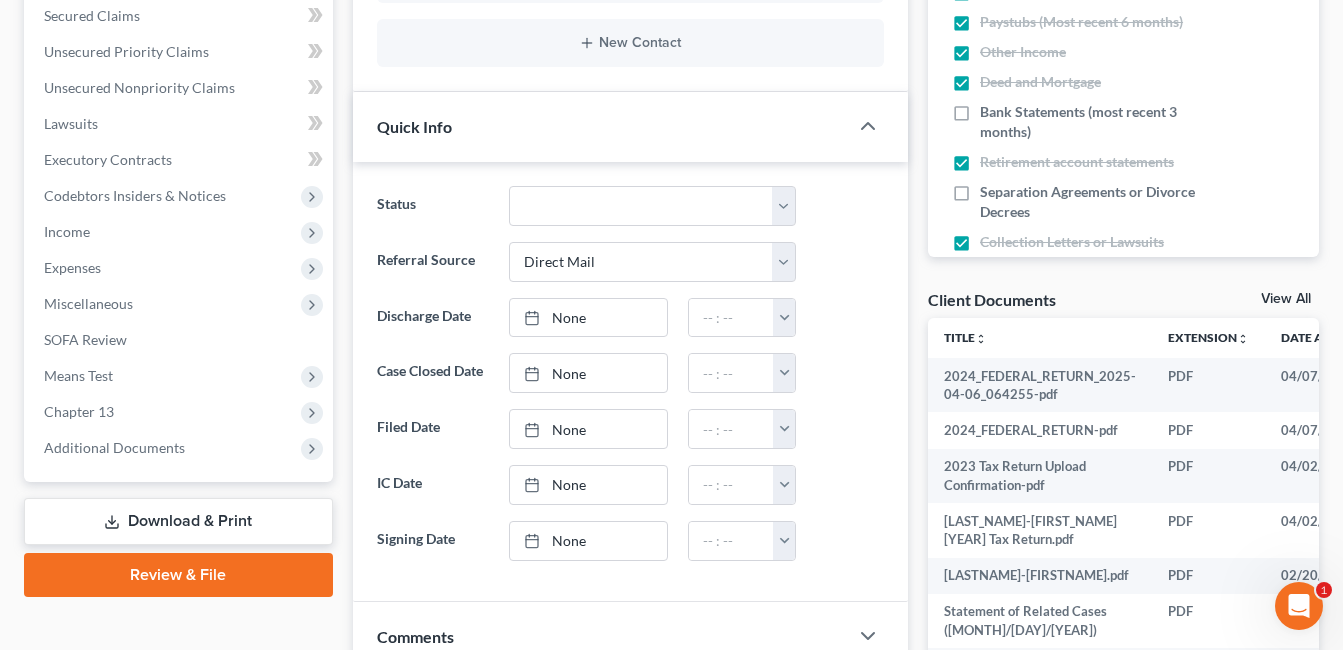 scroll, scrollTop: 500, scrollLeft: 0, axis: vertical 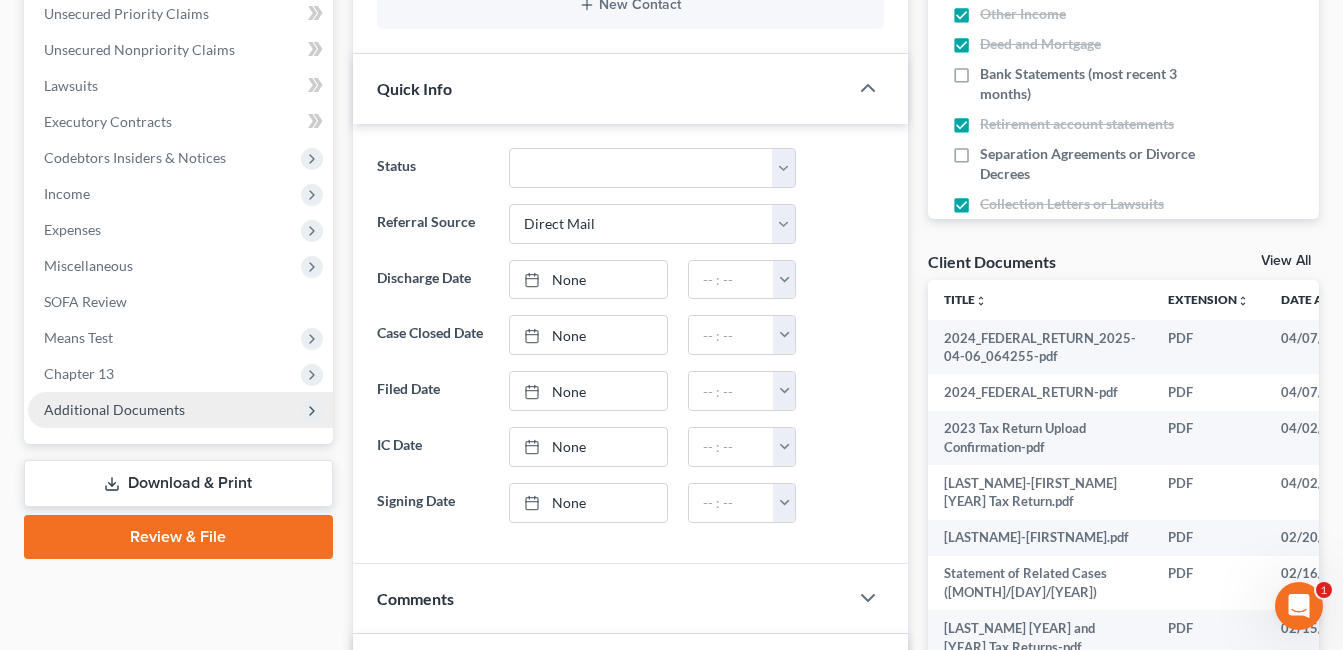 click on "Additional Documents" at bounding box center (180, 410) 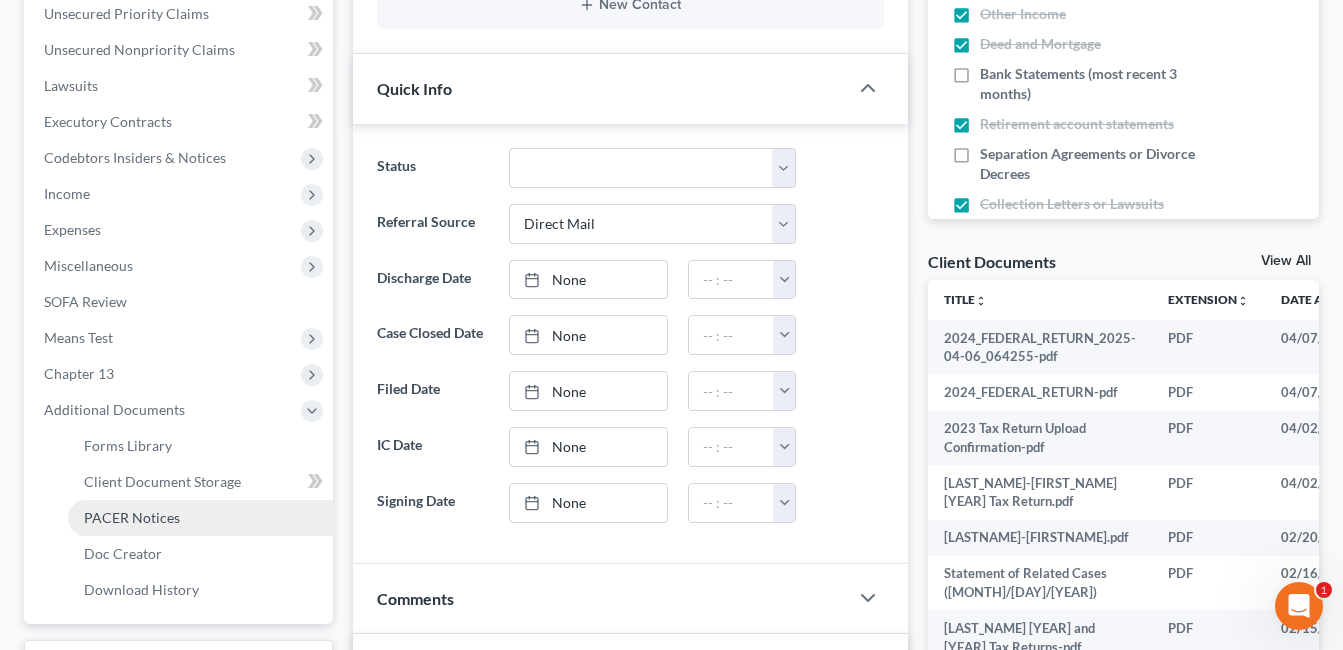 click on "PACER Notices" at bounding box center (132, 517) 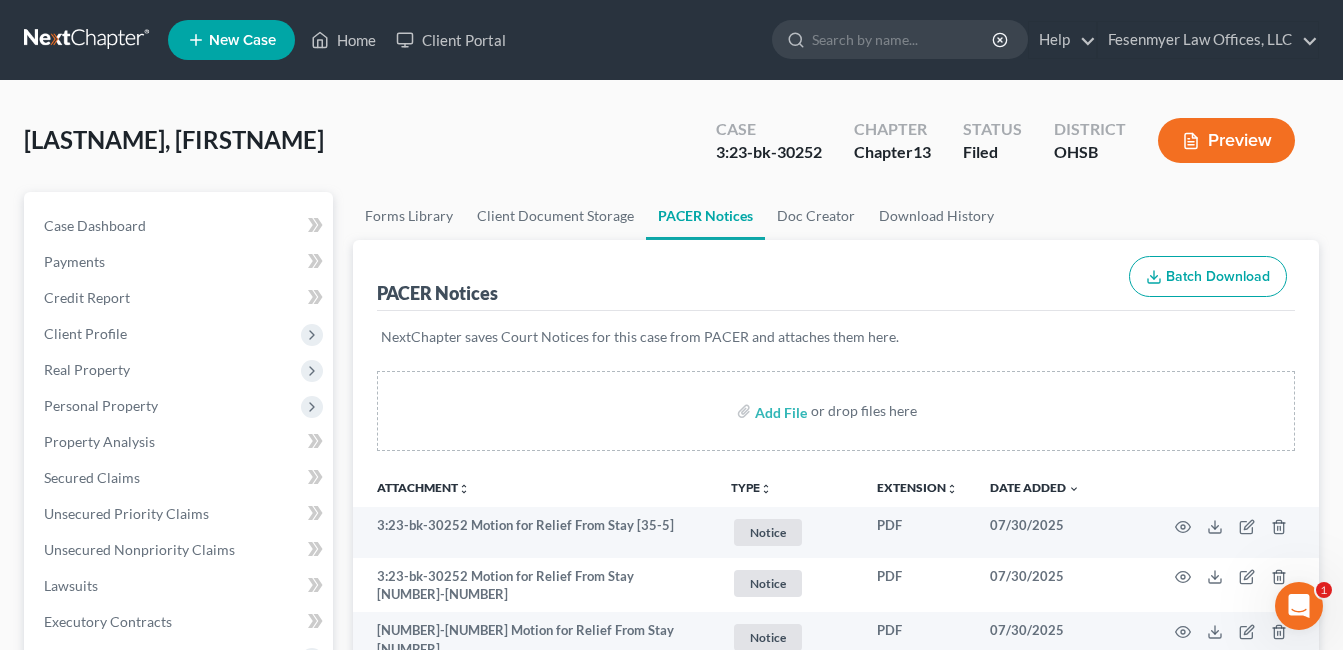 scroll, scrollTop: 400, scrollLeft: 0, axis: vertical 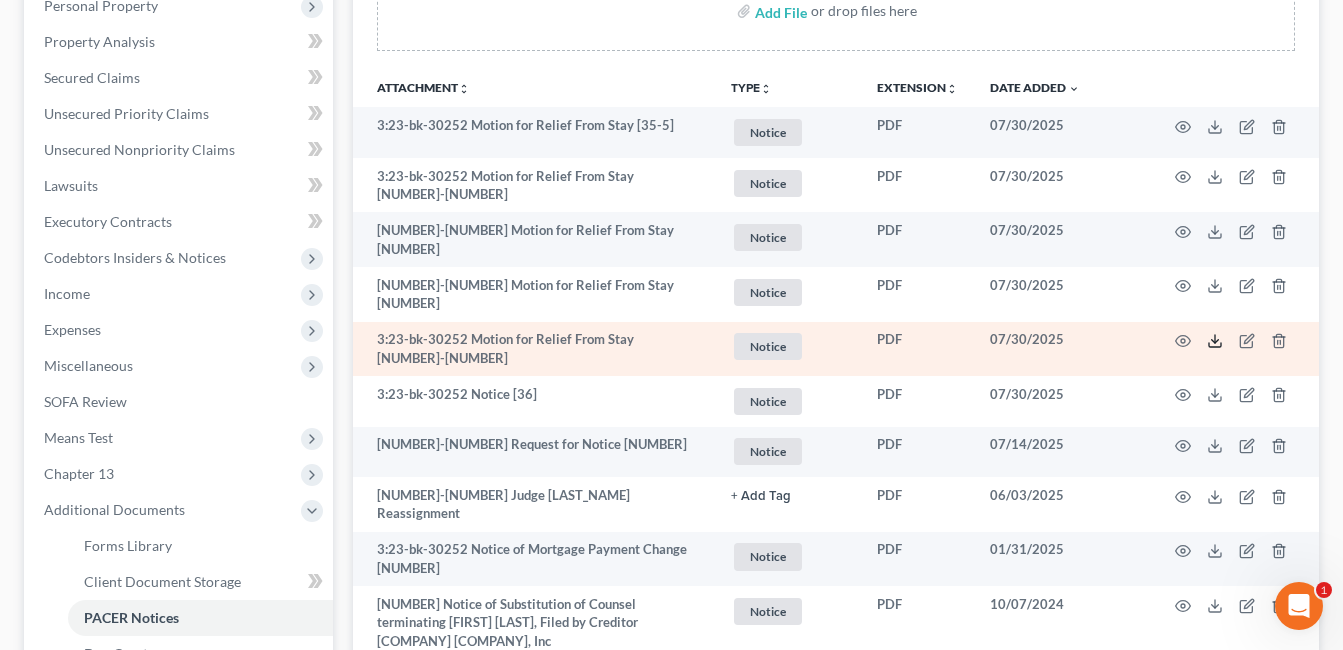 click 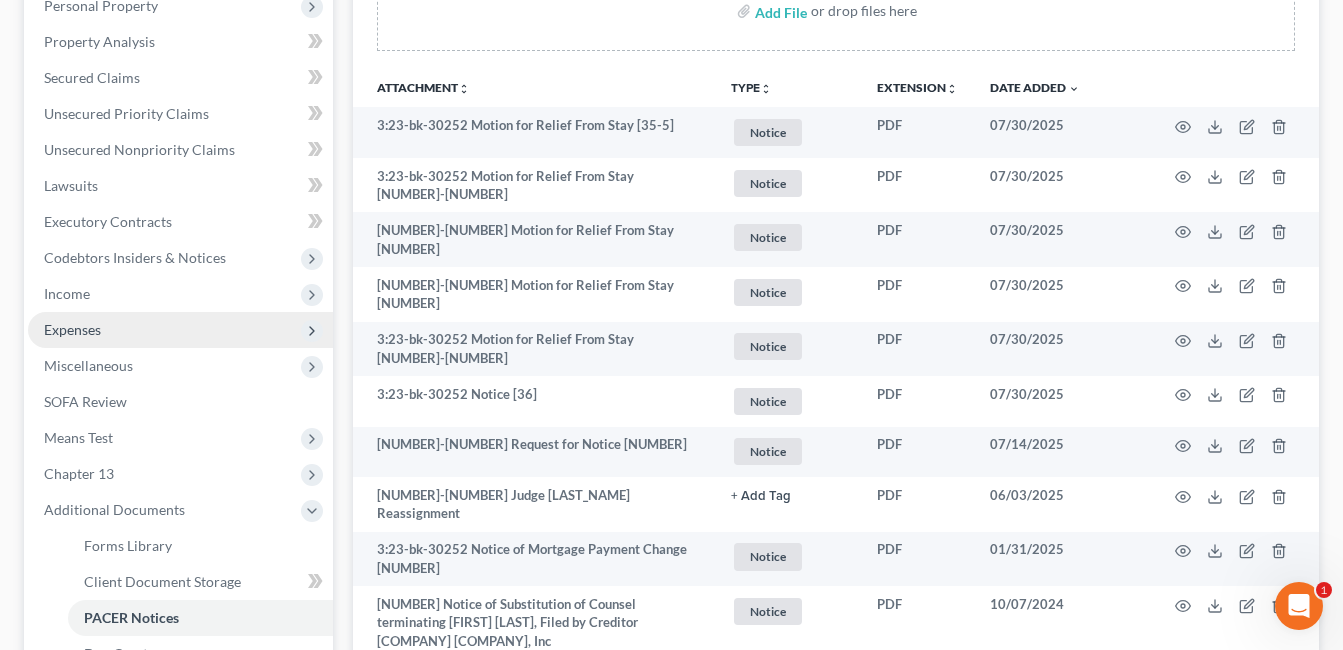 click on "Expenses" at bounding box center (180, 330) 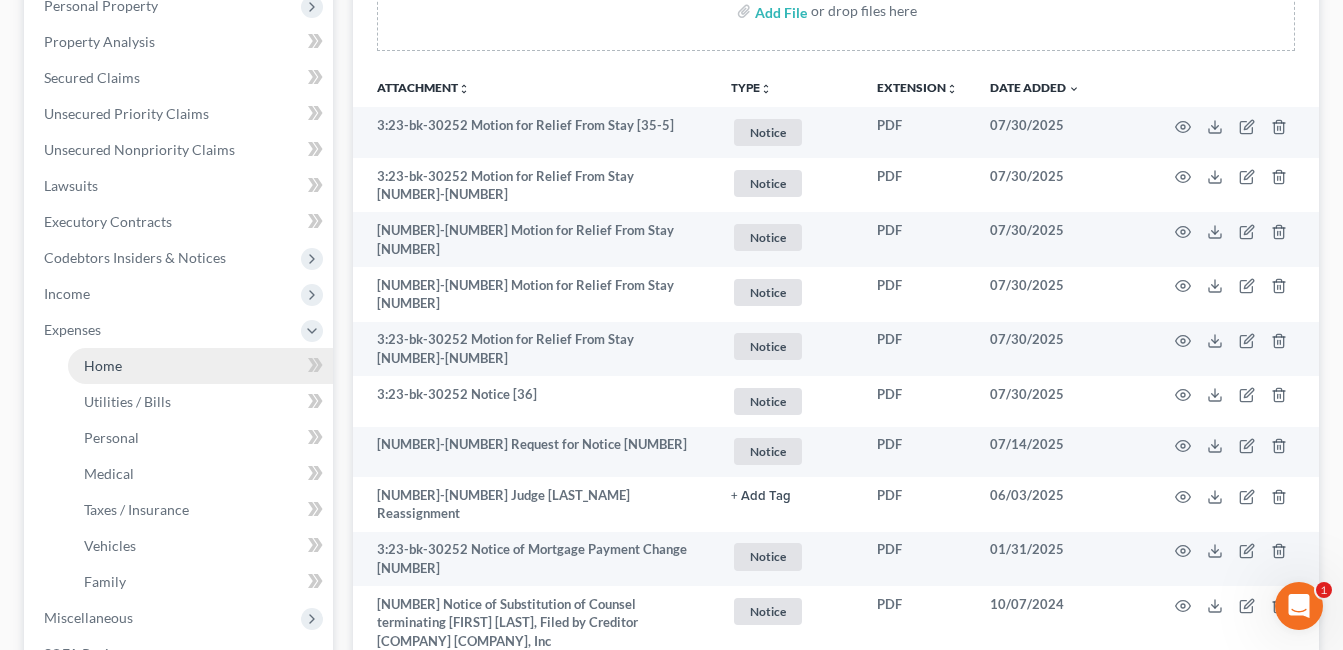 click on "Home" at bounding box center (103, 365) 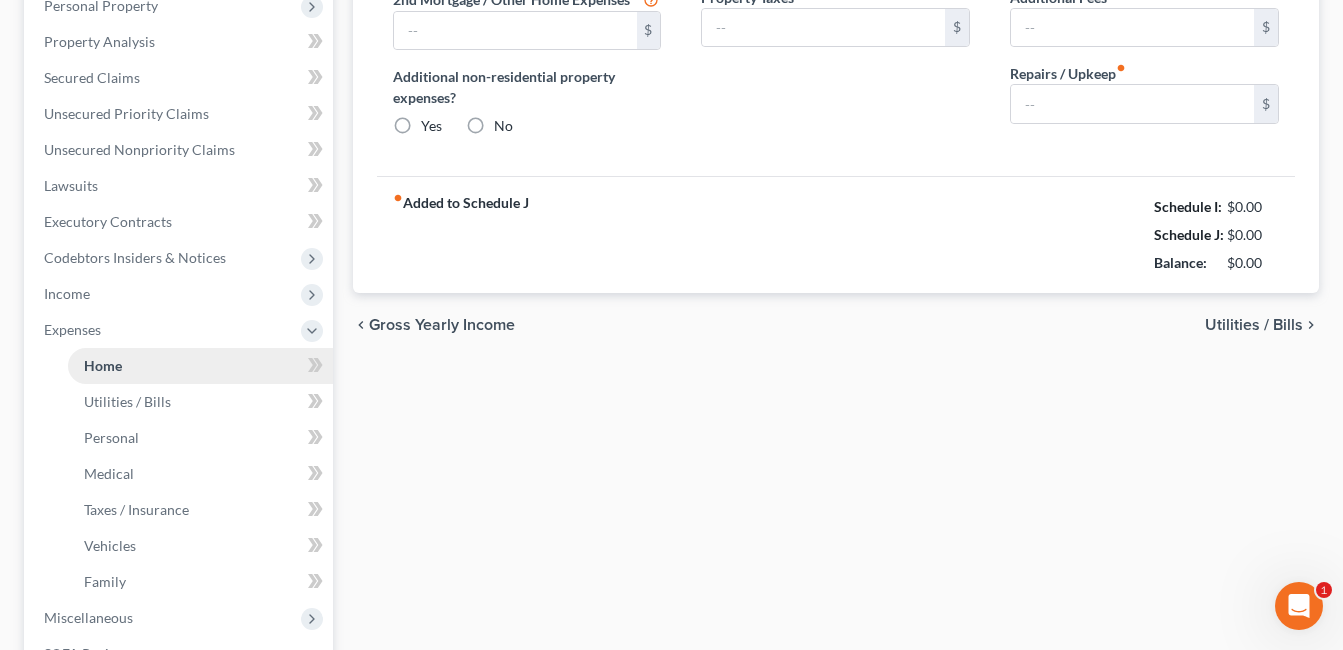 scroll, scrollTop: 325, scrollLeft: 0, axis: vertical 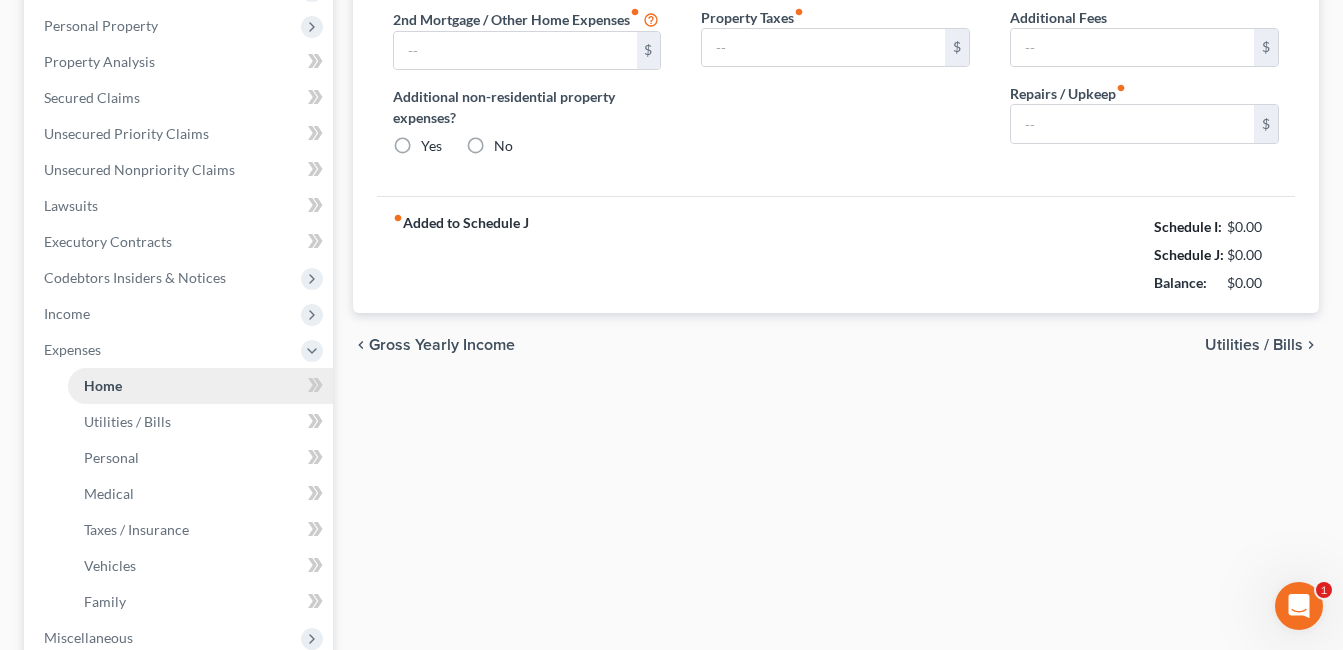 type on "325.00" 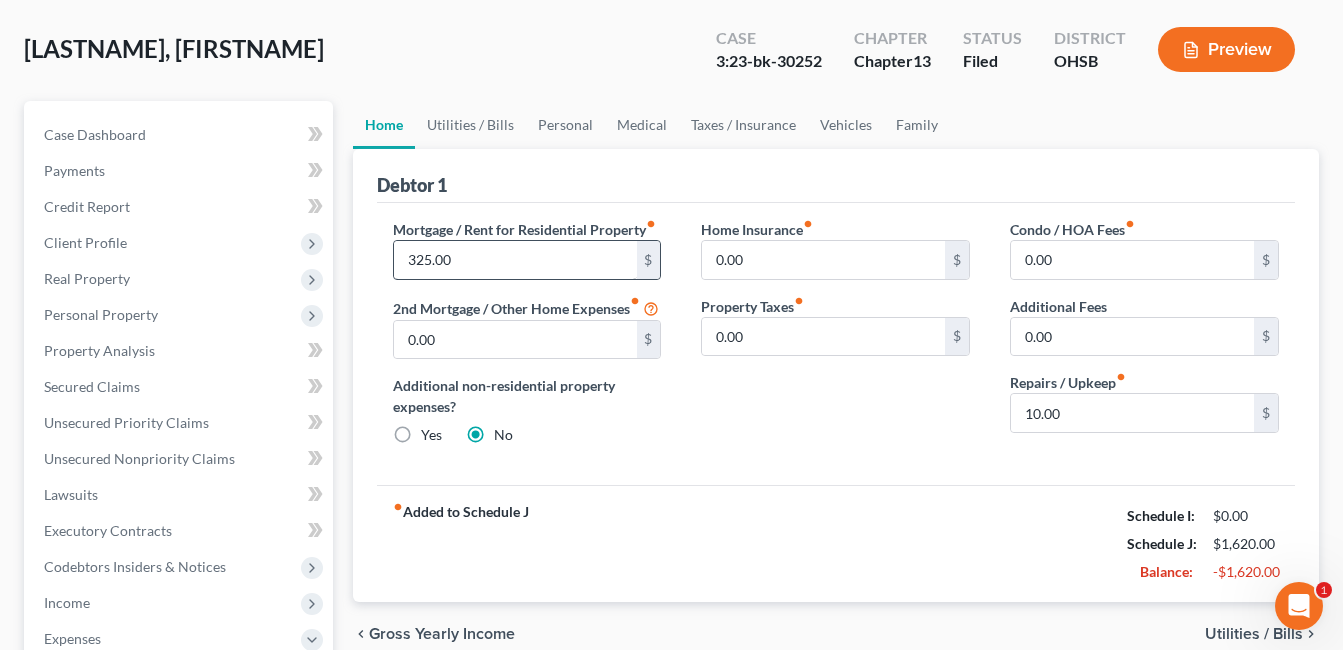 scroll, scrollTop: 200, scrollLeft: 0, axis: vertical 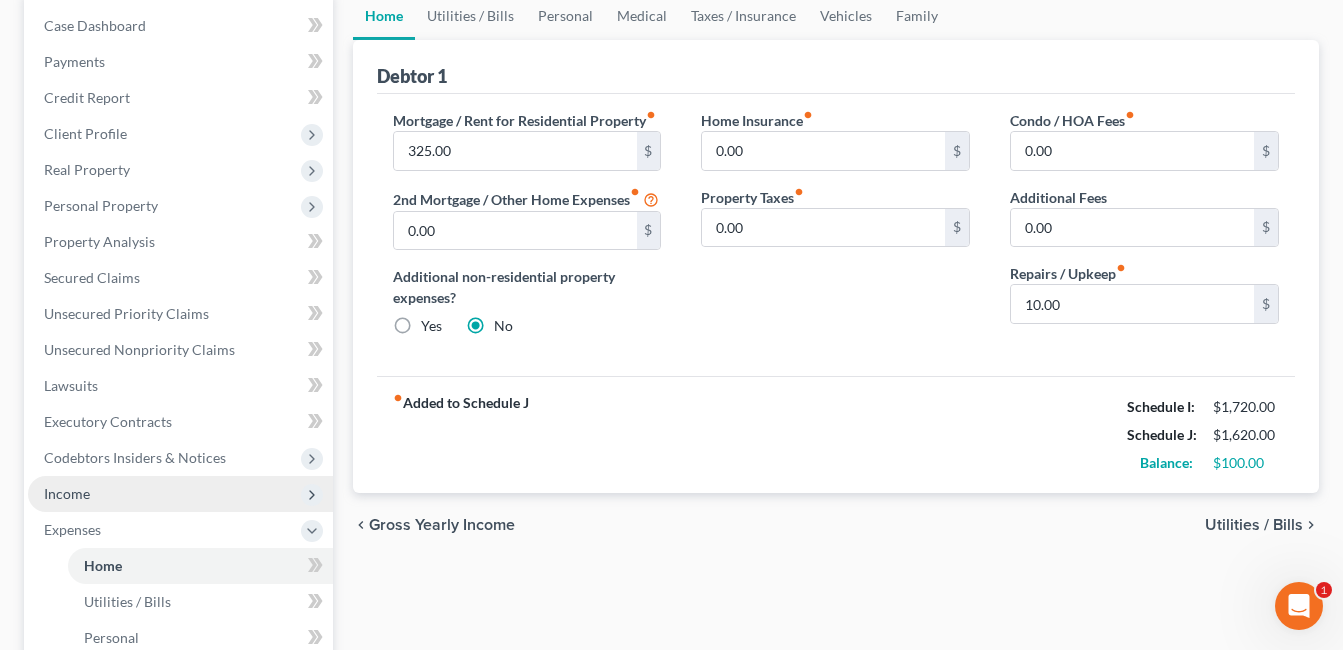 click on "Income" at bounding box center [67, 493] 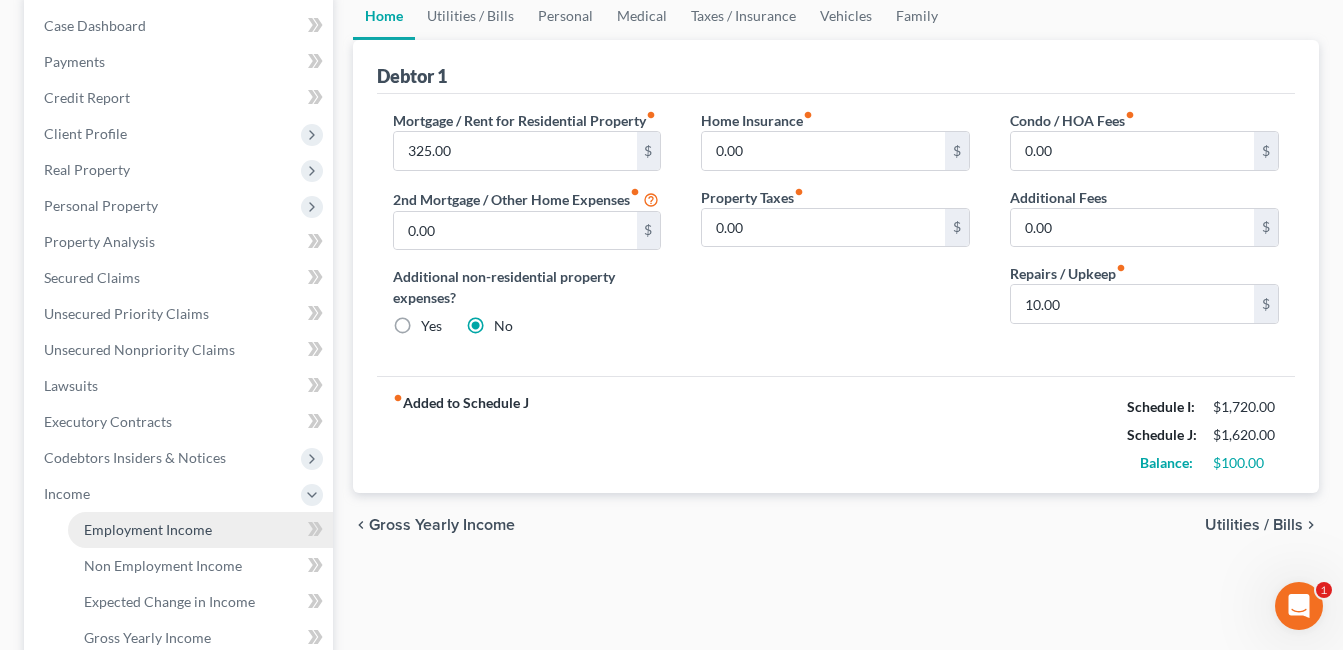 click on "Employment Income" at bounding box center [148, 529] 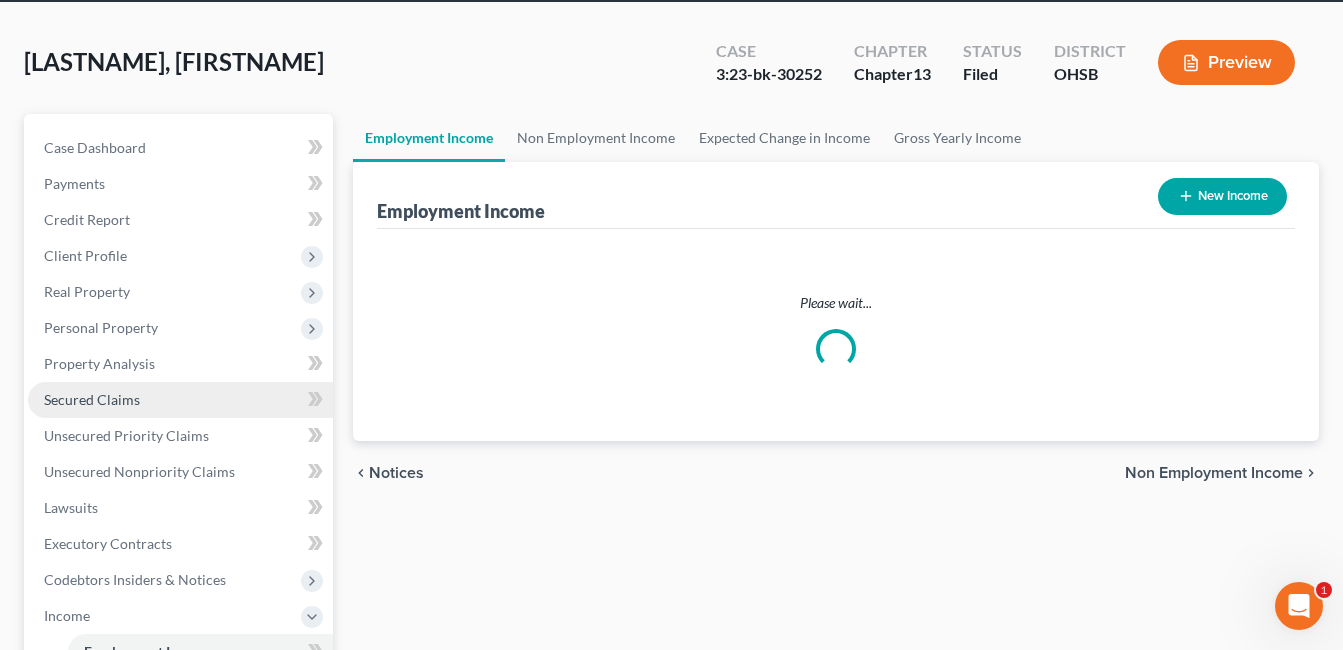 scroll, scrollTop: 0, scrollLeft: 0, axis: both 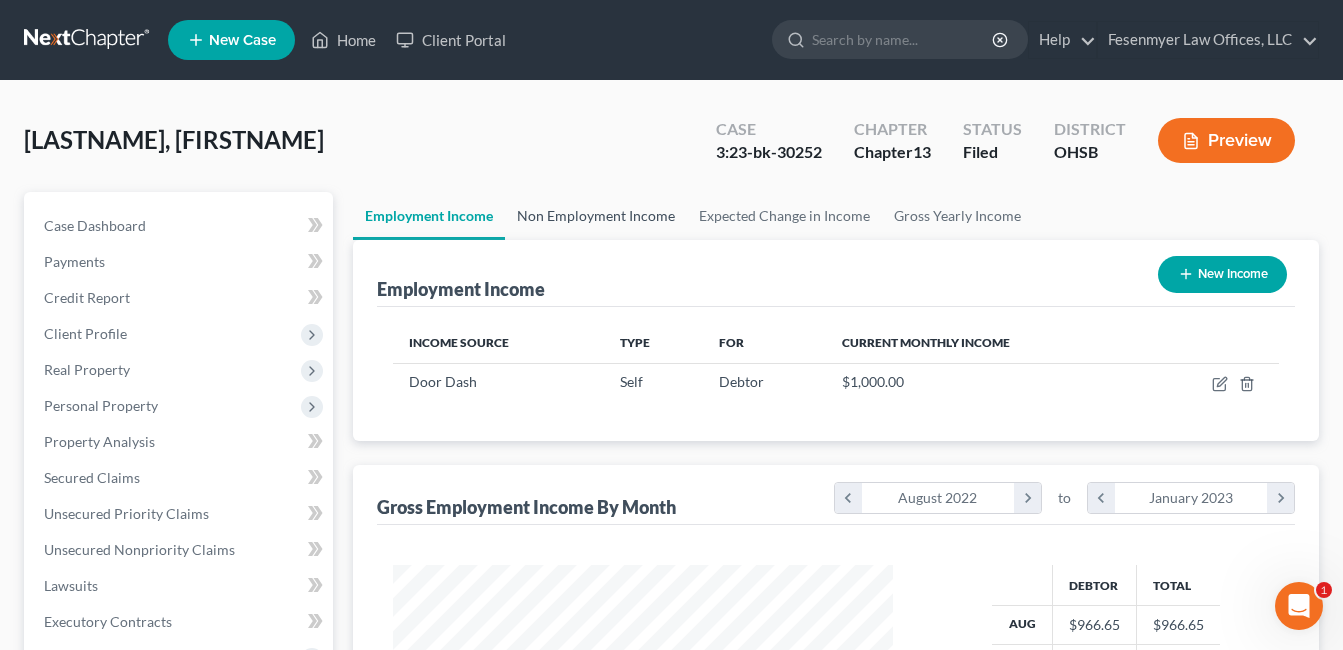 click on "Non Employment Income" at bounding box center (596, 216) 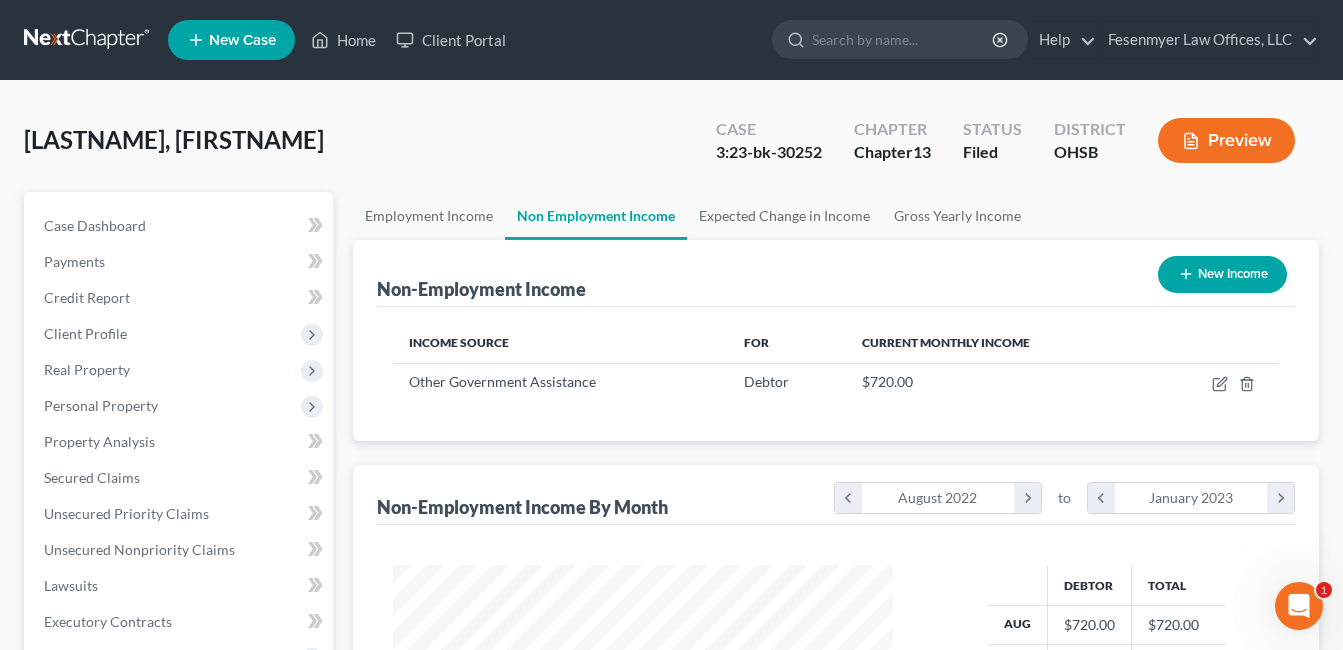 scroll, scrollTop: 999642, scrollLeft: 999460, axis: both 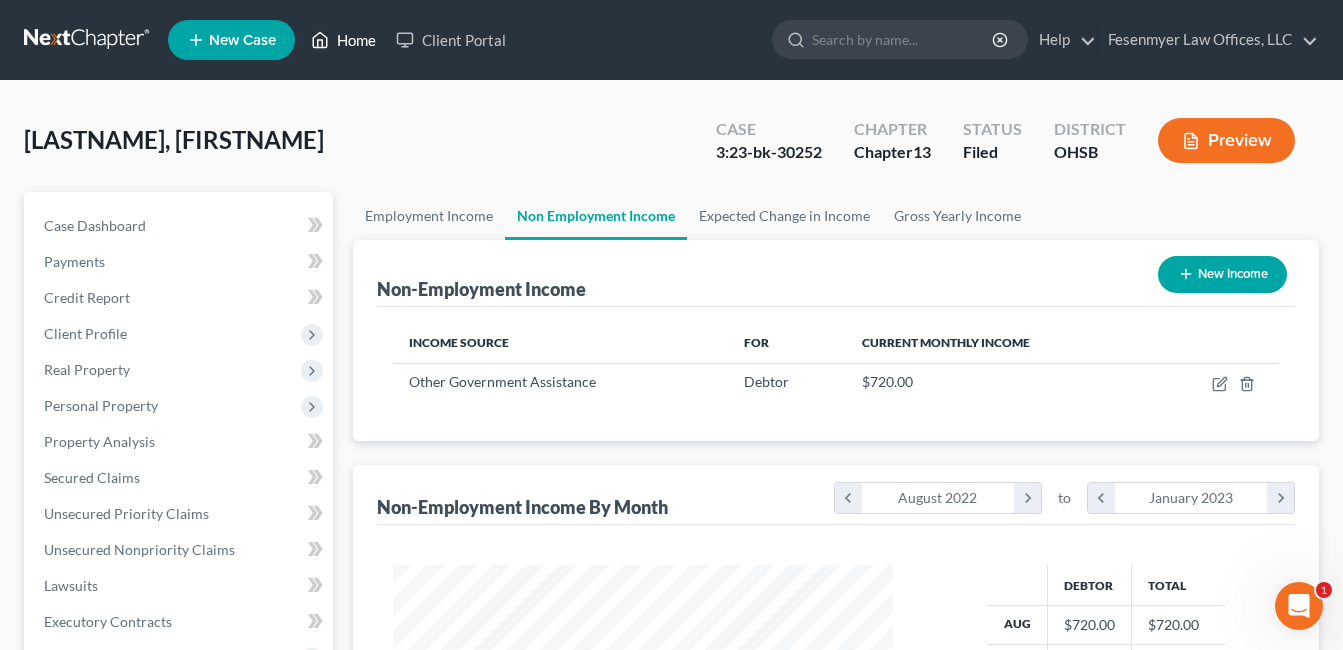 click on "Home" at bounding box center (343, 40) 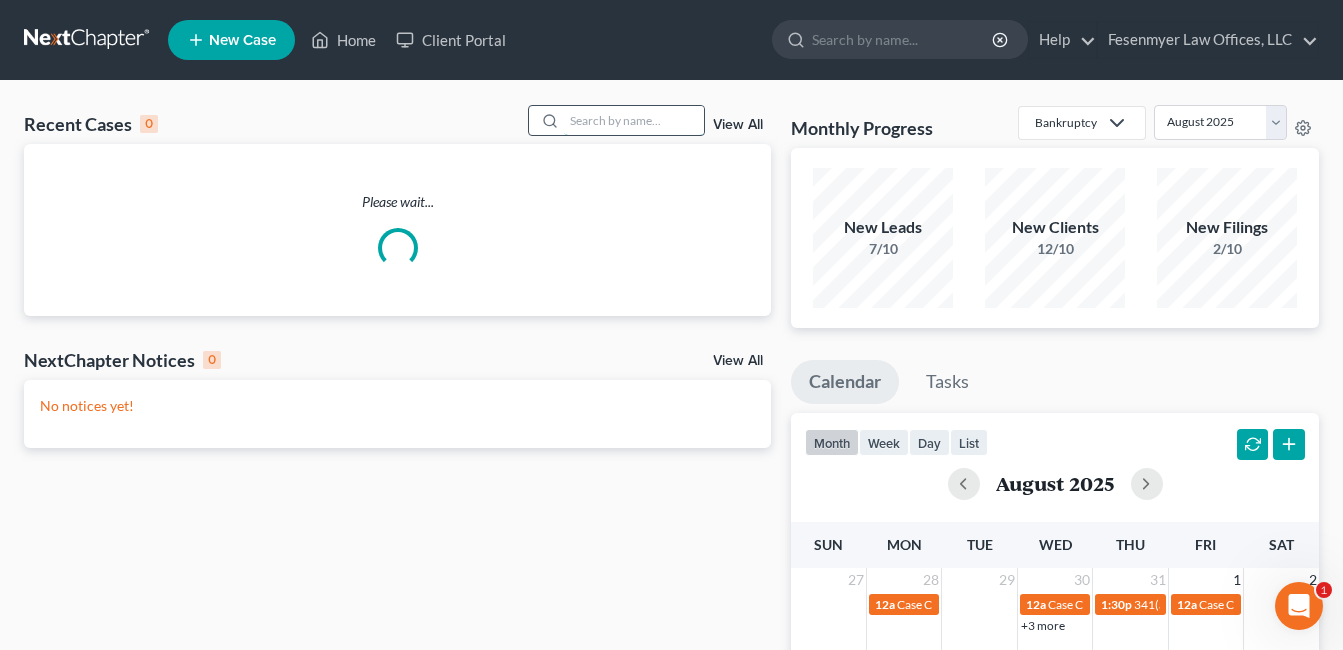 click at bounding box center [634, 120] 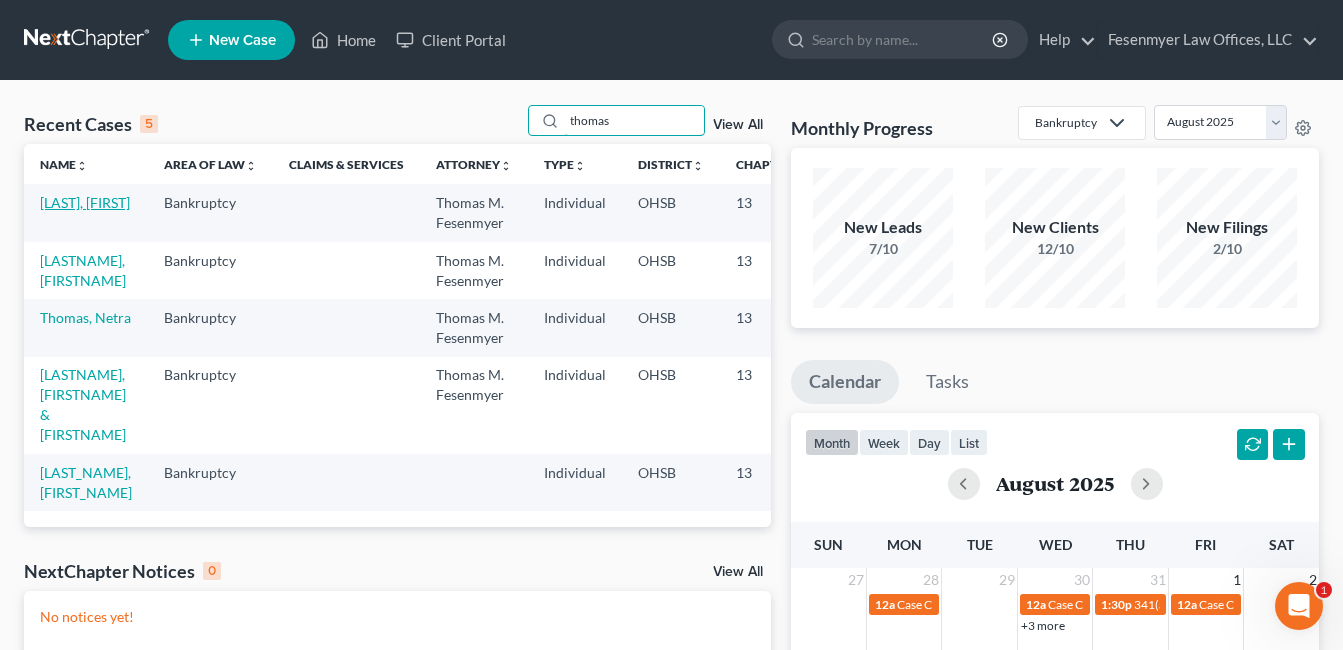 type on "thomas" 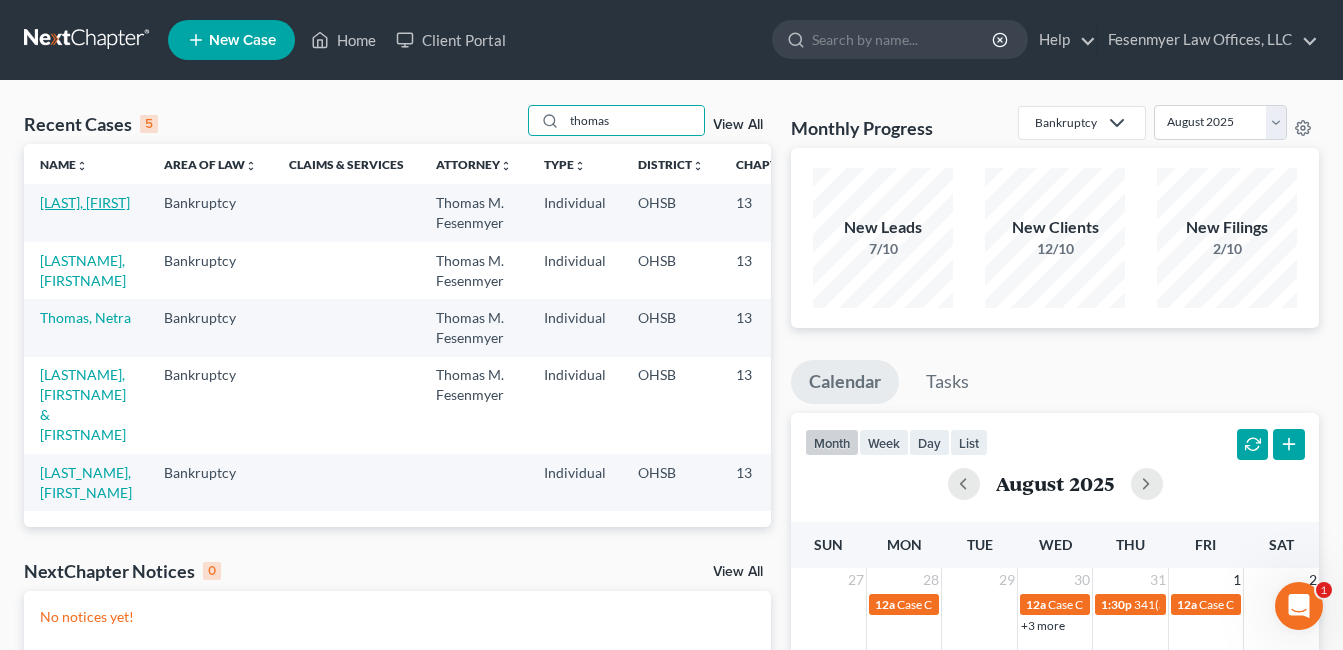 click on "[LAST], [FIRST]" at bounding box center [85, 202] 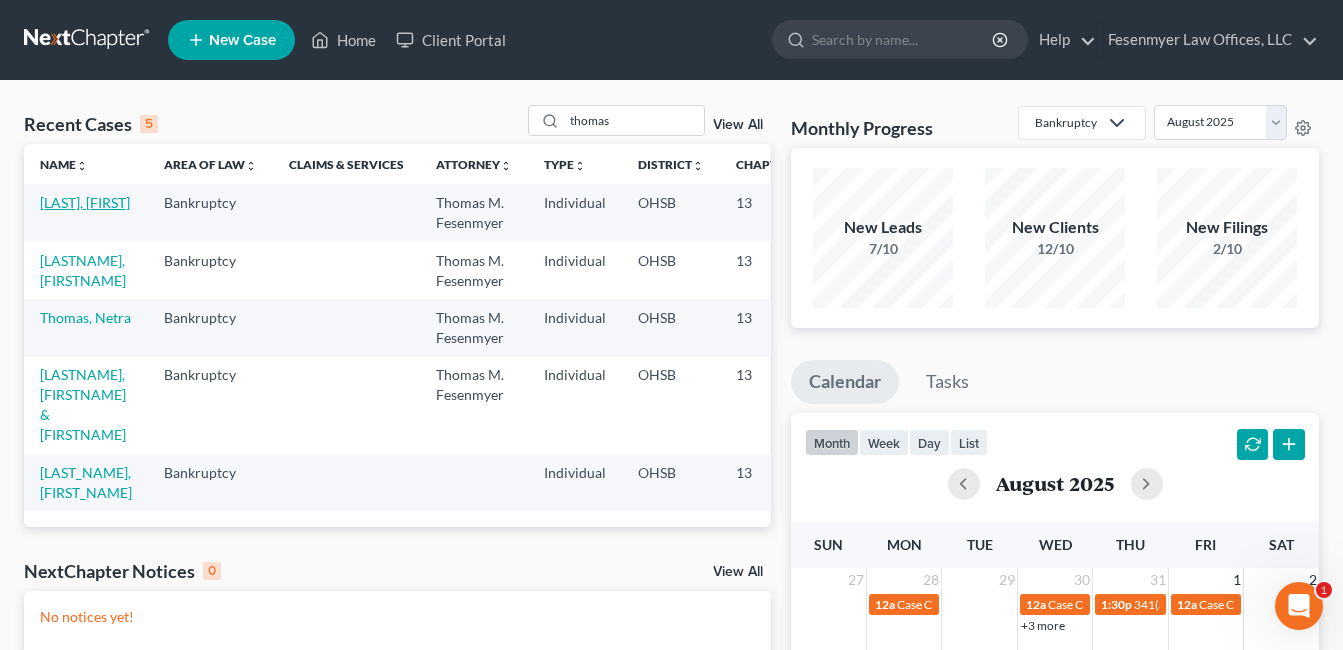 select on "4" 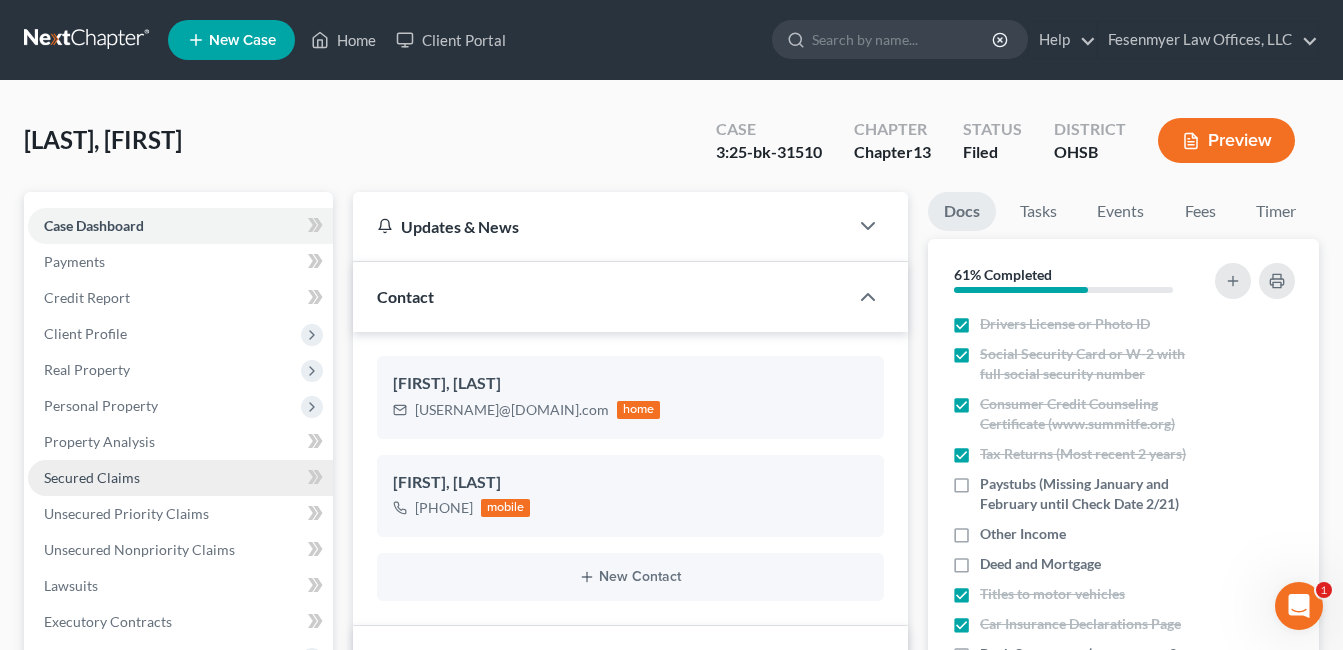 click on "Secured Claims" at bounding box center [92, 477] 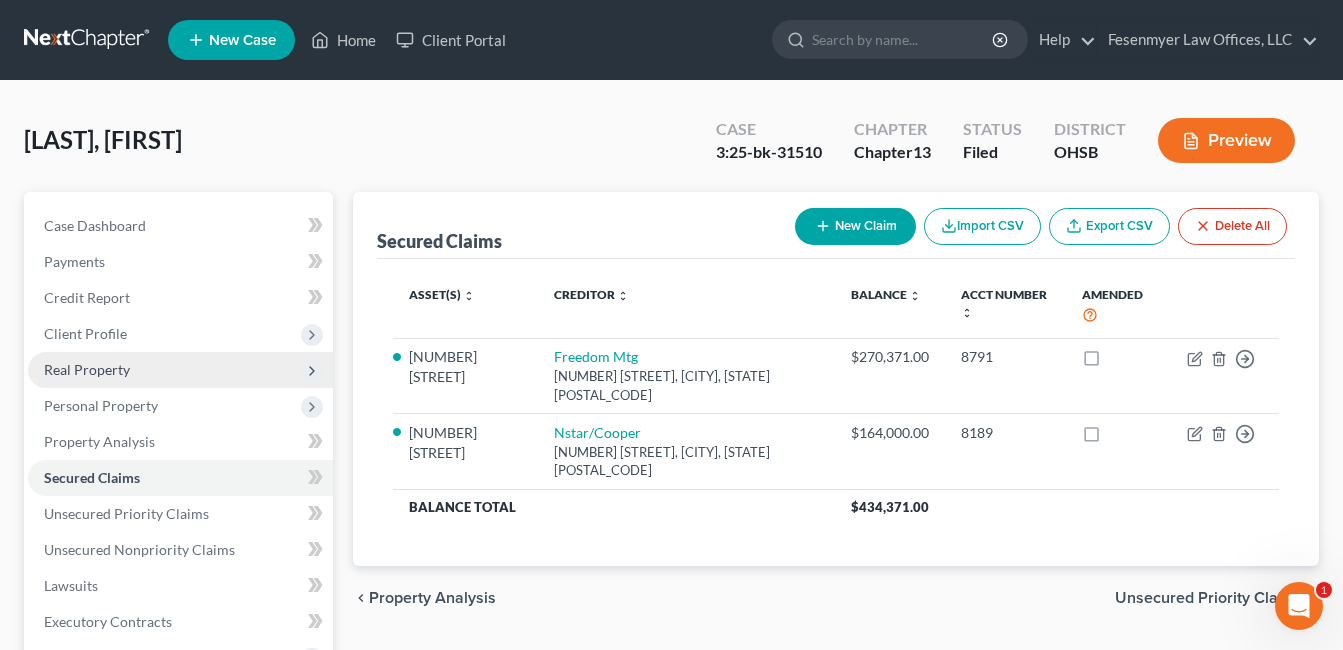 click on "Real Property" at bounding box center [87, 369] 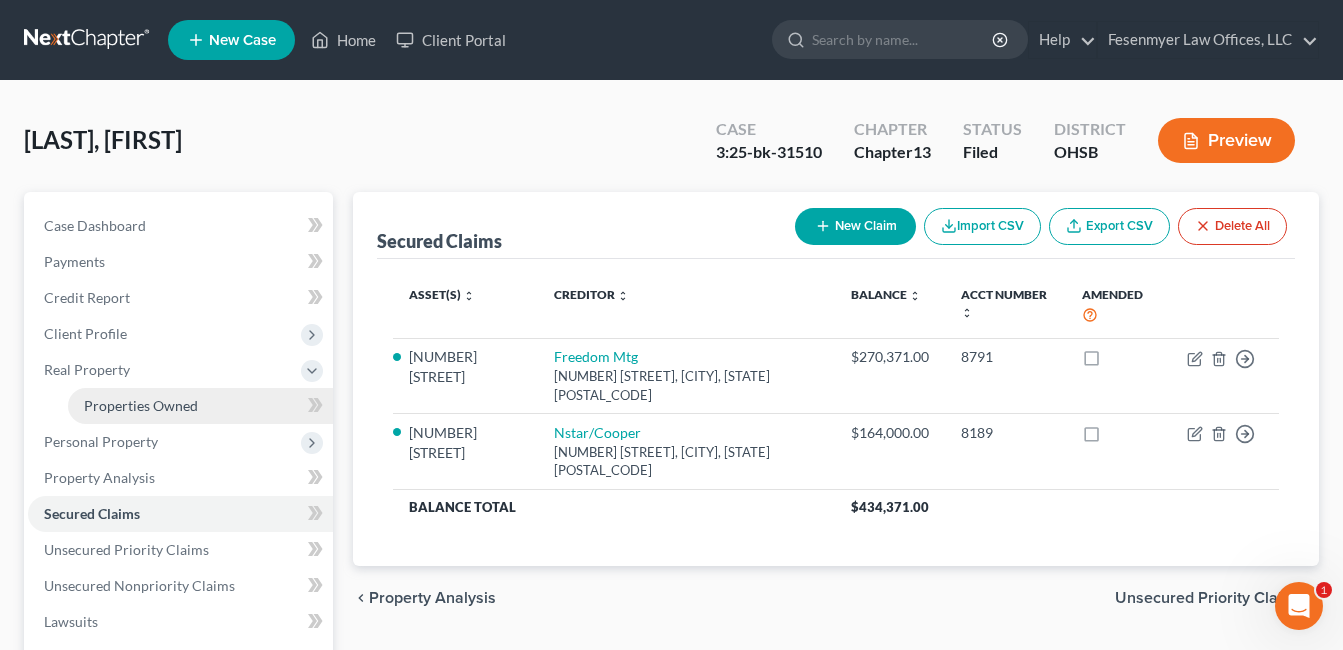 click on "Properties Owned" at bounding box center [141, 405] 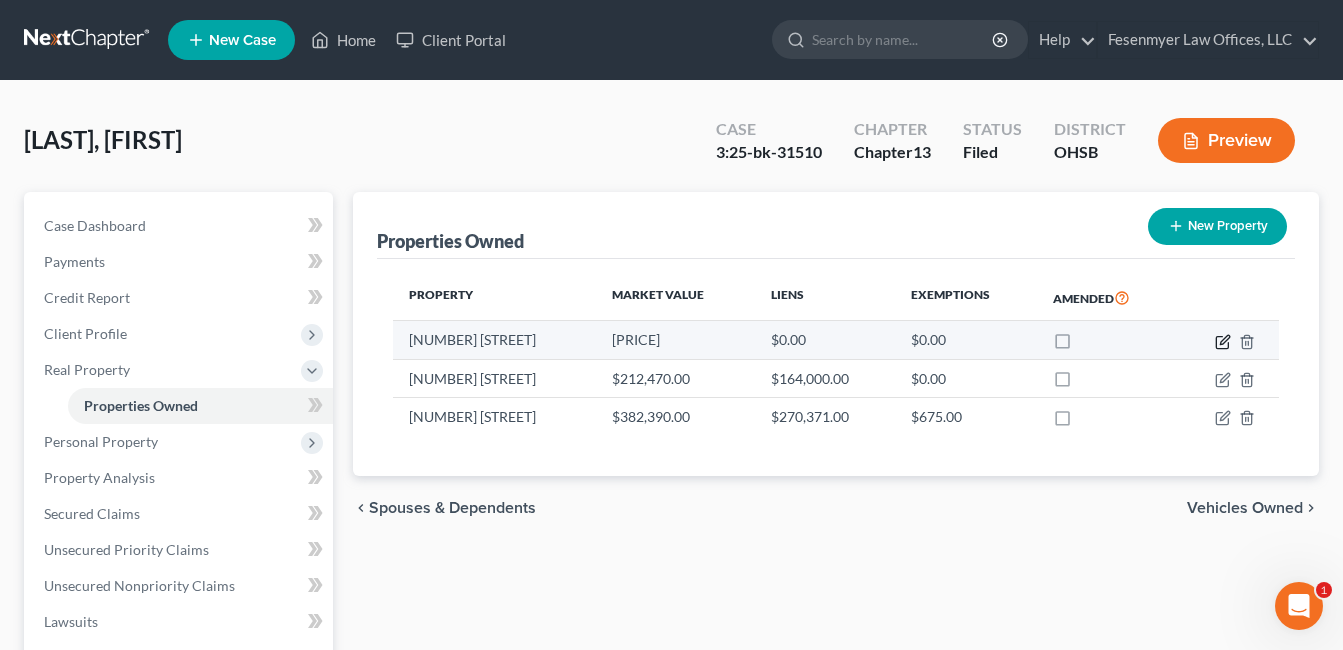 click 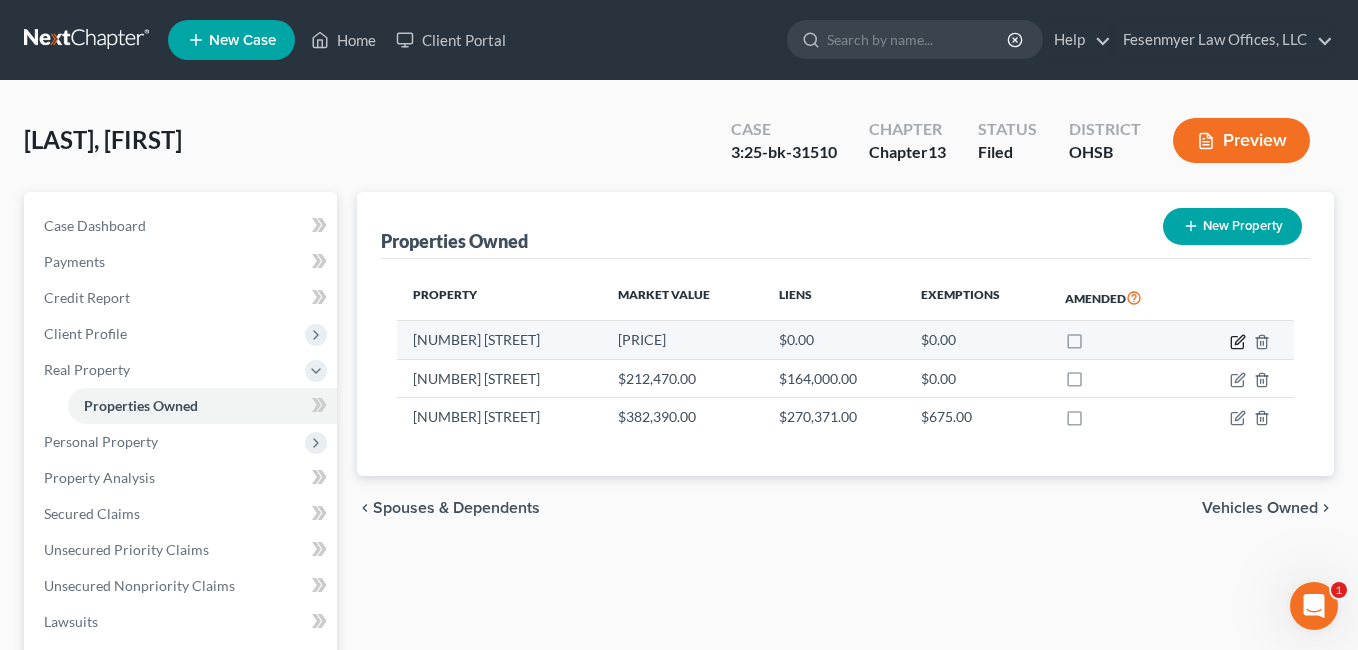 select on "36" 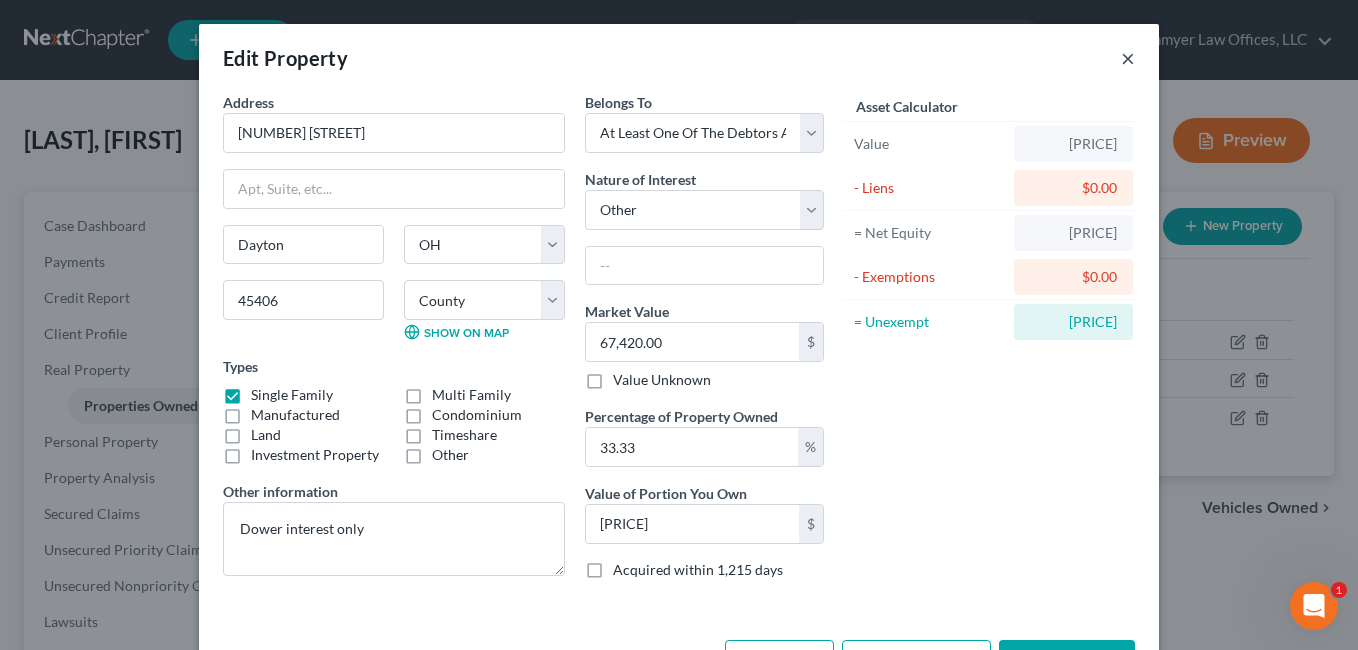 click on "×" at bounding box center (1128, 58) 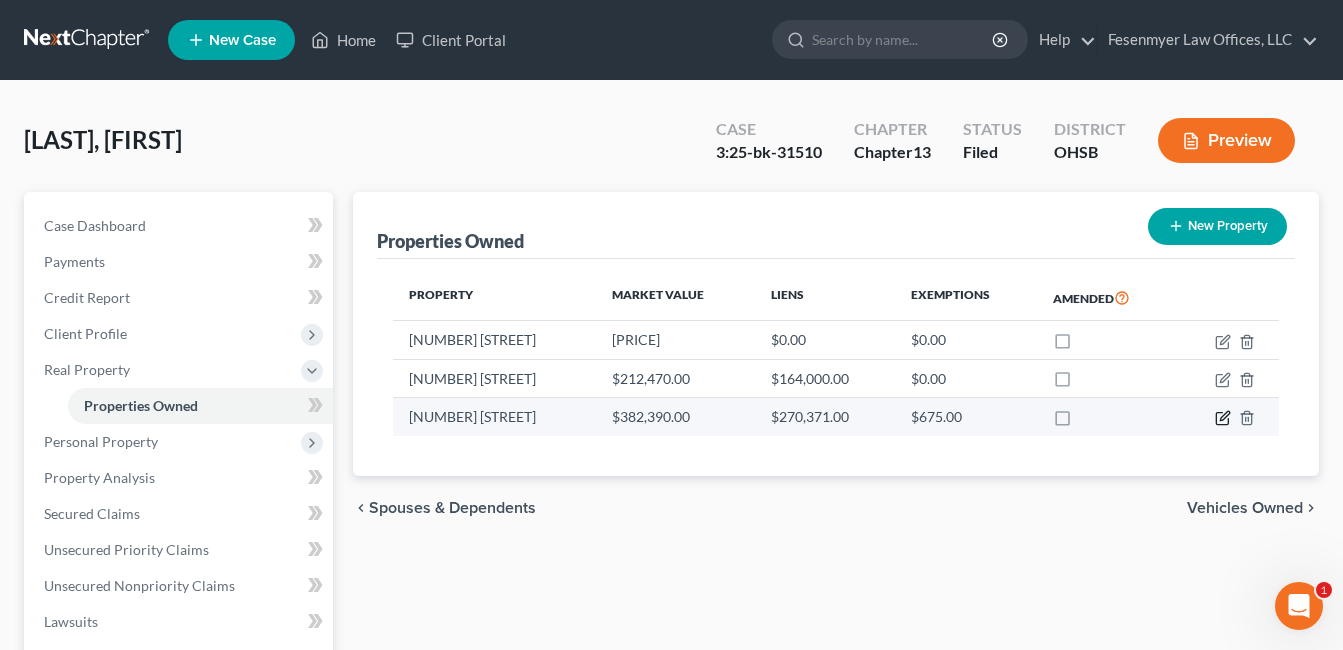 click 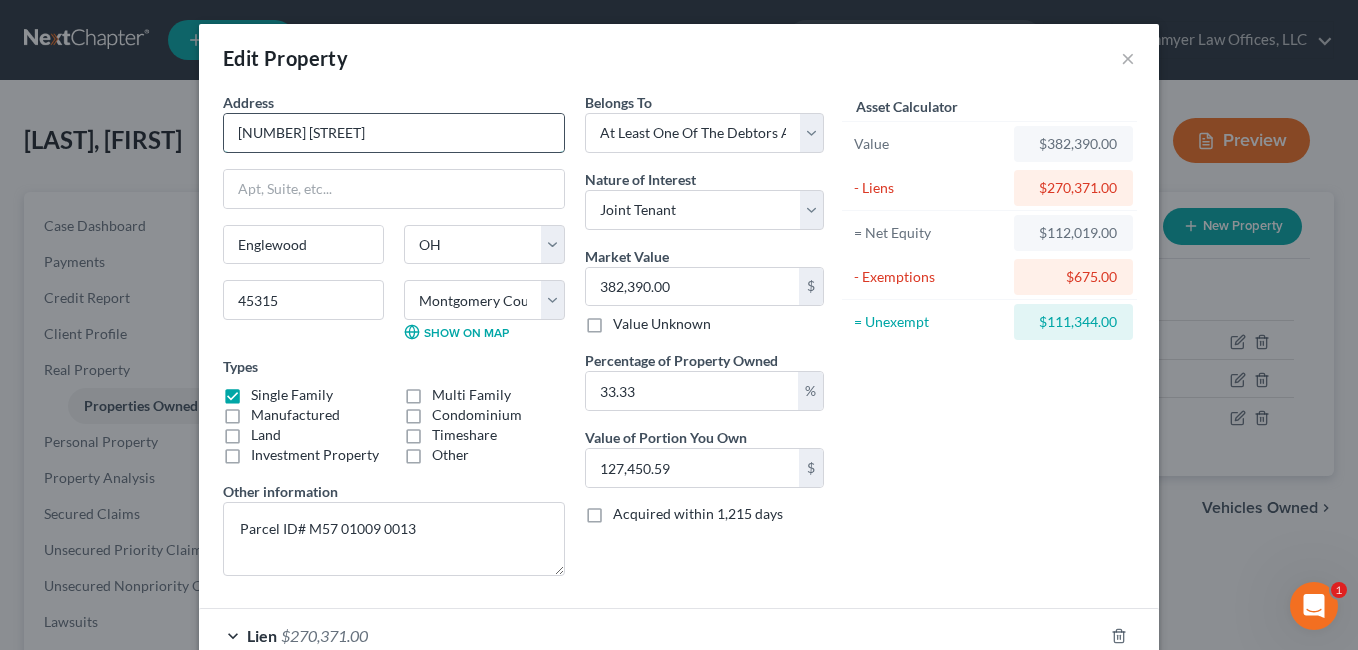 drag, startPoint x: 354, startPoint y: 134, endPoint x: 222, endPoint y: 136, distance: 132.01515 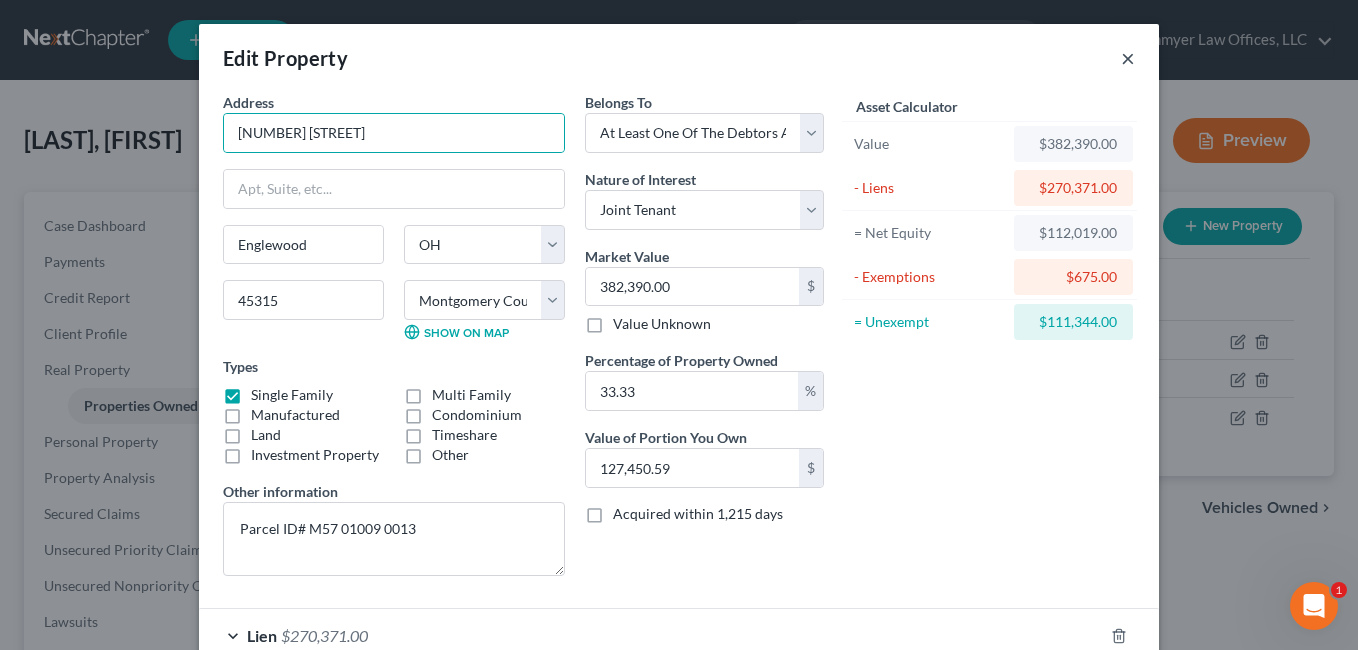 click on "×" at bounding box center (1128, 58) 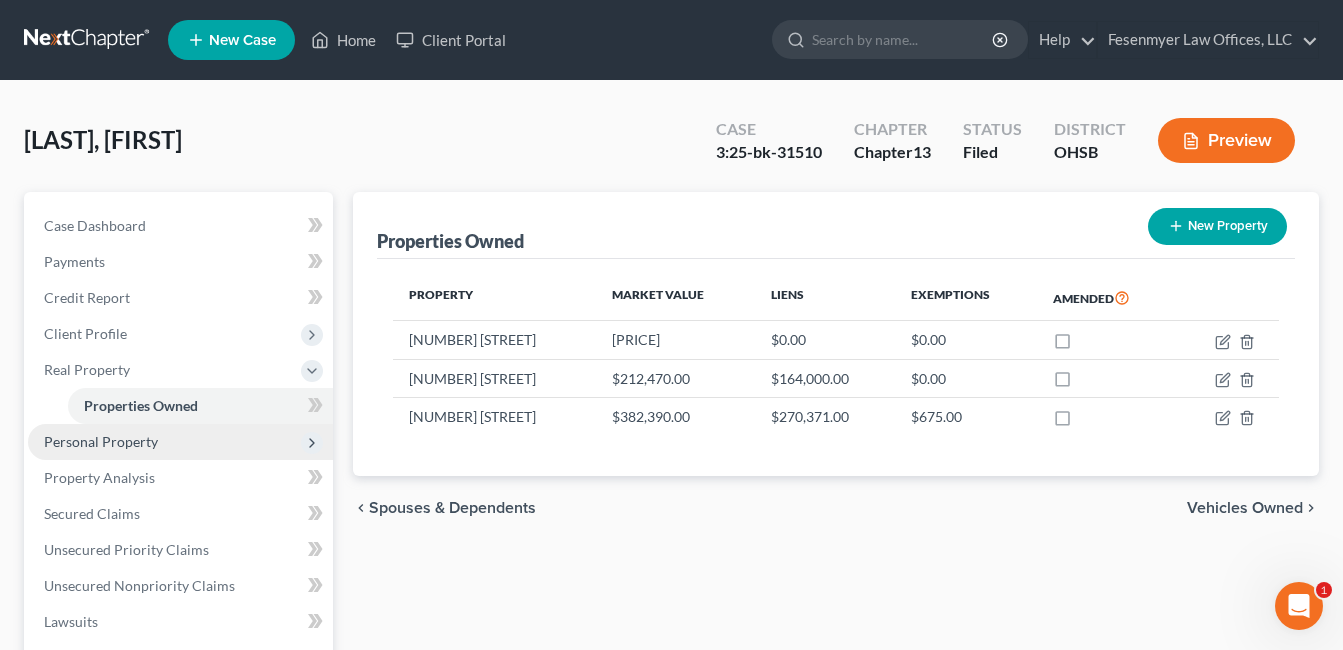 drag, startPoint x: 129, startPoint y: 439, endPoint x: 142, endPoint y: 439, distance: 13 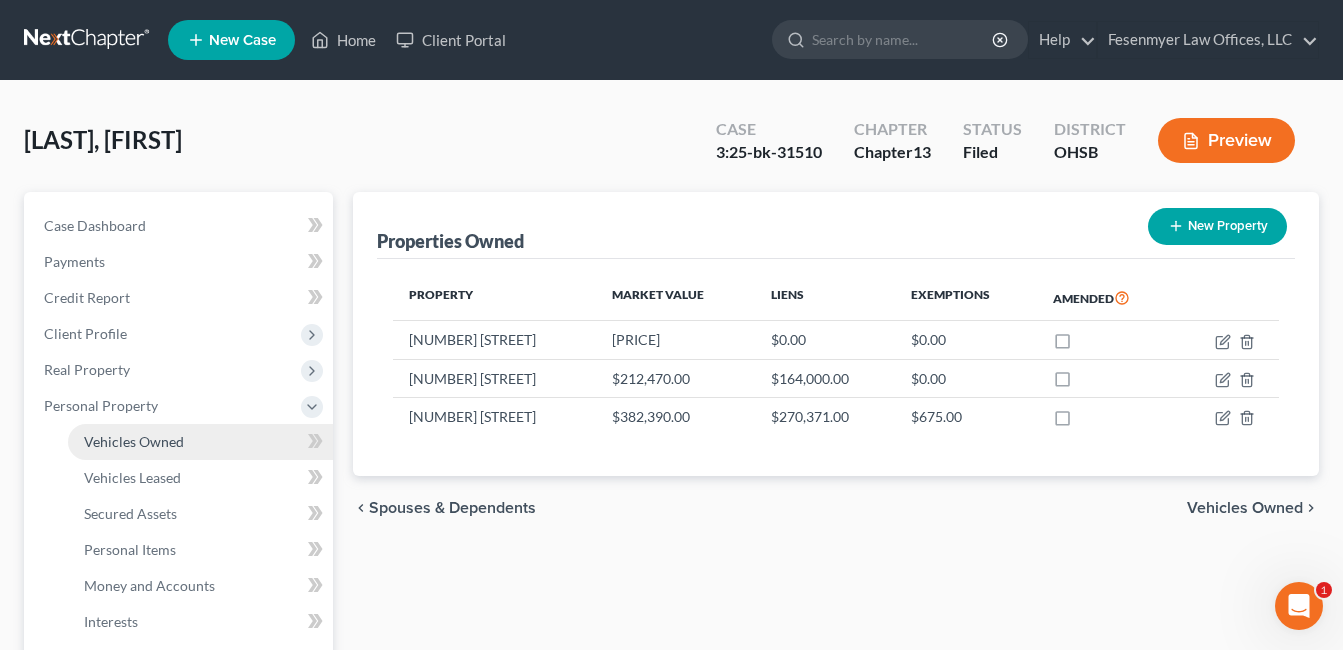 click on "Vehicles Owned" at bounding box center (134, 441) 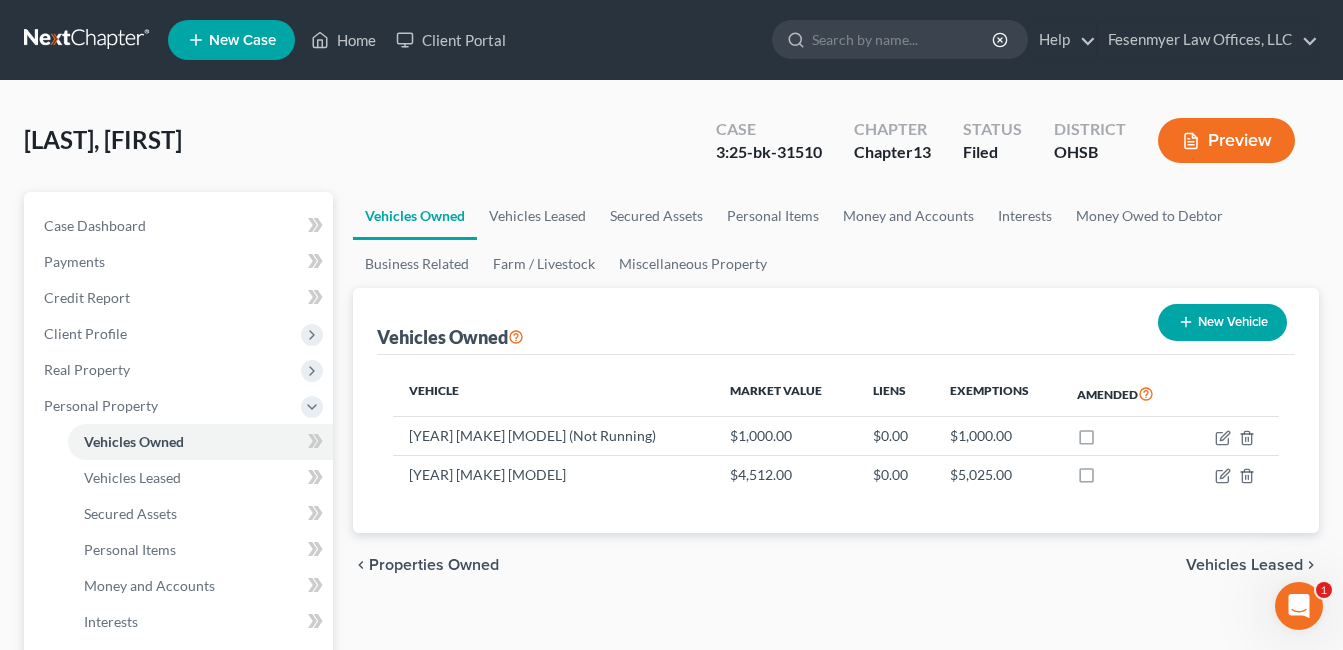 scroll, scrollTop: 845, scrollLeft: 0, axis: vertical 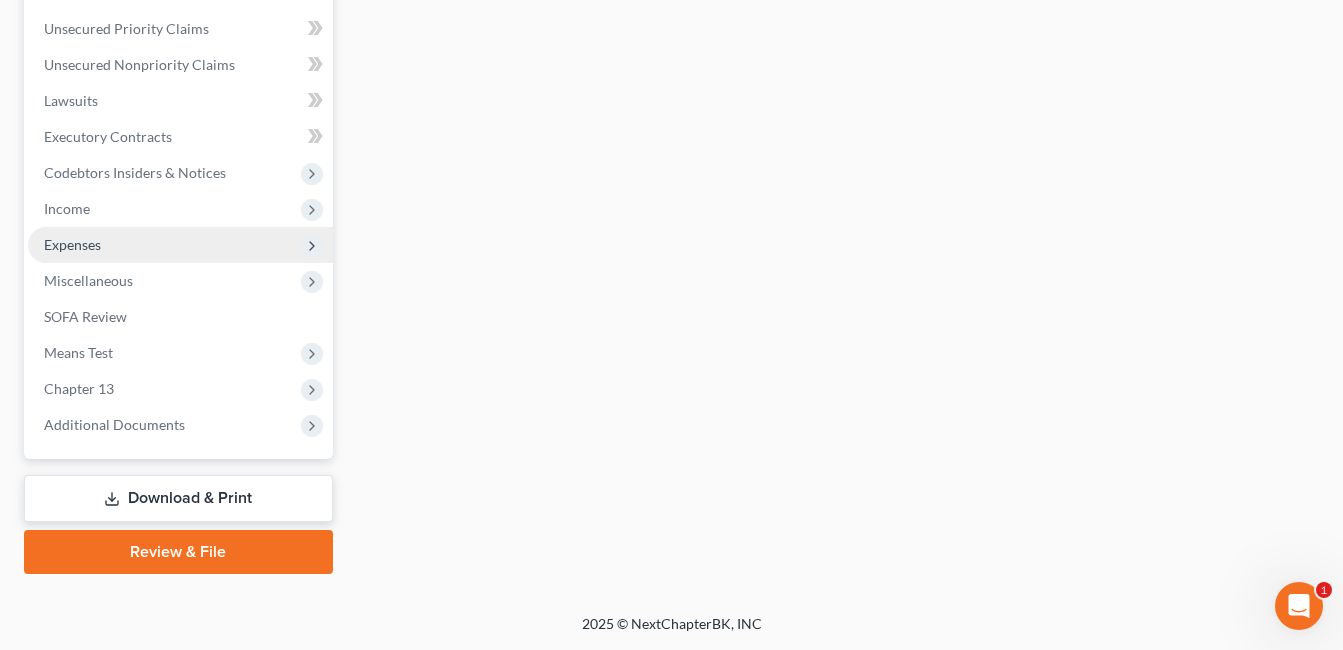 click on "Expenses" at bounding box center (180, 245) 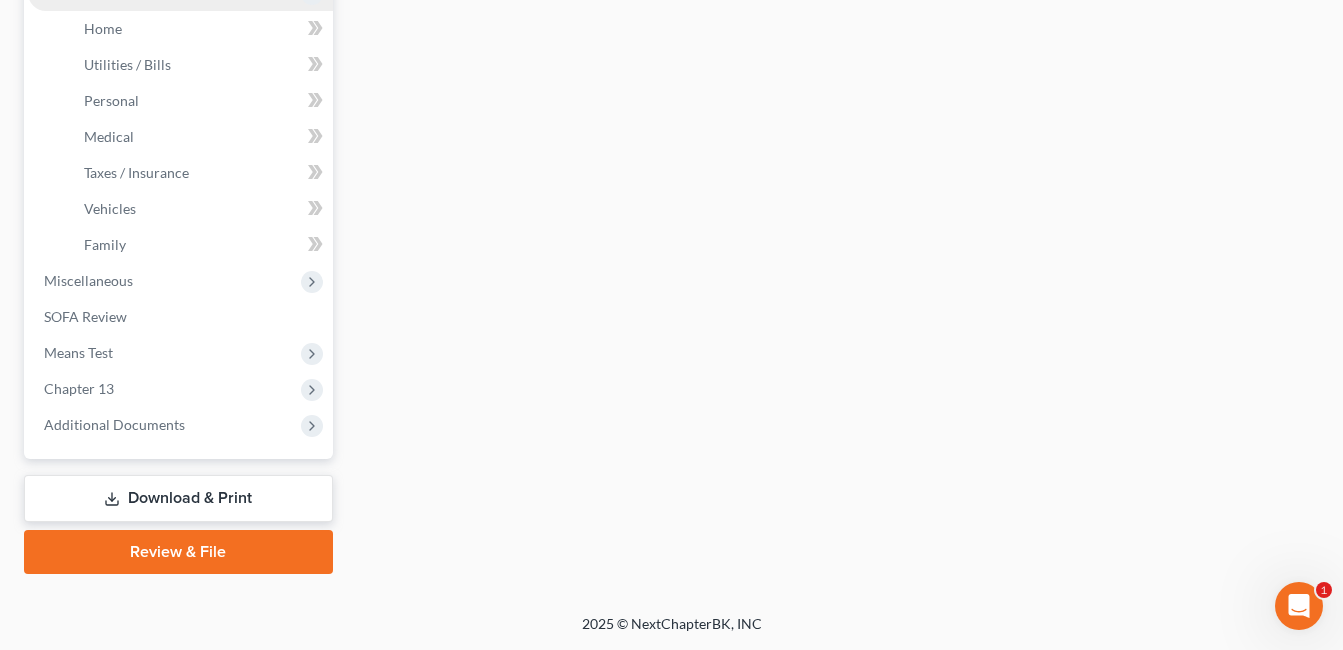 scroll, scrollTop: 485, scrollLeft: 0, axis: vertical 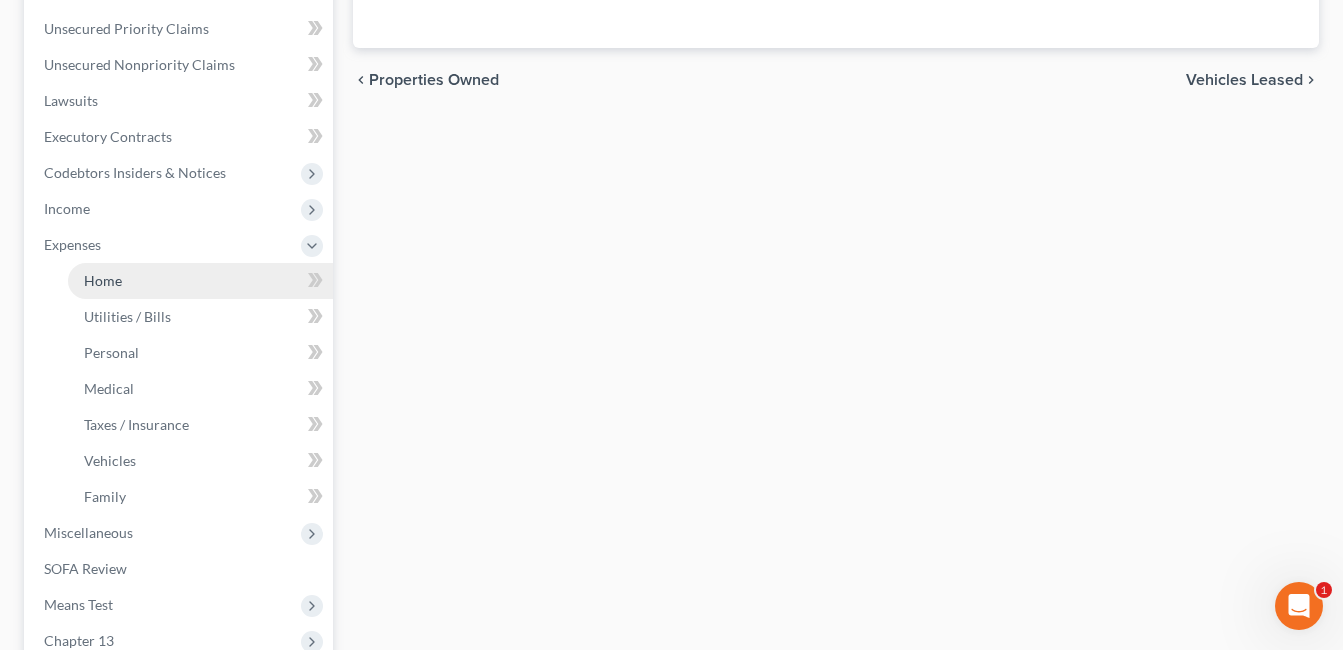 click on "Home" at bounding box center [200, 281] 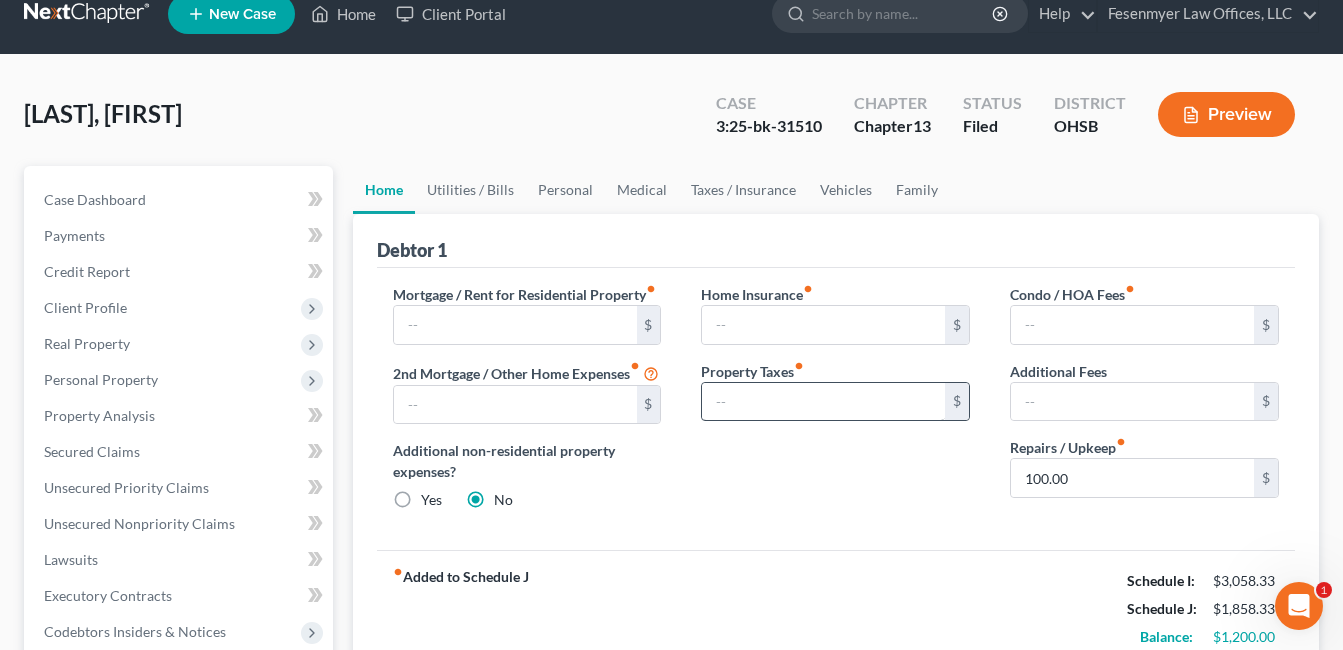 scroll, scrollTop: 0, scrollLeft: 0, axis: both 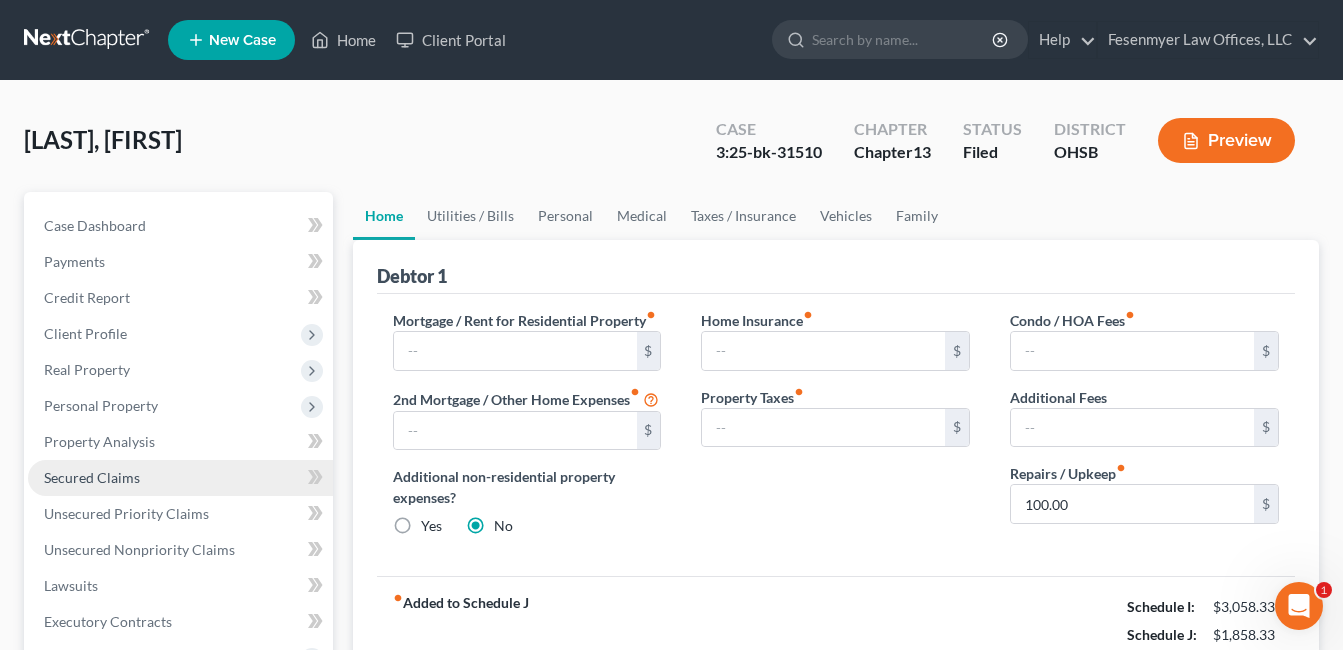 click on "Secured Claims" at bounding box center (180, 478) 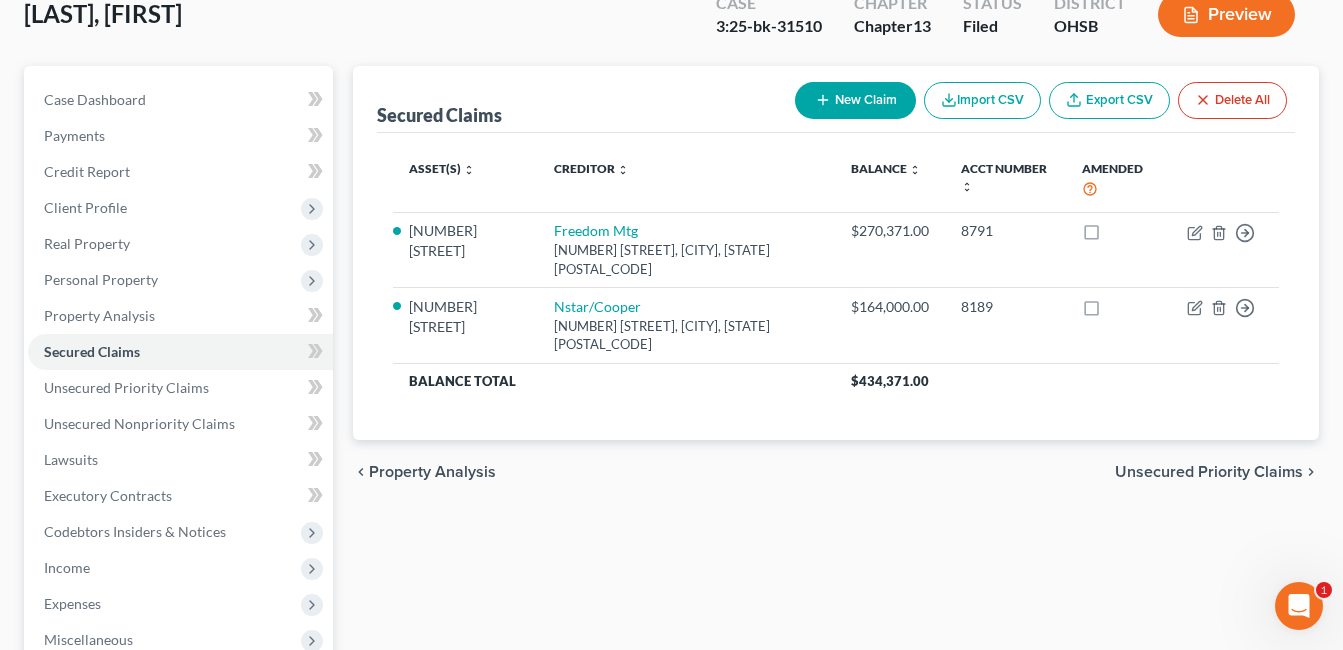 scroll, scrollTop: 300, scrollLeft: 0, axis: vertical 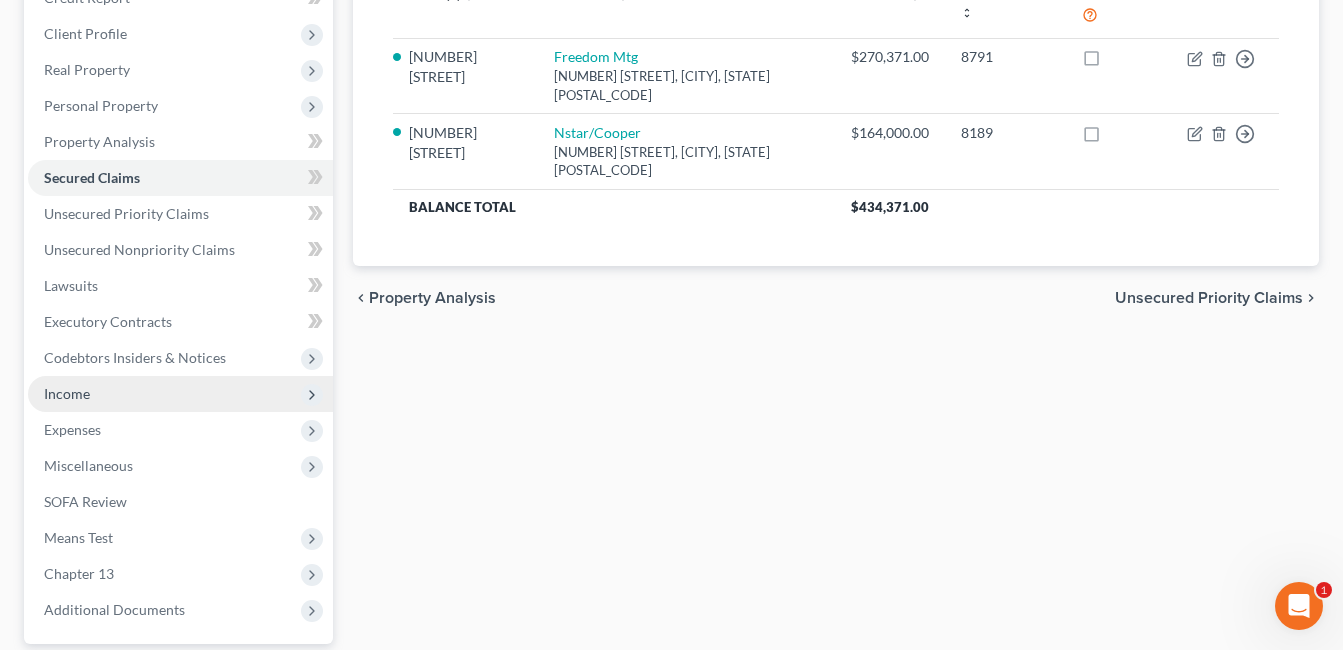 click on "Income" at bounding box center (180, 394) 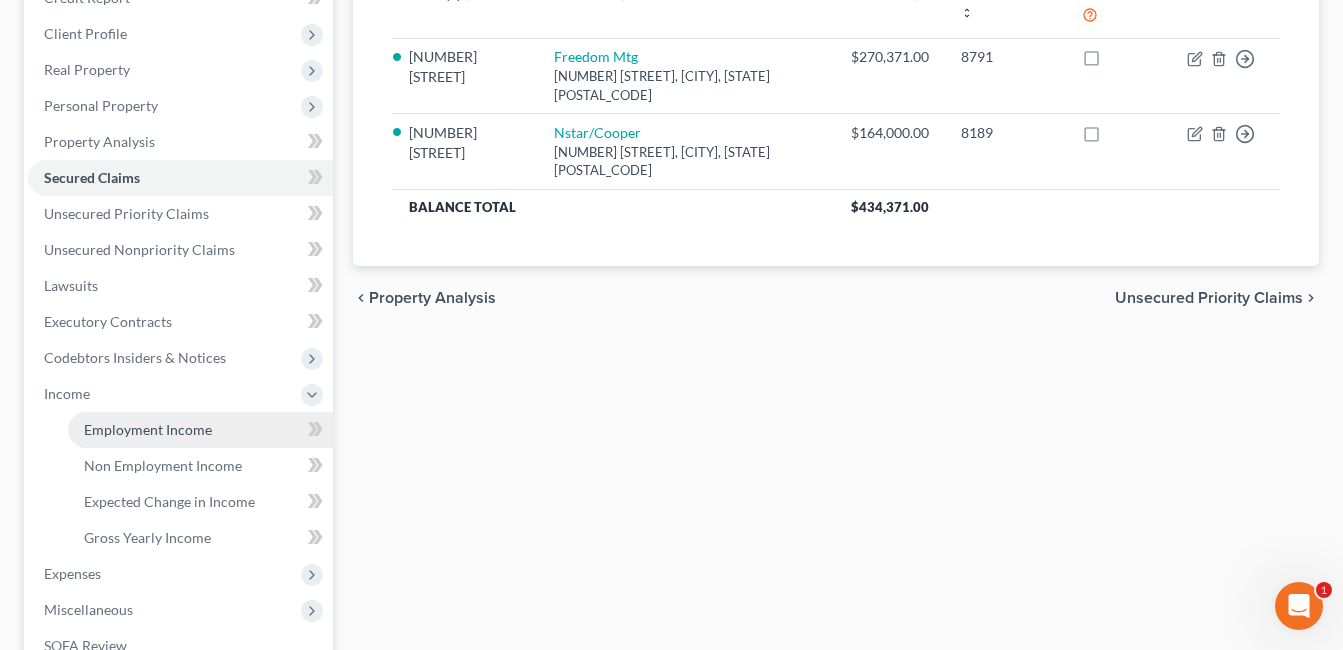 click on "Employment Income" at bounding box center (148, 429) 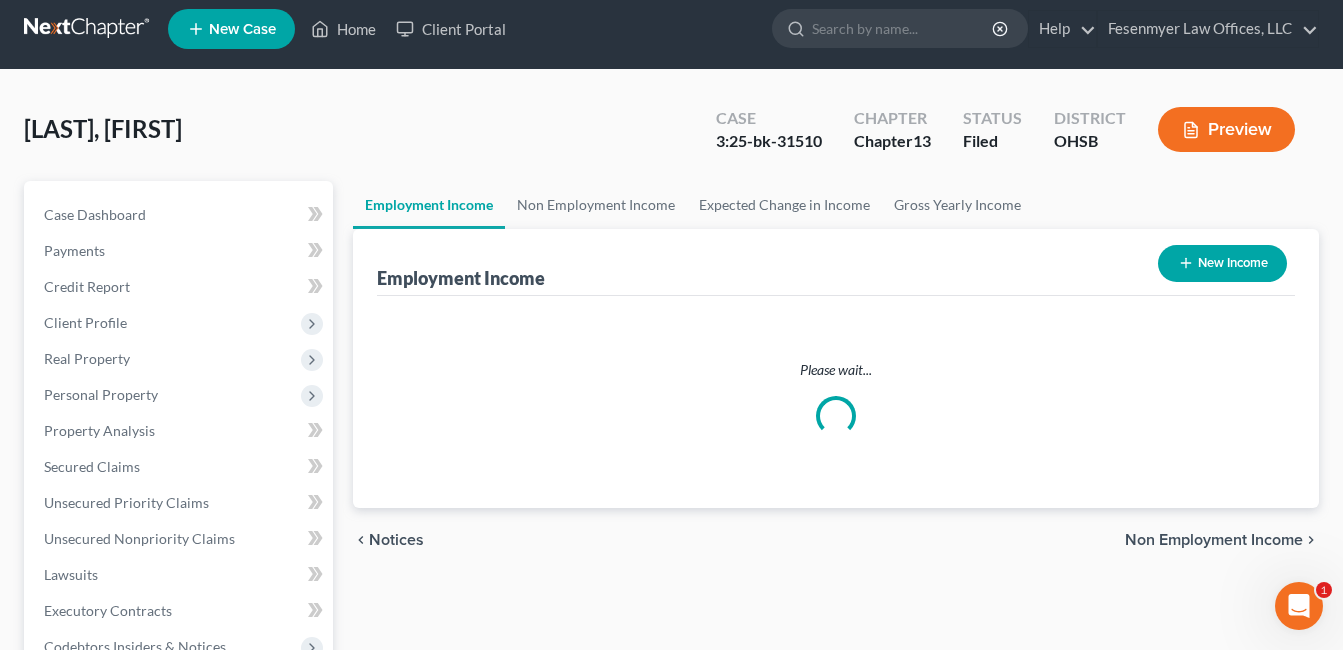 scroll, scrollTop: 0, scrollLeft: 0, axis: both 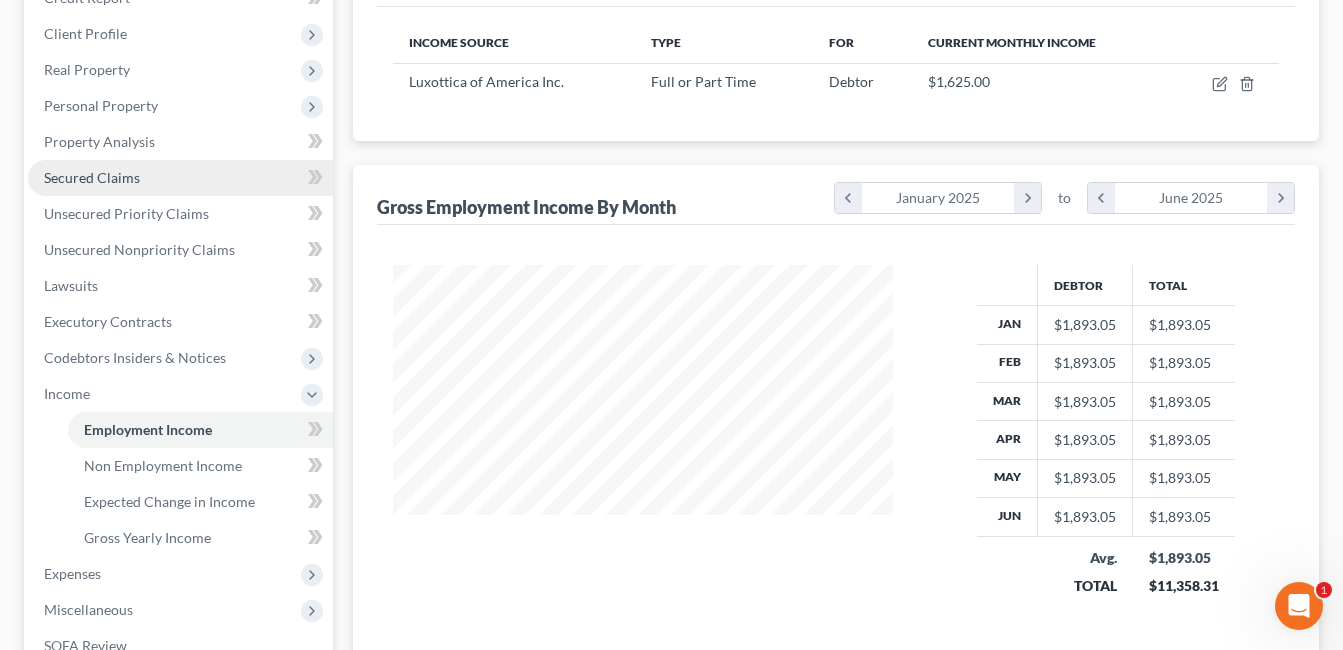 click on "Secured Claims" at bounding box center [180, 178] 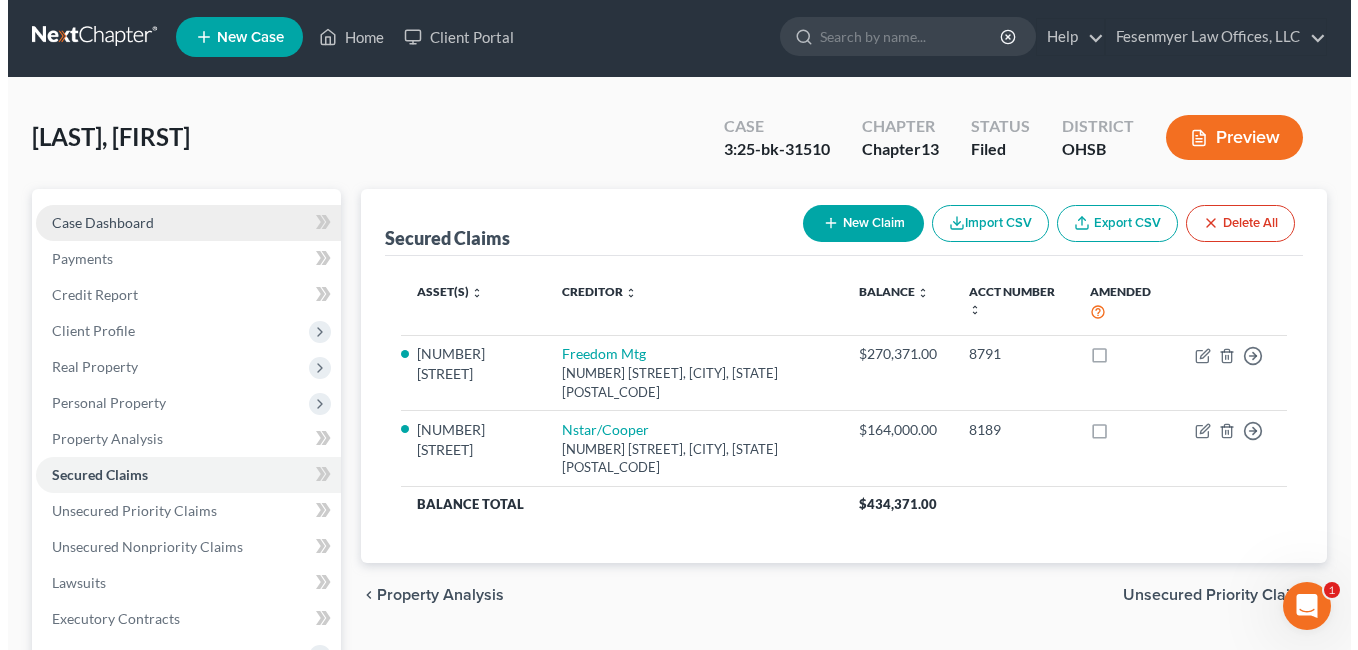 scroll, scrollTop: 0, scrollLeft: 0, axis: both 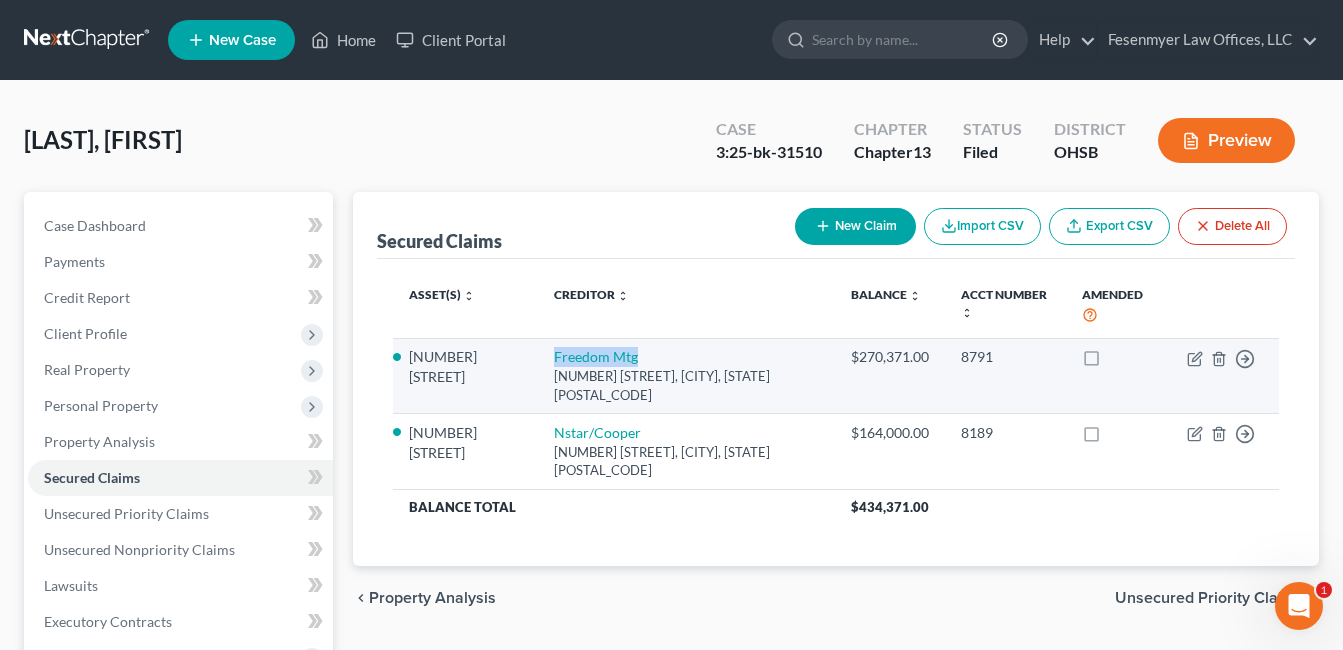 drag, startPoint x: 662, startPoint y: 355, endPoint x: 569, endPoint y: 354, distance: 93.00538 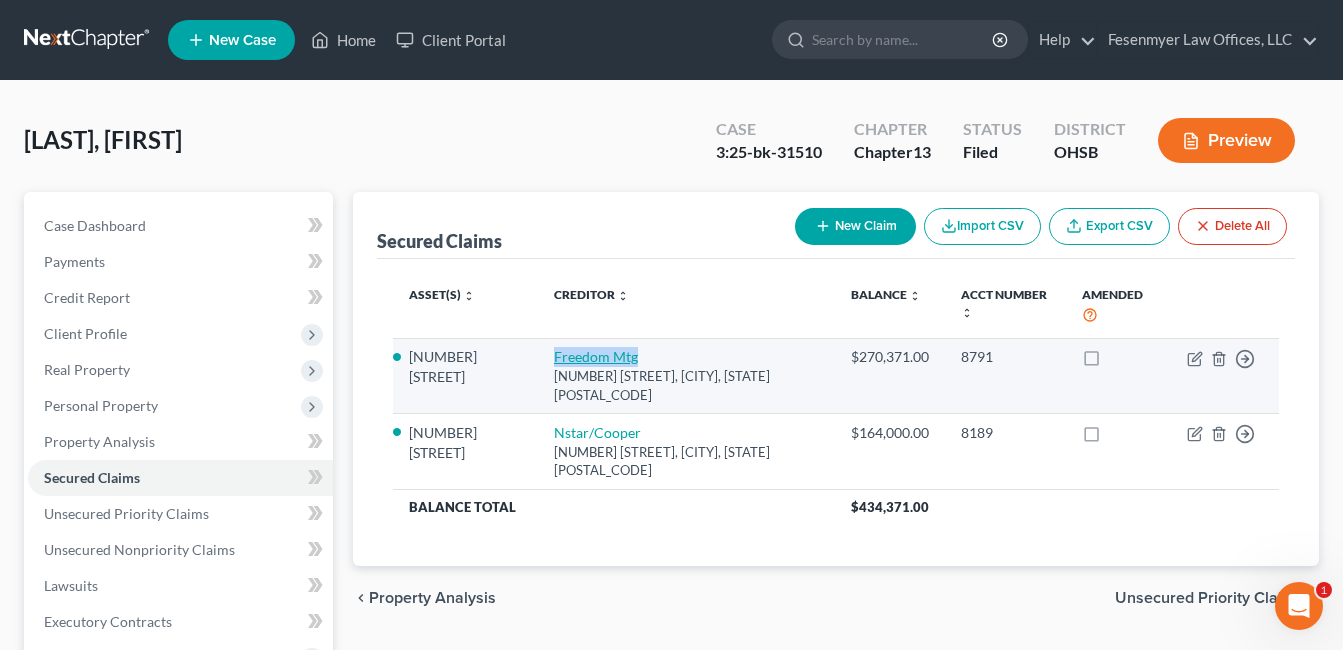 copy on "Freedom Mtg" 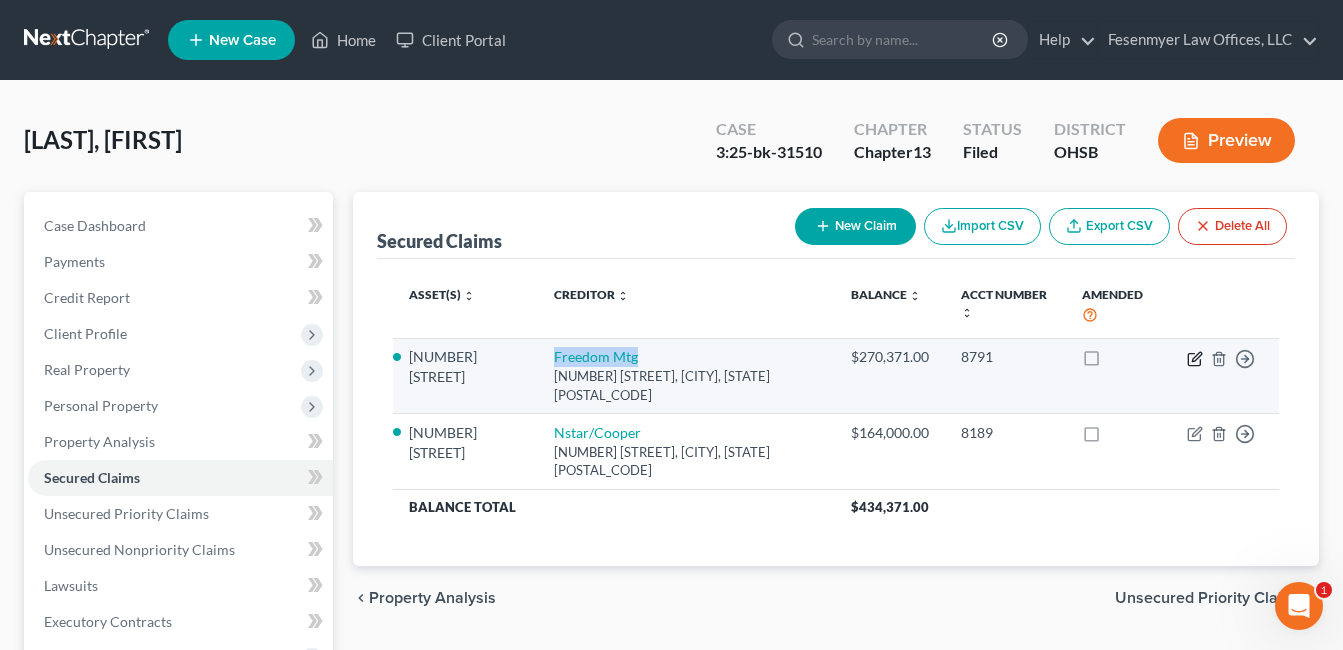 click 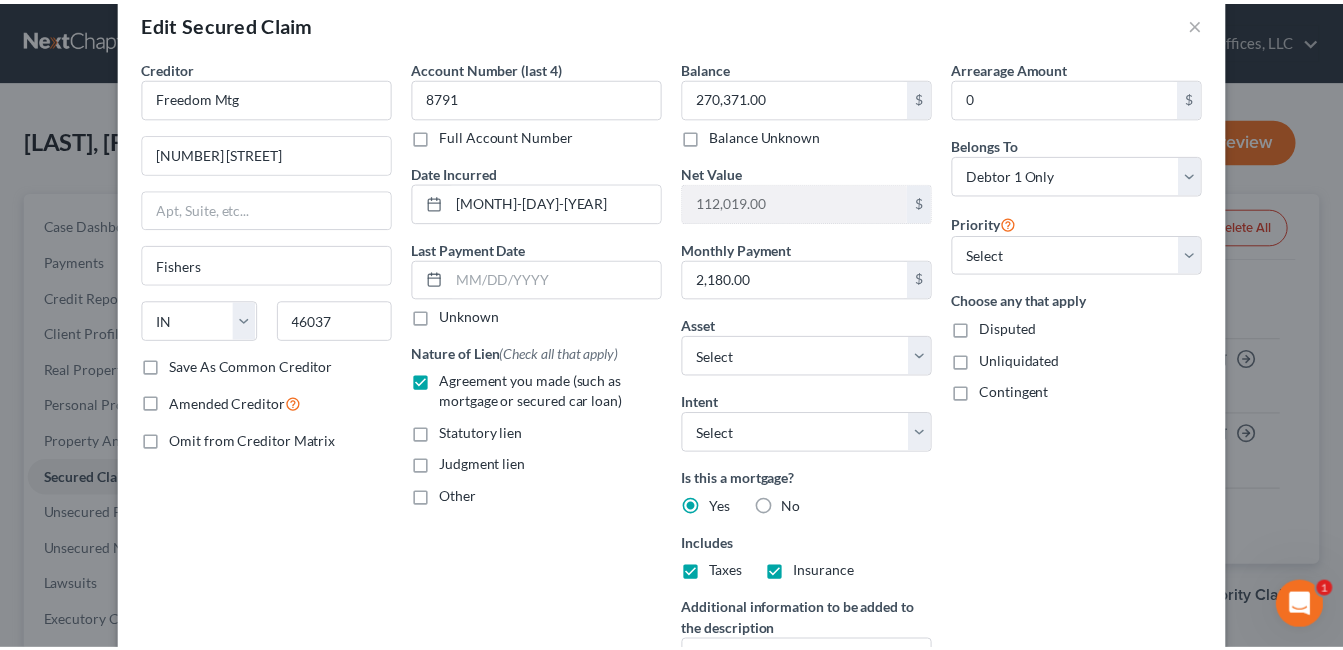 scroll, scrollTop: 0, scrollLeft: 0, axis: both 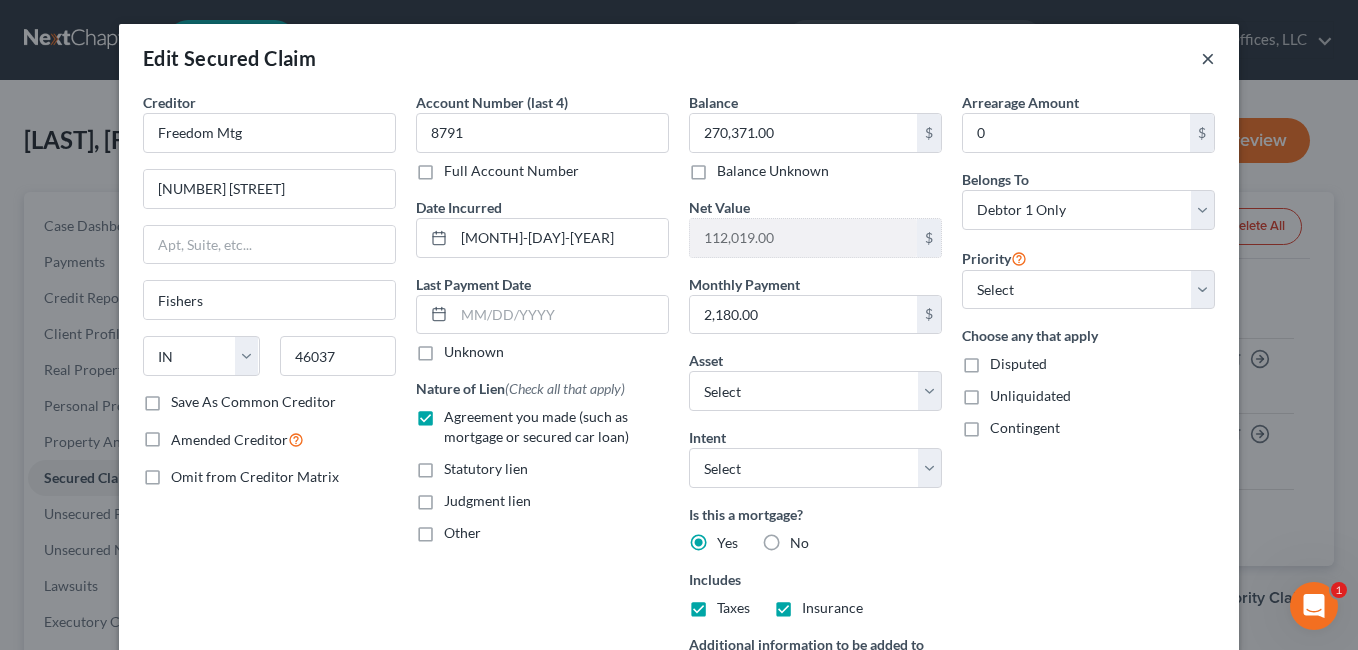 drag, startPoint x: 1197, startPoint y: 57, endPoint x: 781, endPoint y: 158, distance: 428.08527 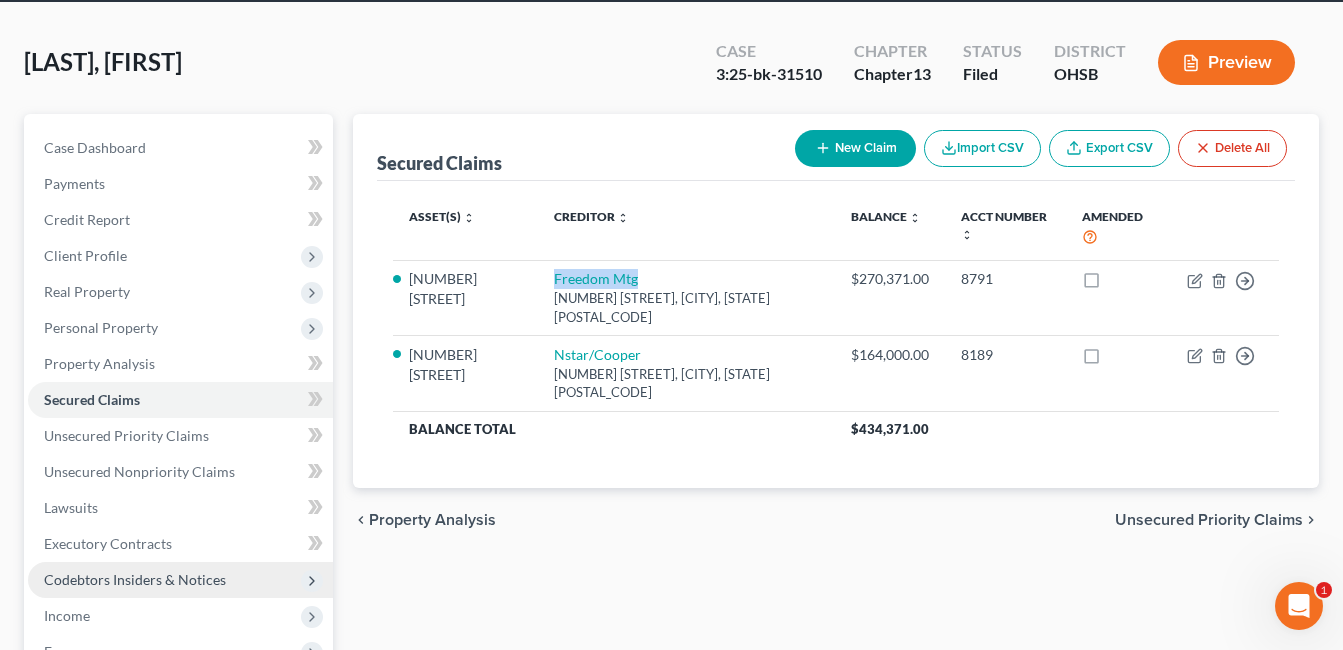 scroll, scrollTop: 200, scrollLeft: 0, axis: vertical 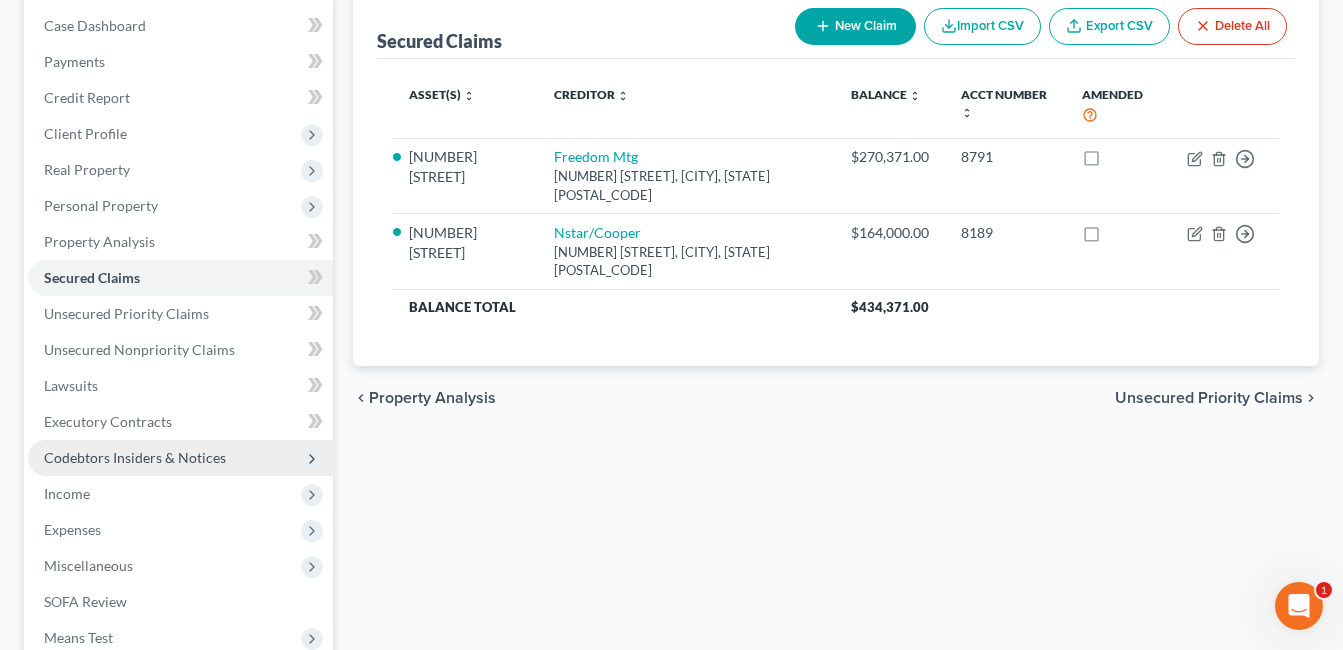 click on "Codebtors Insiders & Notices" at bounding box center (135, 457) 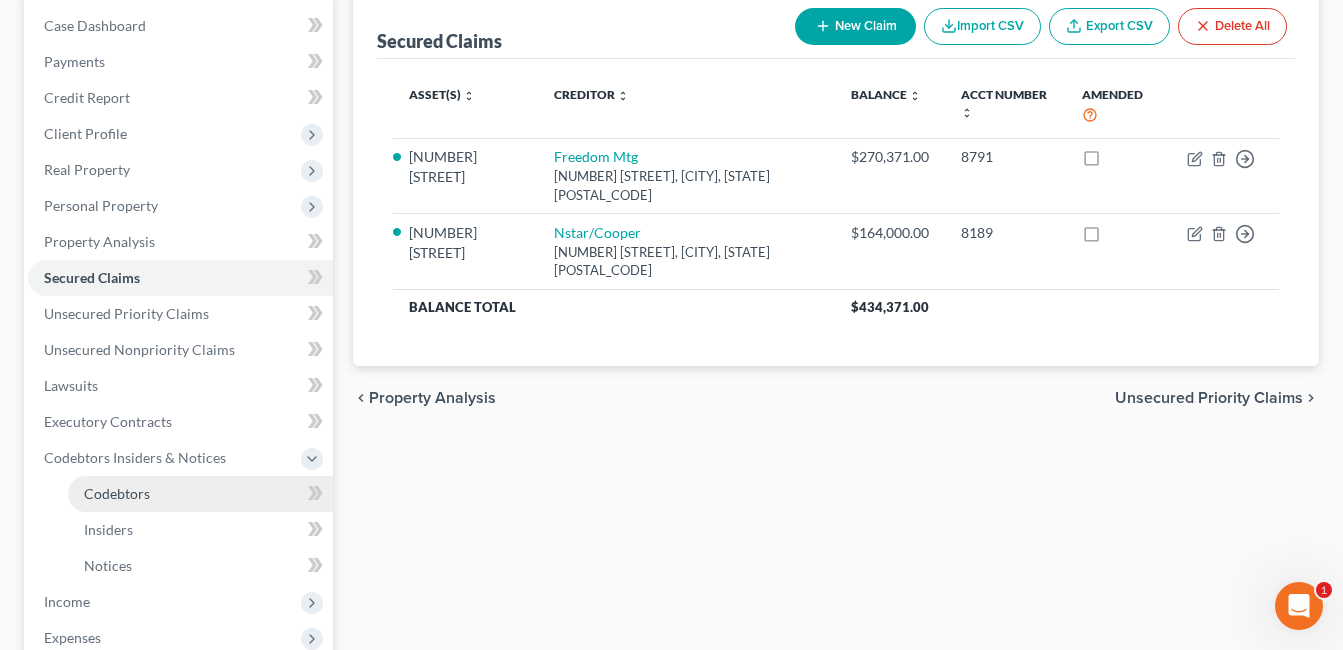 click on "Codebtors" at bounding box center (200, 494) 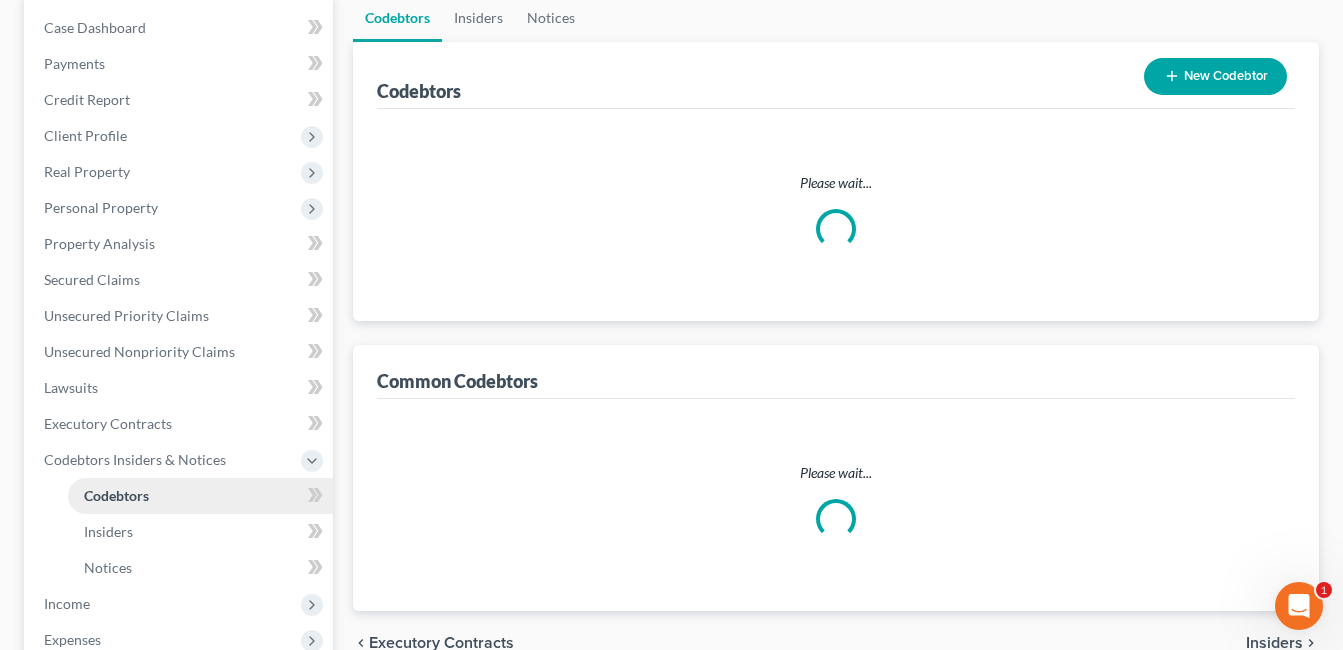 scroll, scrollTop: 0, scrollLeft: 0, axis: both 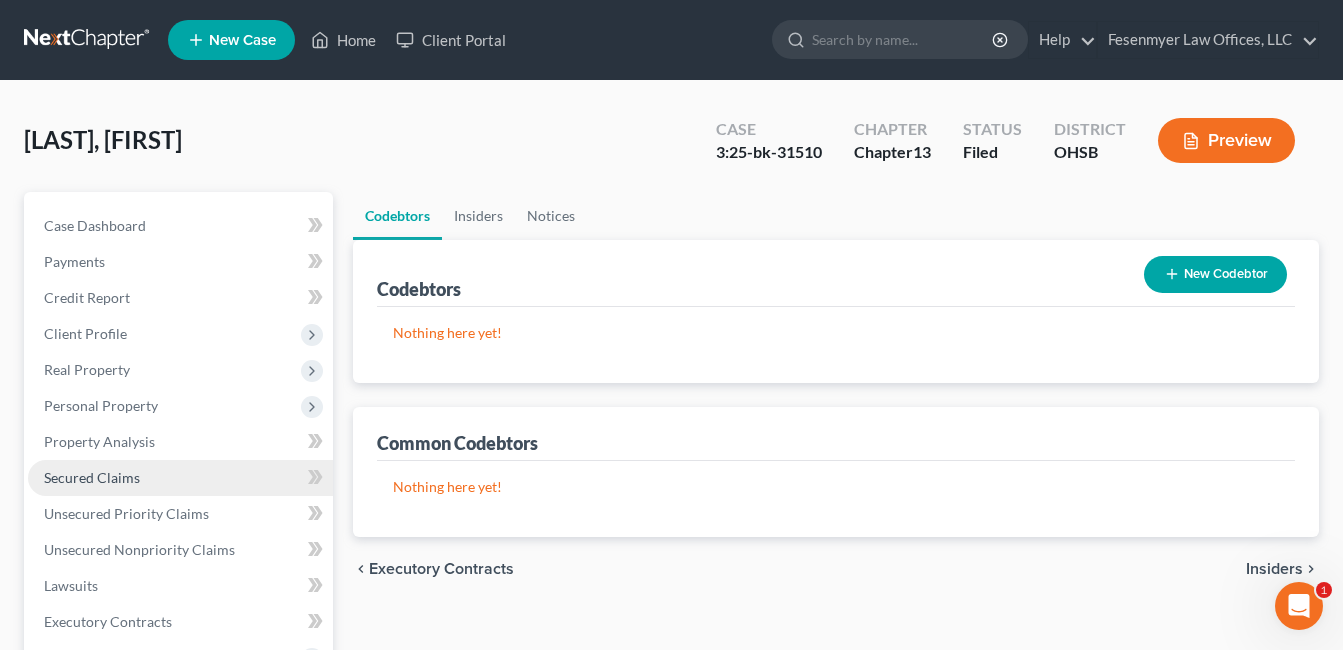 click on "Secured Claims" at bounding box center (180, 478) 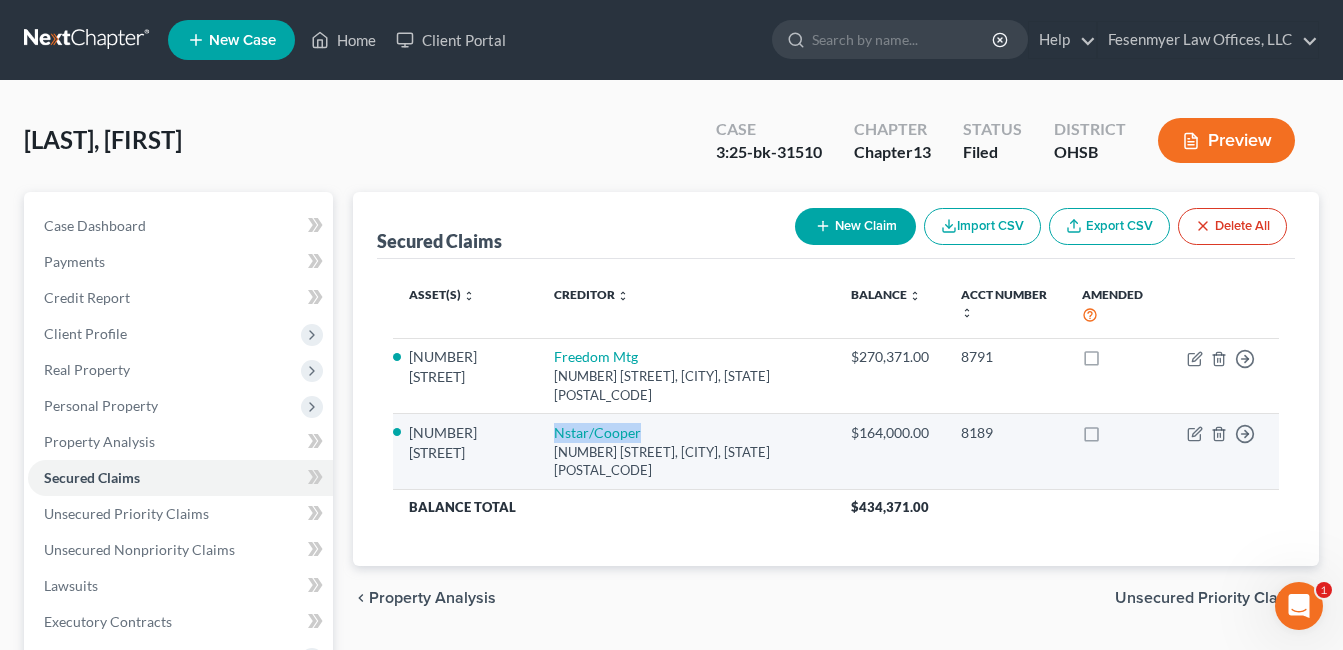 drag, startPoint x: 665, startPoint y: 430, endPoint x: 570, endPoint y: 433, distance: 95.047356 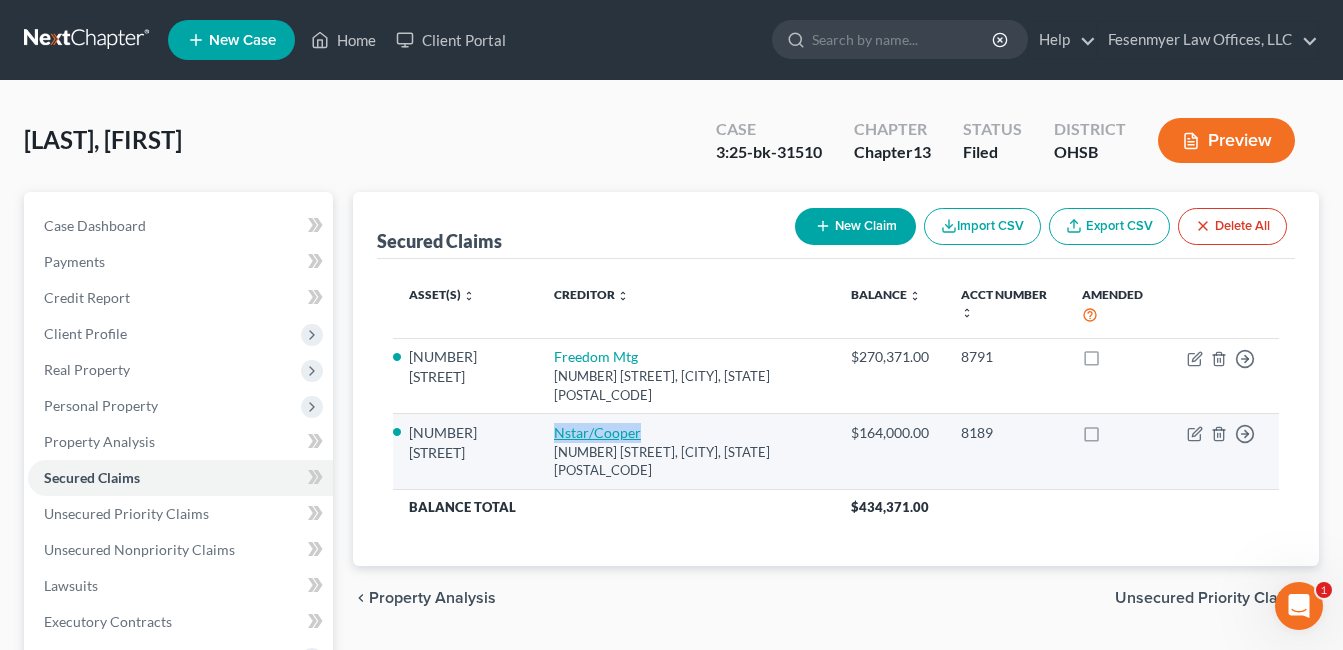 copy on "Nstar/Cooper" 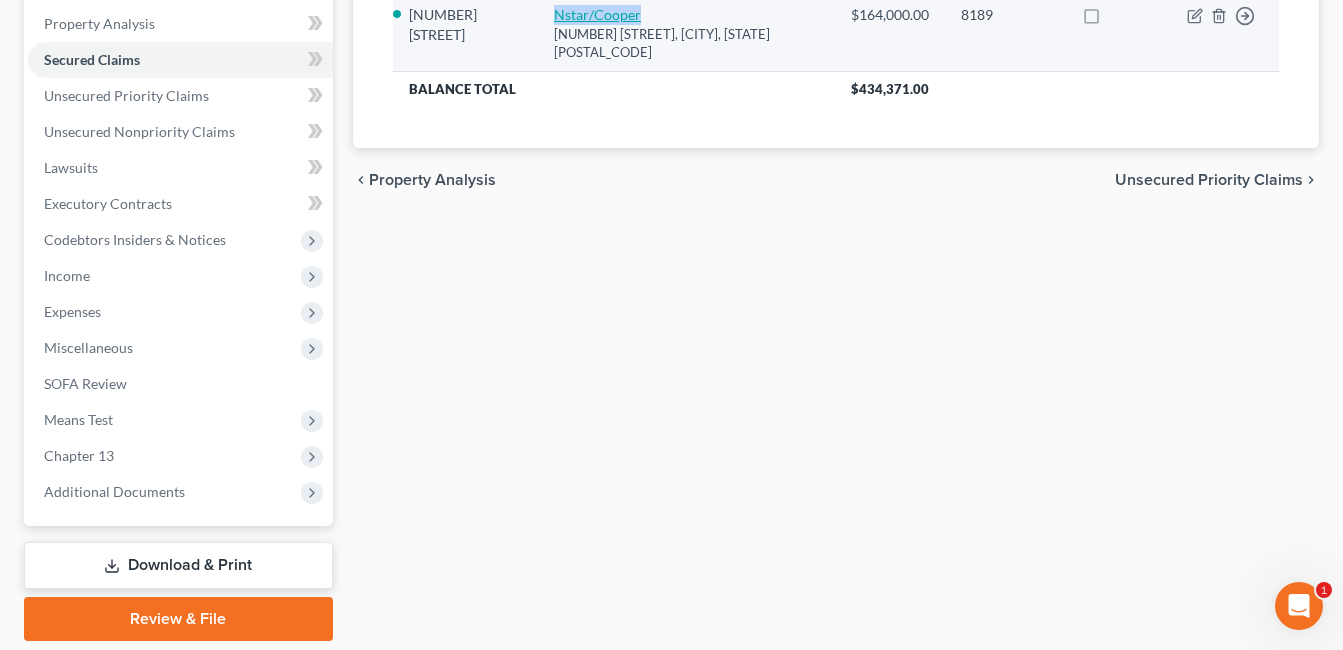 scroll, scrollTop: 485, scrollLeft: 0, axis: vertical 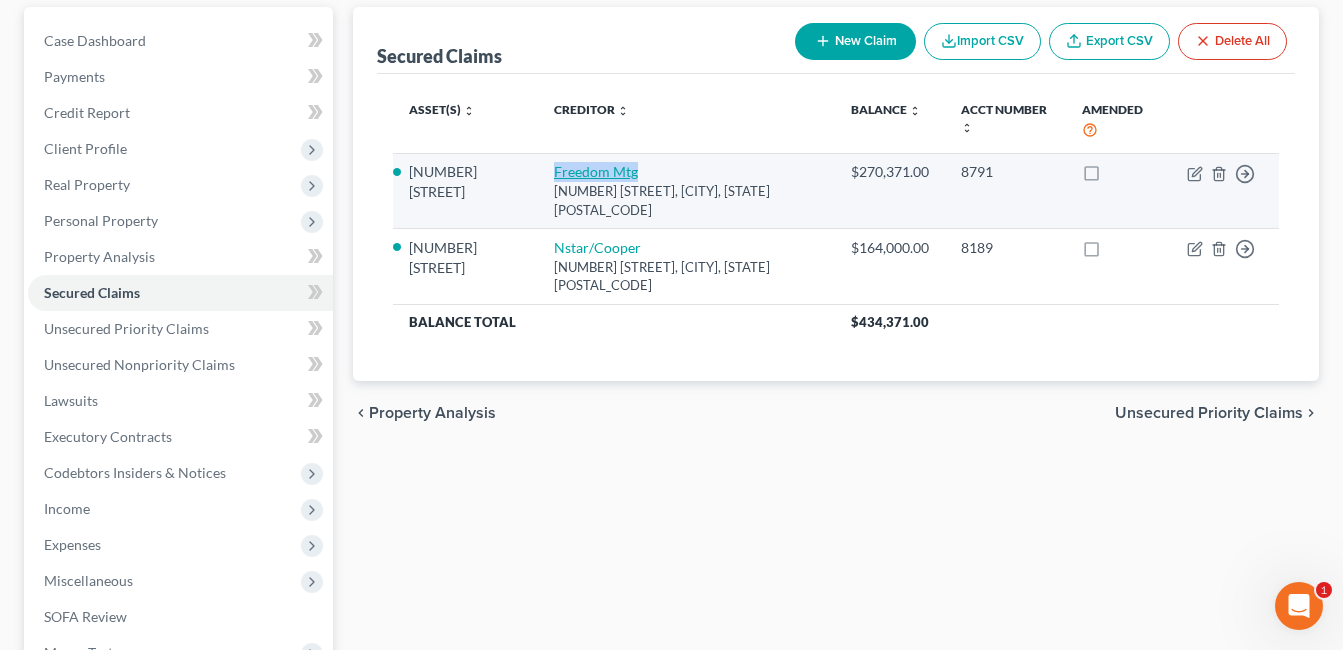 drag, startPoint x: 664, startPoint y: 169, endPoint x: 573, endPoint y: 169, distance: 91 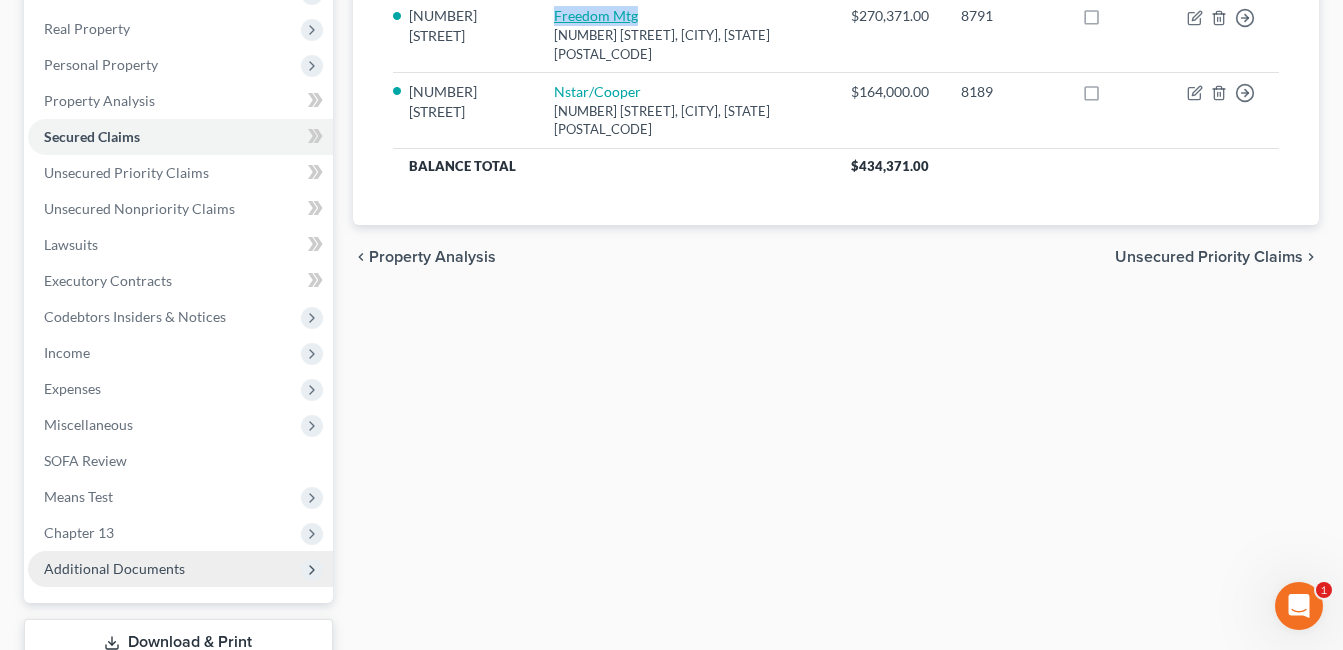 scroll, scrollTop: 485, scrollLeft: 0, axis: vertical 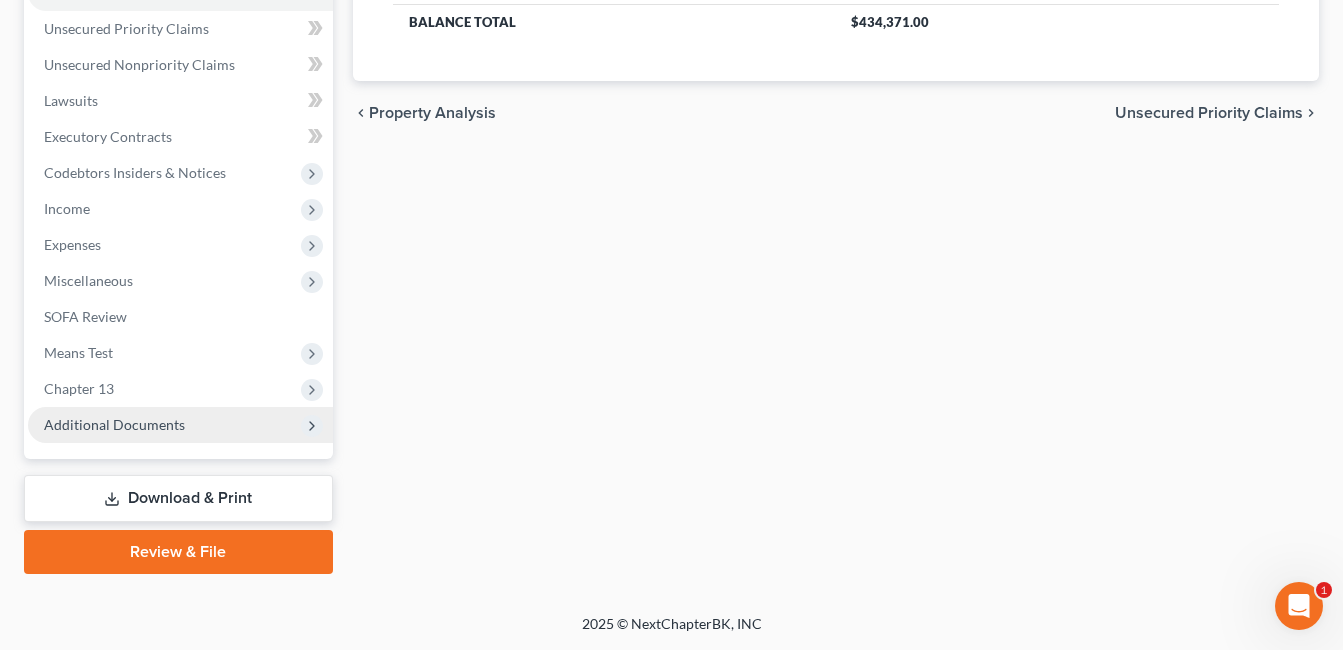 click on "Additional Documents" at bounding box center [114, 424] 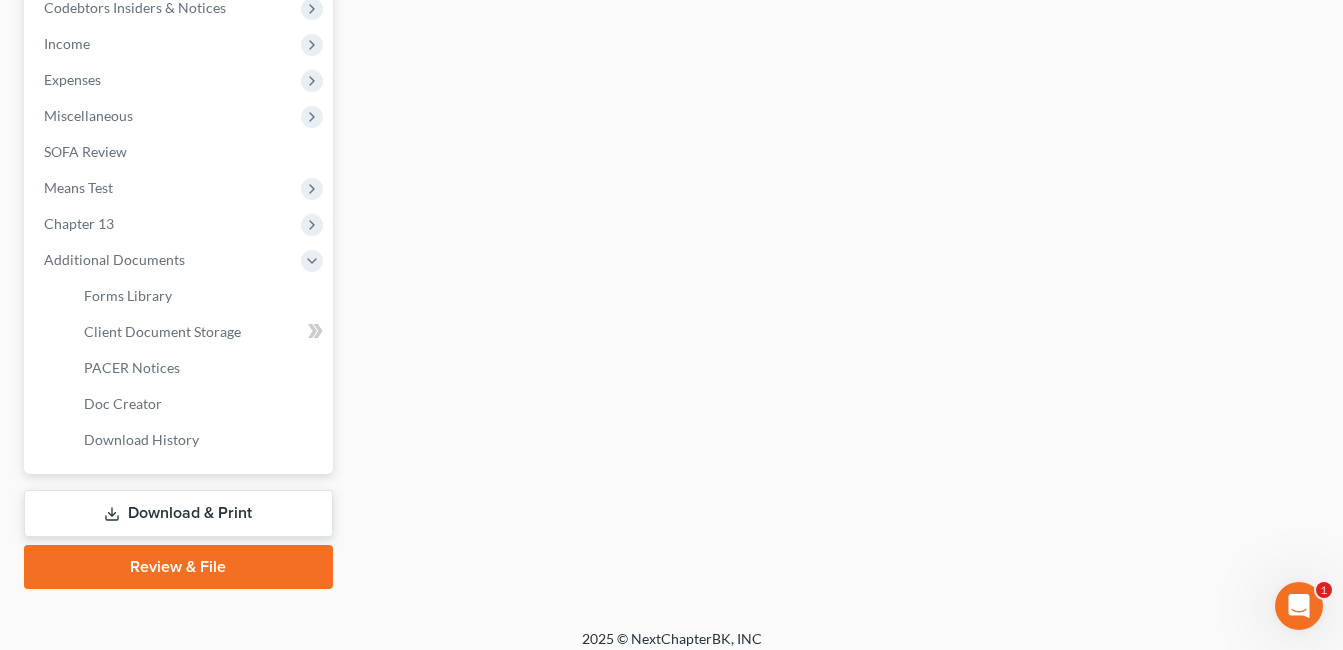 scroll, scrollTop: 665, scrollLeft: 0, axis: vertical 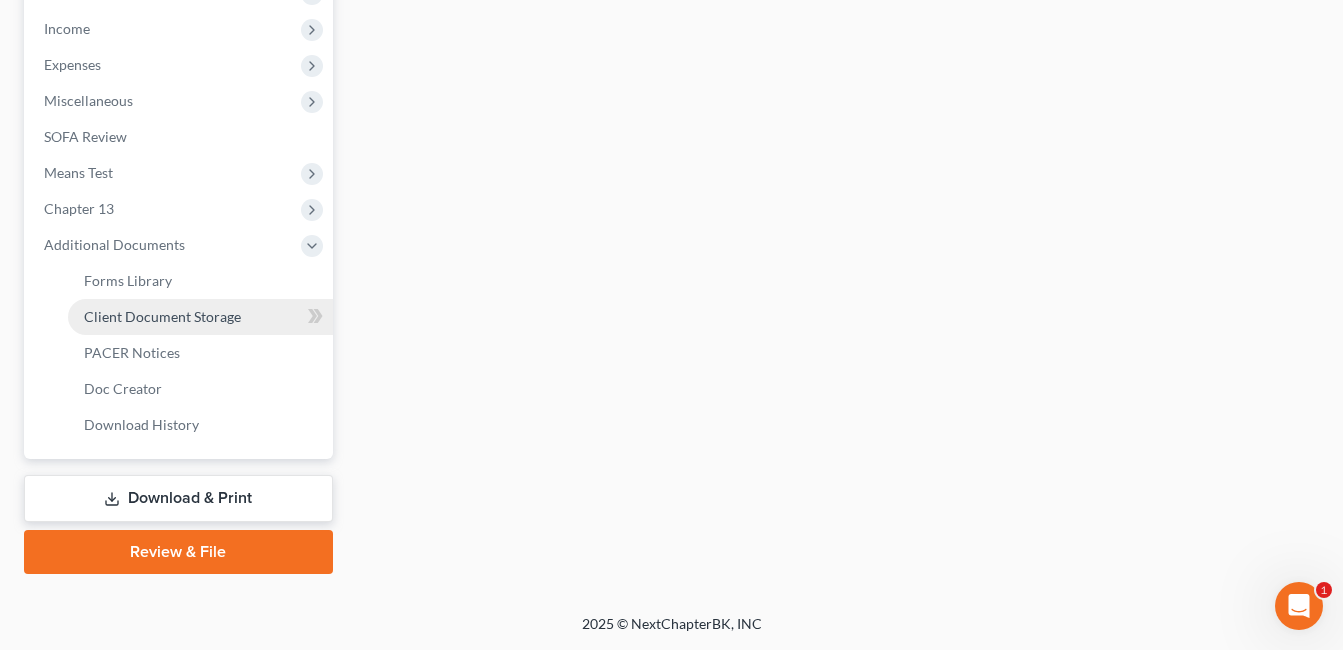 click on "Client Document Storage" at bounding box center (200, 317) 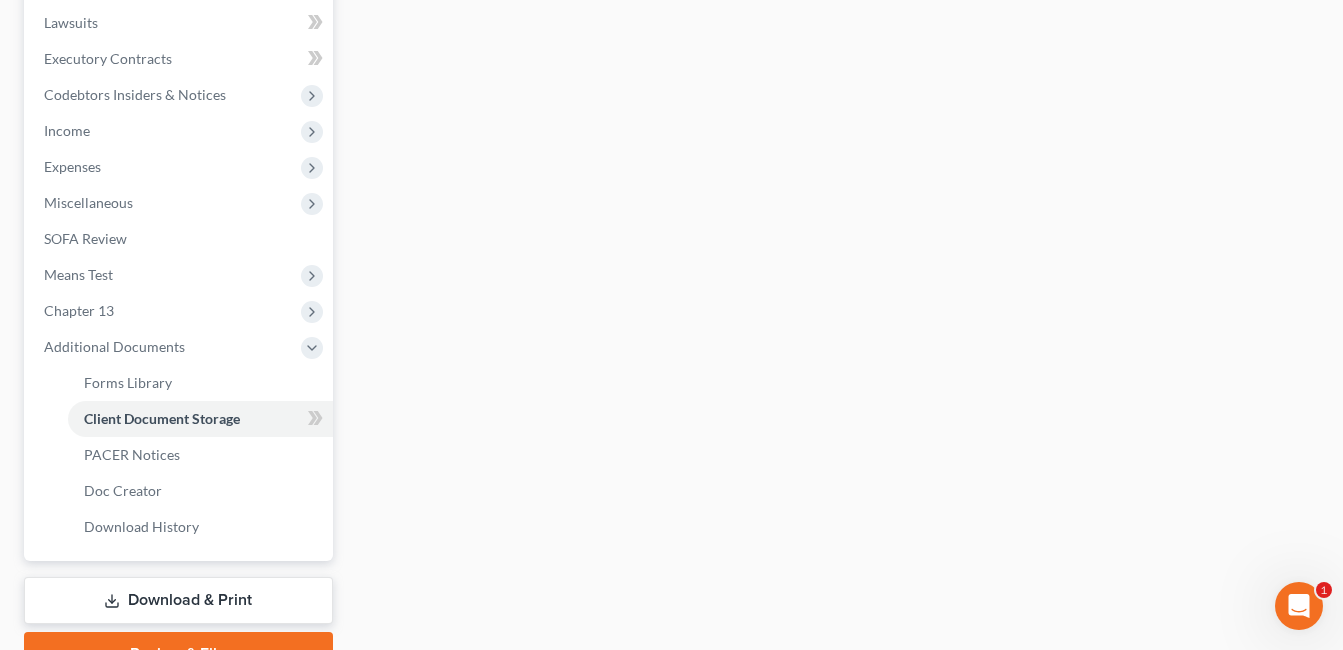 scroll, scrollTop: 372, scrollLeft: 0, axis: vertical 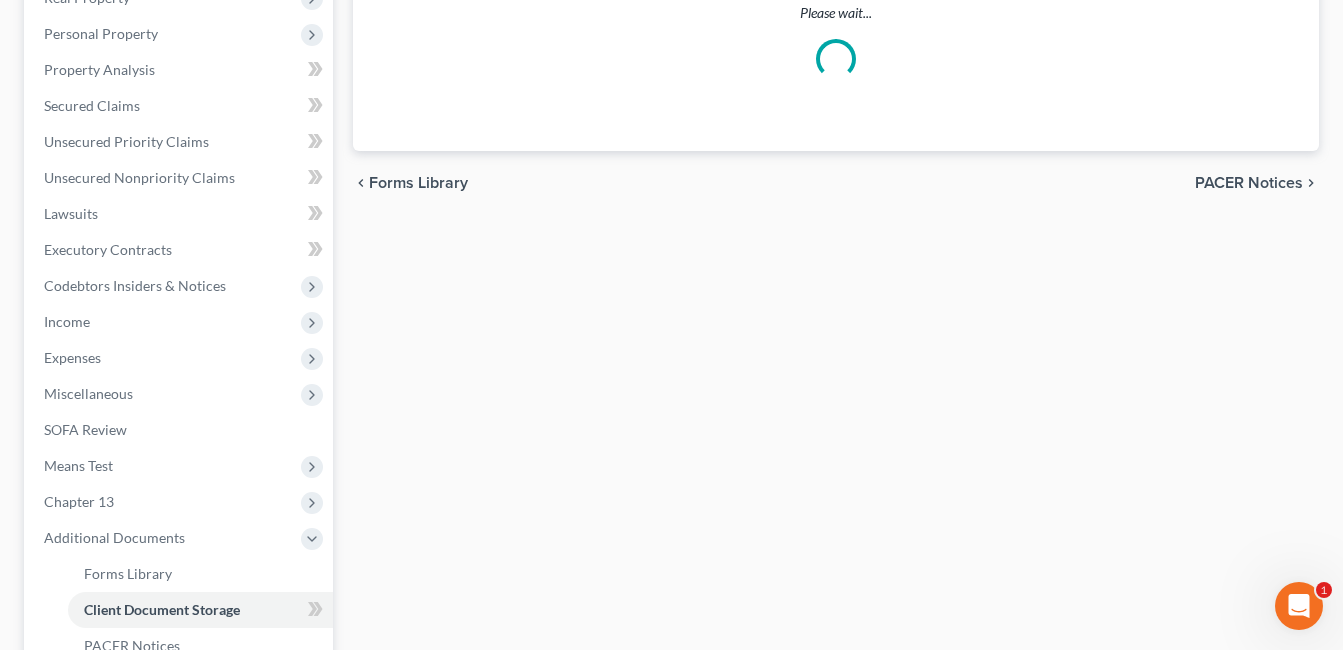 select on "7" 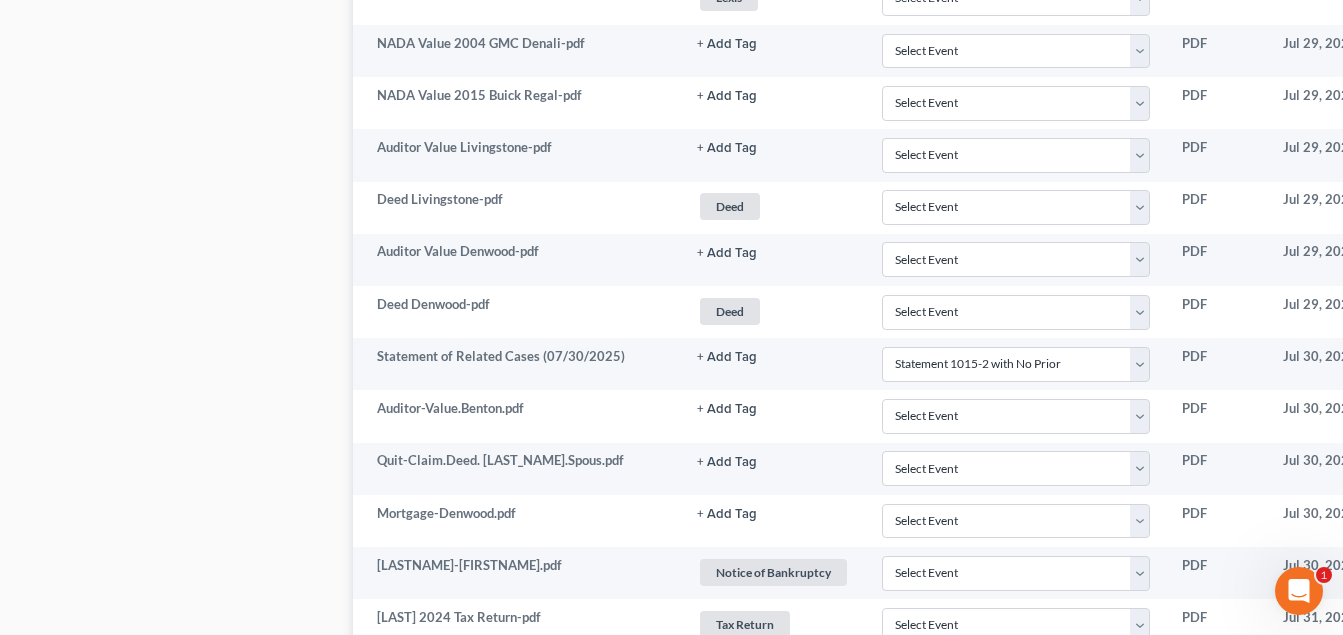 scroll, scrollTop: 2370, scrollLeft: 0, axis: vertical 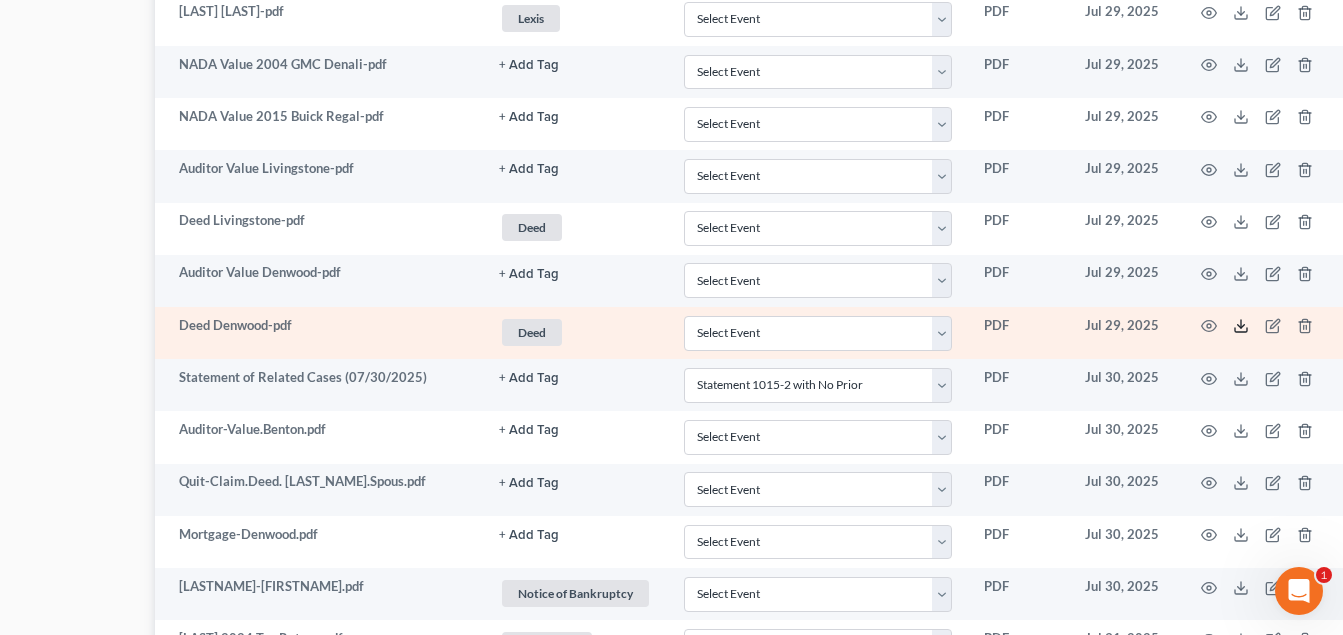 click 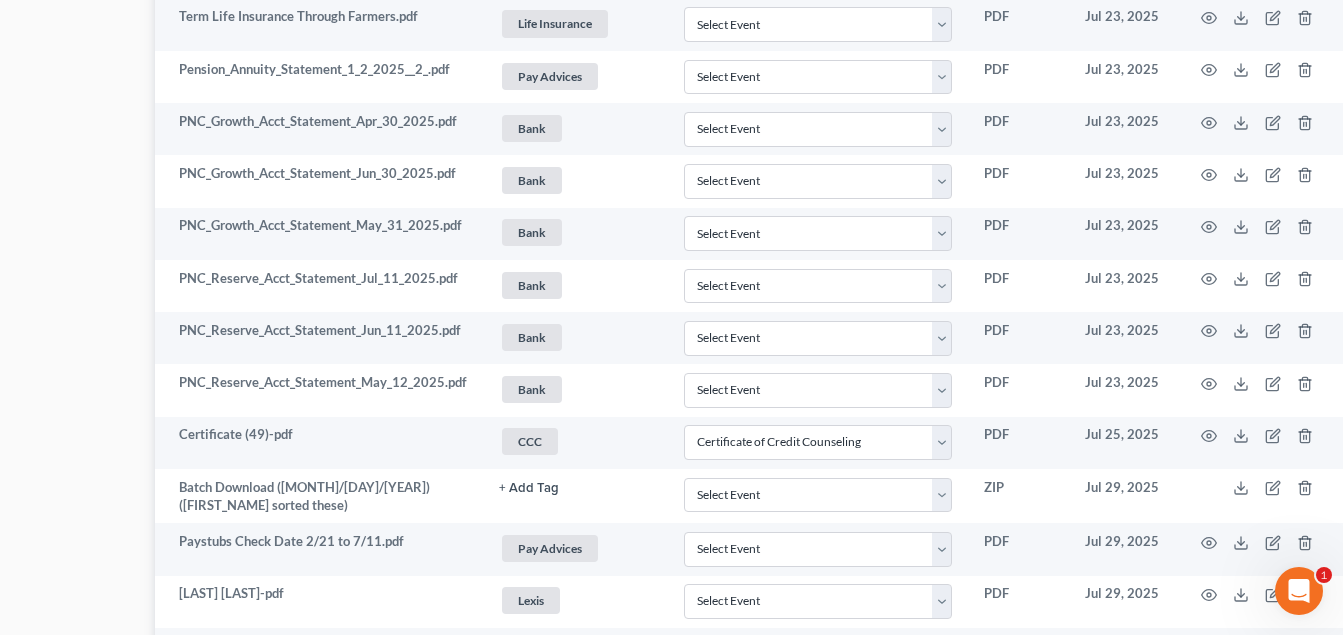 scroll, scrollTop: 1370, scrollLeft: 198, axis: both 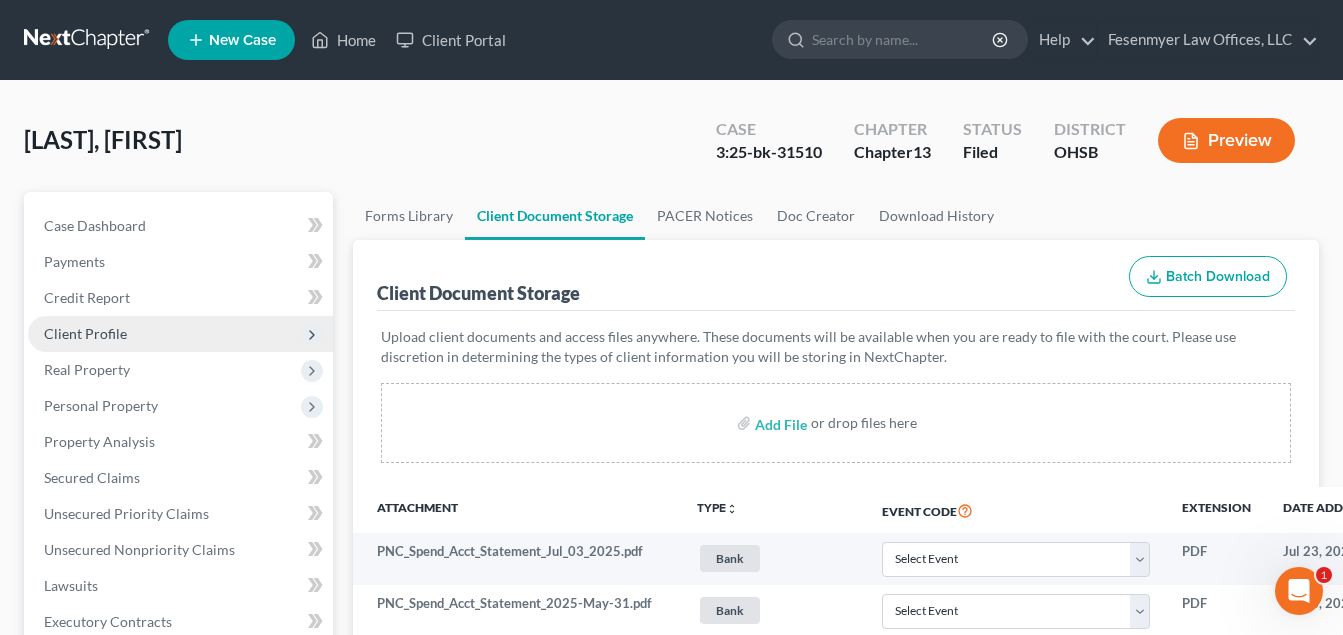 click on "Client Profile" at bounding box center [85, 333] 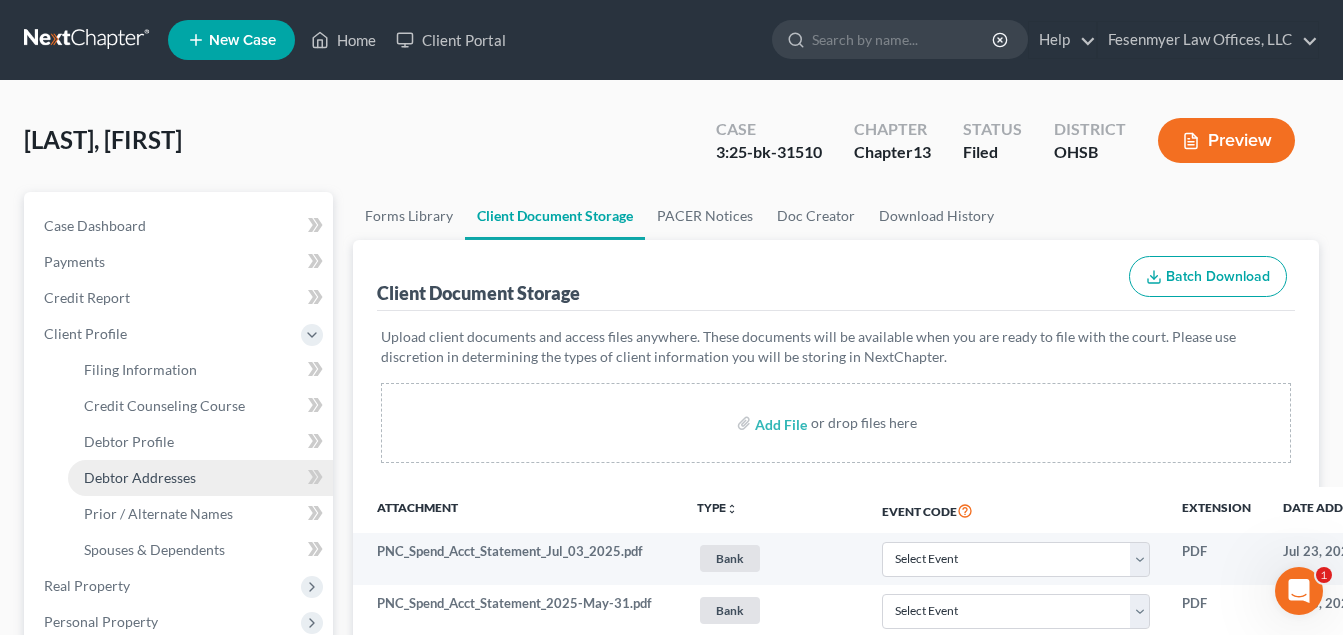 click on "Debtor Addresses" at bounding box center (200, 478) 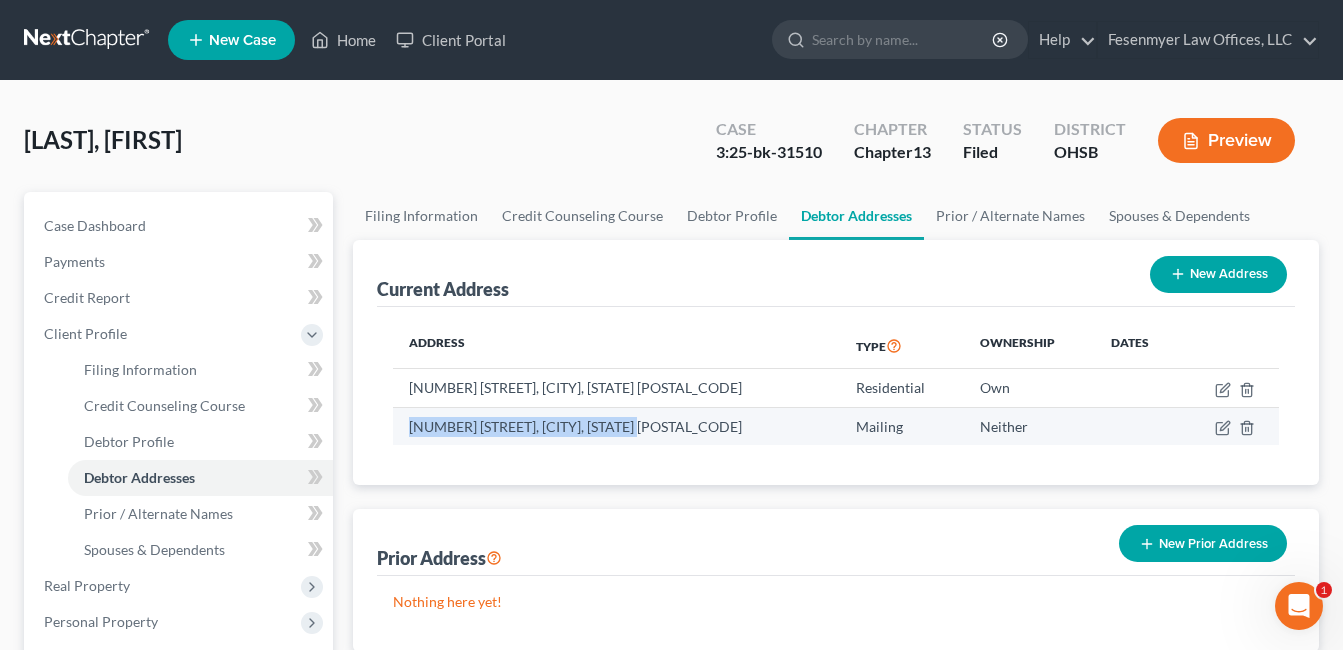 drag, startPoint x: 643, startPoint y: 425, endPoint x: 429, endPoint y: 436, distance: 214.28252 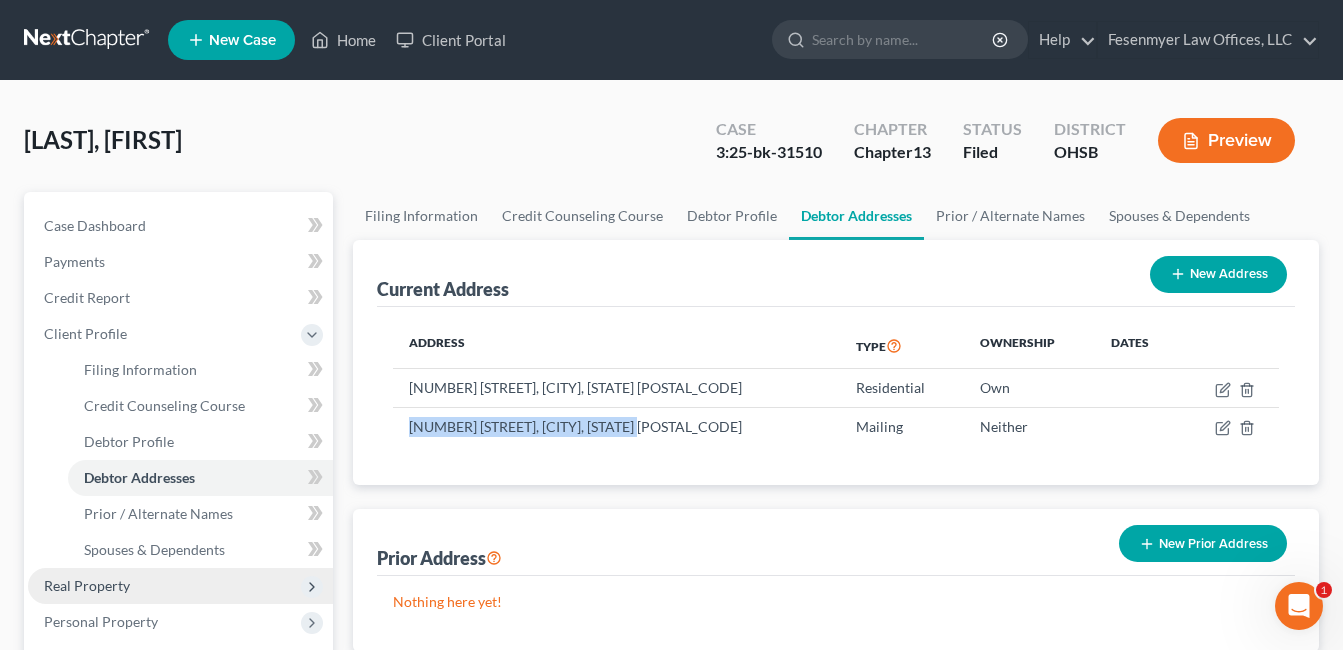 scroll, scrollTop: 200, scrollLeft: 0, axis: vertical 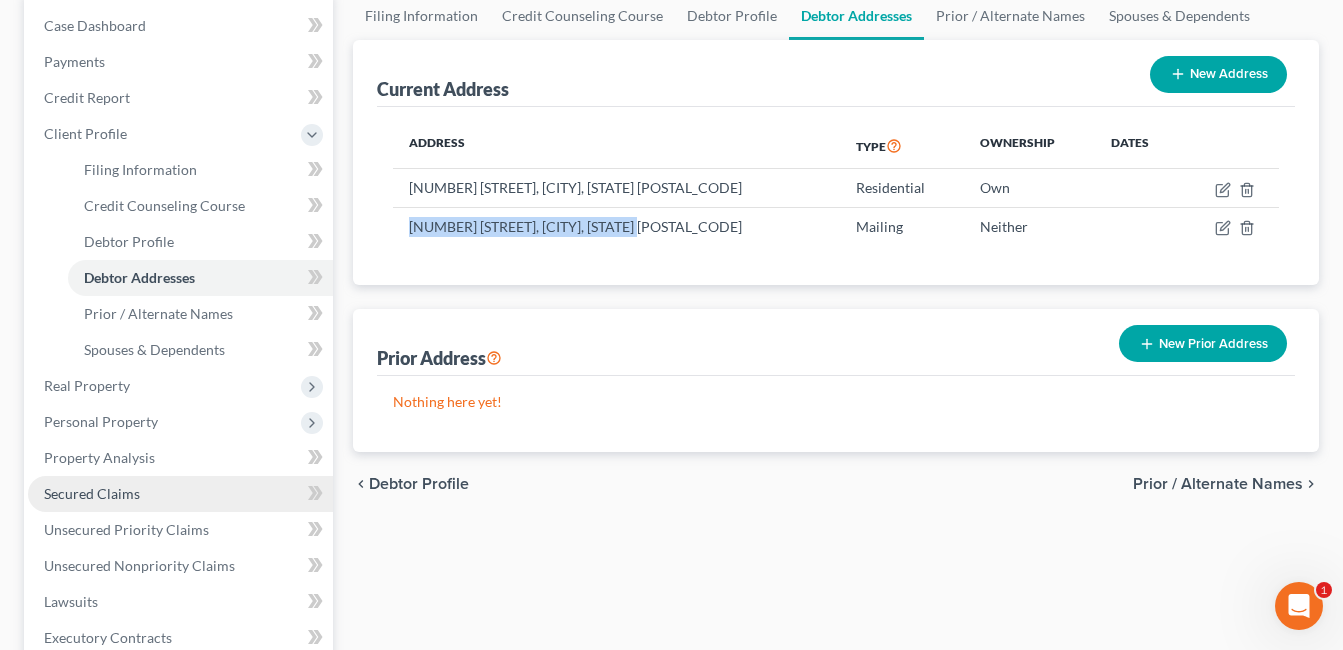 click on "Secured Claims" at bounding box center (92, 493) 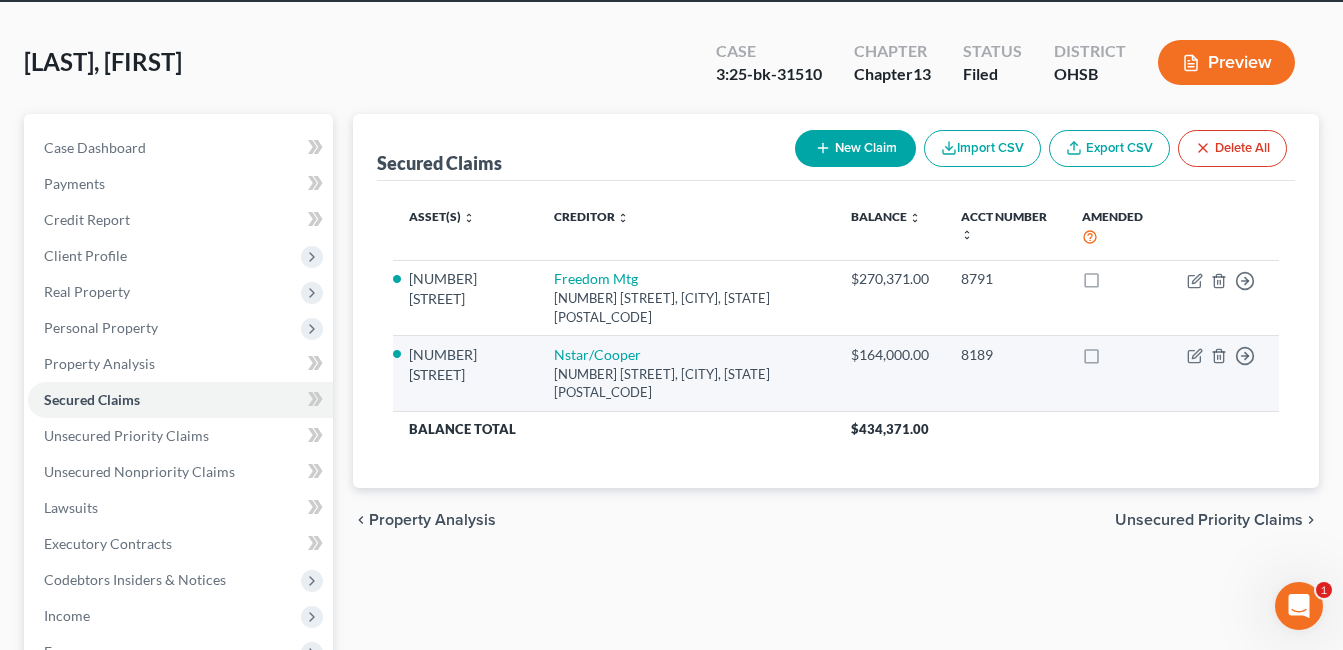scroll, scrollTop: 0, scrollLeft: 0, axis: both 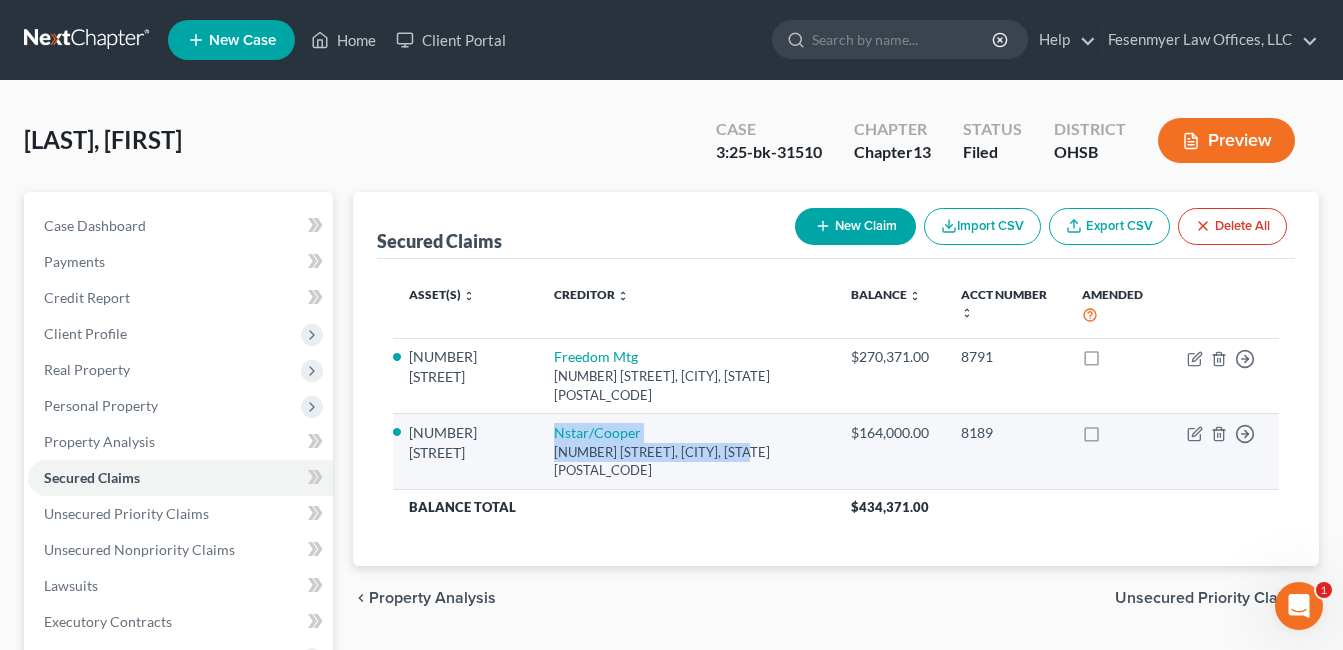 drag, startPoint x: 768, startPoint y: 453, endPoint x: 569, endPoint y: 433, distance: 200.0025 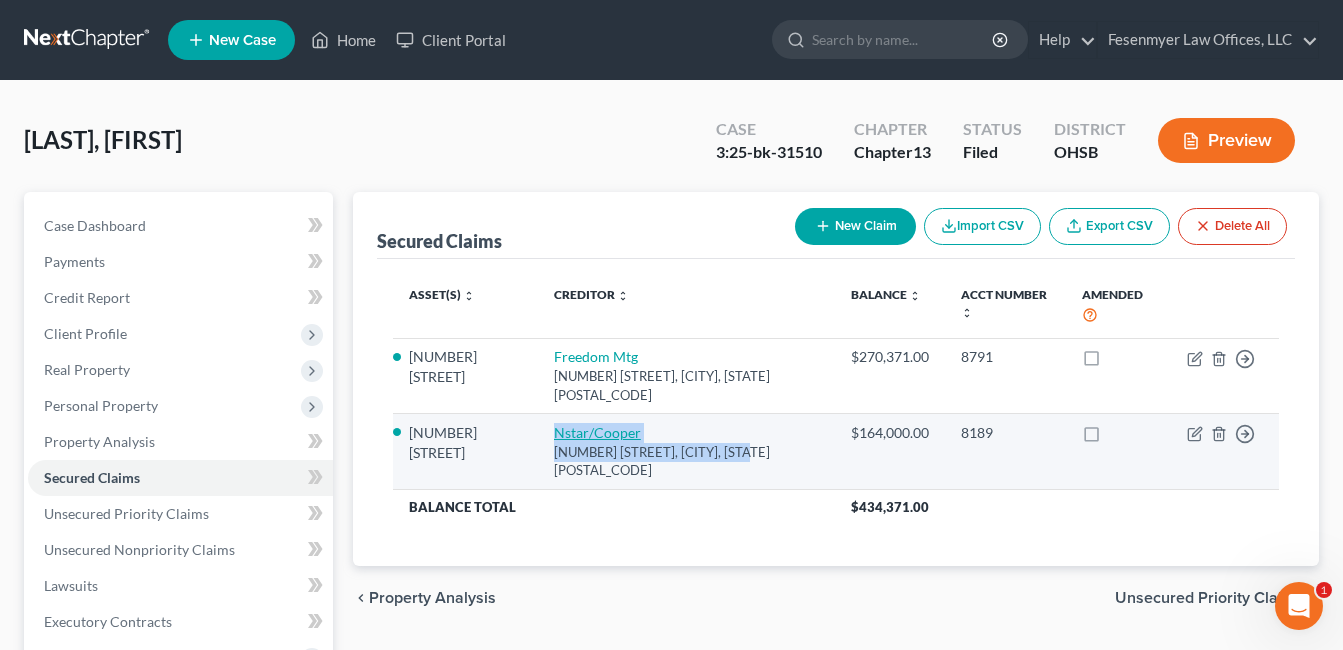 copy on "[STREET], [CITY], [STATE] [POSTAL_CODE]" 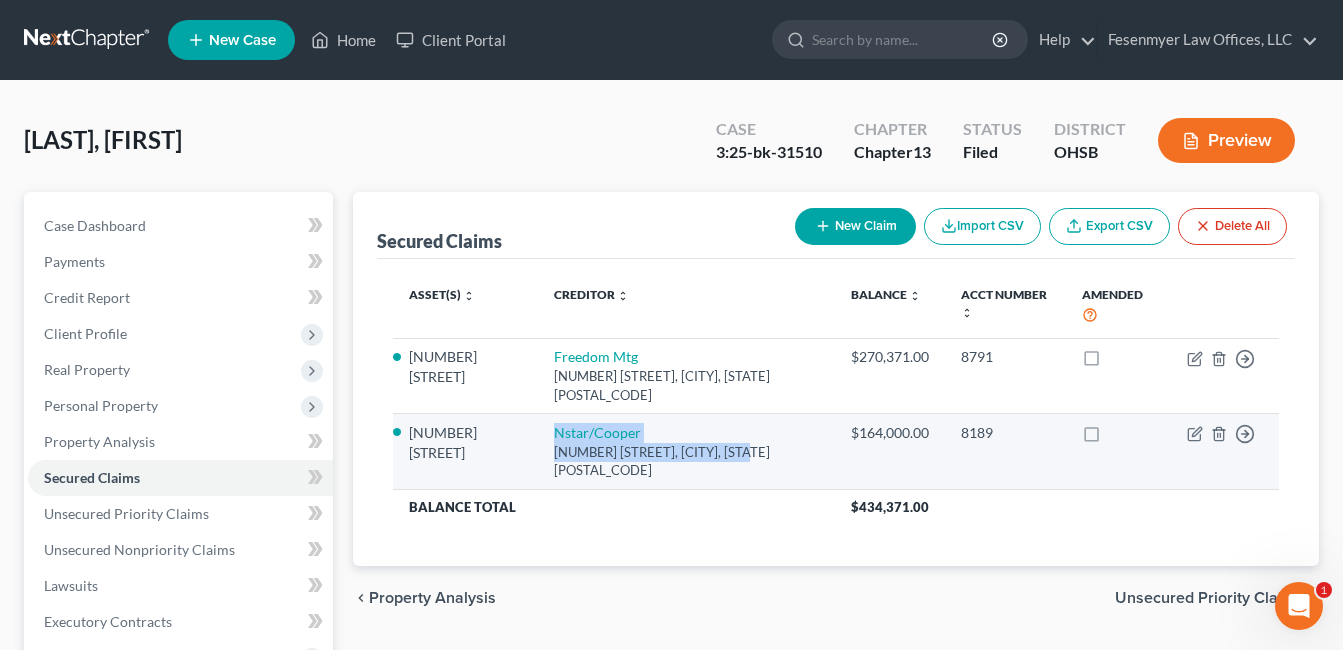 drag, startPoint x: 443, startPoint y: 461, endPoint x: 411, endPoint y: 438, distance: 39.40812 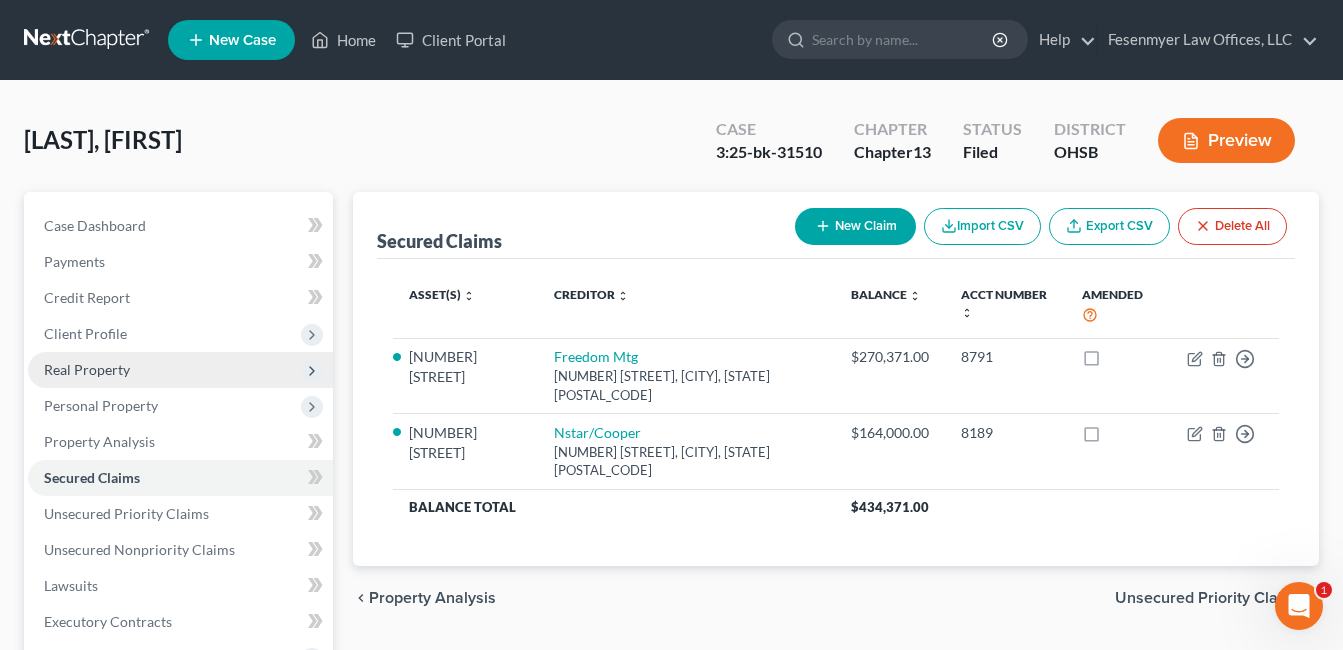 click on "Real Property" at bounding box center (180, 370) 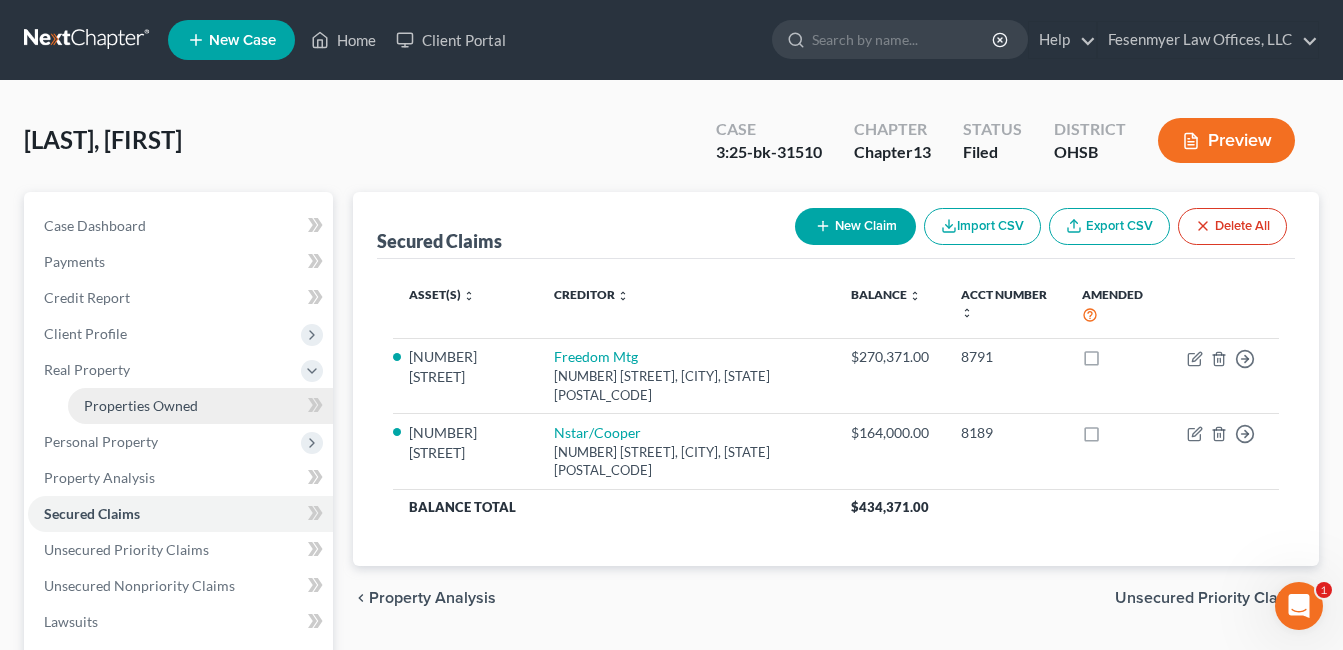 click on "Properties Owned" at bounding box center (141, 405) 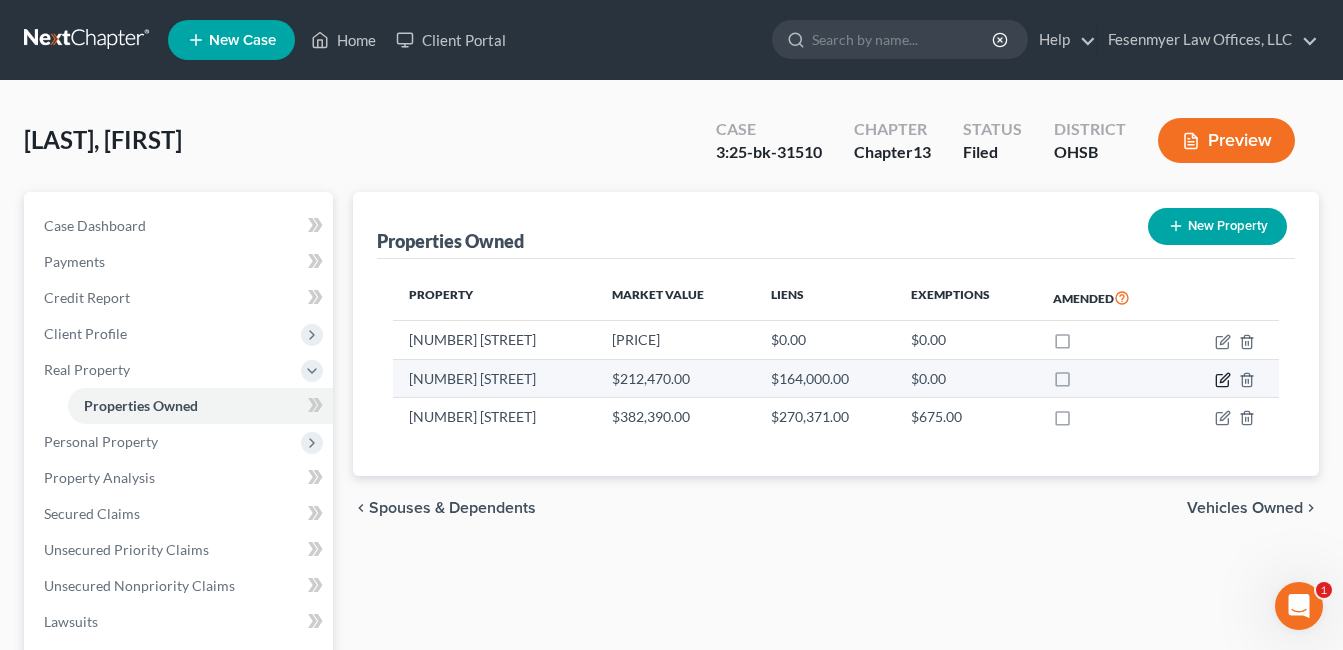 click 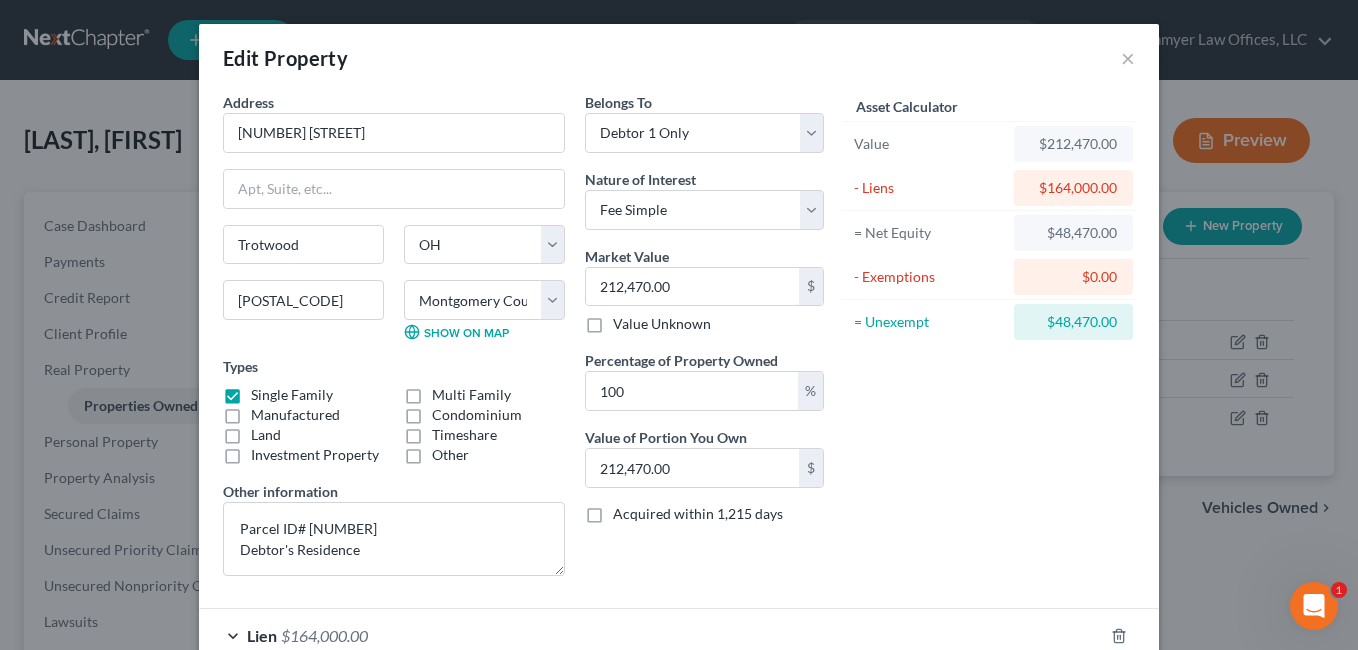 click on "[NUMBER] [STREET] [CITY] State AL AK AR AZ CA CO CT DE DC FL GA GU HI ID IL IN IA KS KY LA ME MD MA MI MN MS MO MT NC ND NE NV NH NJ NM NY OH OK OR PA PR RI SC SD TN TX UT VI VA VT WA WV WI WY [POSTAL_CODE] County Adams County Allen County Ashland County Ashtabula County Athens County Auglaize County Belmont County Brown County Butler County Carroll County Champaign County Clark County Clermont County Clinton County Columbiana County Coshocton County Crawford County Cuyahoga County Darke County Defiance County Delaware County Erie County Fairfield County Fayette County Franklin County Fulton County Gallia County Geauga County Greene County Guernsey County Hamilton County Hancock County Hardin County Harrison County Henry County Highland County Hocking County Holmes County Huron County Jackson County Jefferson County Knox County Lake County Lawrence County Licking County Logan County Lorain County Lucas County Madison County Mahoning County Marion County Pike County" at bounding box center (679, 325) 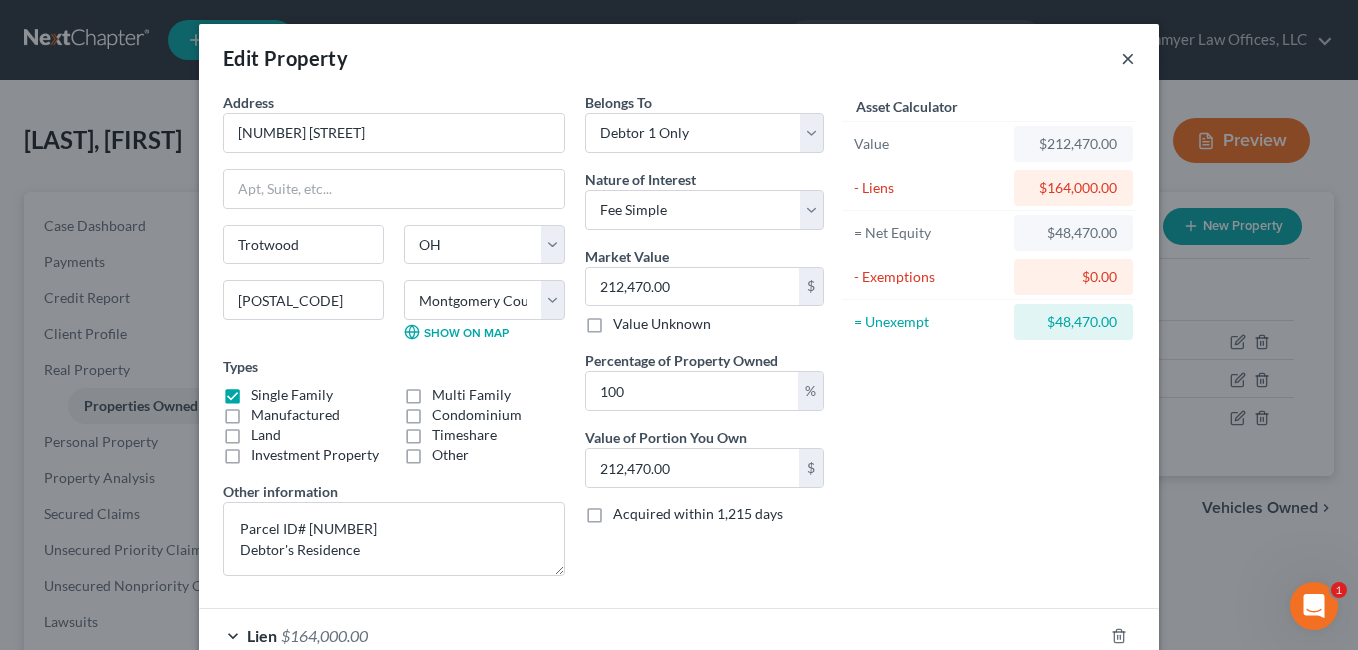 click on "×" at bounding box center [1128, 58] 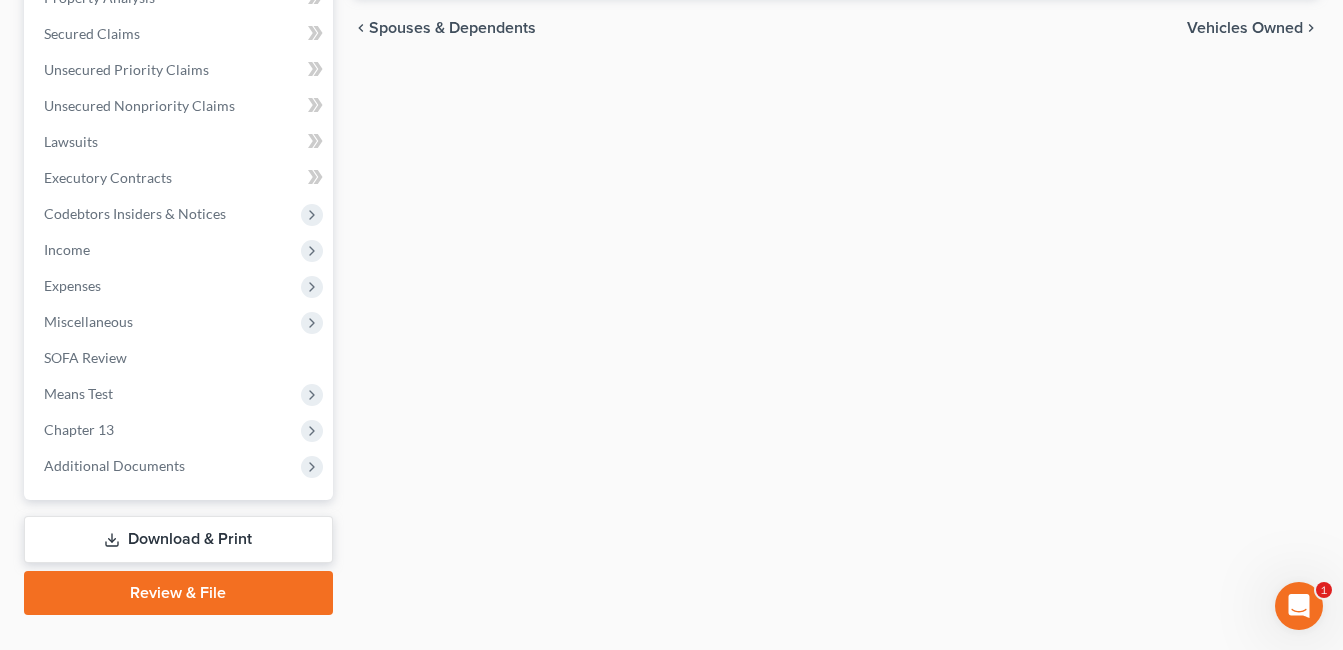 scroll, scrollTop: 500, scrollLeft: 0, axis: vertical 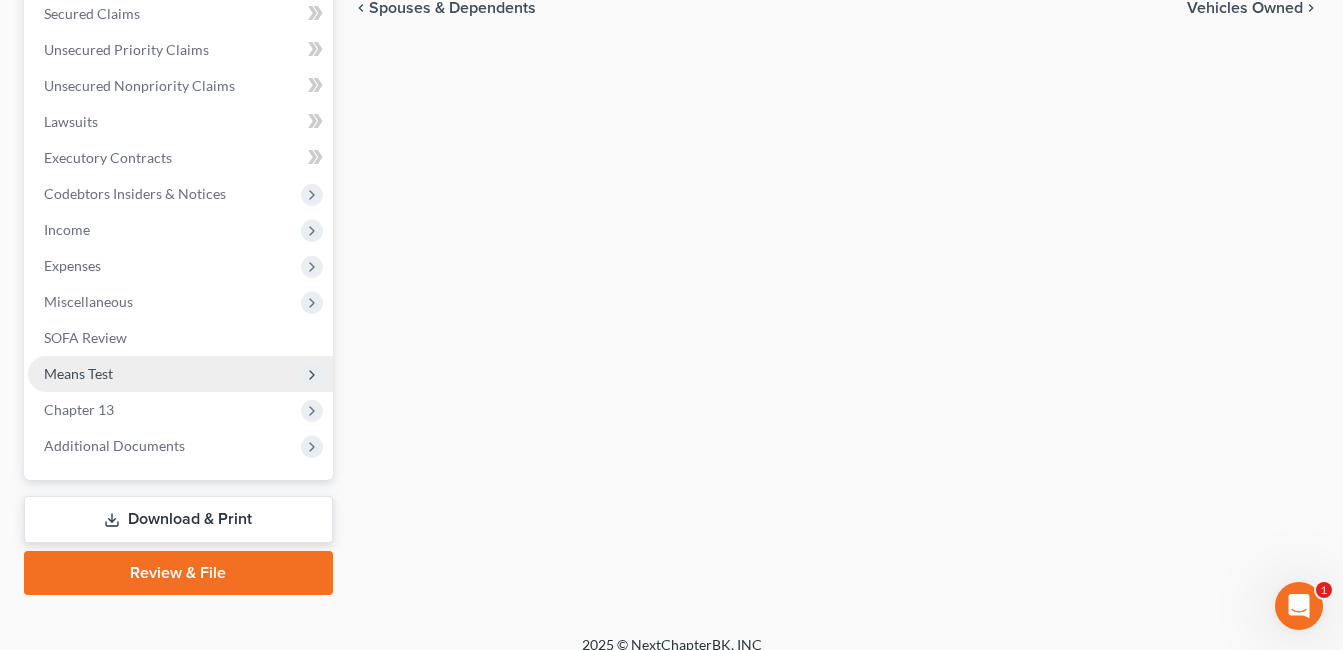 click on "Means Test" at bounding box center (180, 374) 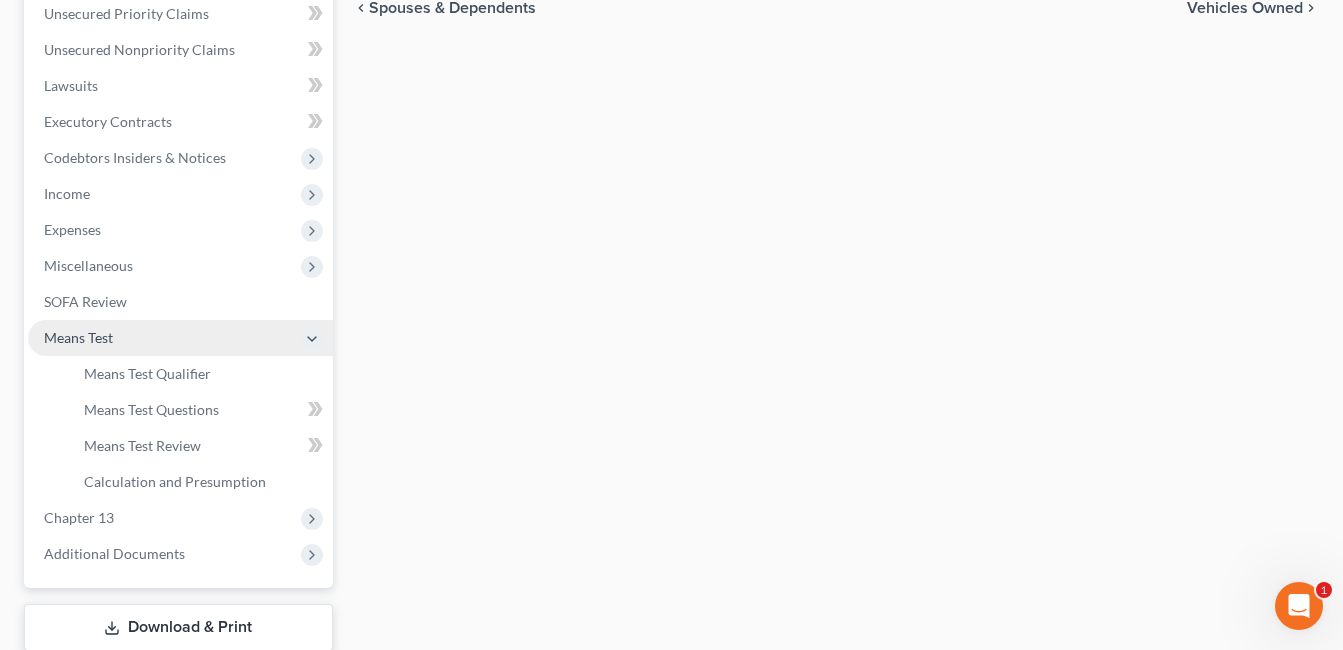 scroll, scrollTop: 464, scrollLeft: 0, axis: vertical 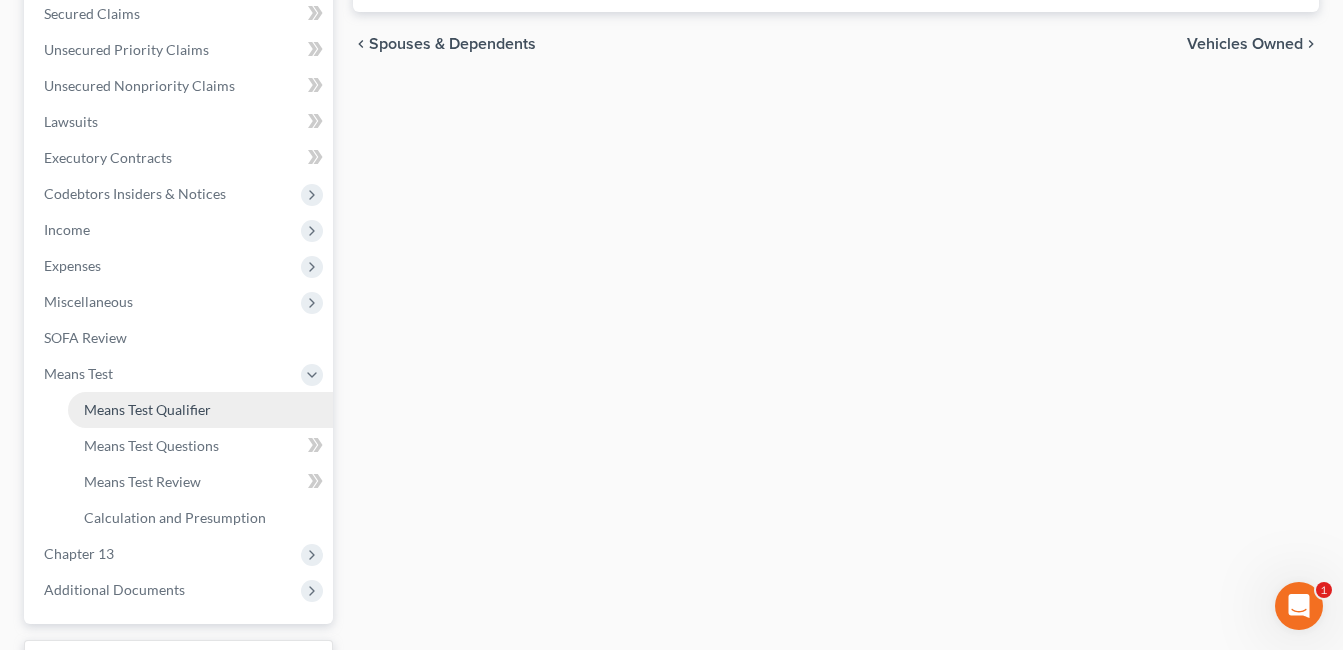 click on "Means Test Qualifier" at bounding box center (147, 409) 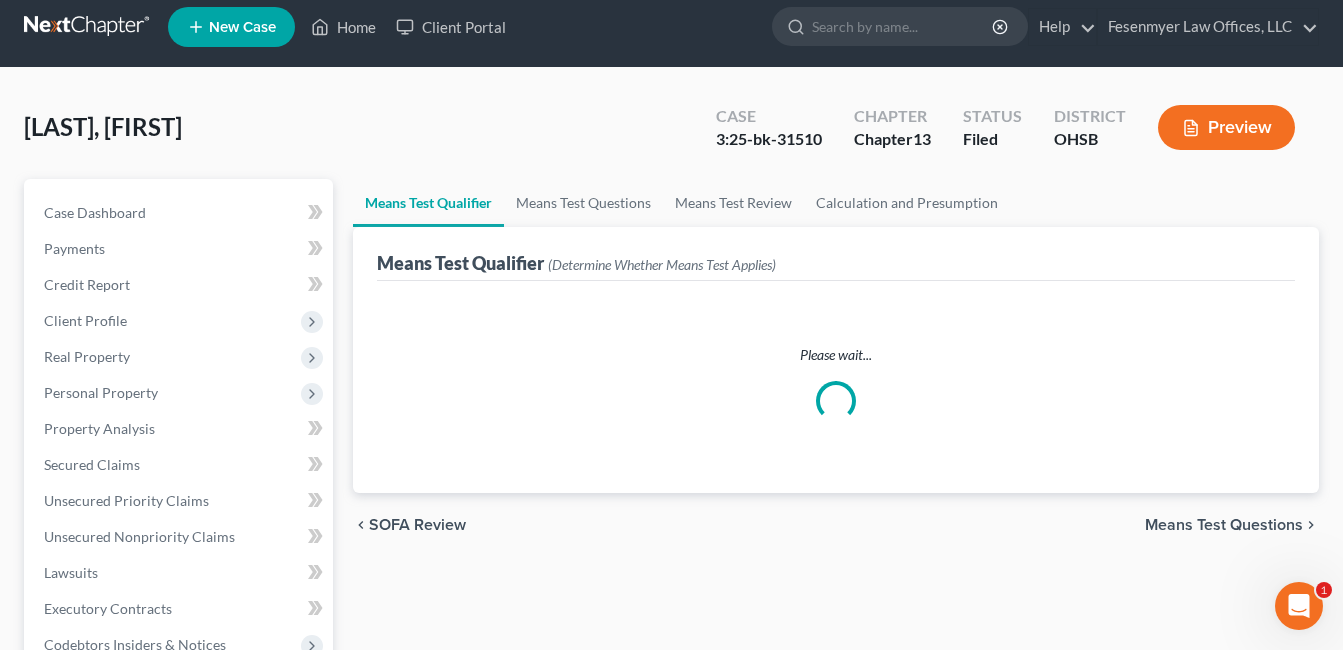 scroll, scrollTop: 0, scrollLeft: 0, axis: both 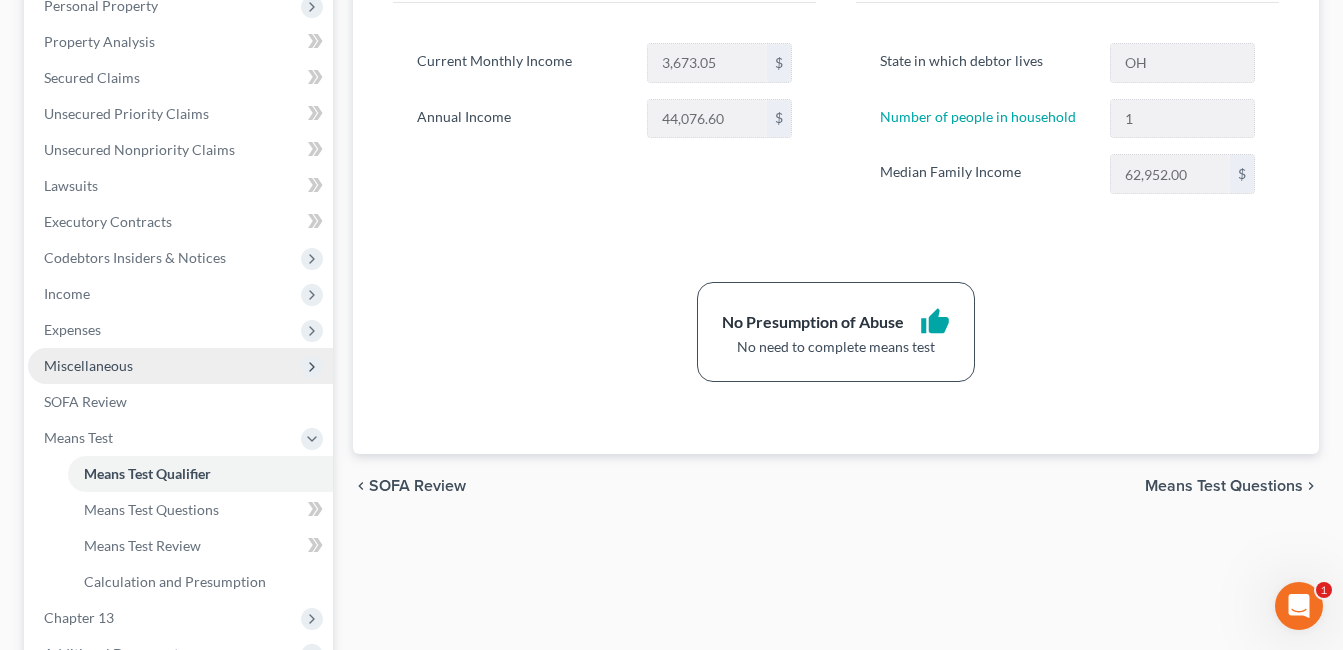 click on "Miscellaneous" at bounding box center (88, 365) 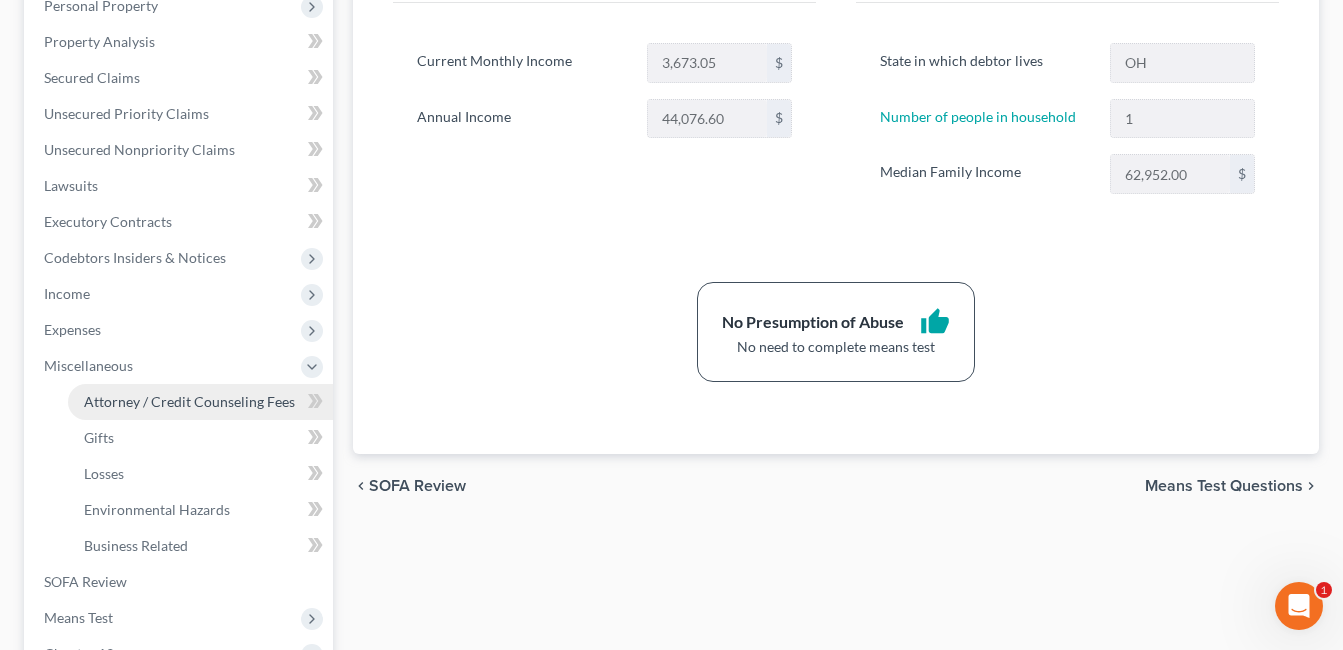 click on "Attorney / Credit Counseling Fees" at bounding box center (189, 401) 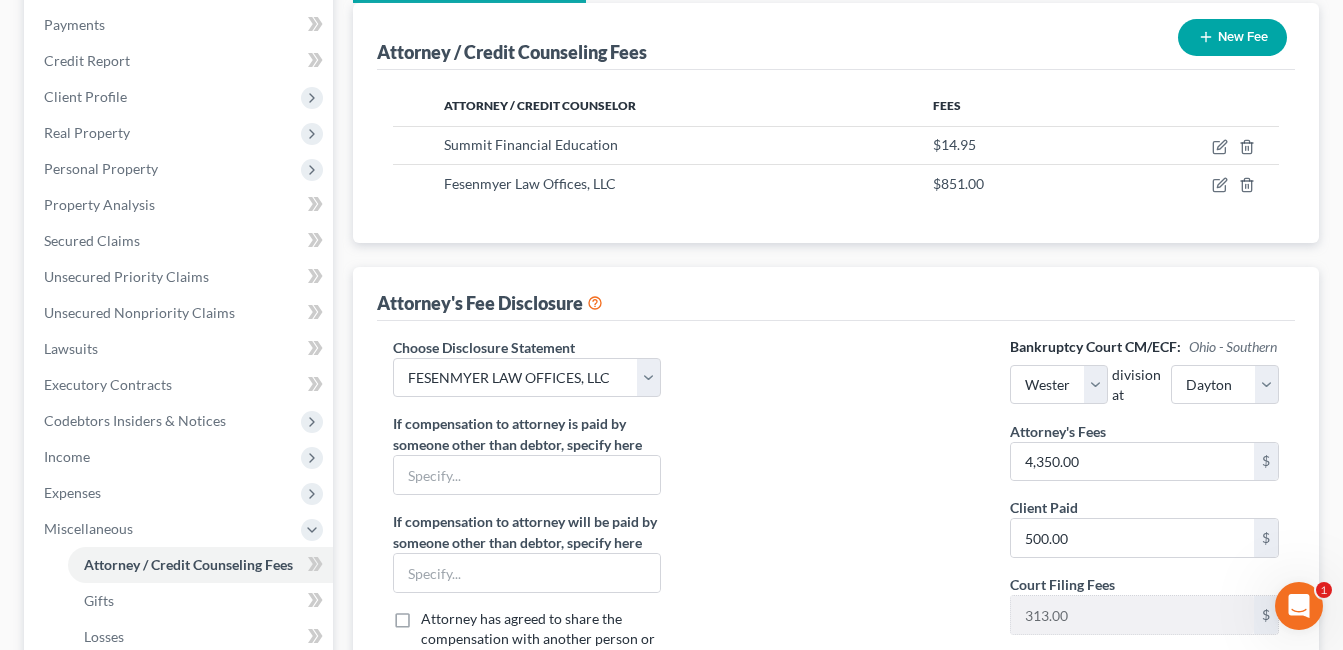 scroll, scrollTop: 300, scrollLeft: 0, axis: vertical 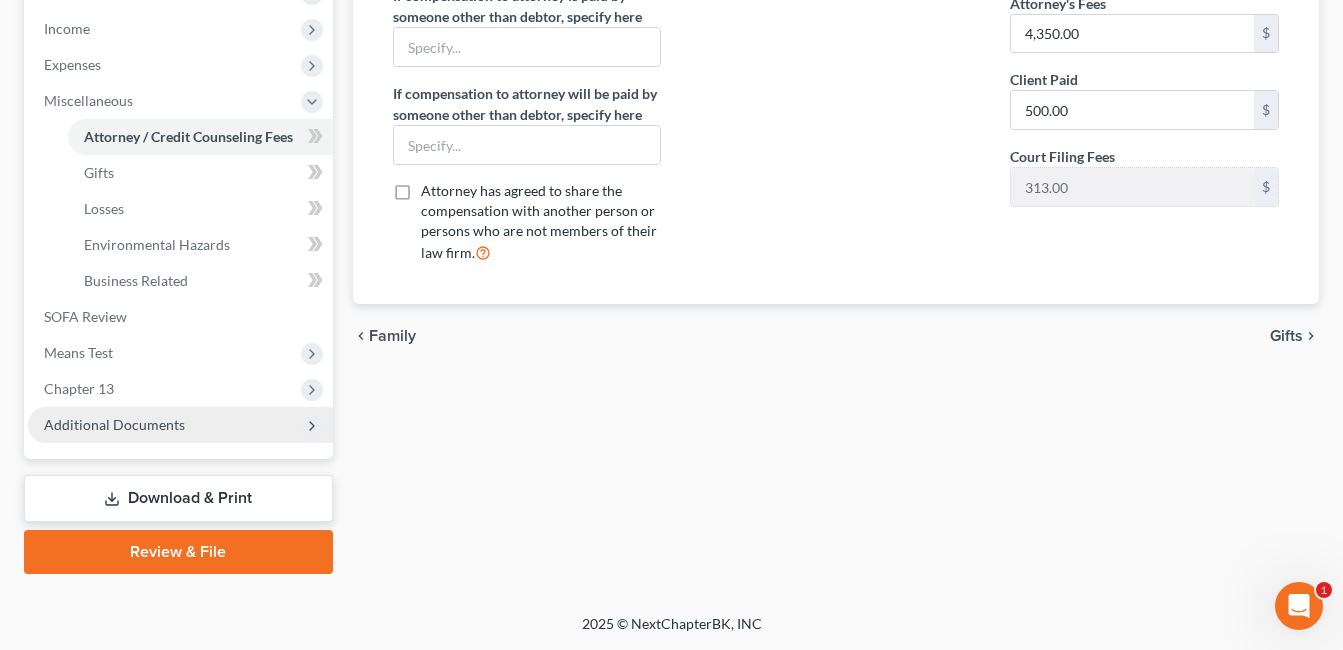 click on "Additional Documents" at bounding box center (114, 424) 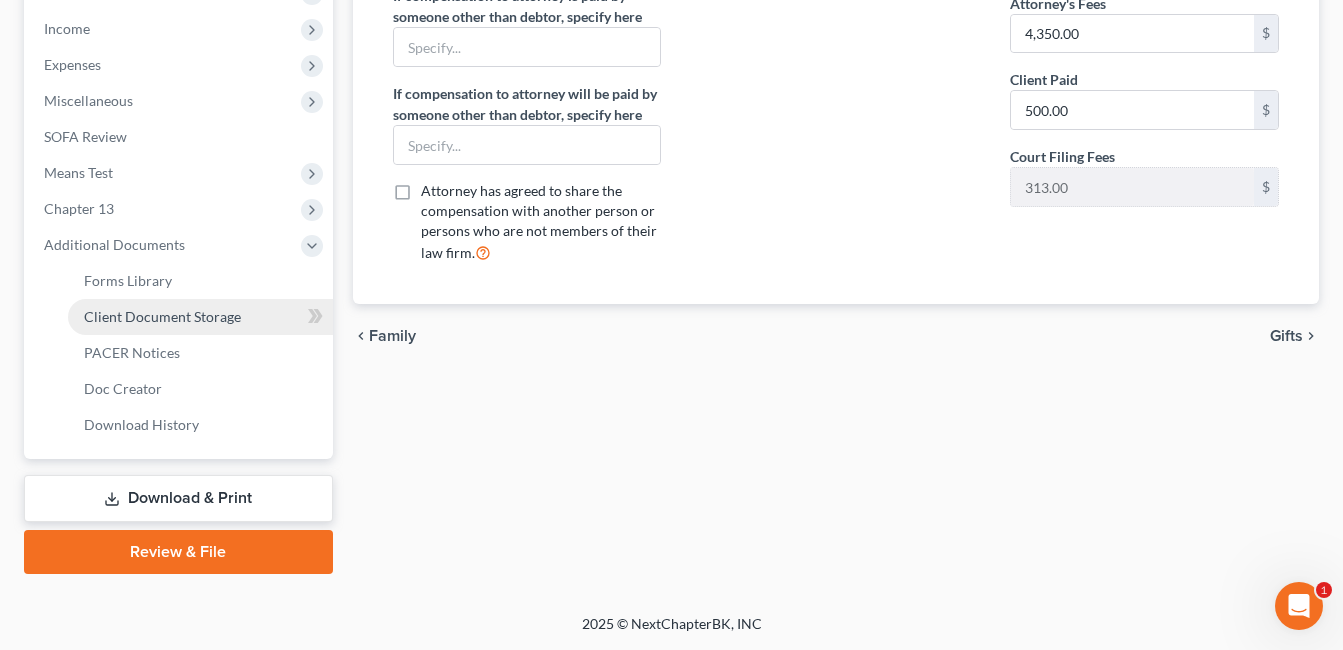 click on "Client Document Storage" at bounding box center [200, 317] 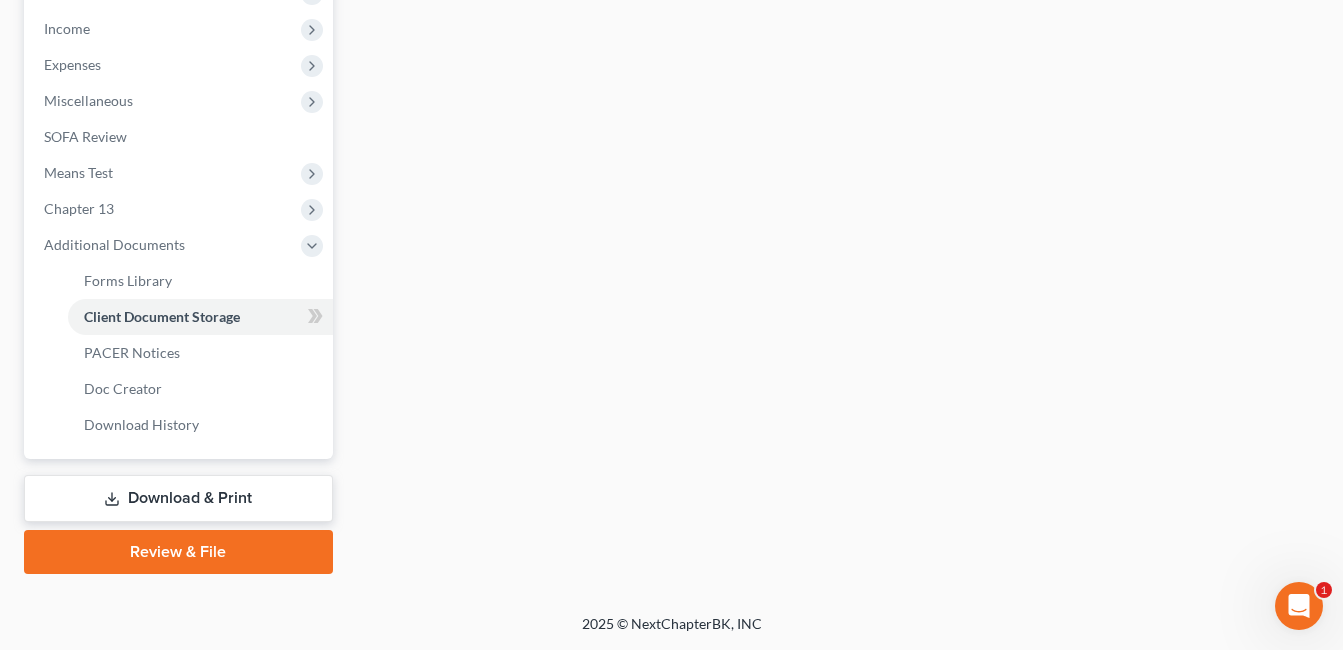 scroll, scrollTop: 532, scrollLeft: 0, axis: vertical 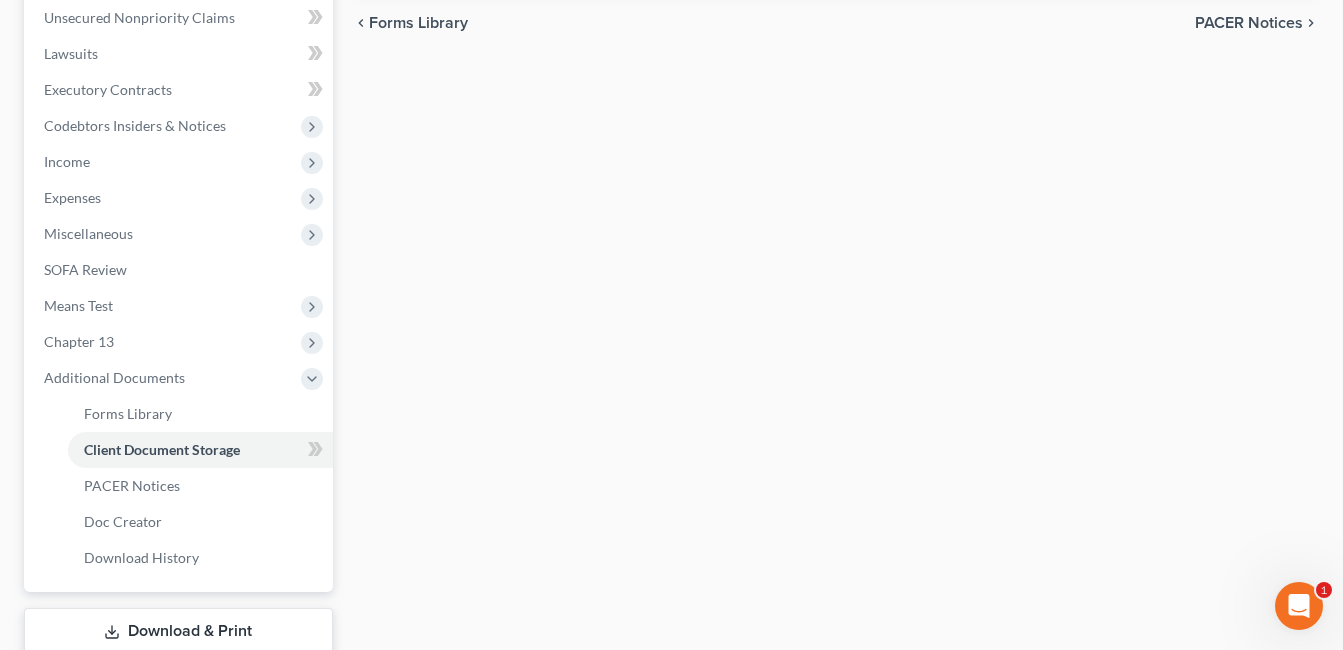 select on "7" 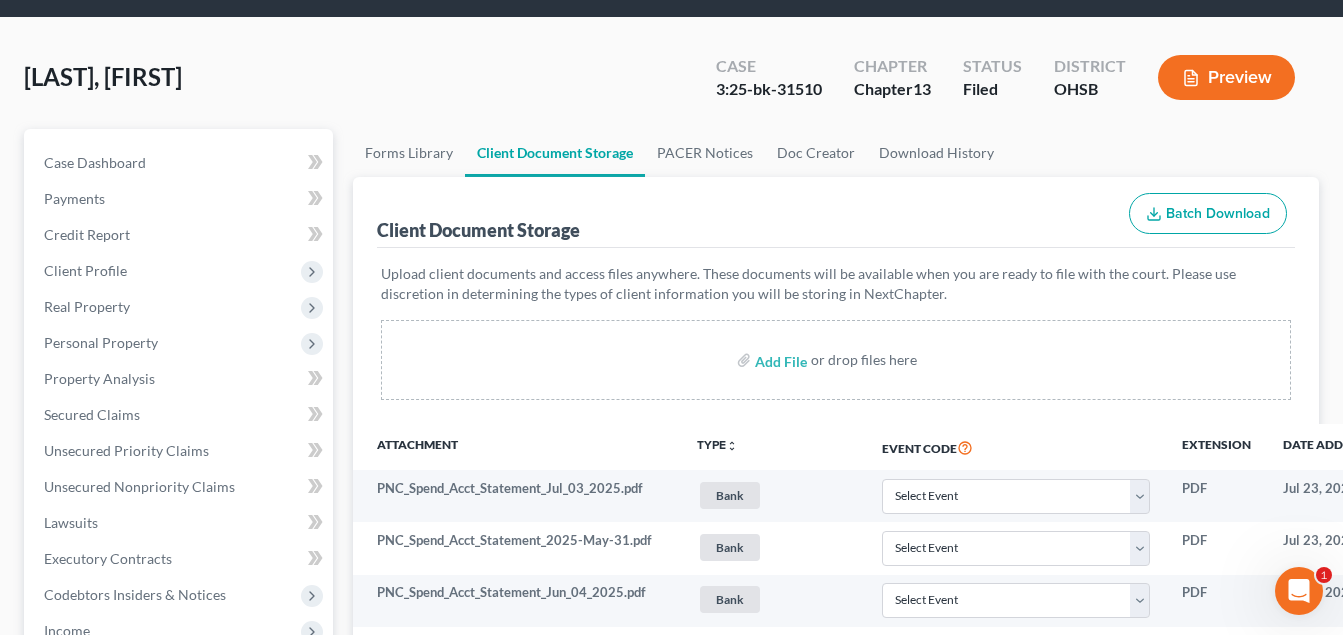 scroll, scrollTop: 300, scrollLeft: 0, axis: vertical 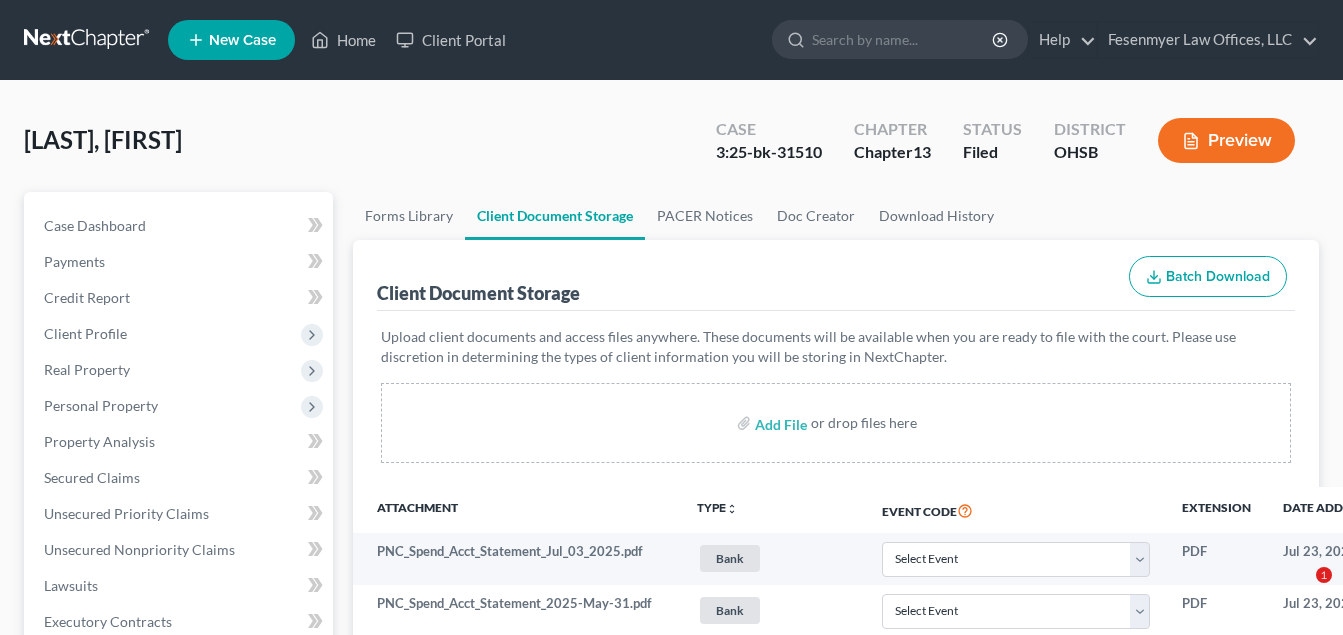 select on "7" 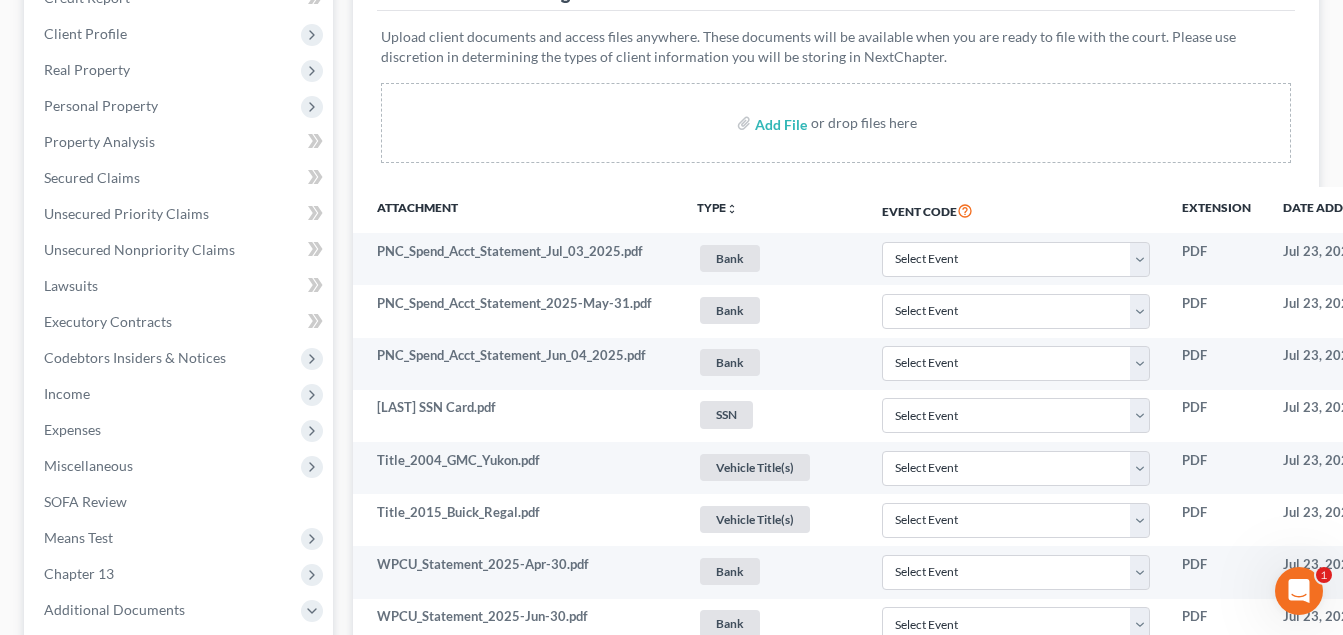 scroll, scrollTop: 300, scrollLeft: 0, axis: vertical 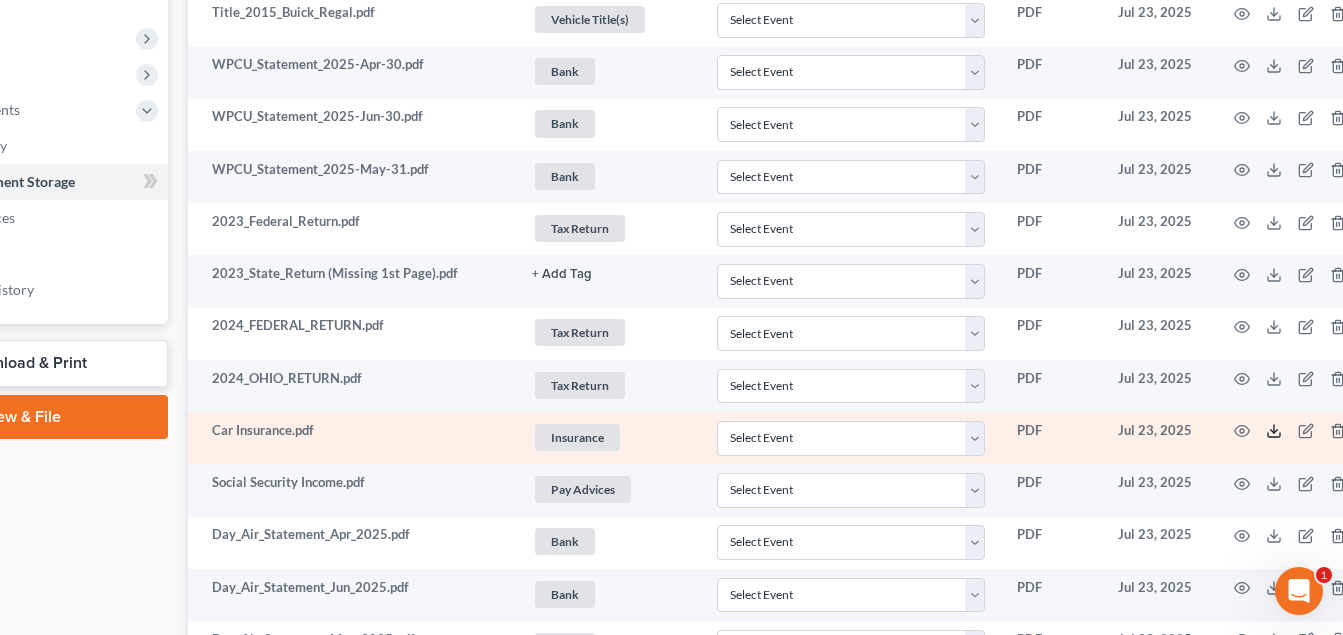 click 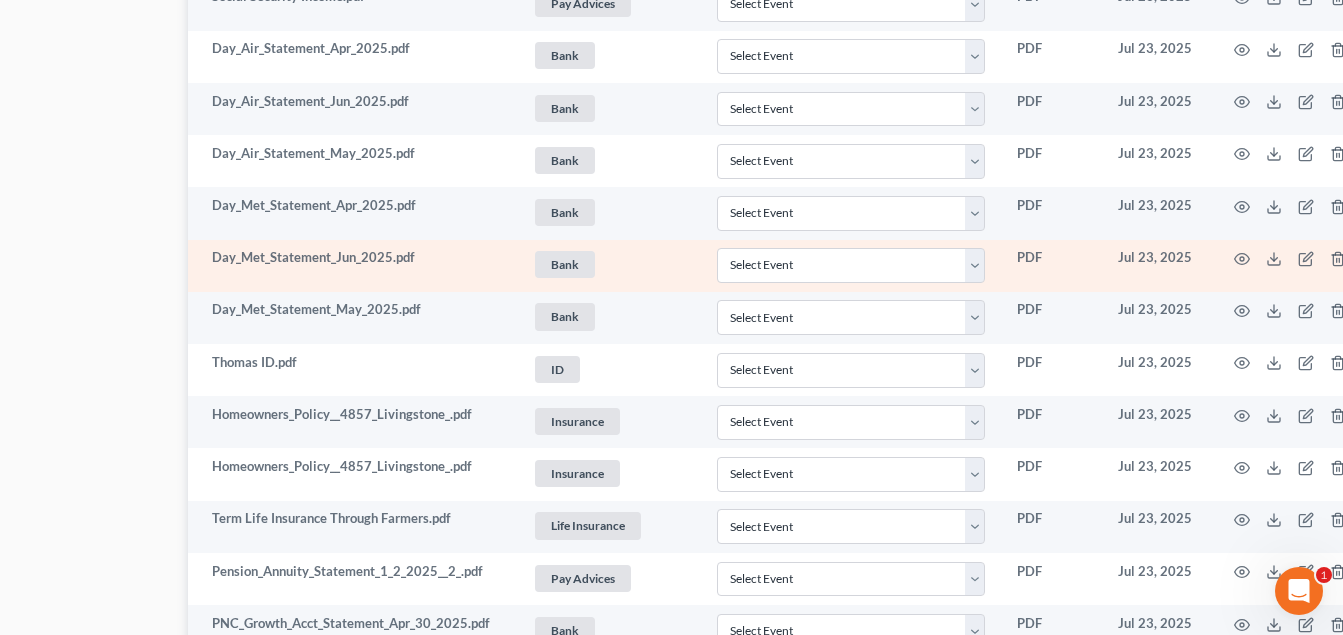 scroll, scrollTop: 1300, scrollLeft: 165, axis: both 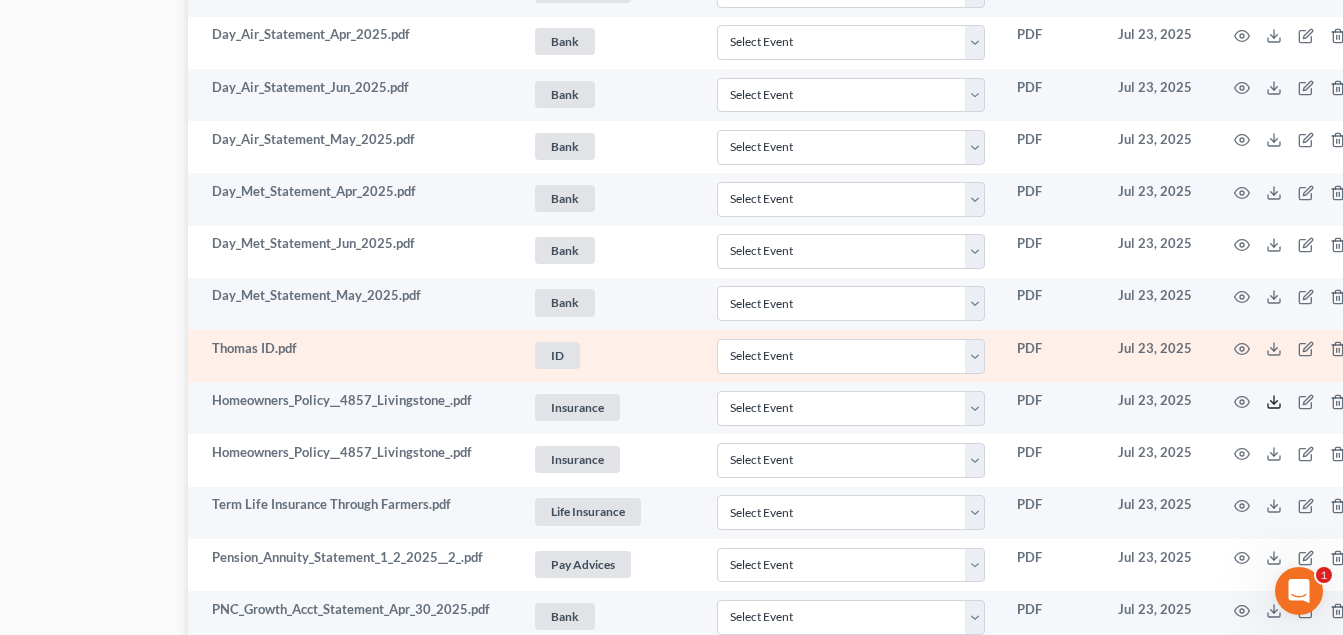 click 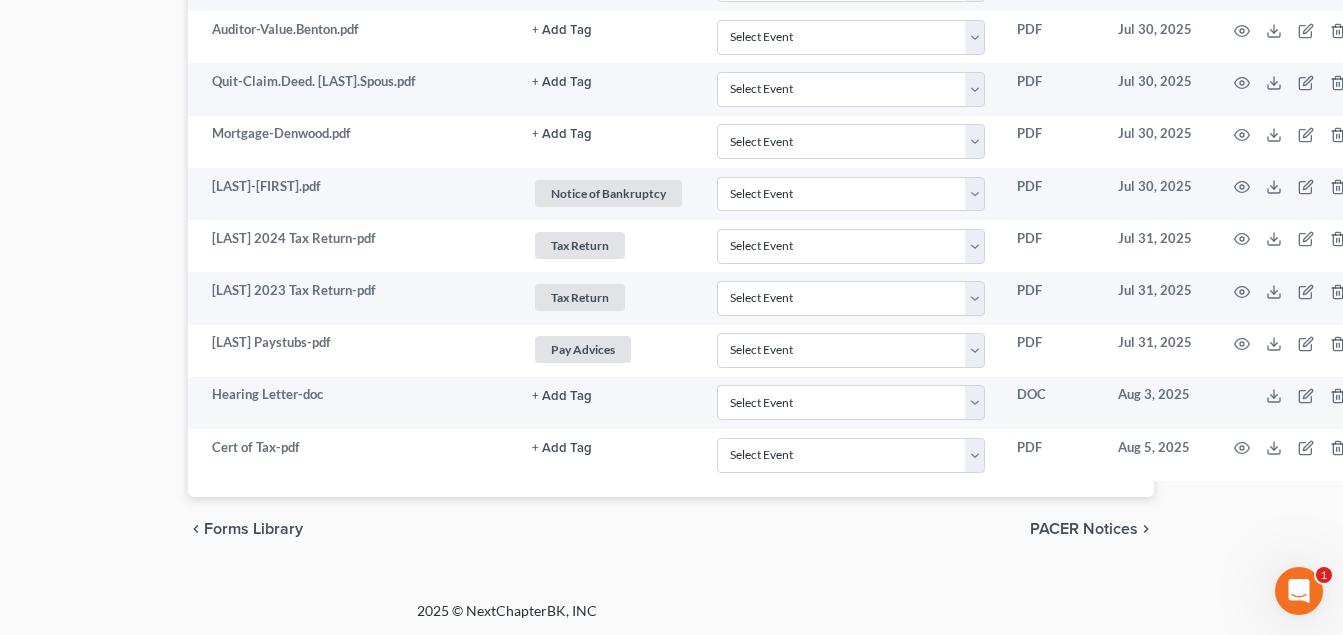 scroll, scrollTop: 2770, scrollLeft: 165, axis: both 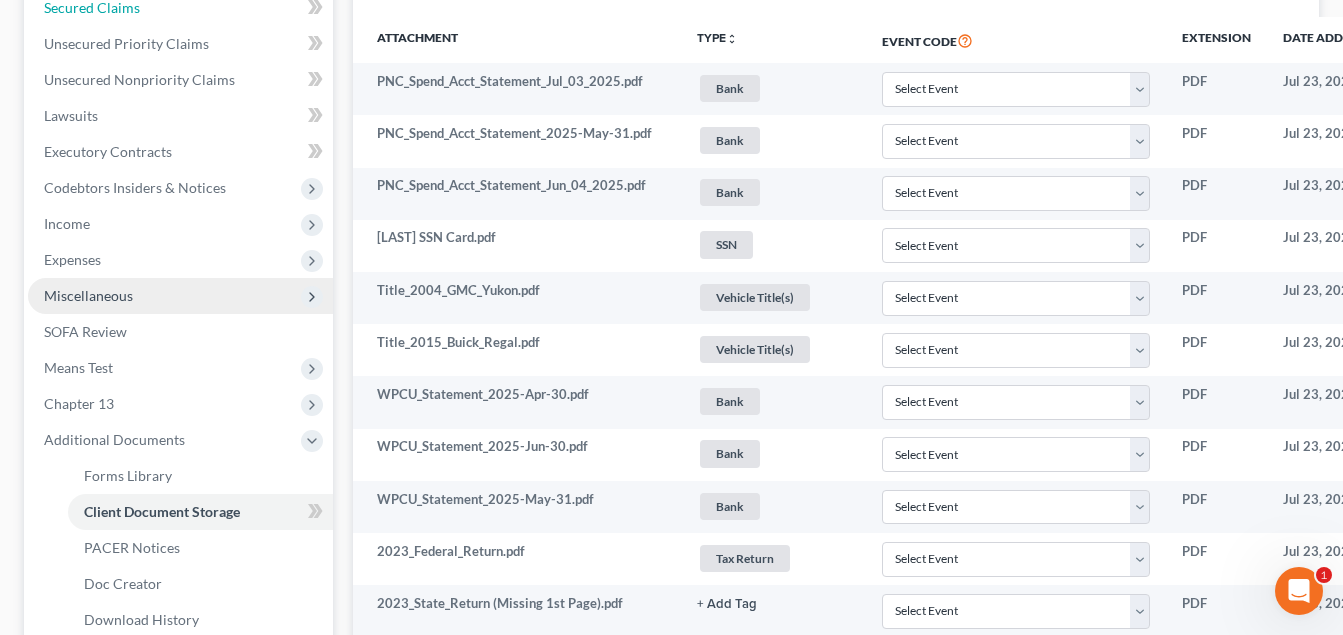 click on "Secured Claims" at bounding box center [92, 7] 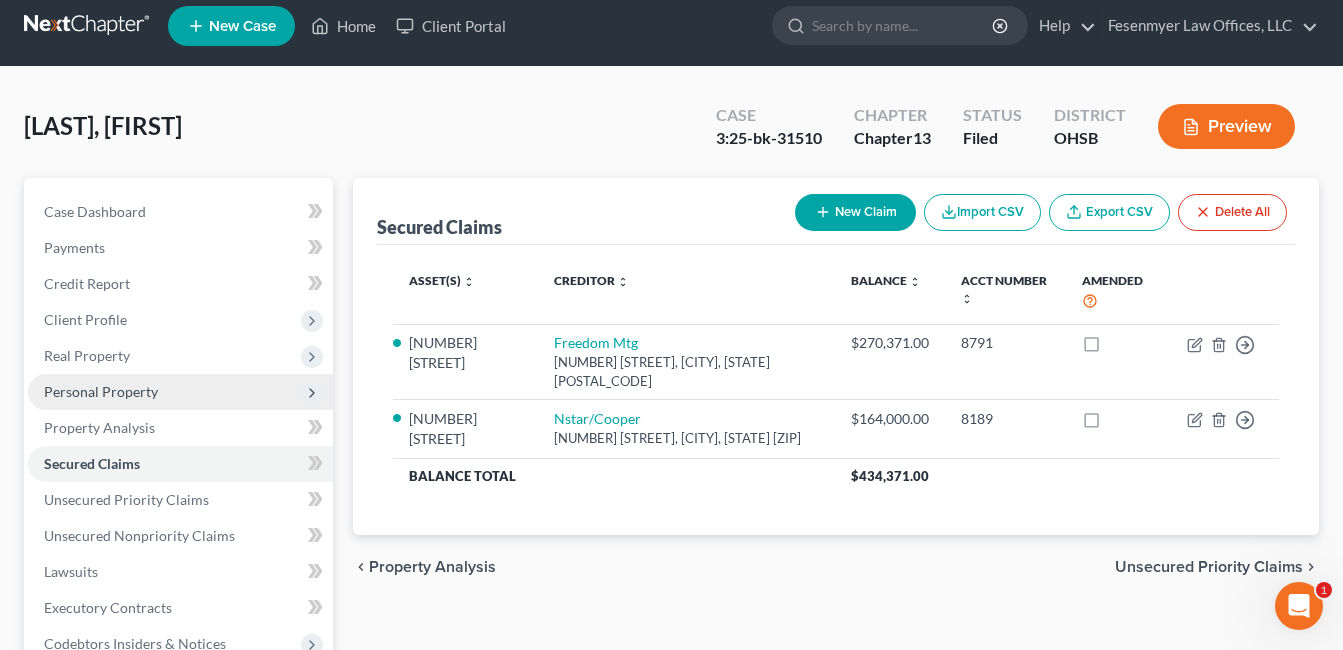 scroll, scrollTop: 0, scrollLeft: 0, axis: both 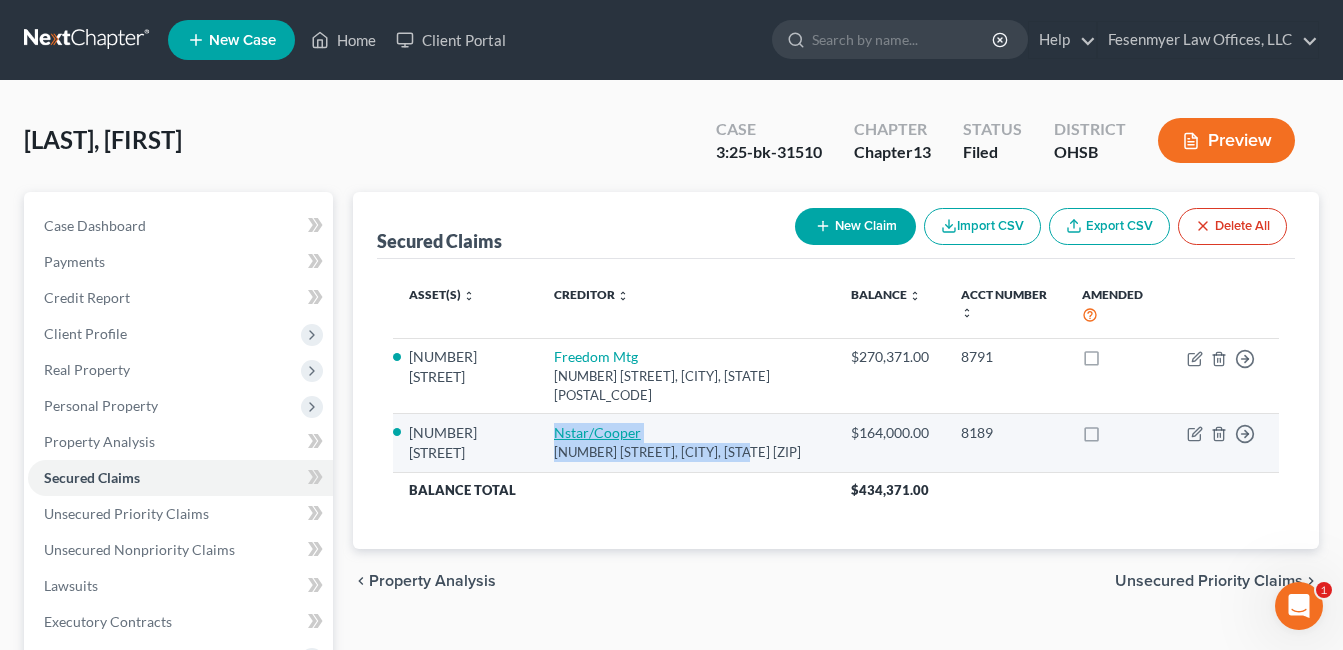 drag, startPoint x: 769, startPoint y: 451, endPoint x: 571, endPoint y: 431, distance: 199.00754 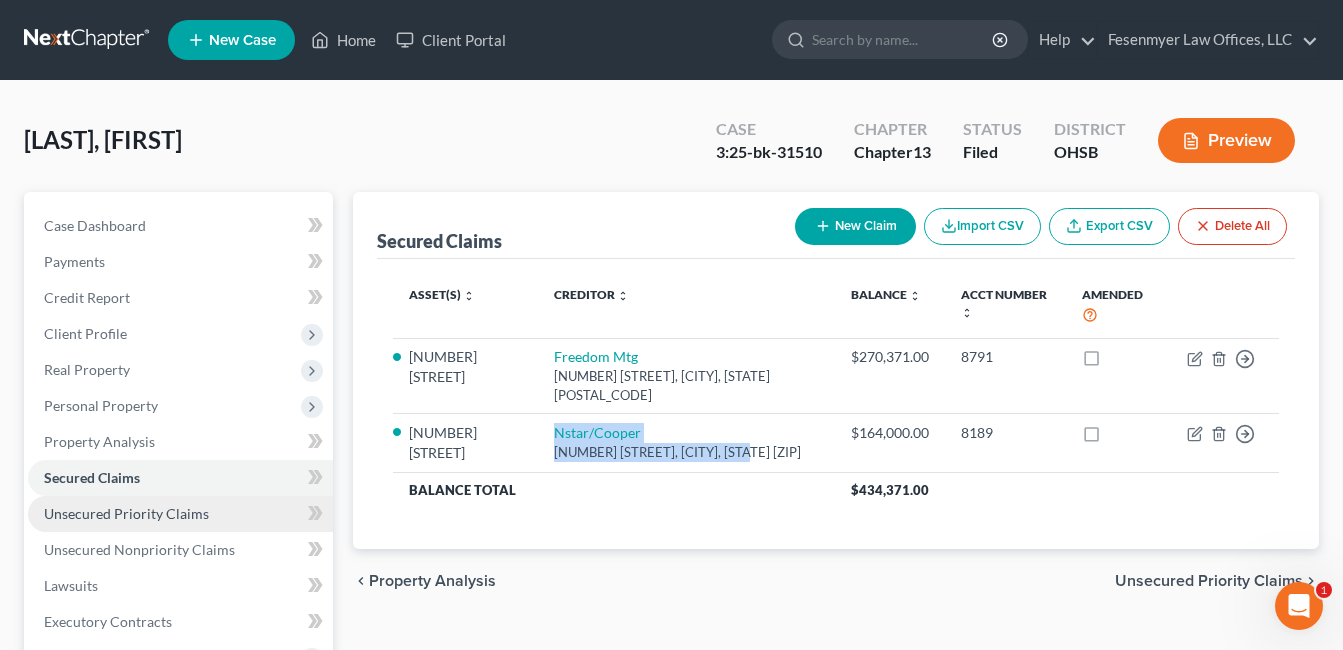 click on "Unsecured Priority Claims" at bounding box center [126, 513] 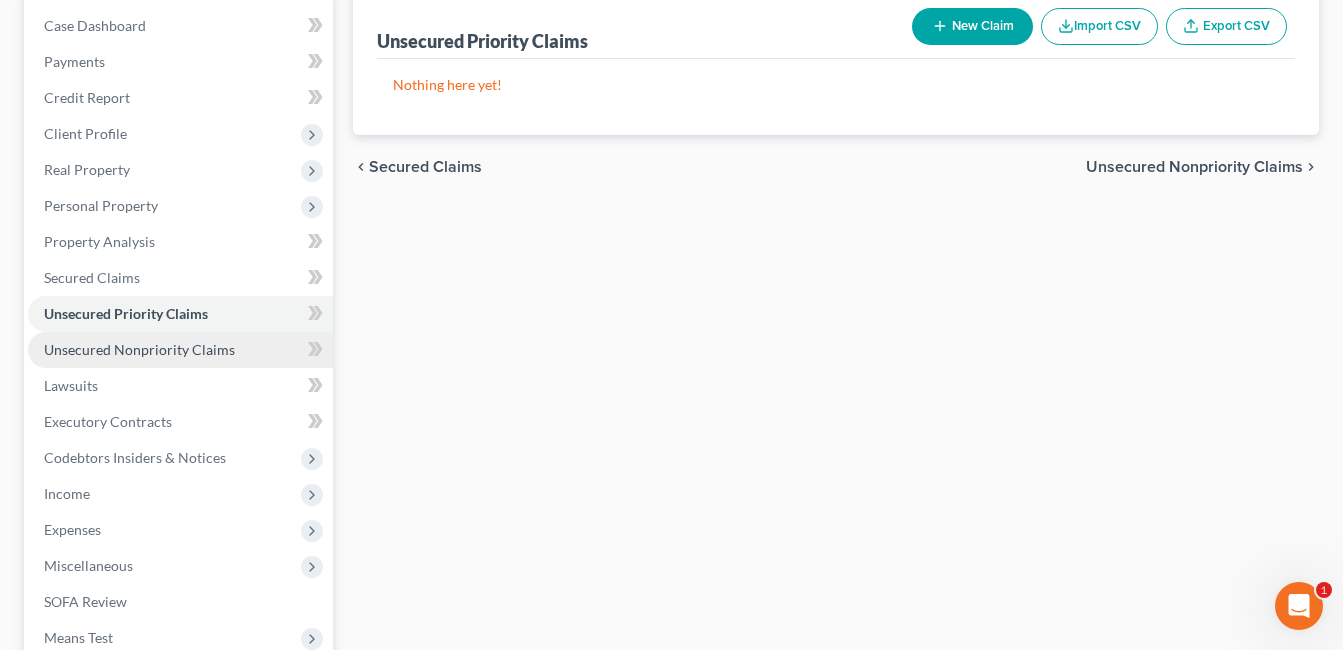 click on "Unsecured Nonpriority Claims" at bounding box center [139, 349] 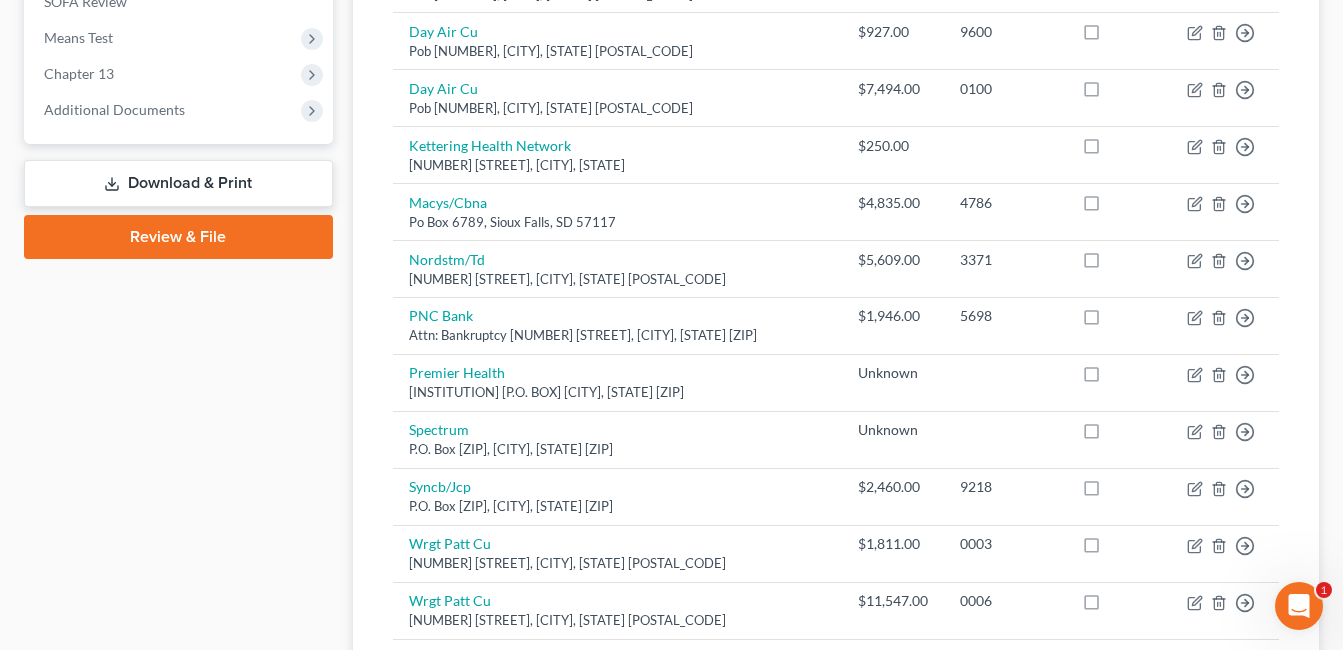 scroll, scrollTop: 1063, scrollLeft: 0, axis: vertical 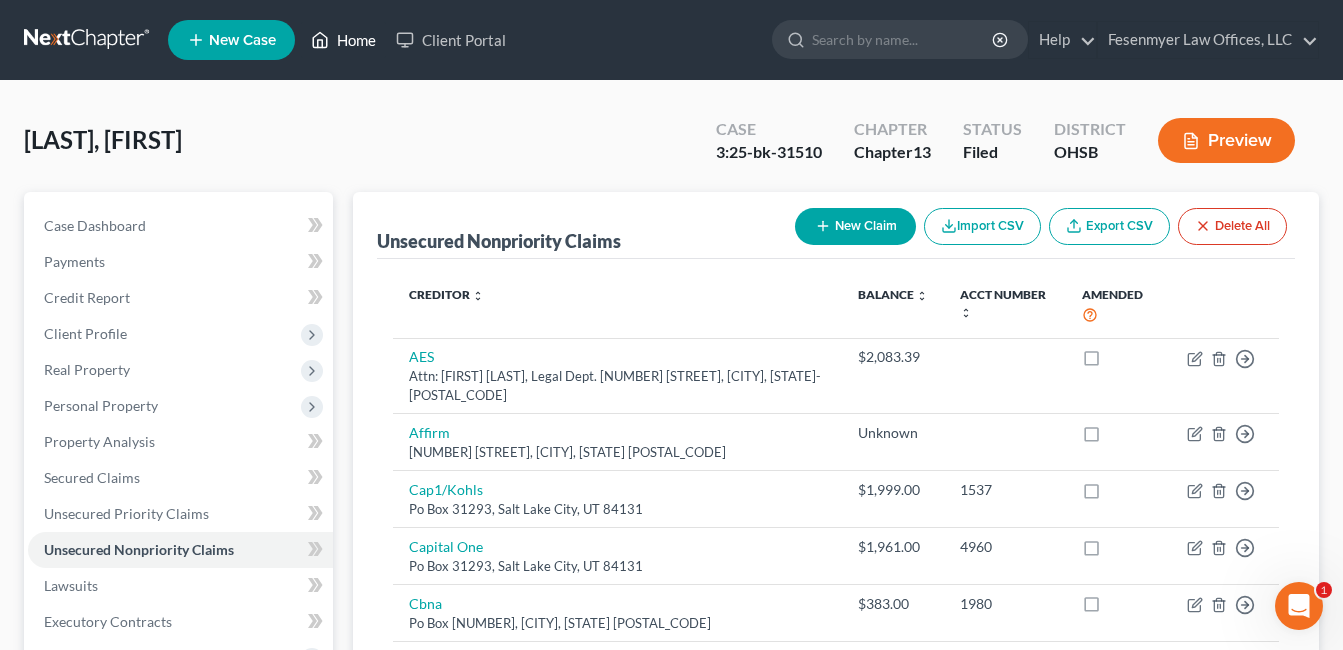 click on "Home" at bounding box center [343, 40] 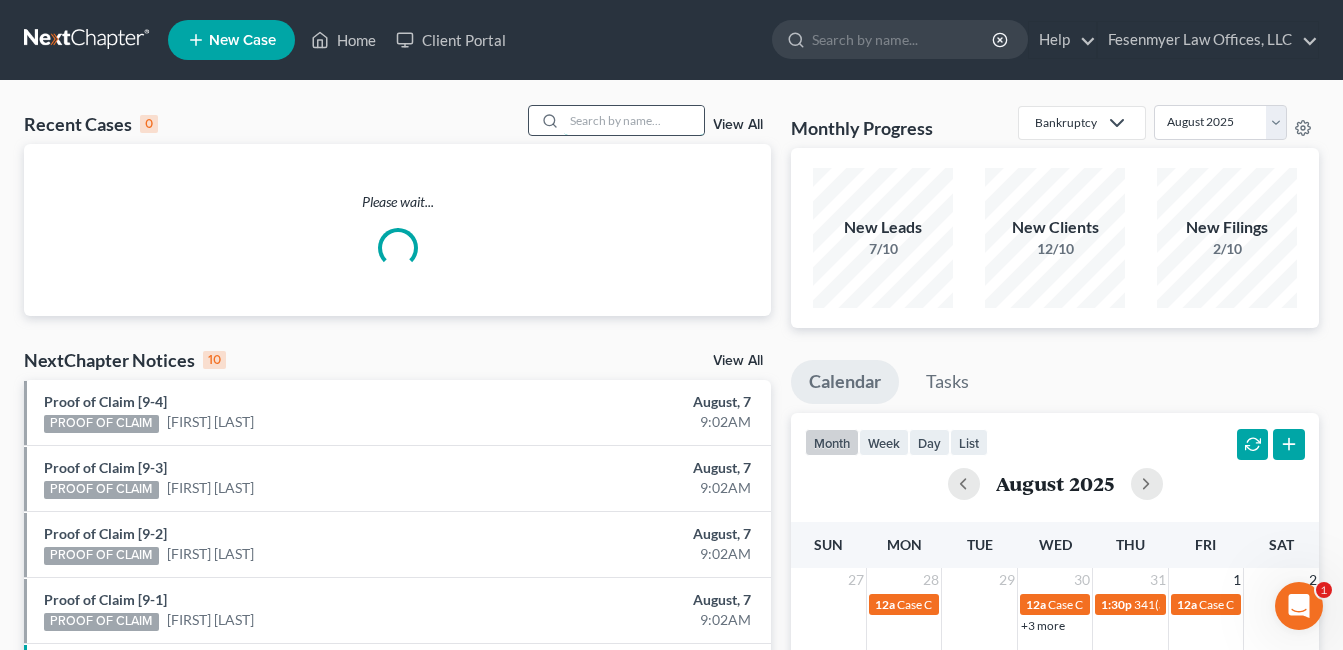 click at bounding box center (634, 120) 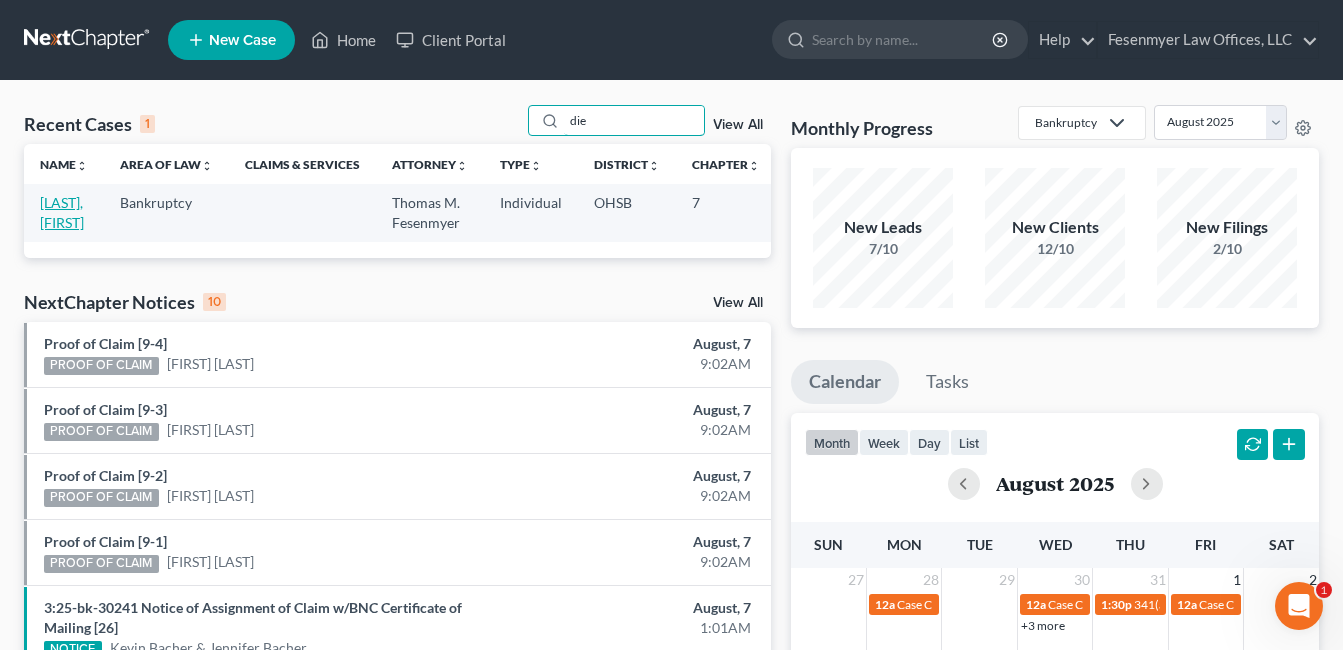 type on "die" 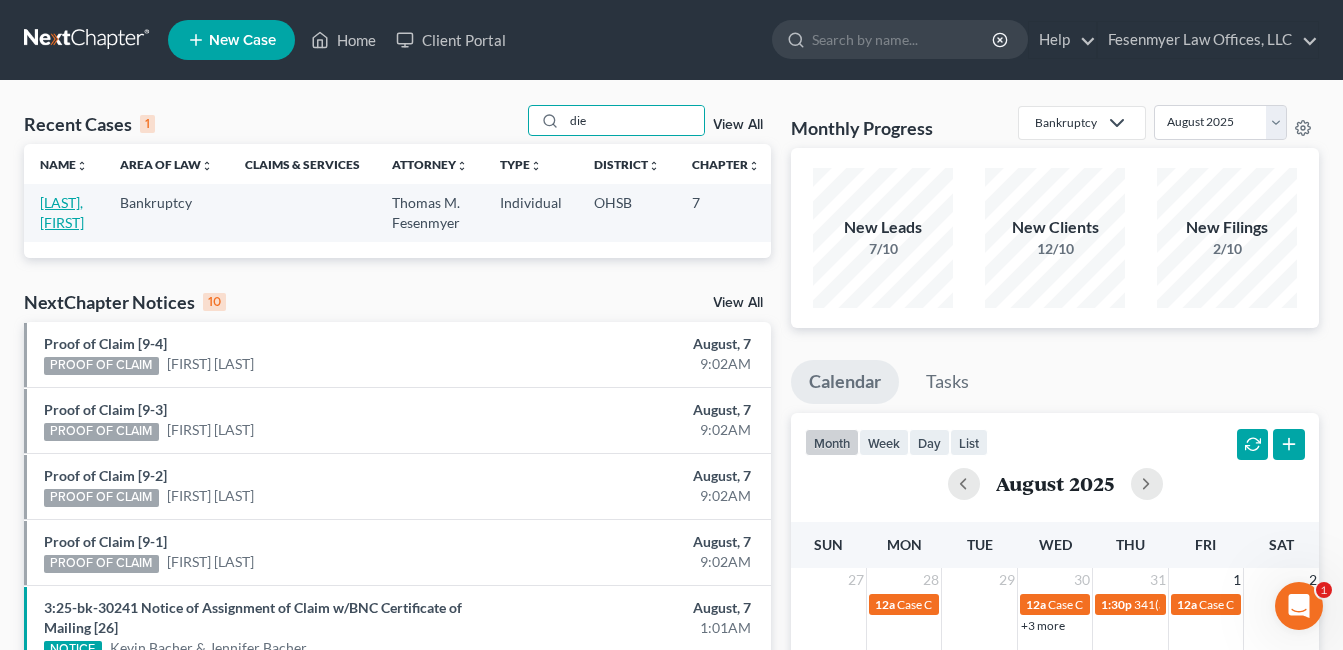 click on "Diefenbacher, Nyah" at bounding box center [62, 212] 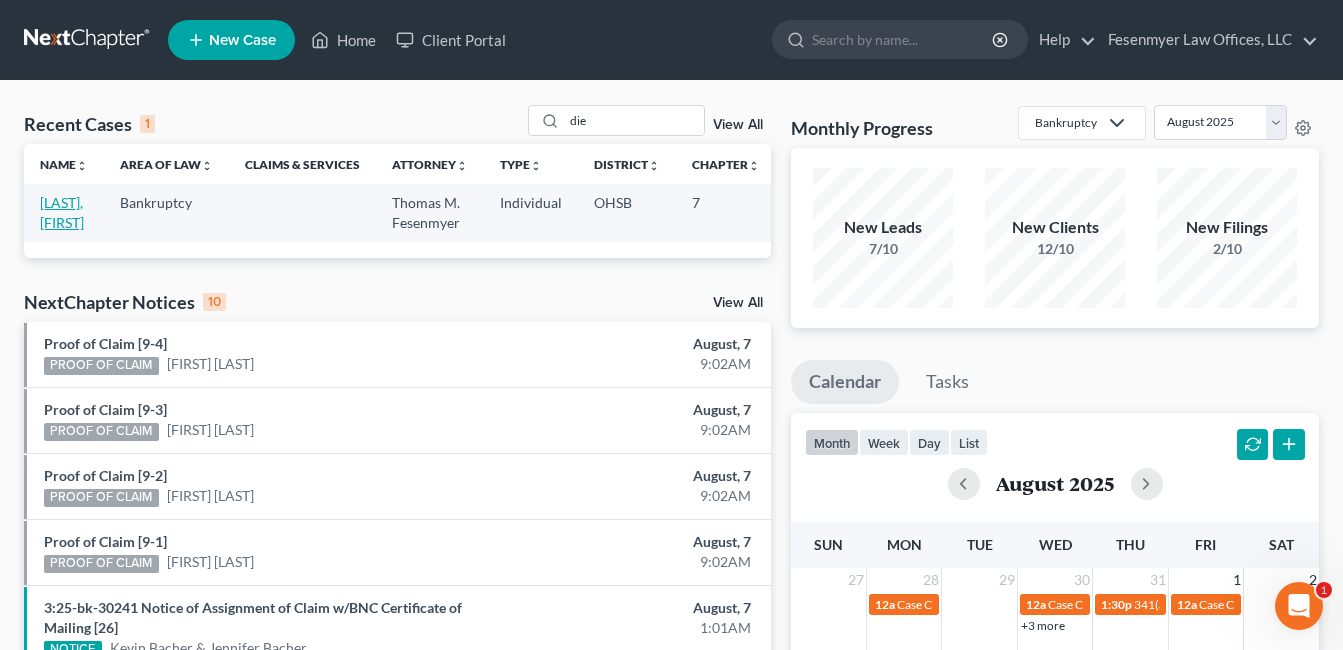 select on "0" 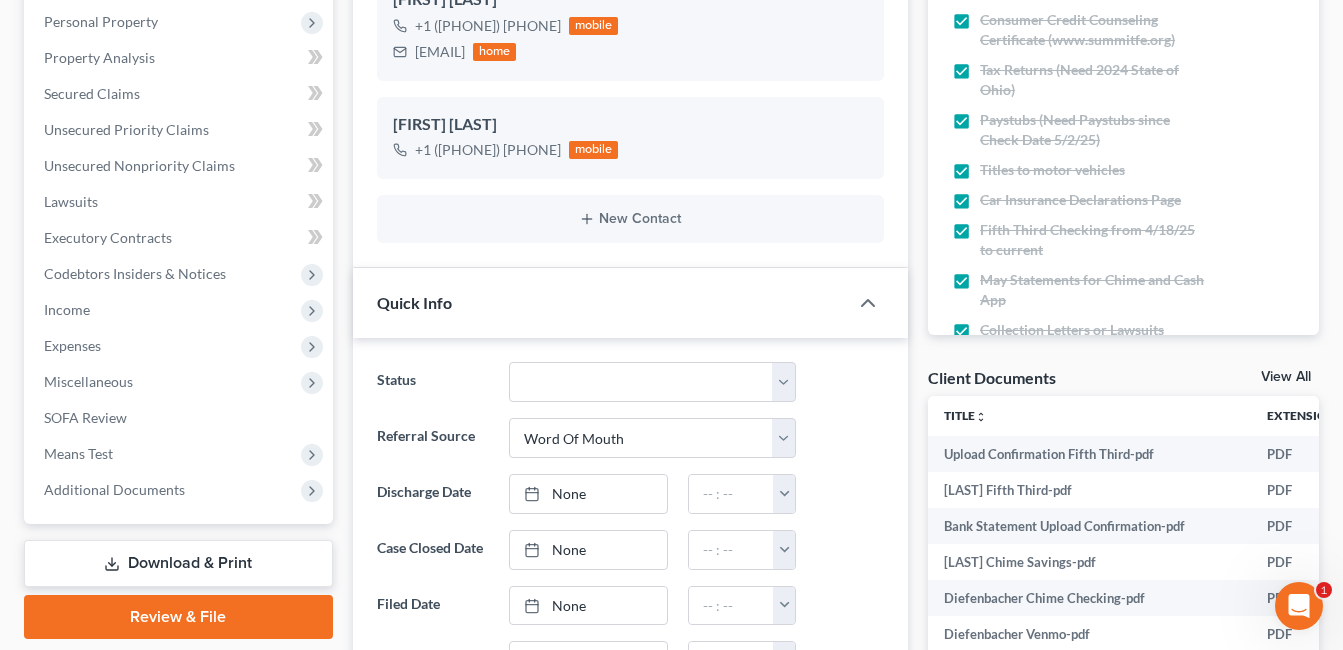 scroll, scrollTop: 400, scrollLeft: 0, axis: vertical 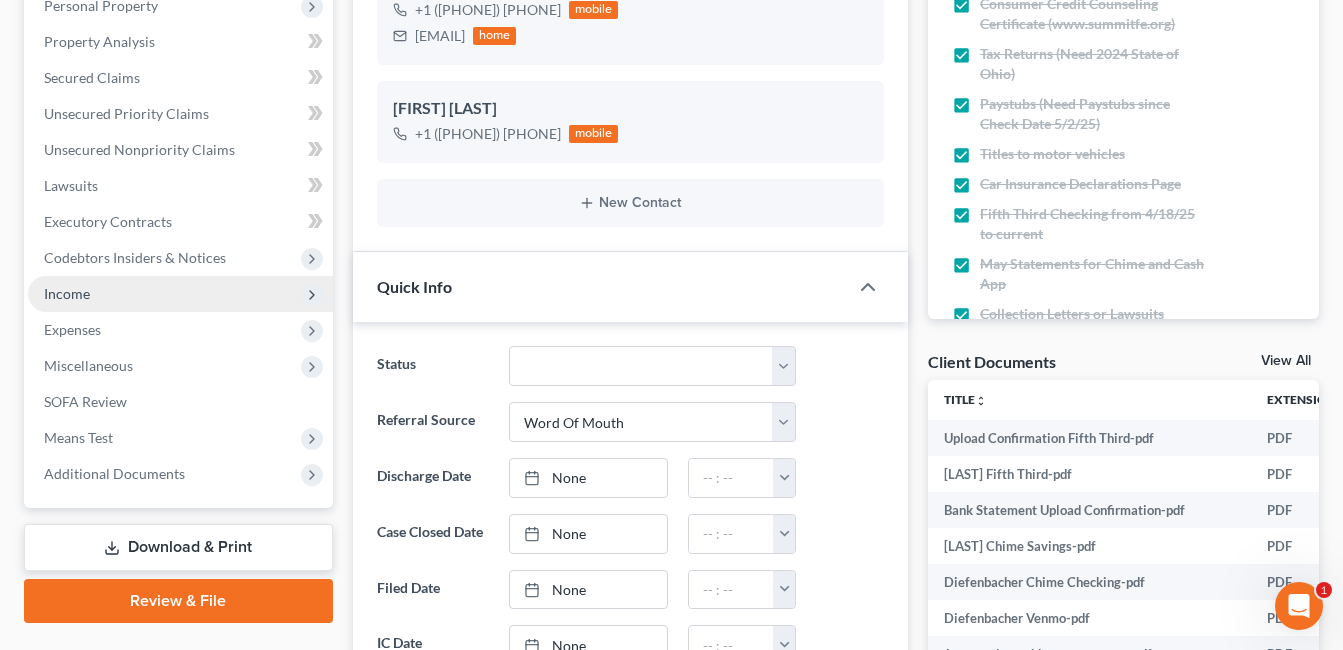 click on "Income" at bounding box center (180, 294) 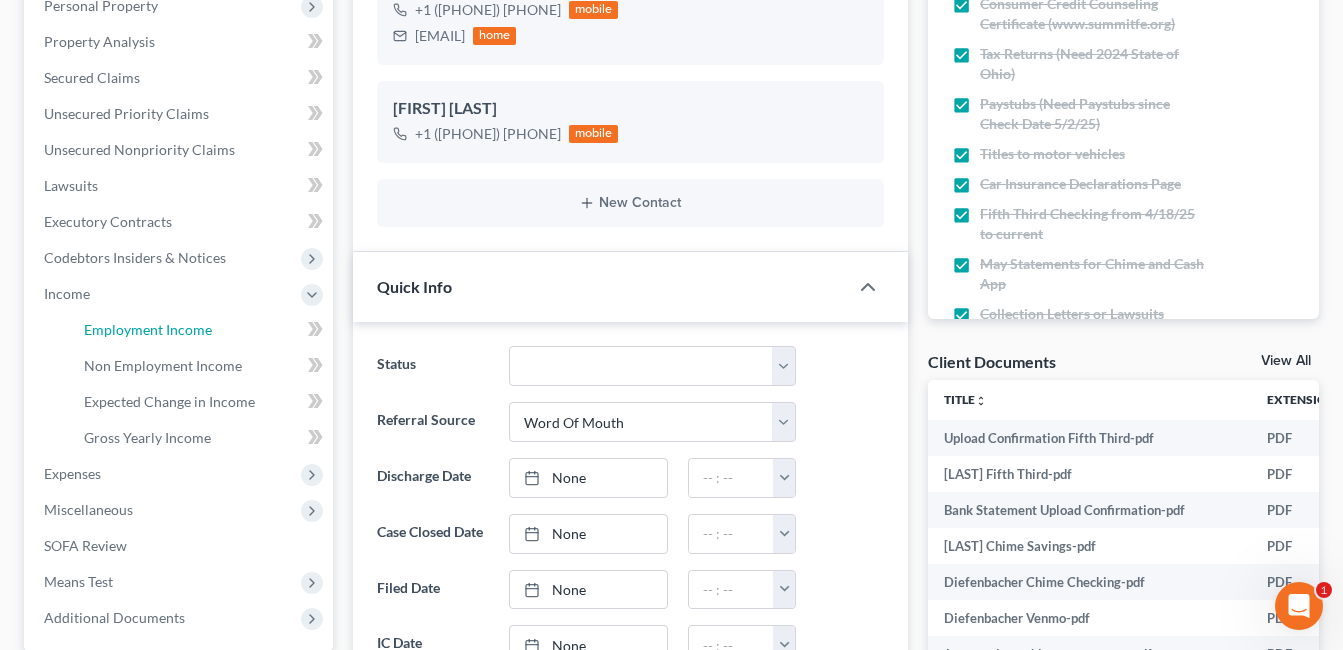 drag, startPoint x: 144, startPoint y: 330, endPoint x: 578, endPoint y: 235, distance: 444.27582 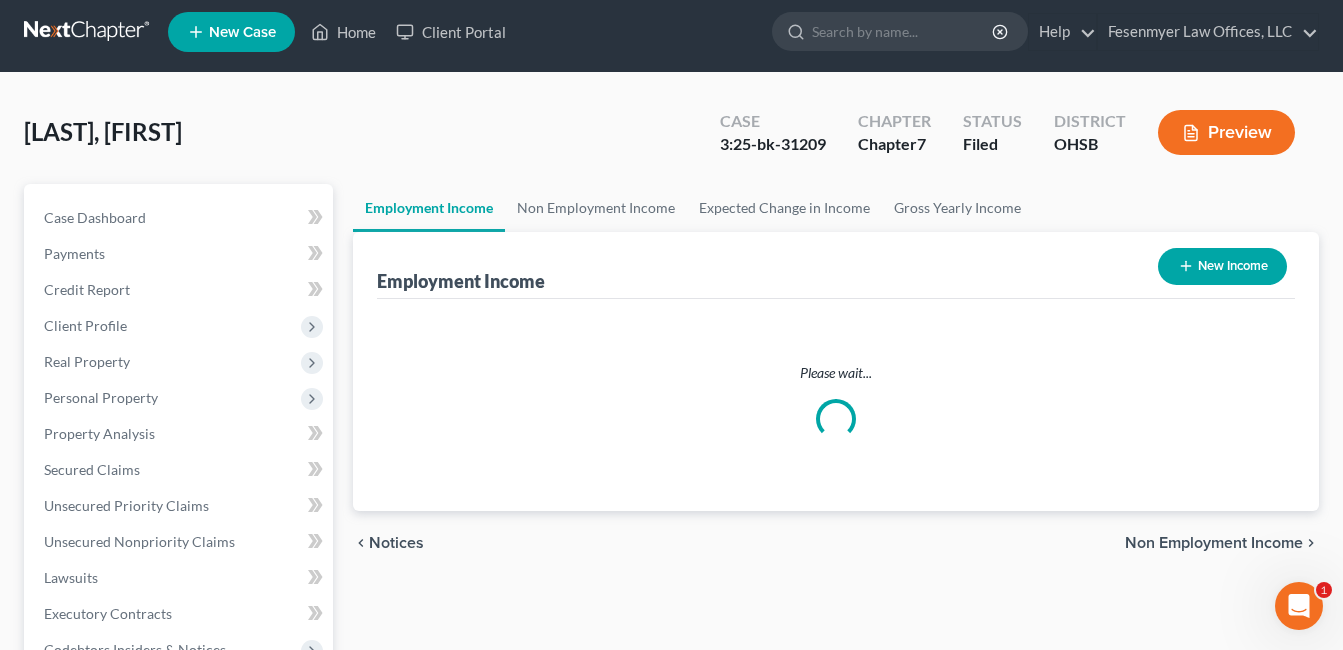 scroll, scrollTop: 0, scrollLeft: 0, axis: both 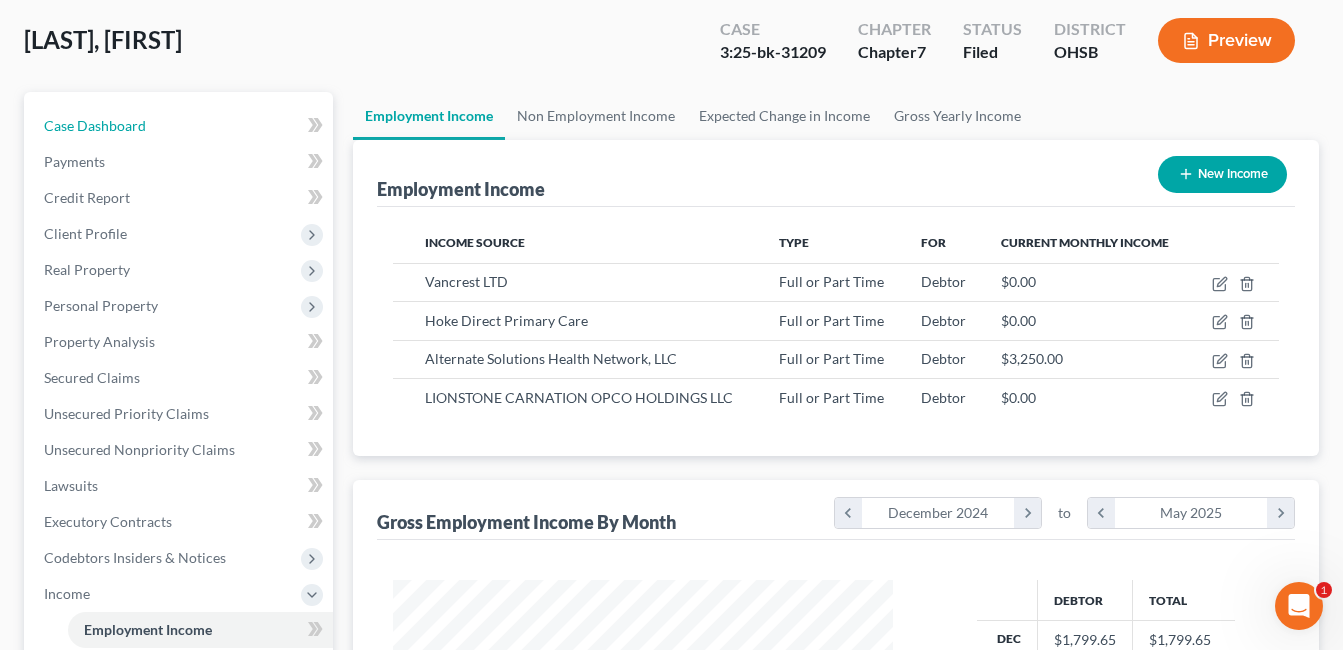 click on "Case Dashboard" at bounding box center [95, 125] 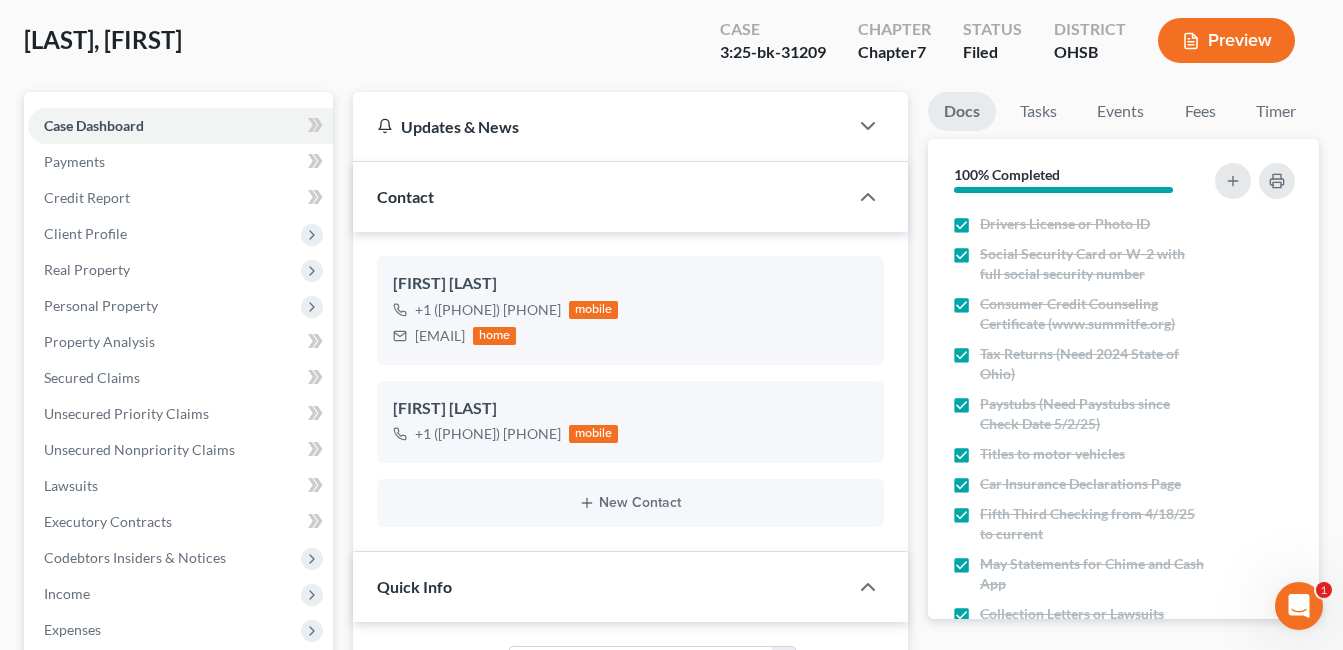 scroll, scrollTop: 0, scrollLeft: 0, axis: both 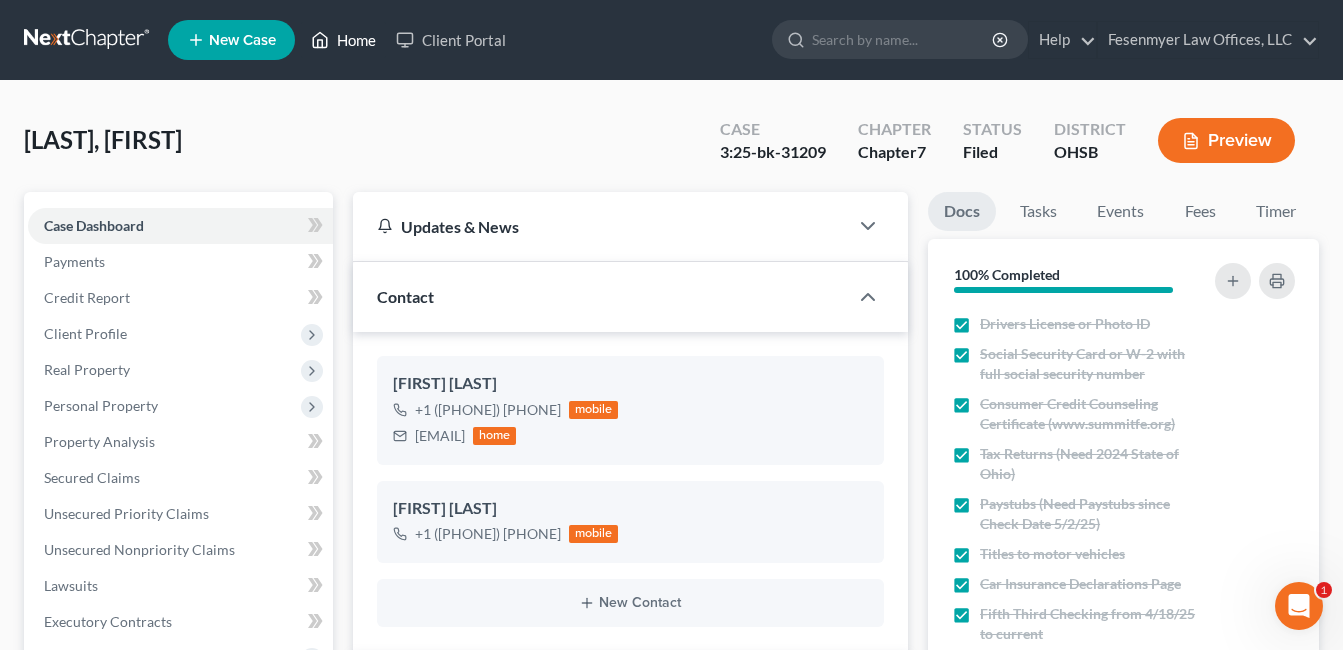 click on "Home" at bounding box center [343, 40] 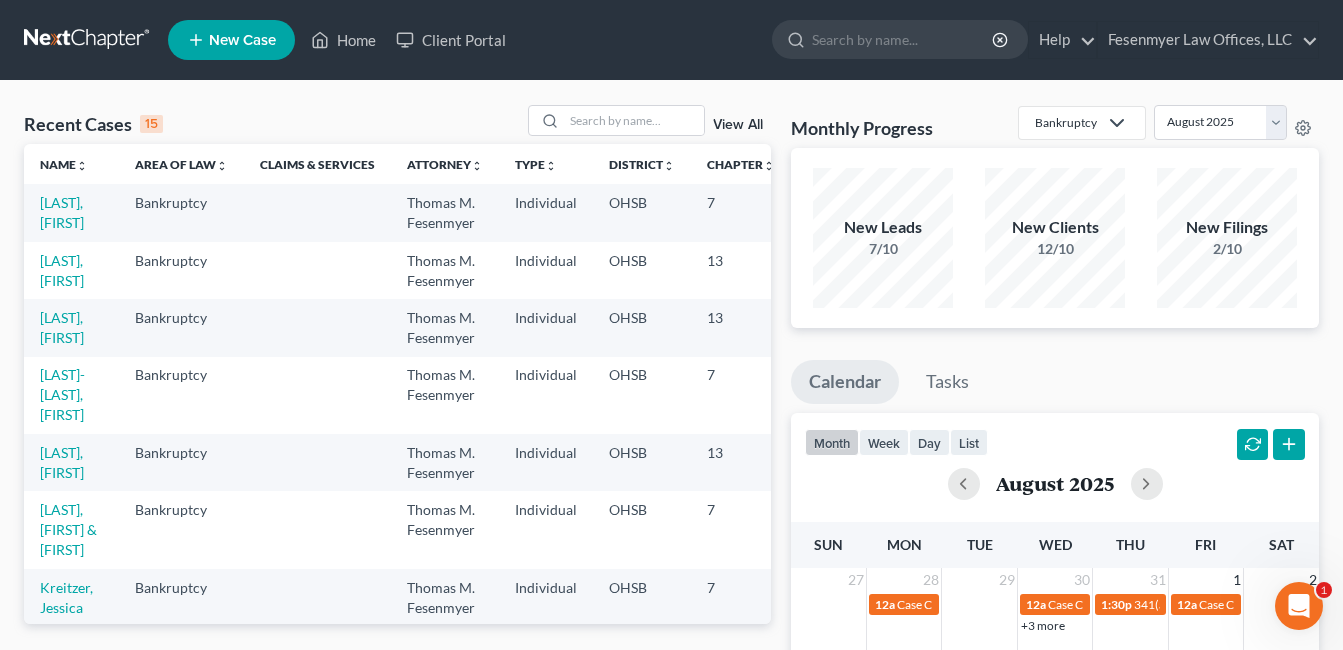click on "View All" at bounding box center (738, 125) 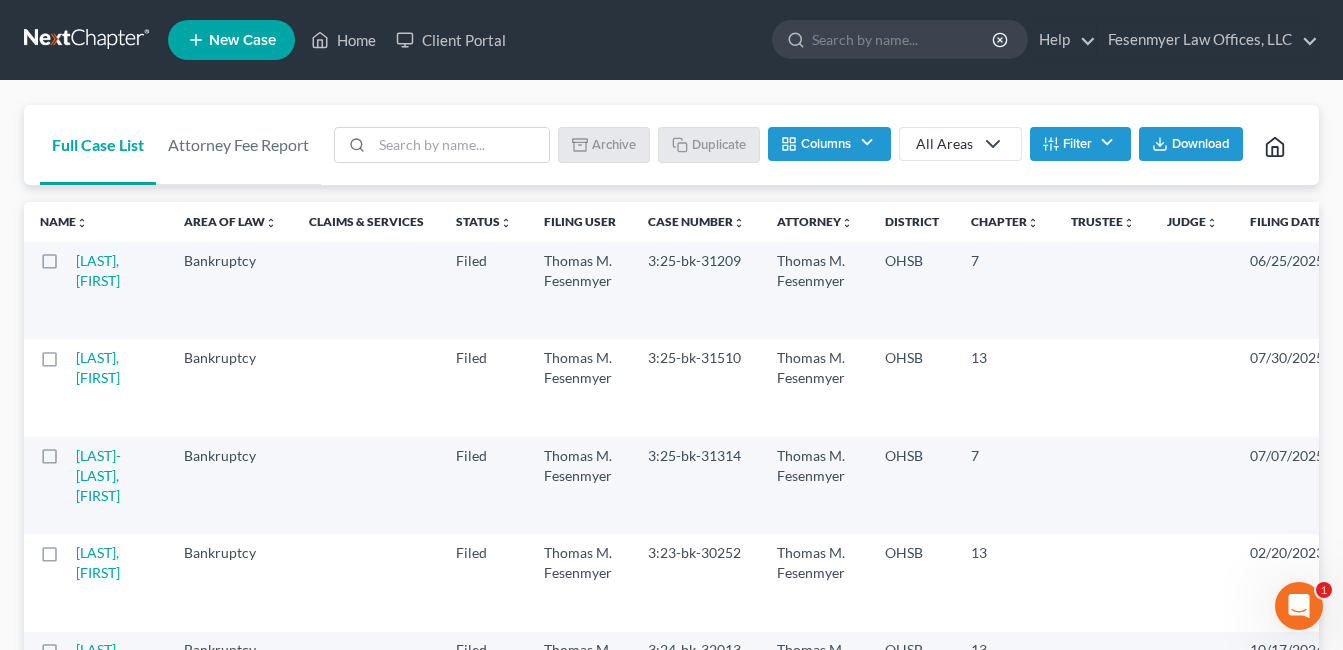 click on "Filter" at bounding box center [1080, 144] 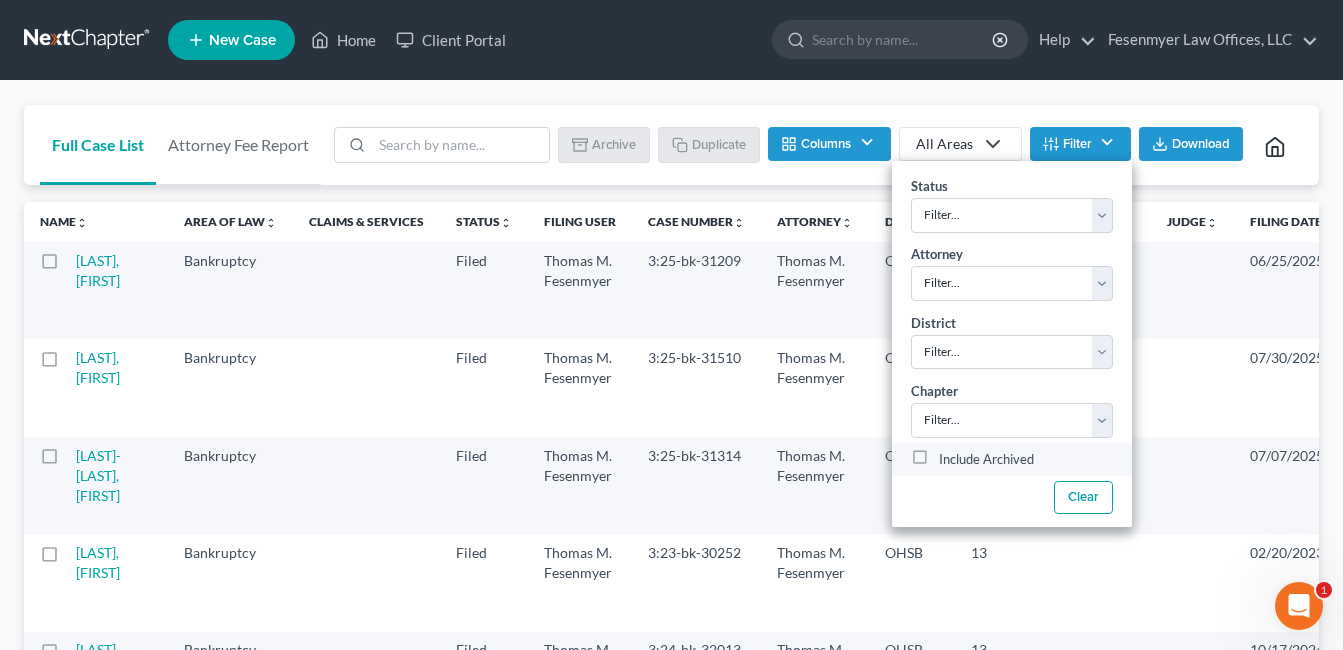 click on "Include Archived" at bounding box center [986, 460] 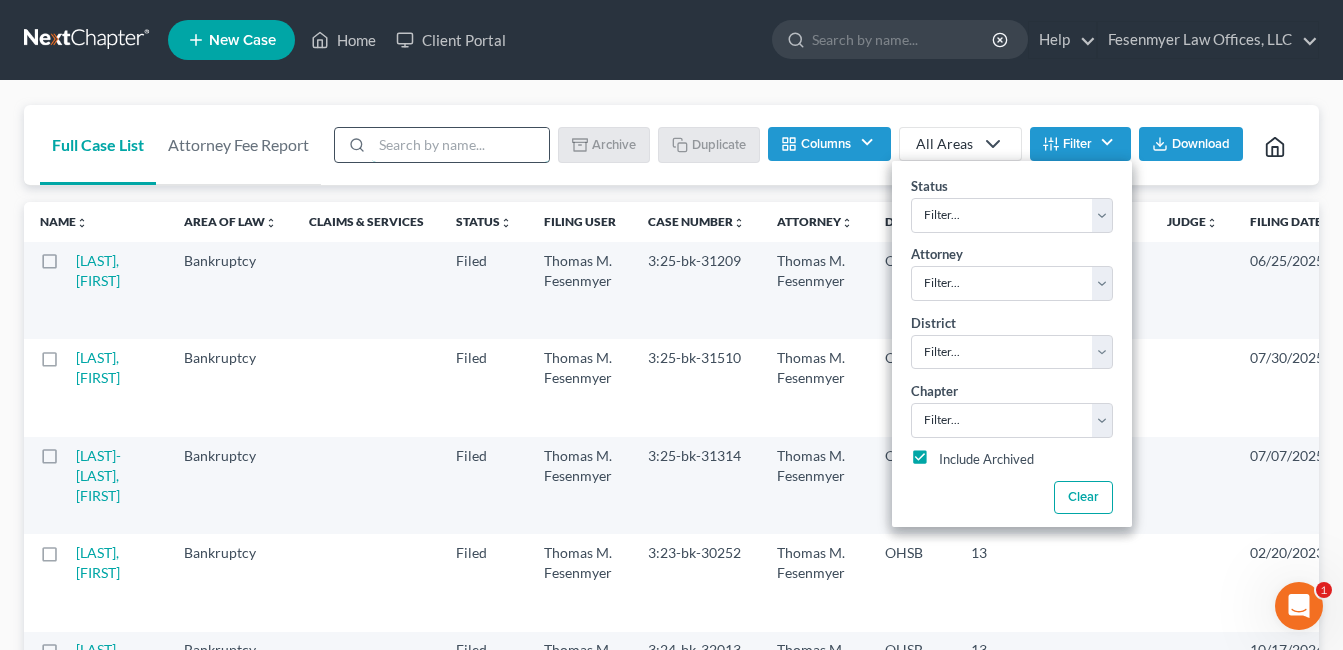click at bounding box center [460, 145] 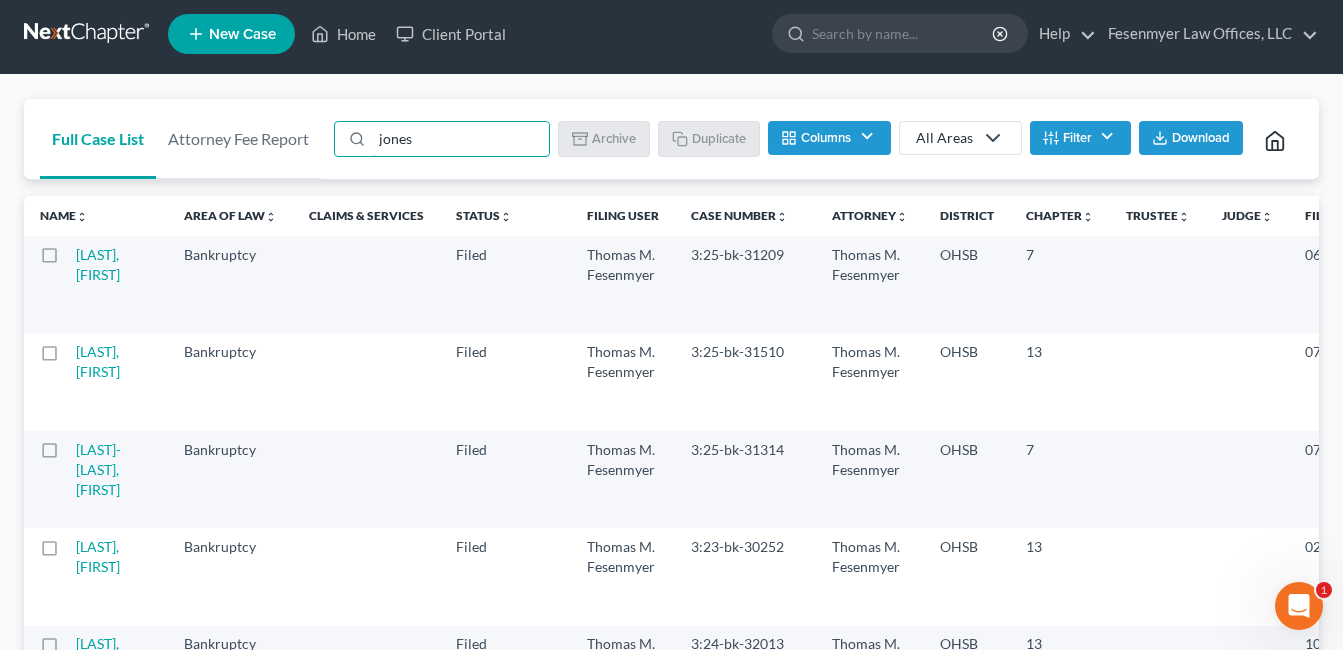 scroll, scrollTop: 0, scrollLeft: 0, axis: both 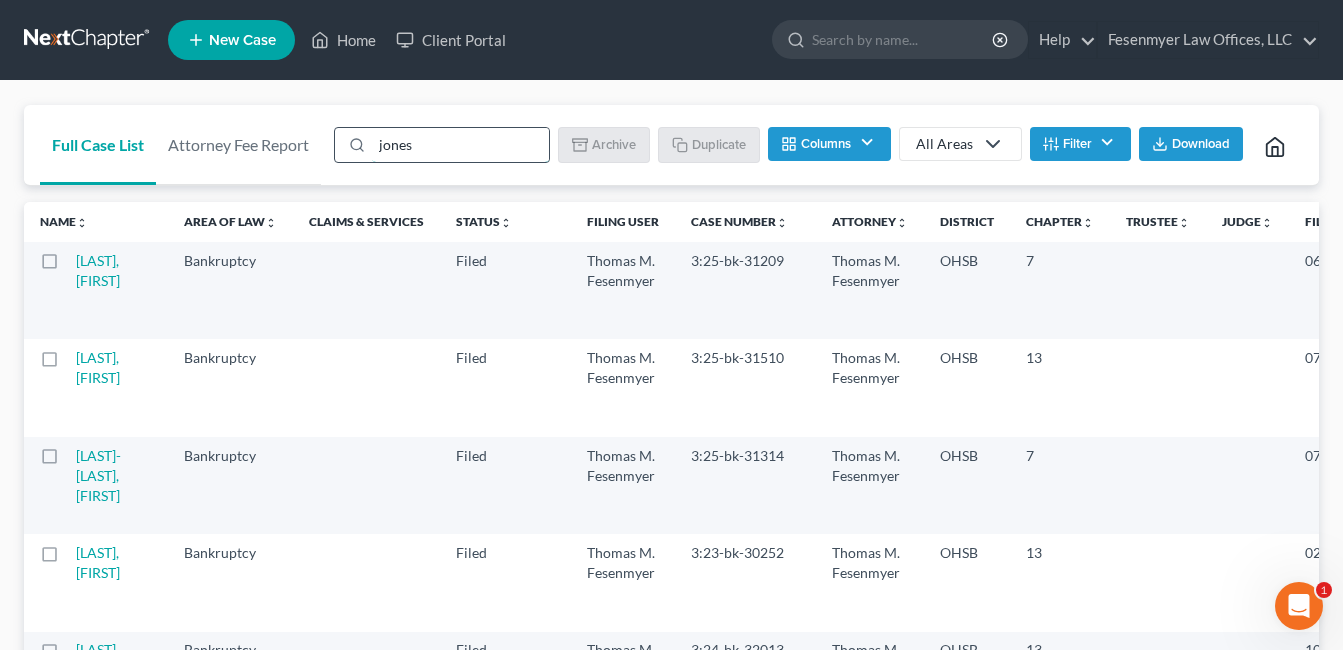 click on "jones" at bounding box center (460, 145) 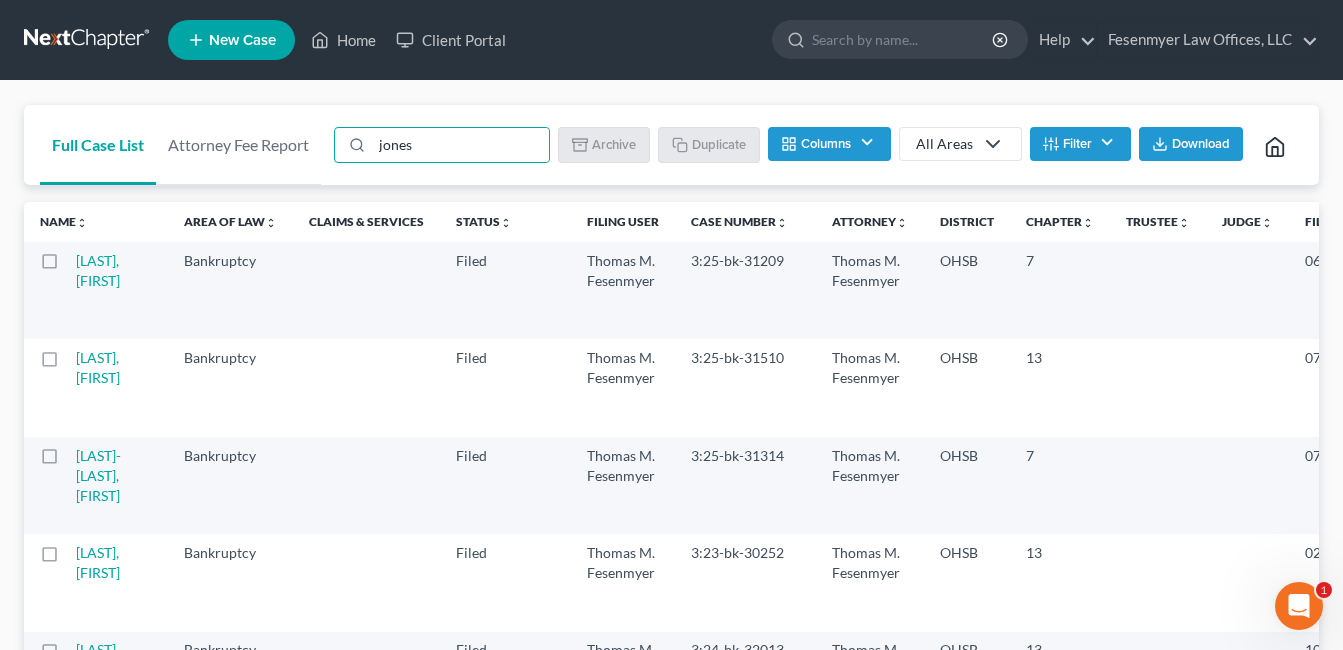 click on "Filter" at bounding box center [1080, 144] 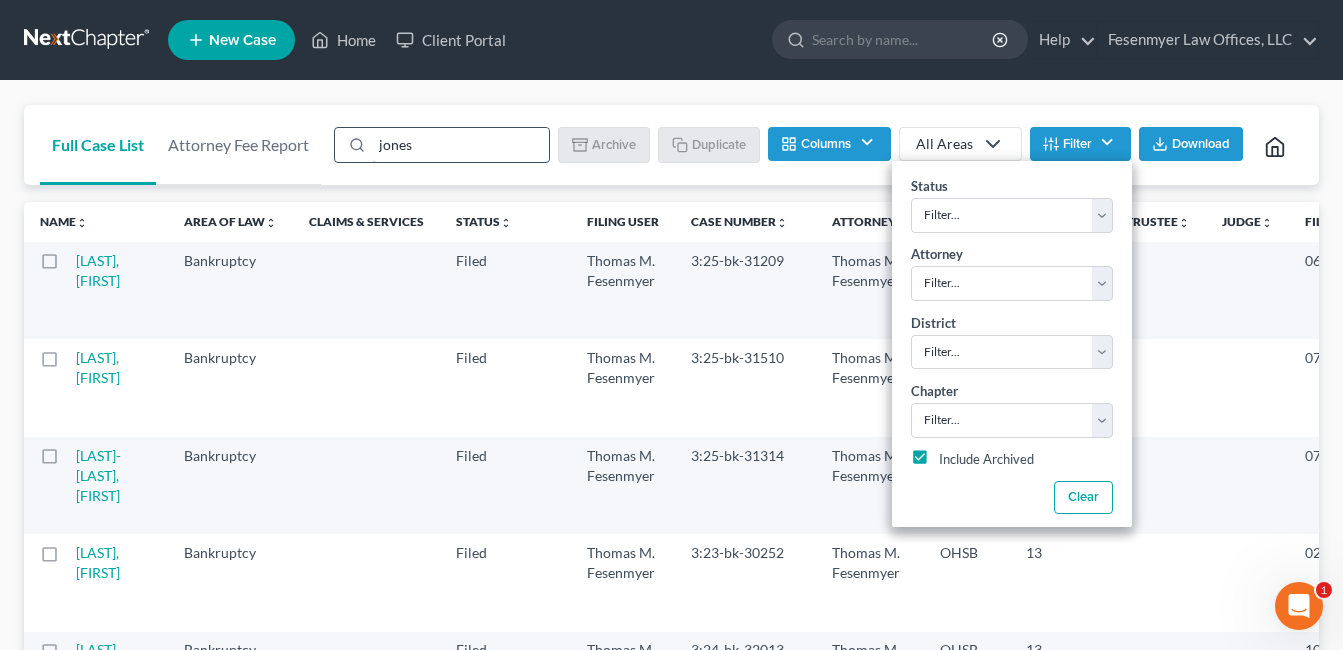 click on "jones" at bounding box center [460, 145] 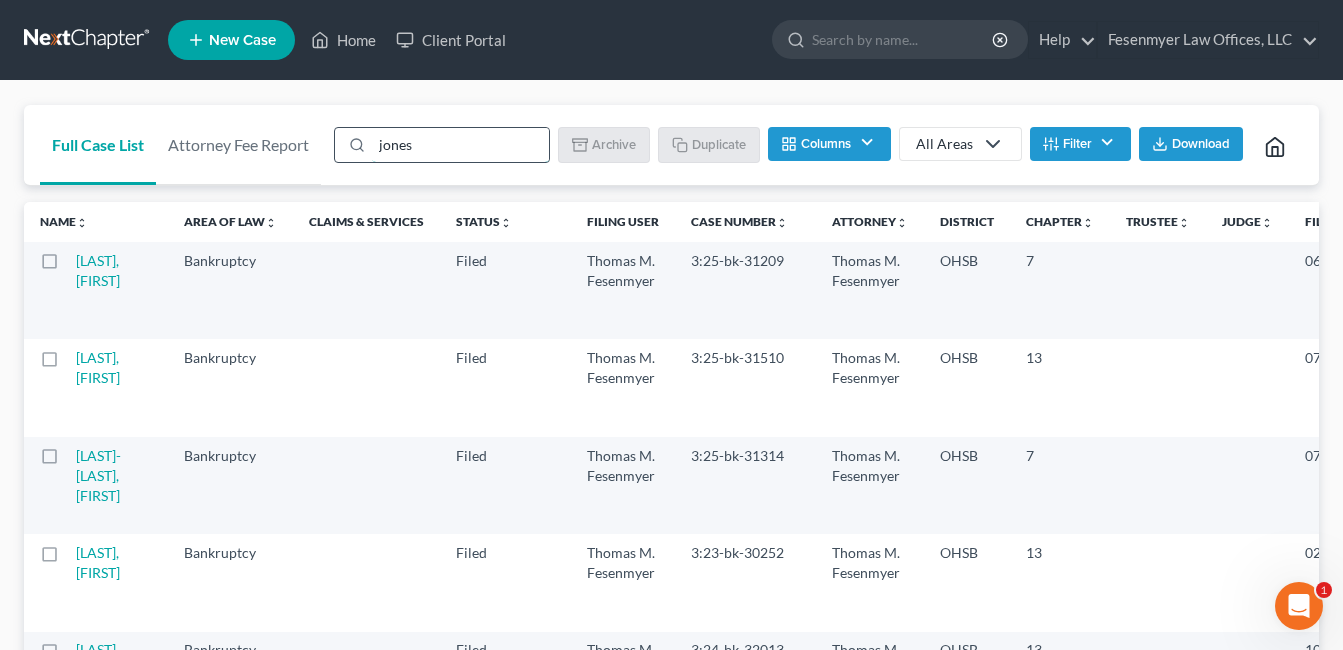 drag, startPoint x: 459, startPoint y: 141, endPoint x: 356, endPoint y: 148, distance: 103.23759 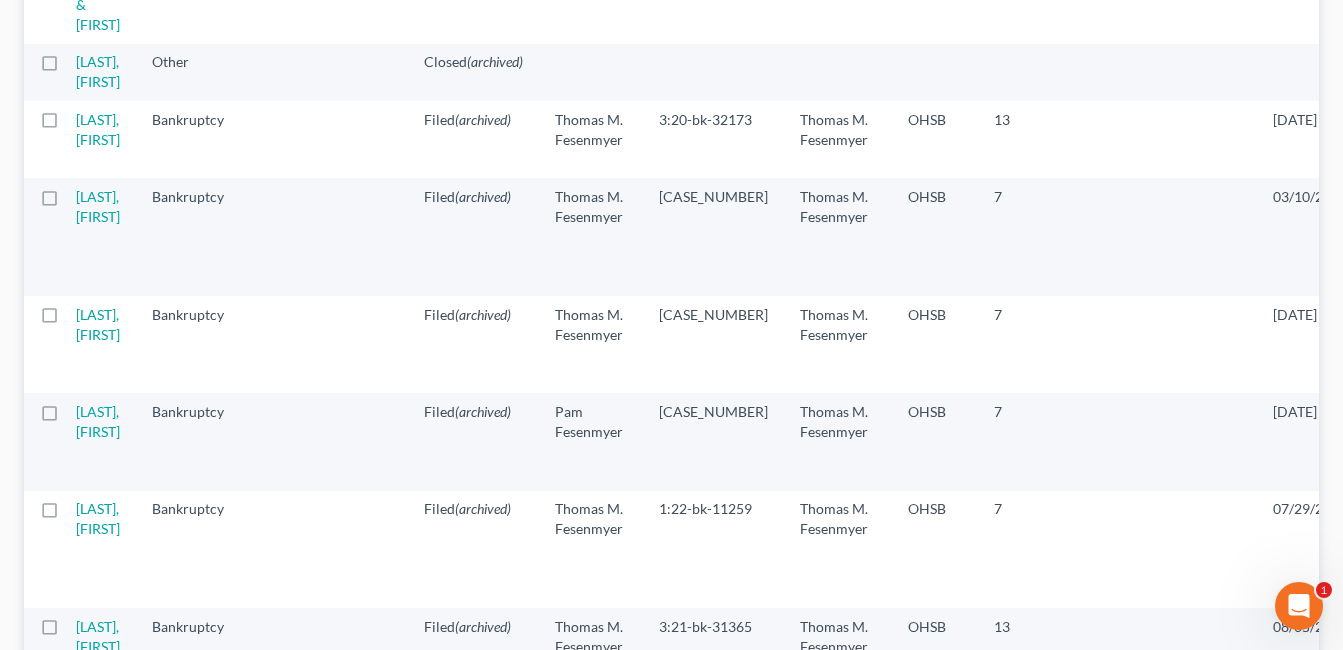 scroll, scrollTop: 564, scrollLeft: 0, axis: vertical 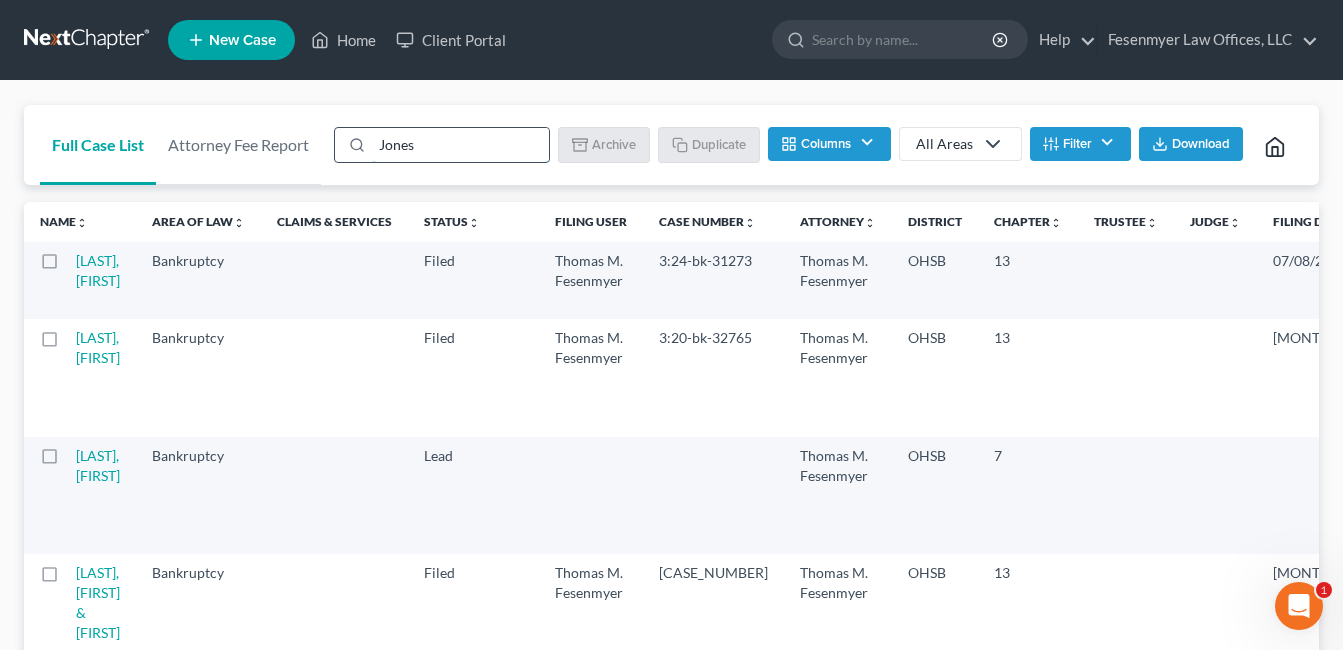 drag, startPoint x: 442, startPoint y: 136, endPoint x: 367, endPoint y: 140, distance: 75.10659 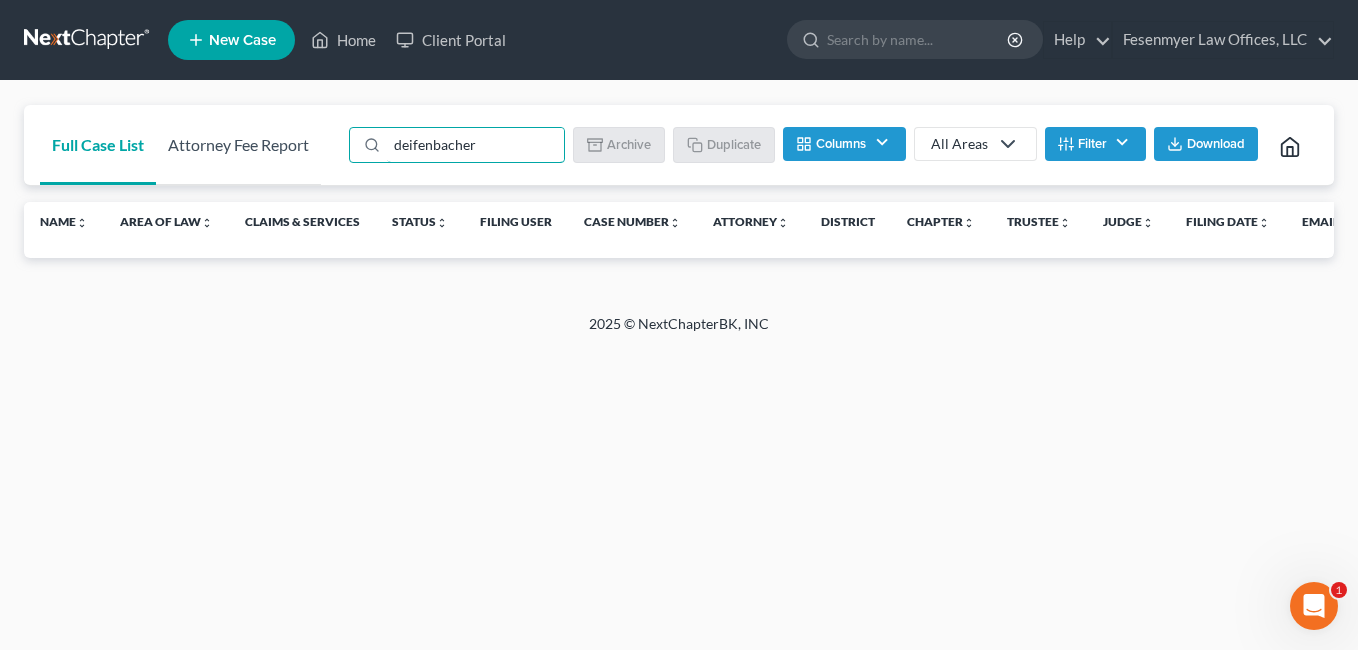drag, startPoint x: 492, startPoint y: 133, endPoint x: 322, endPoint y: 147, distance: 170.5755 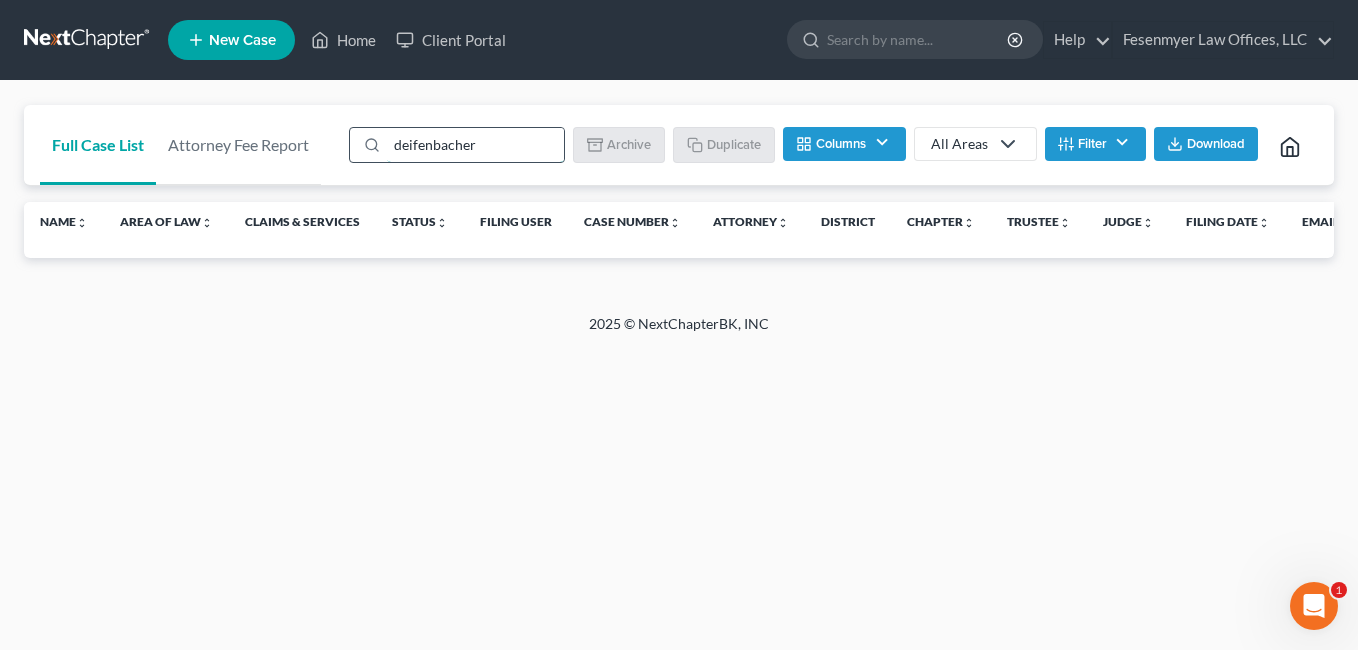 drag, startPoint x: 433, startPoint y: 148, endPoint x: 365, endPoint y: 152, distance: 68.117546 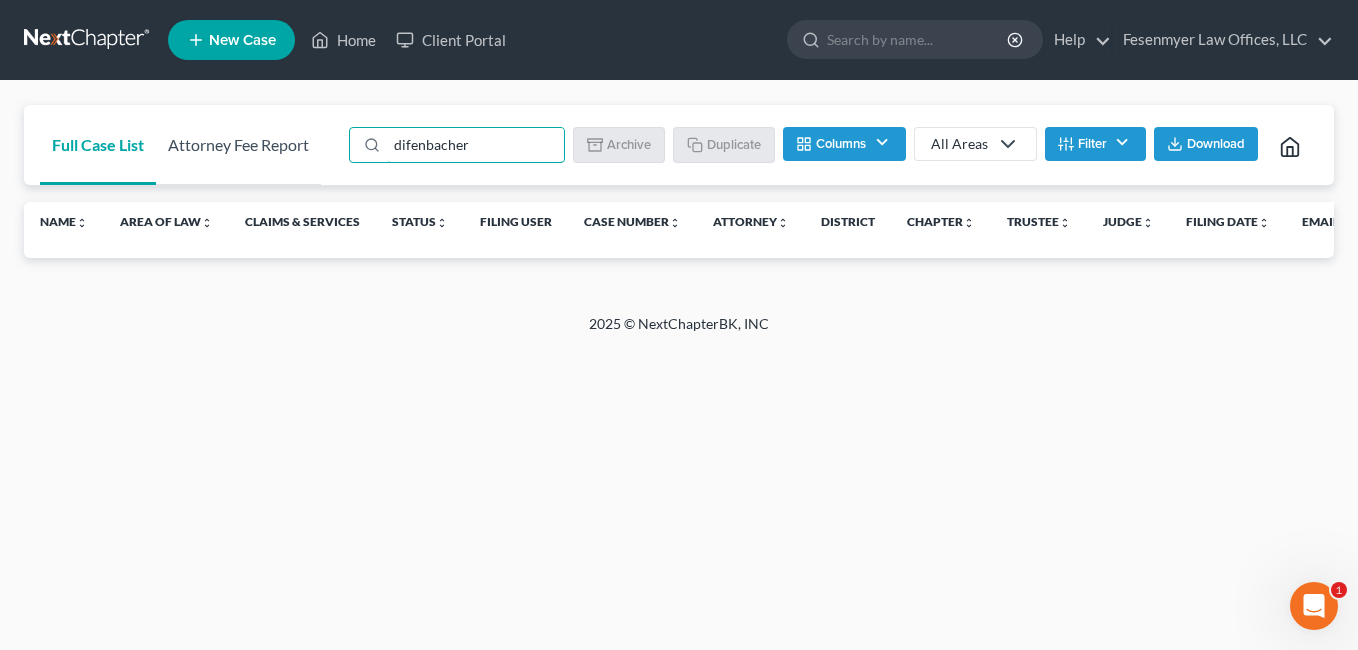 drag, startPoint x: 475, startPoint y: 149, endPoint x: 324, endPoint y: 162, distance: 151.55856 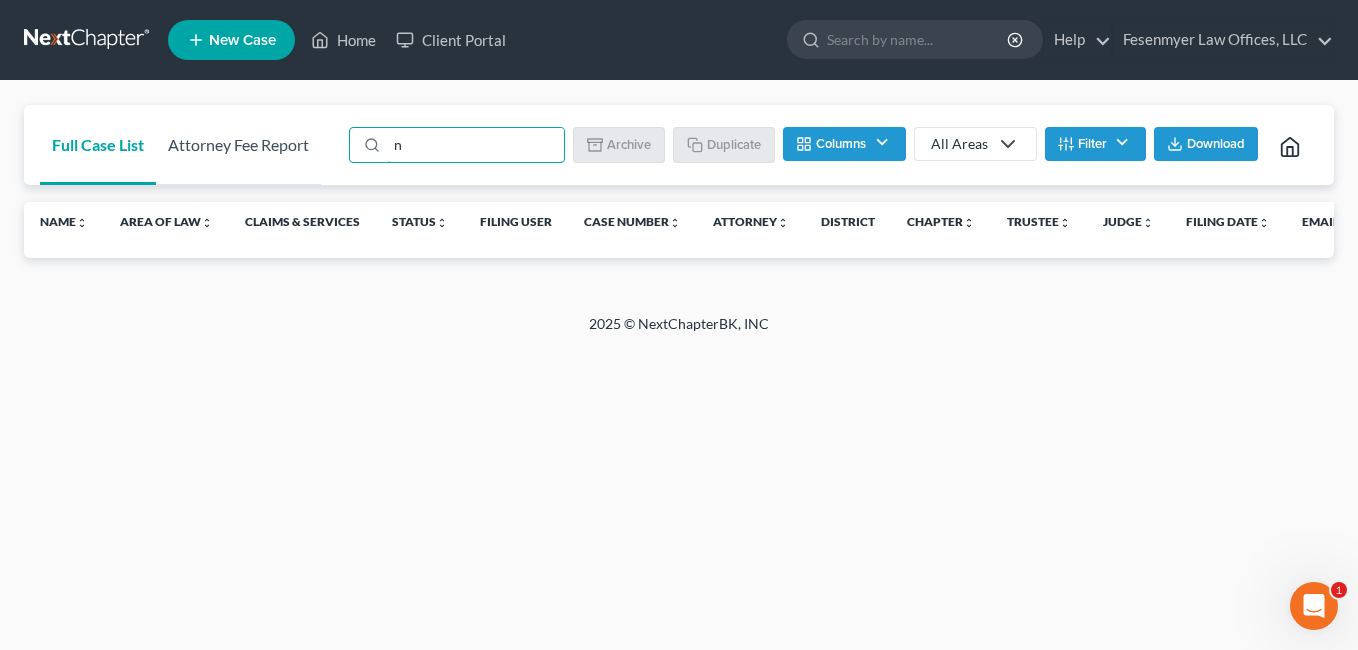 type on "ny" 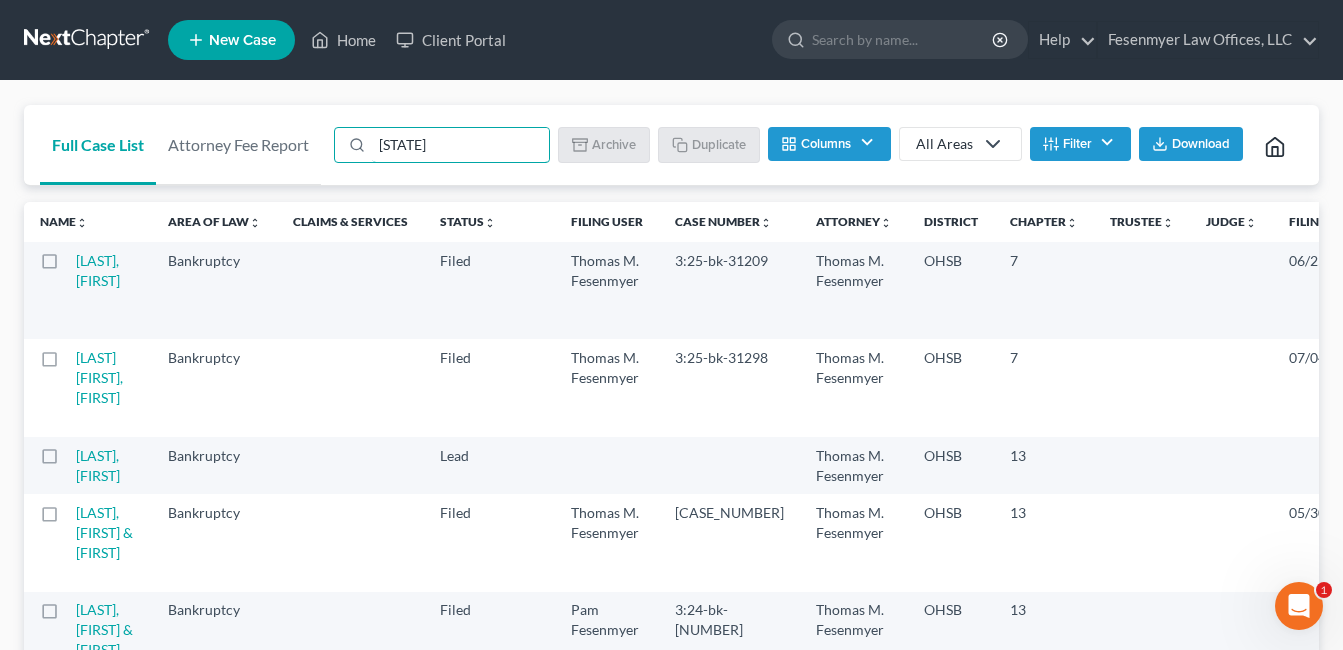 click on "Diefenbacher, Nyah" at bounding box center (114, 290) 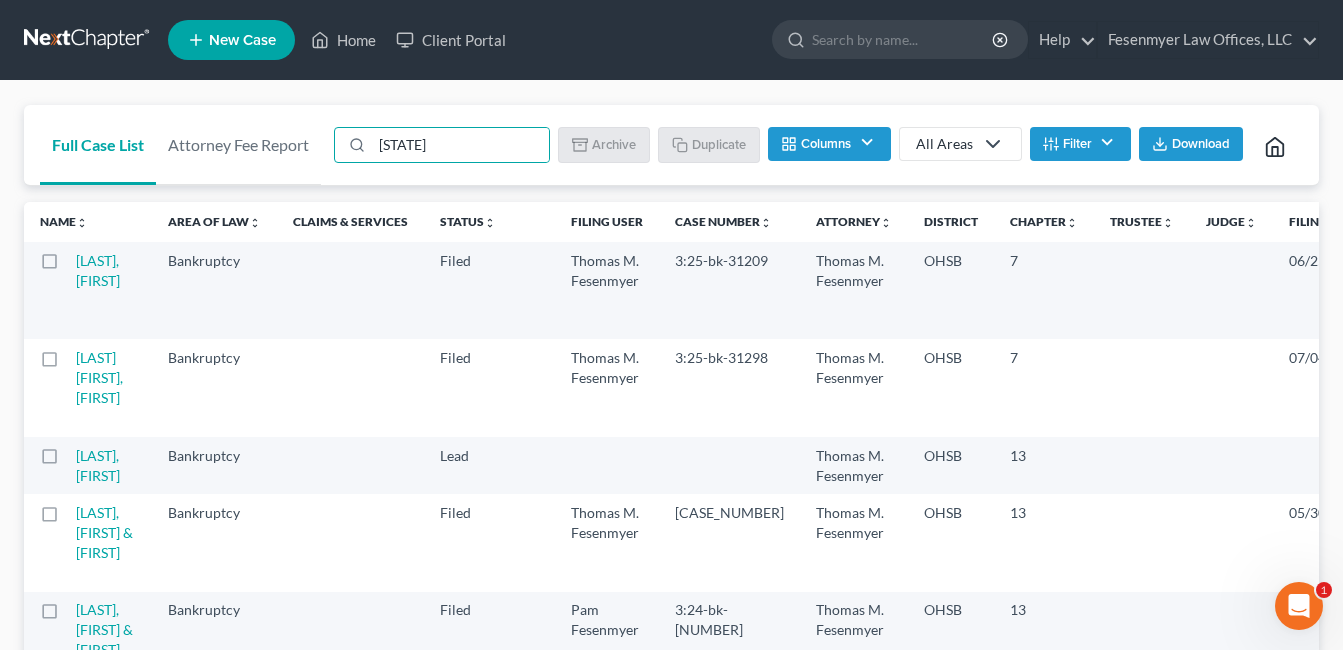 select on "3" 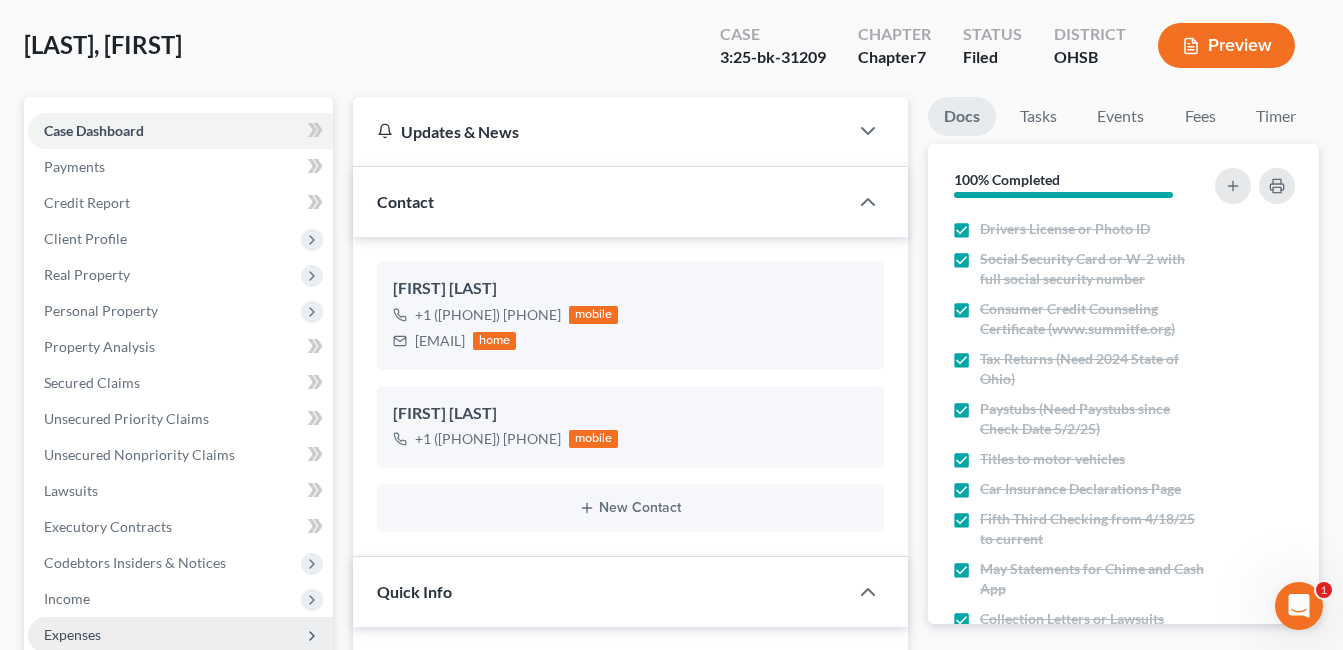 scroll, scrollTop: 400, scrollLeft: 0, axis: vertical 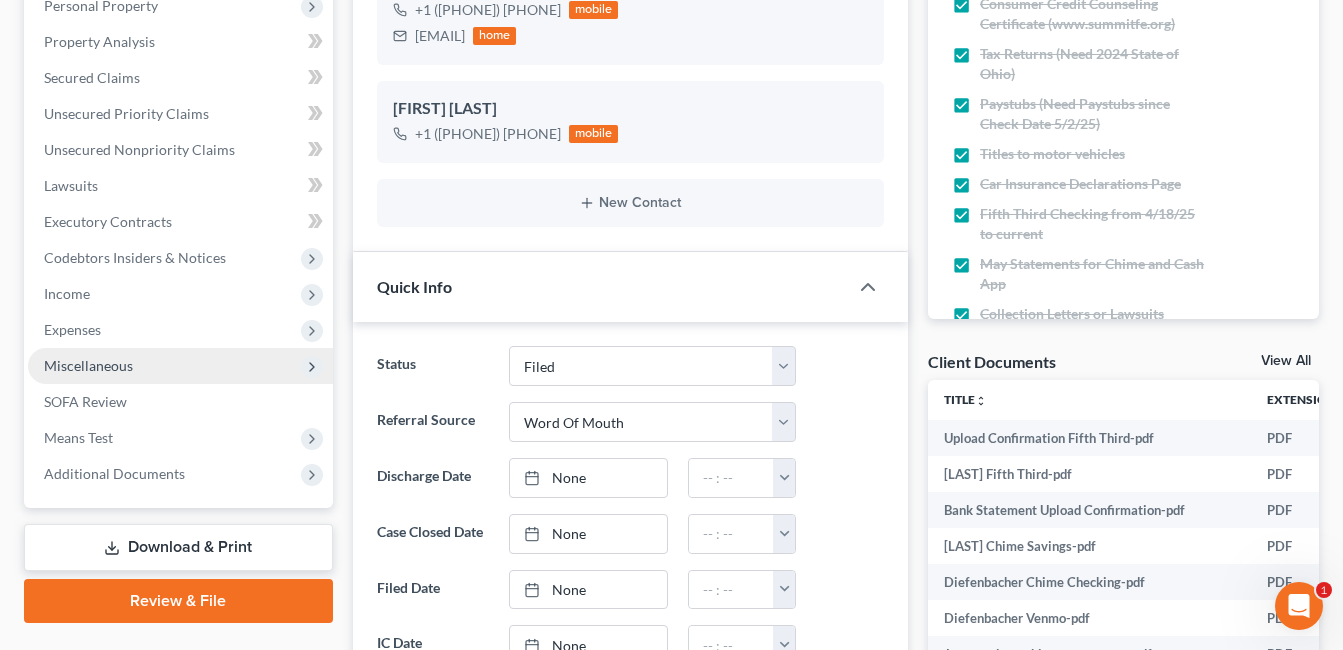 click on "Miscellaneous" at bounding box center (180, 366) 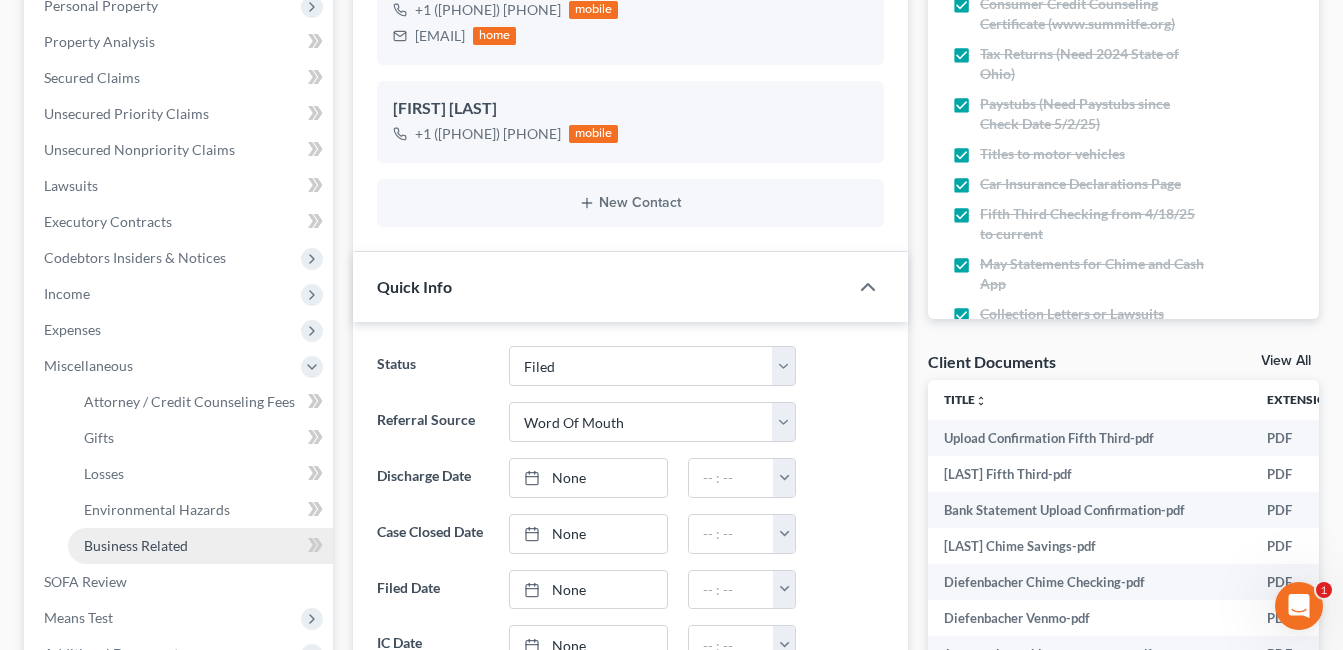click on "Business Related" at bounding box center [136, 545] 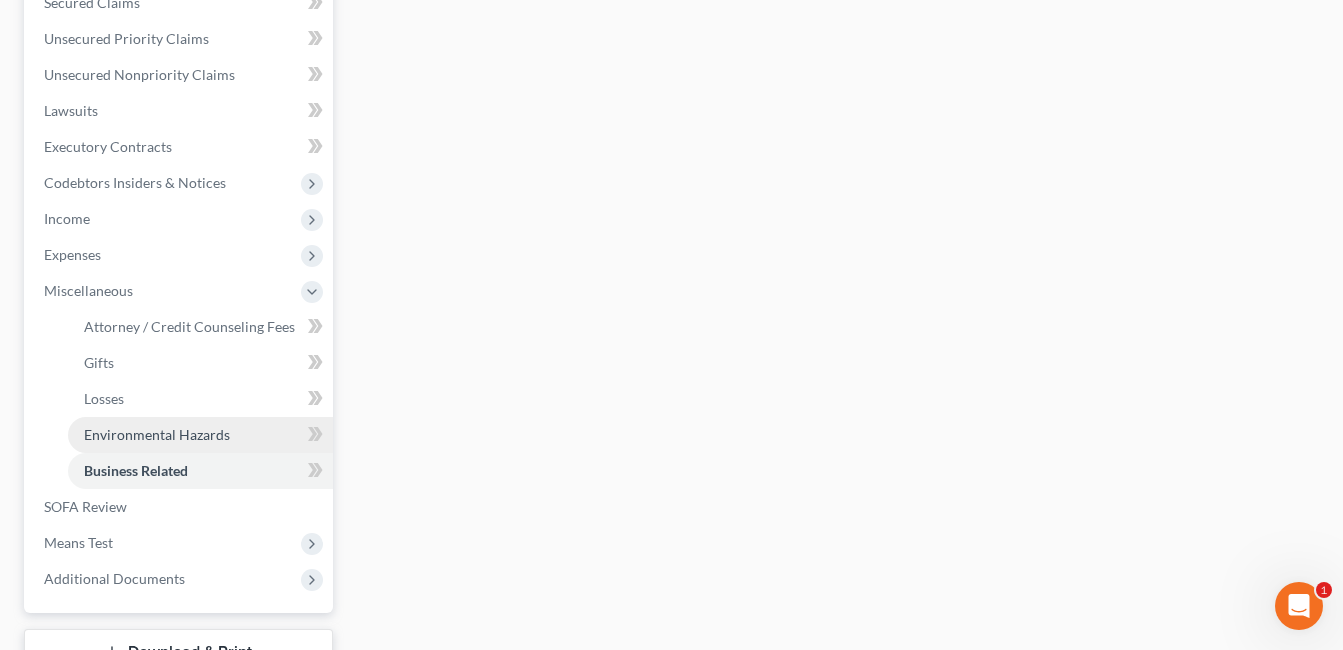 scroll, scrollTop: 500, scrollLeft: 0, axis: vertical 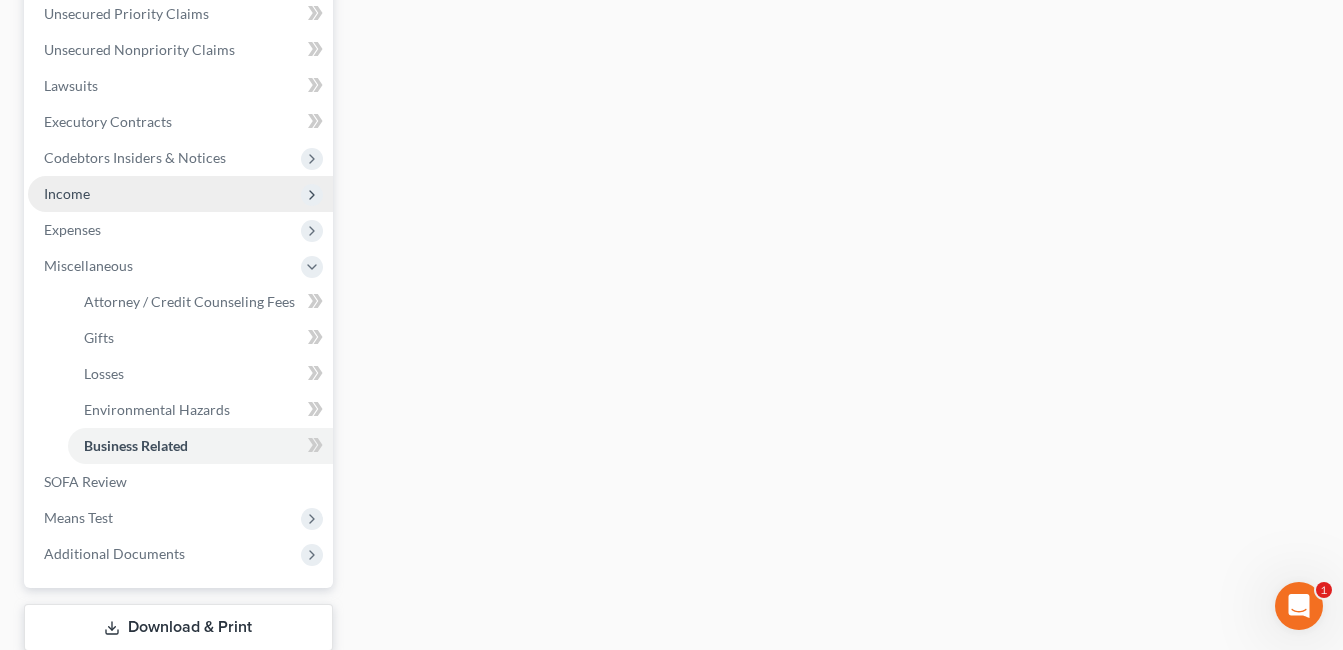 click on "Income" at bounding box center (180, 194) 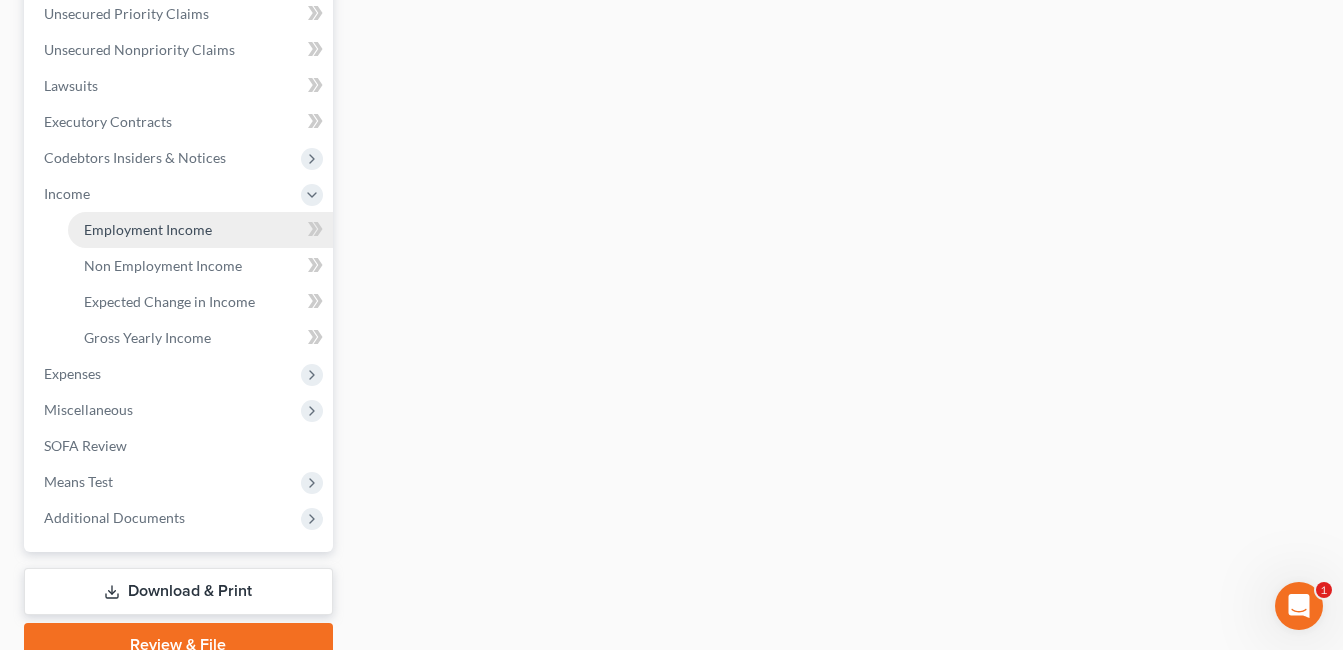 click on "Employment Income" at bounding box center (148, 229) 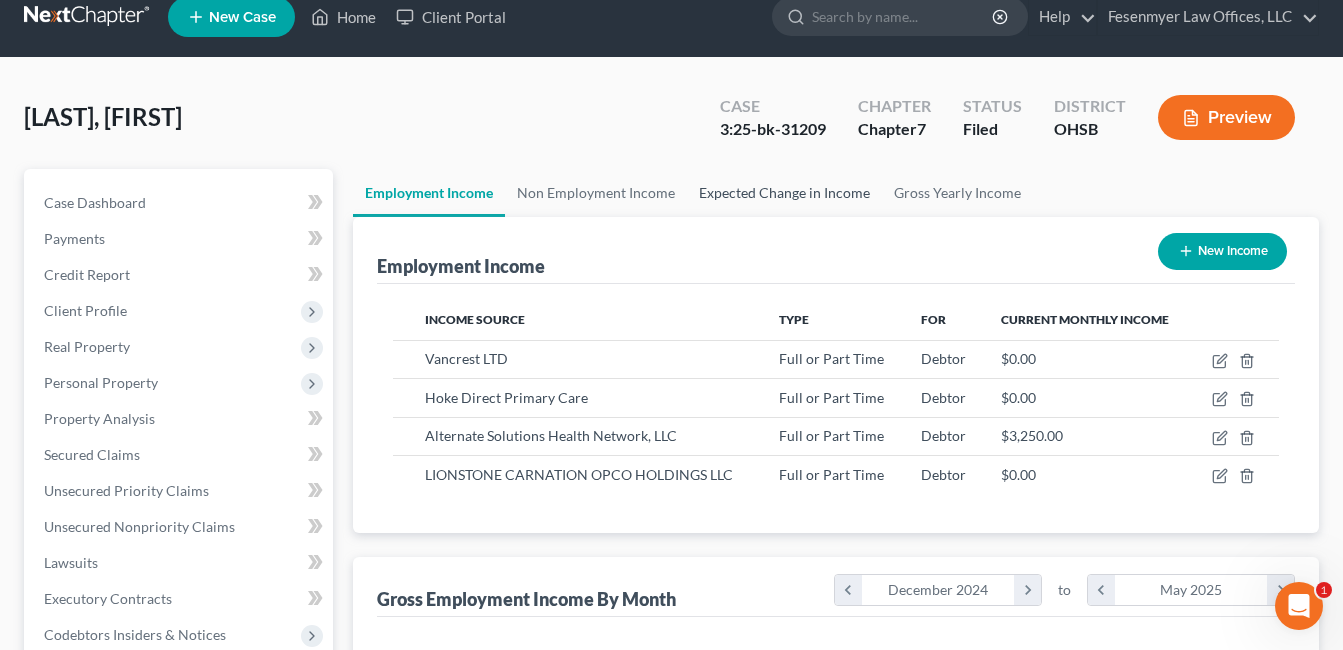 scroll, scrollTop: 0, scrollLeft: 0, axis: both 